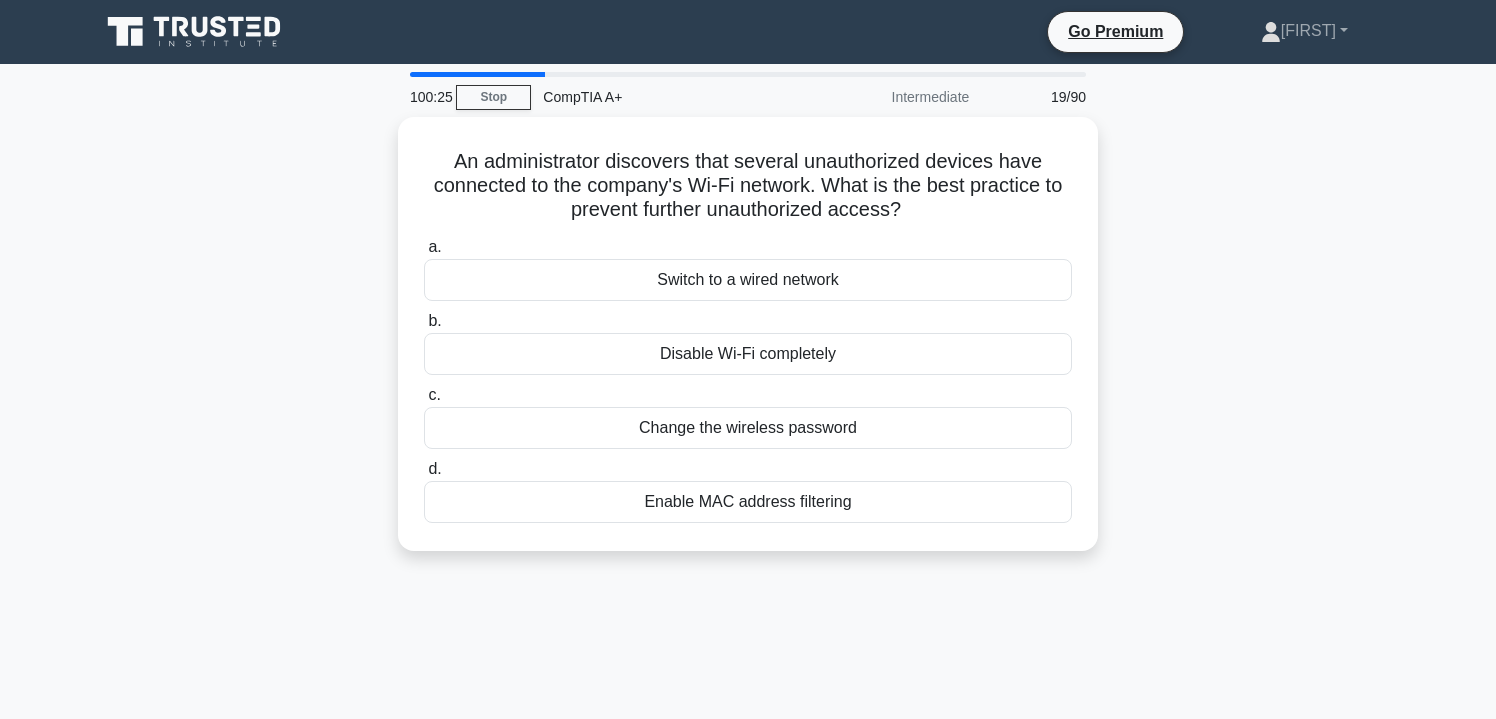 scroll, scrollTop: 0, scrollLeft: 0, axis: both 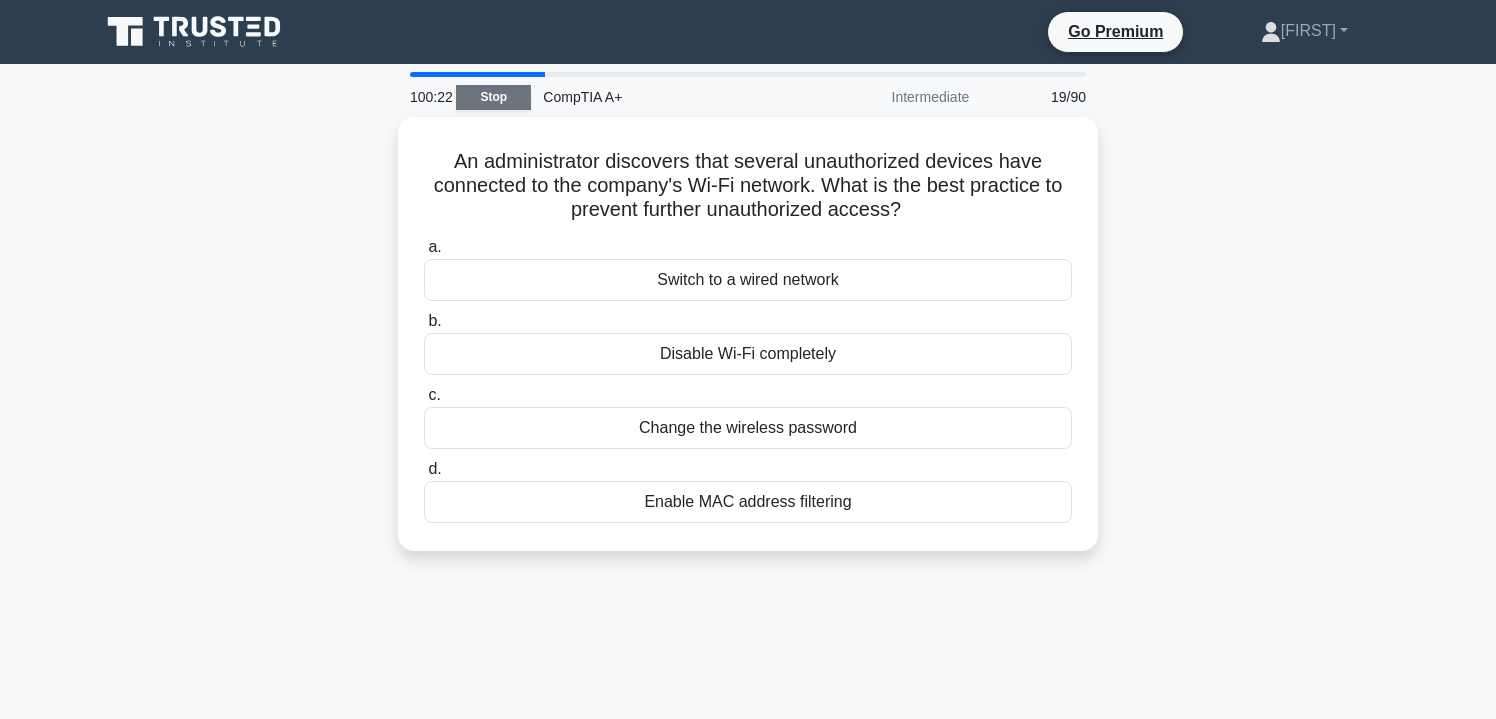 click on "Stop" at bounding box center [493, 97] 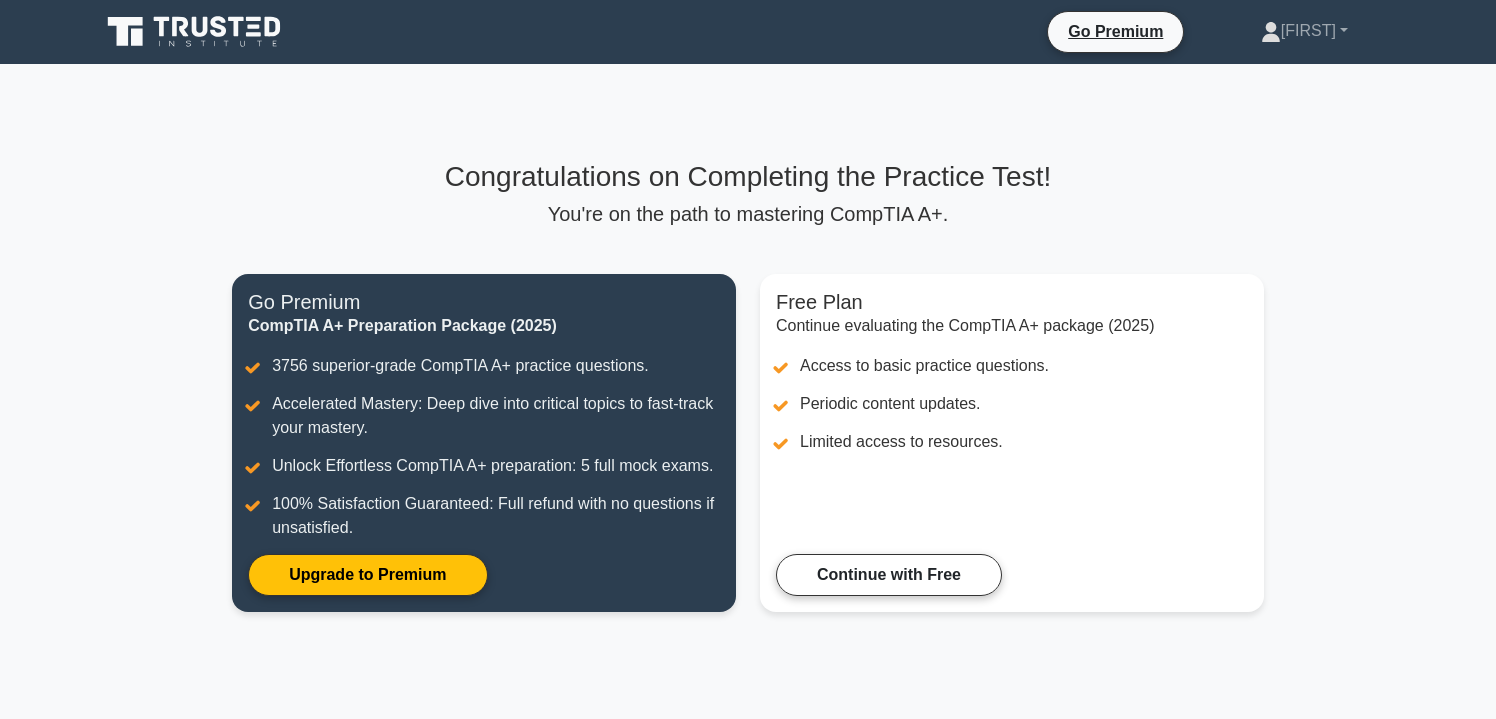 scroll, scrollTop: 0, scrollLeft: 0, axis: both 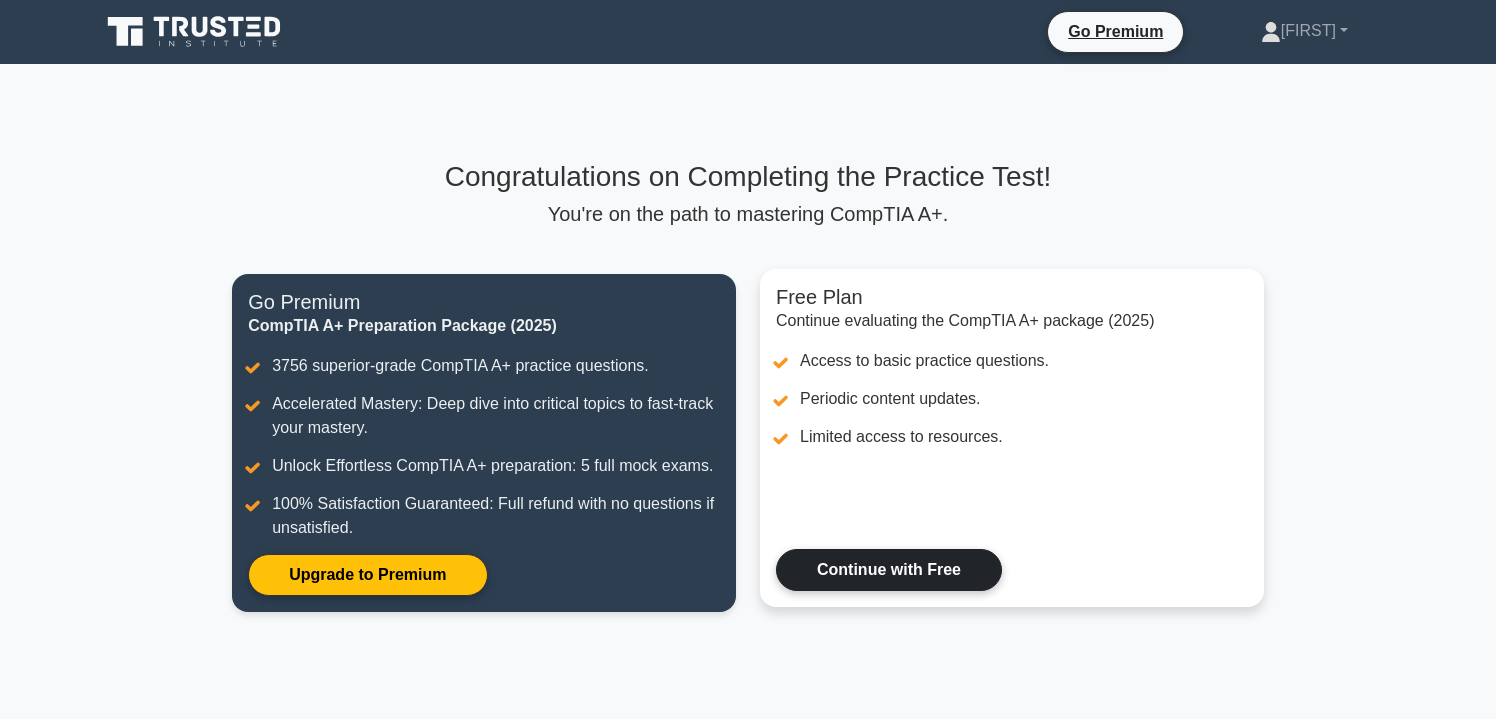 click on "Continue with Free" at bounding box center (889, 570) 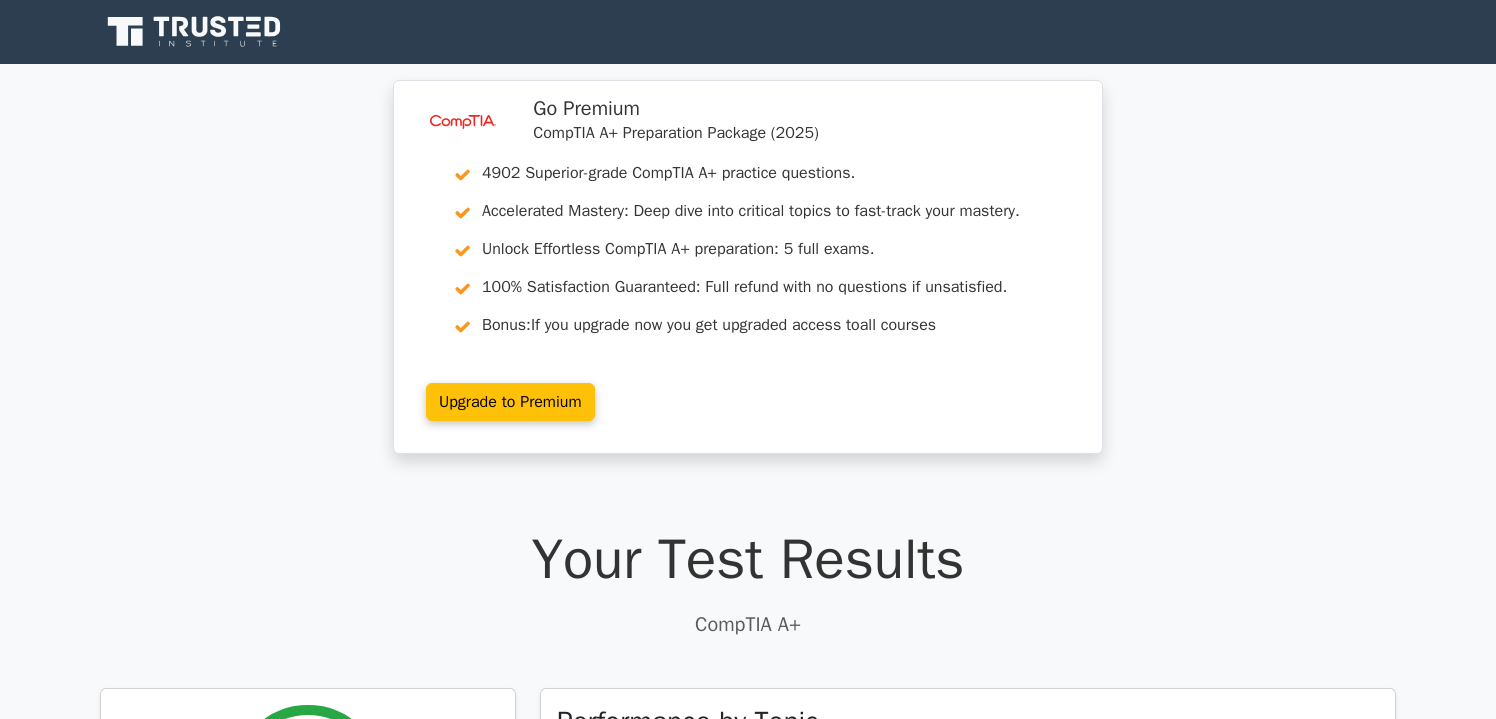 scroll, scrollTop: 0, scrollLeft: 0, axis: both 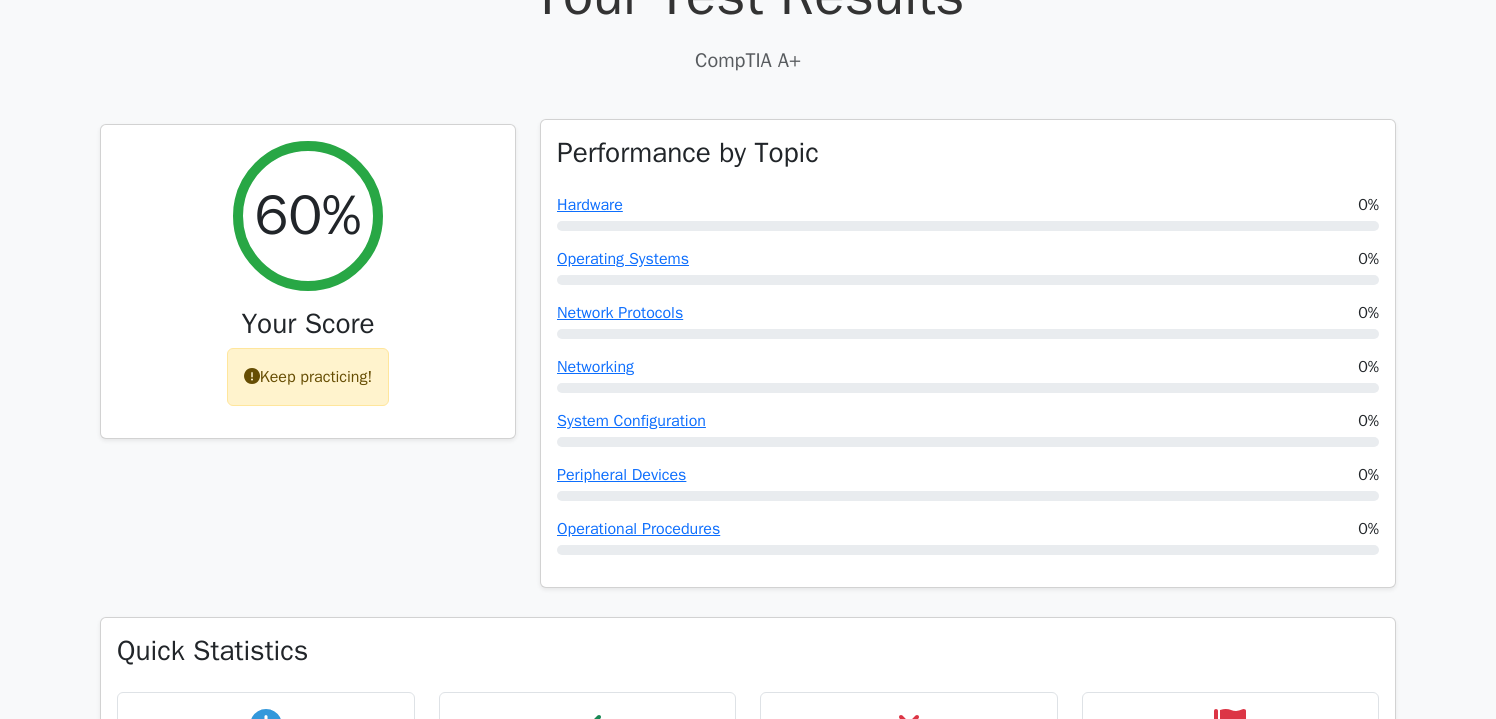 click on "Hardware
0%" at bounding box center (968, 205) 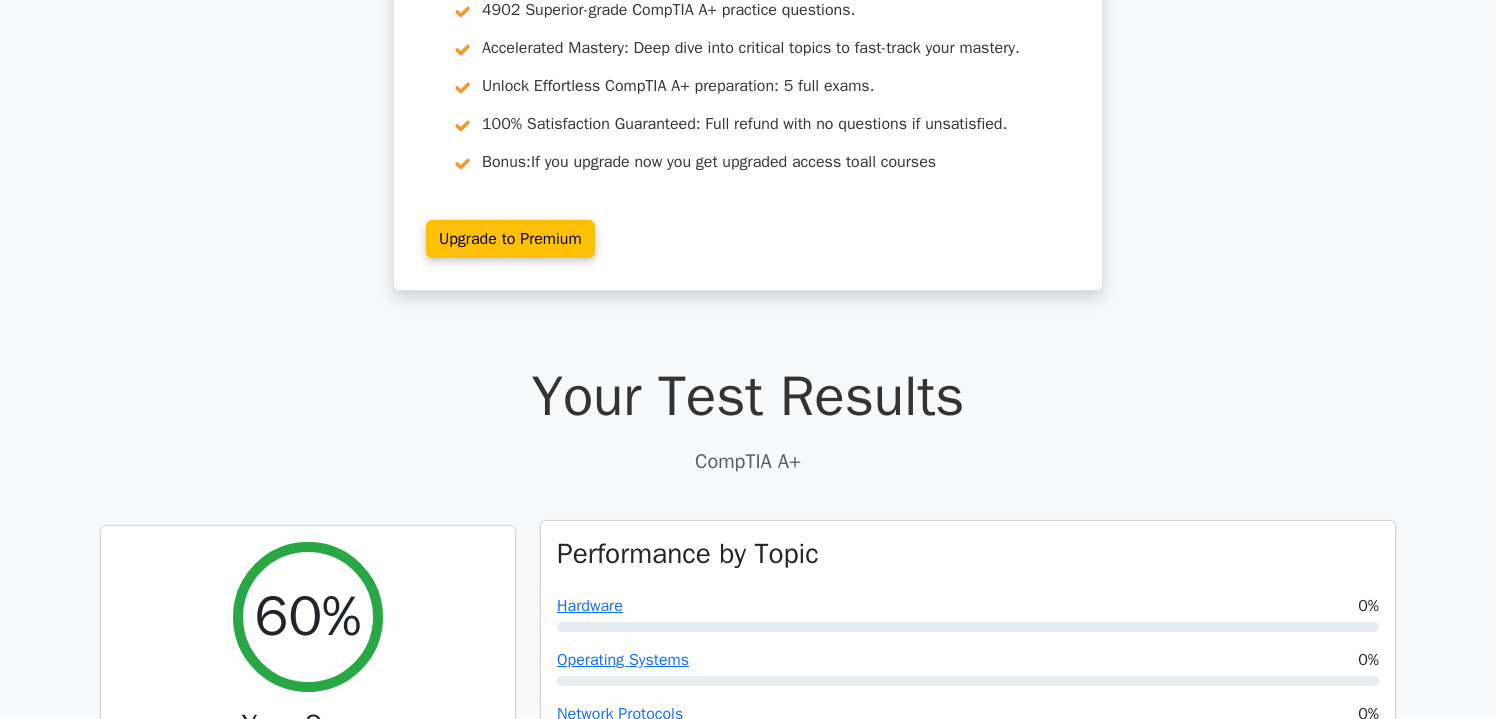 scroll, scrollTop: 0, scrollLeft: 0, axis: both 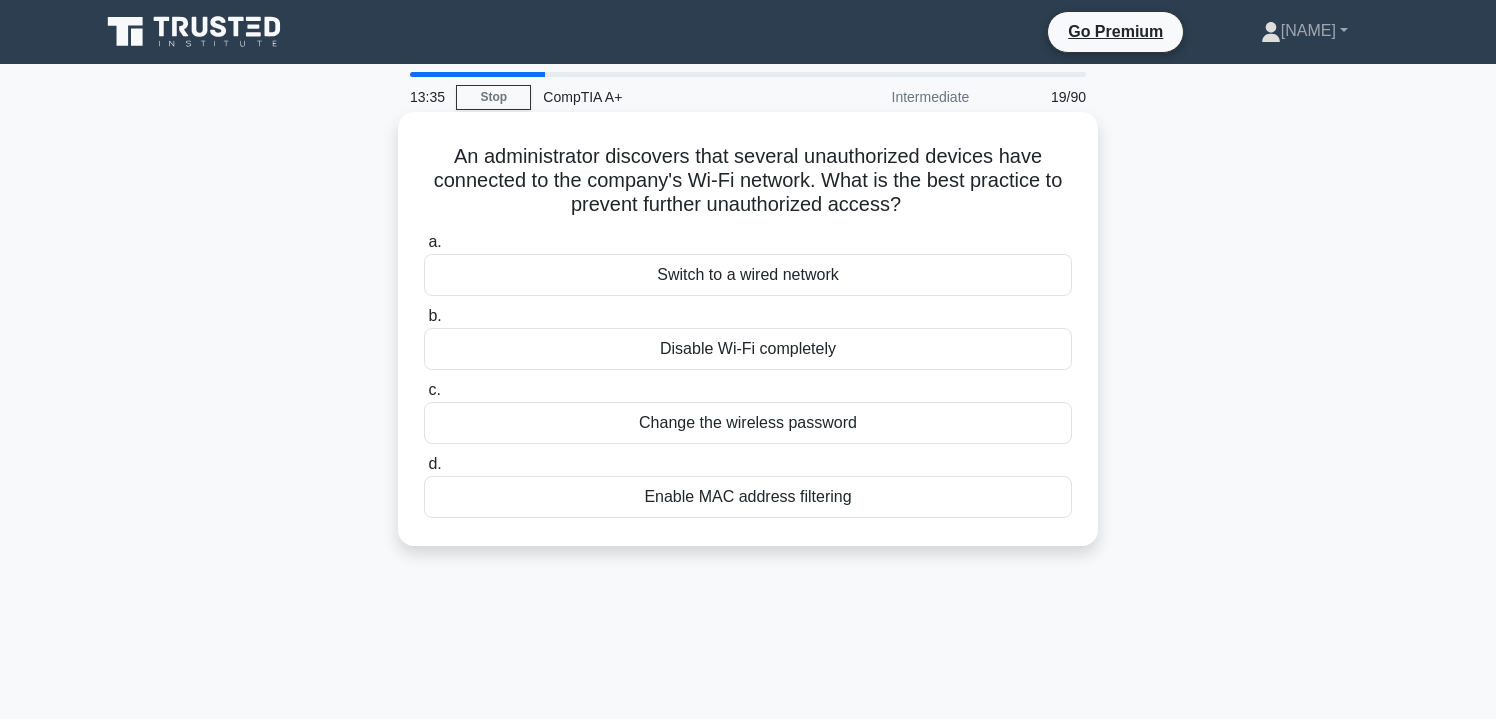click on "Enable MAC address filtering" at bounding box center (748, 497) 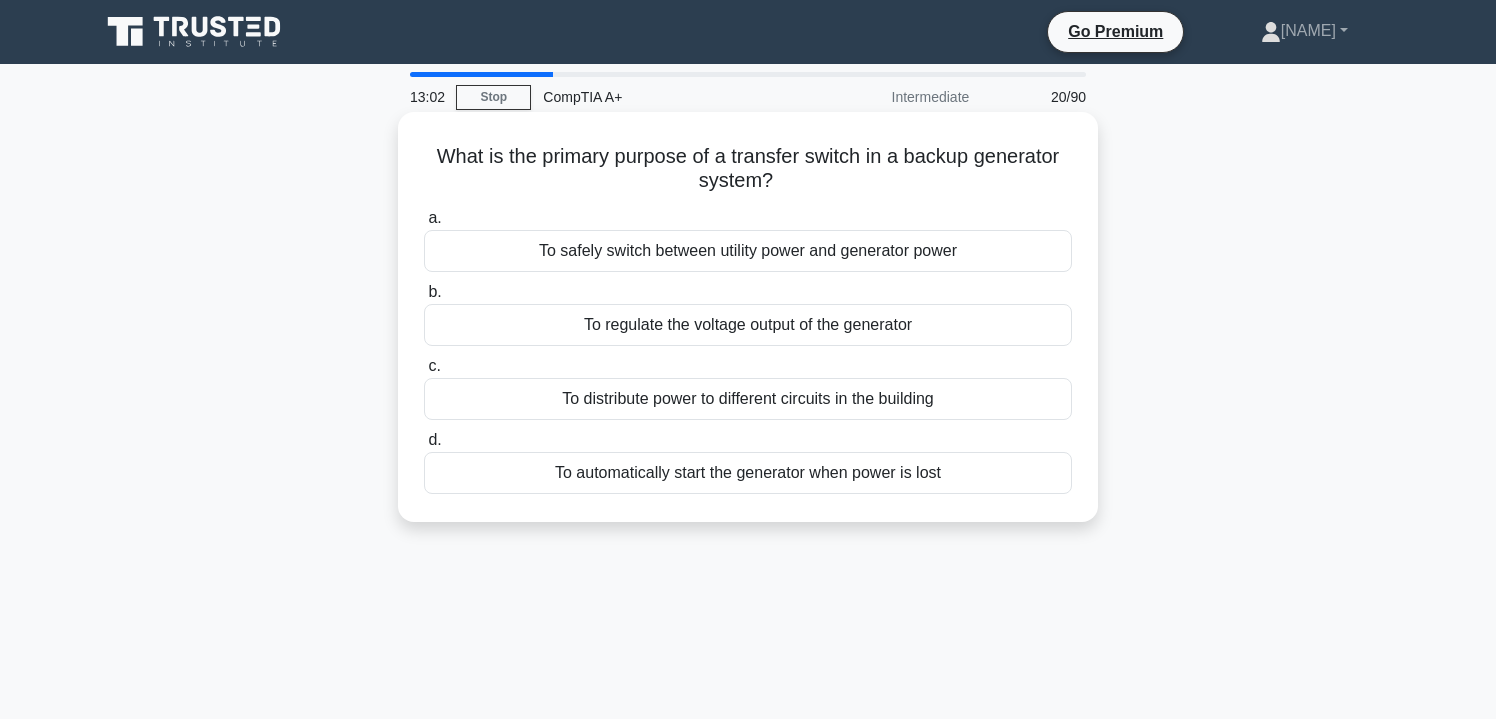 click on "To safely switch between utility power and generator power" at bounding box center (748, 251) 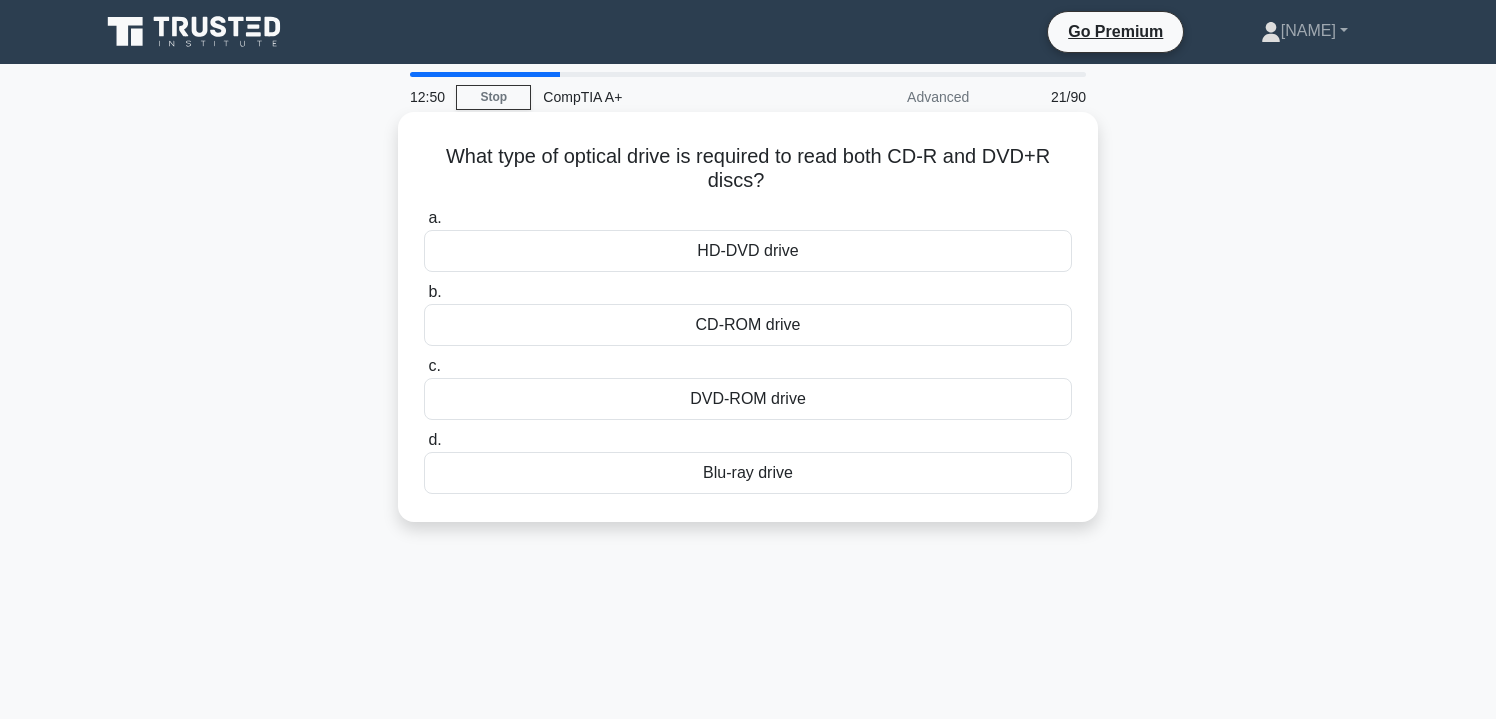 click on "What type of optical drive is required to read both CD-R and DVD+R discs?
.spinner_0XTQ{transform-origin:center;animation:spinner_y6GP .75s linear infinite}@keyframes spinner_y6GP{100%{transform:rotate(360deg)}}" at bounding box center (748, 169) 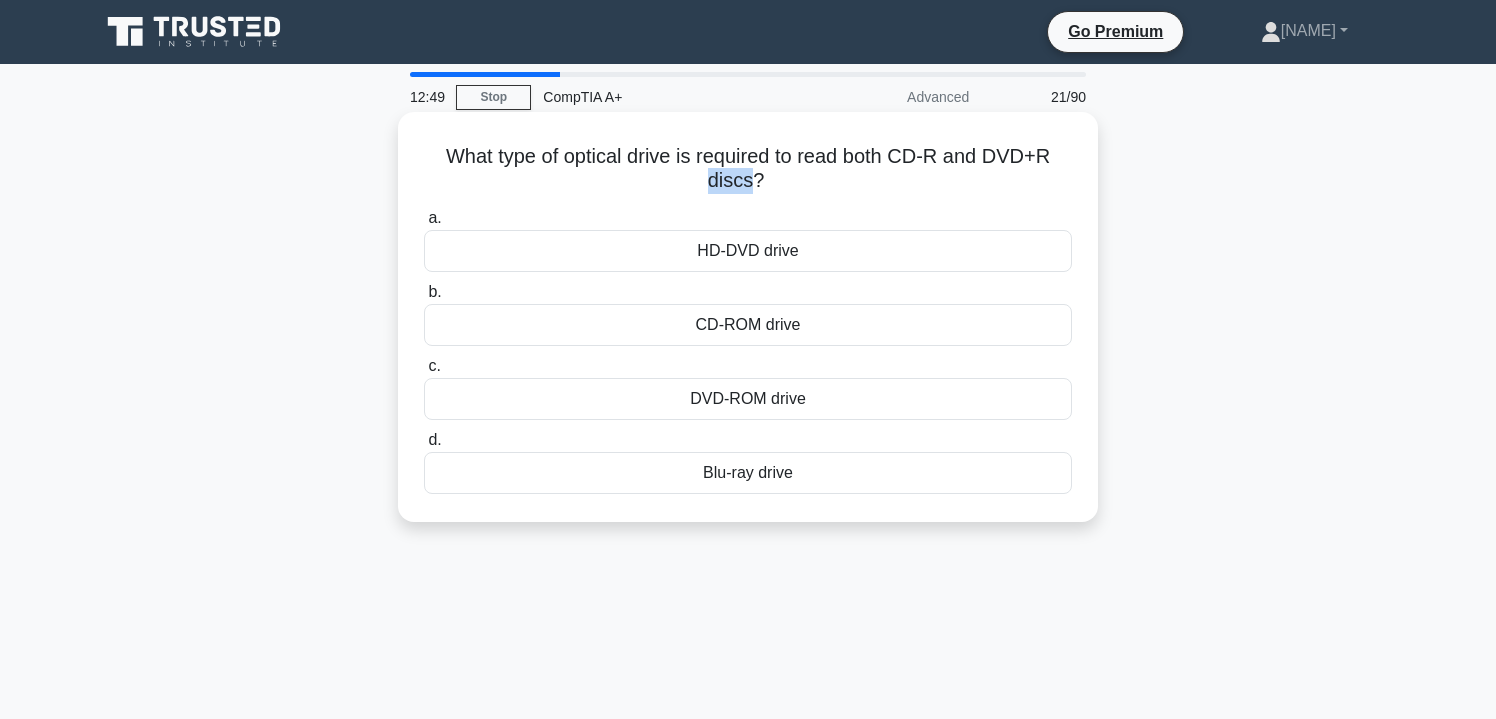 click on "What type of optical drive is required to read both CD-R and DVD+R discs?
.spinner_0XTQ{transform-origin:center;animation:spinner_y6GP .75s linear infinite}@keyframes spinner_y6GP{100%{transform:rotate(360deg)}}" at bounding box center [748, 169] 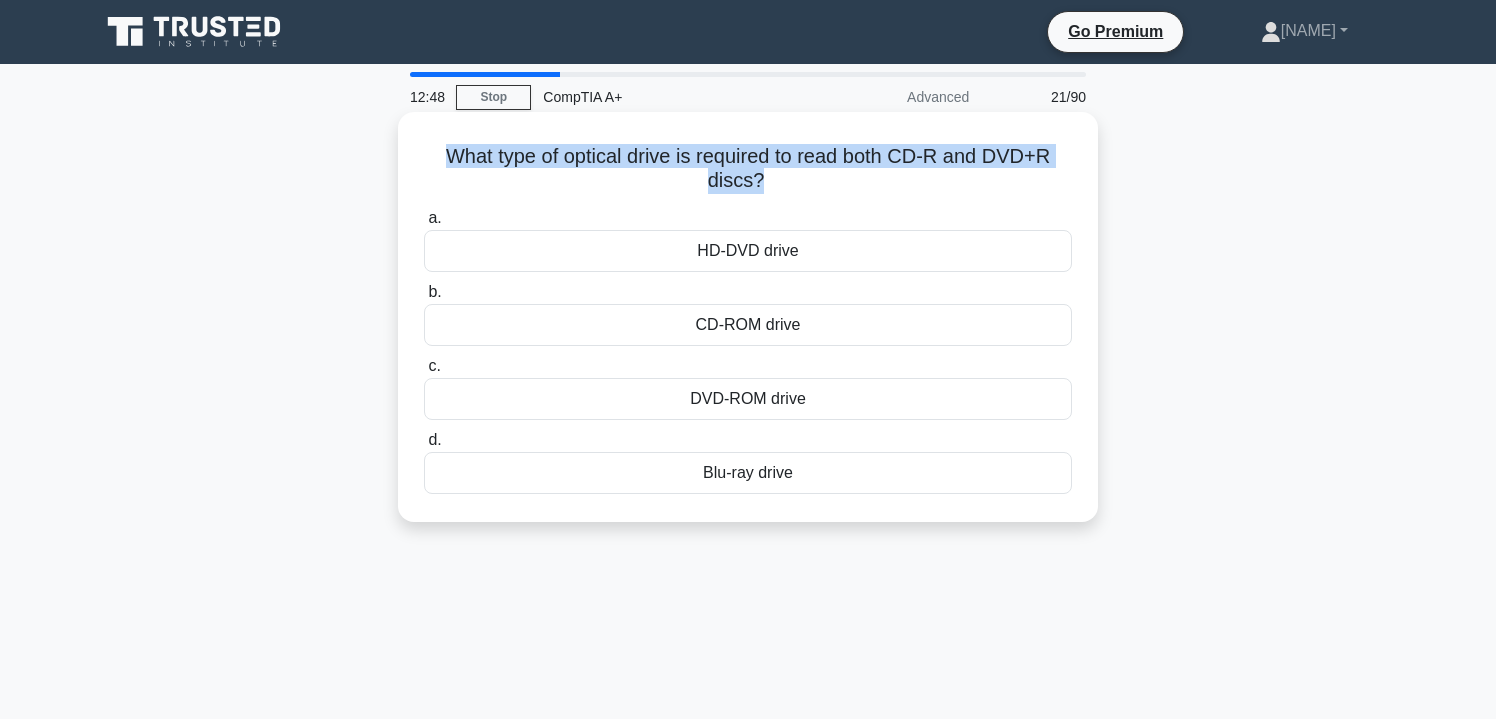 click on "What type of optical drive is required to read both CD-R and DVD+R discs?
.spinner_0XTQ{transform-origin:center;animation:spinner_y6GP .75s linear infinite}@keyframes spinner_y6GP{100%{transform:rotate(360deg)}}" at bounding box center (748, 169) 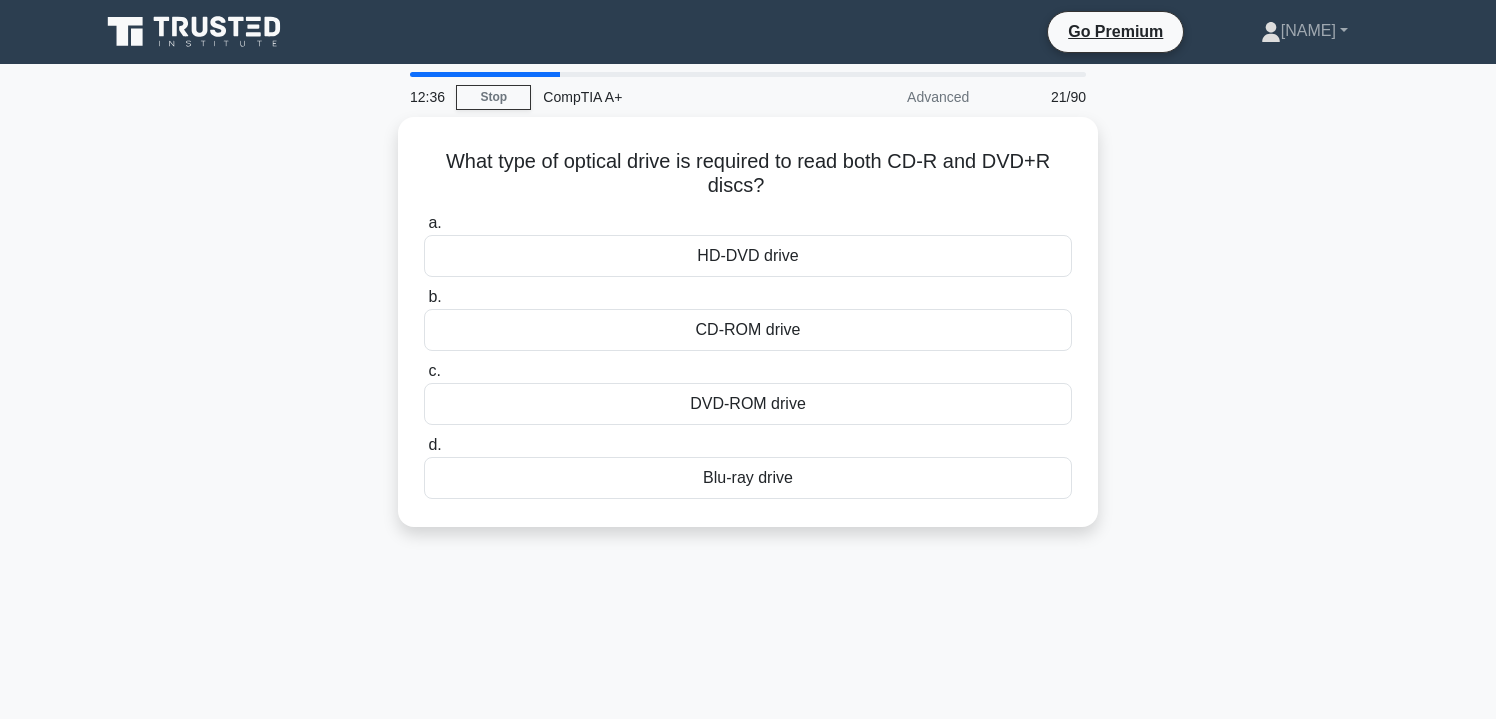 click on "What type of optical drive is required to read both CD-R and DVD+R discs?
.spinner_0XTQ{transform-origin:center;animation:spinner_y6GP .75s linear infinite}@keyframes spinner_y6GP{100%{transform:rotate(360deg)}}
a.
HD-DVD drive" at bounding box center [748, 334] 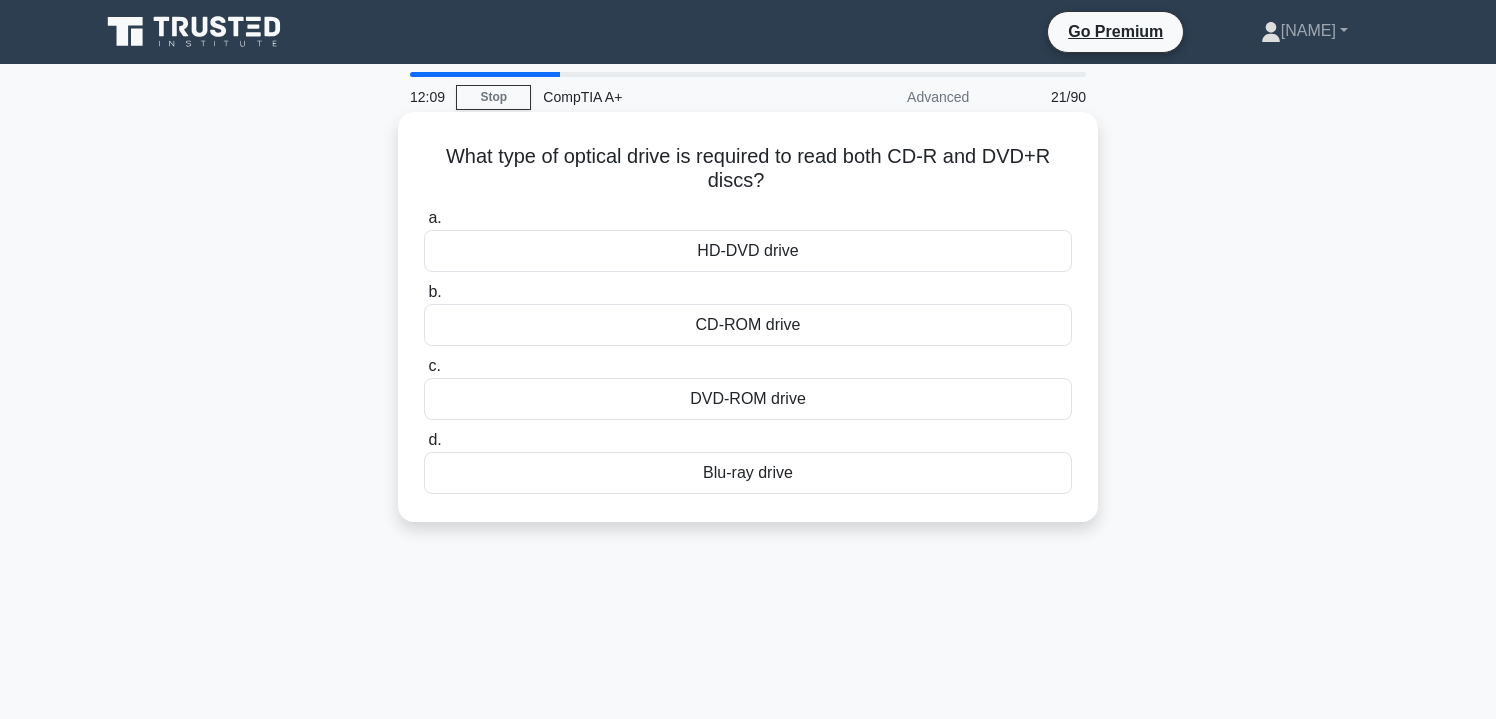 drag, startPoint x: 438, startPoint y: 153, endPoint x: 831, endPoint y: 481, distance: 511.8916 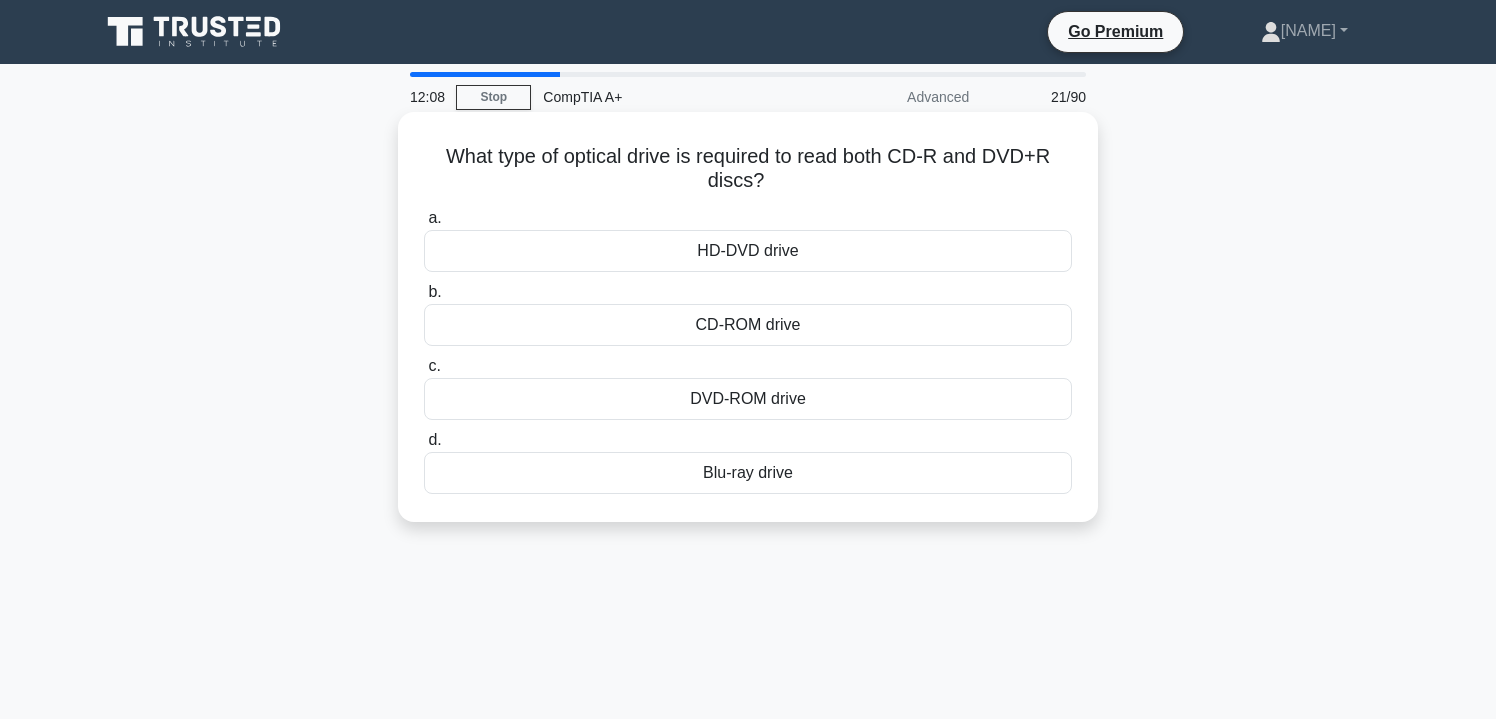 copy on "What type of optical drive is required to read both CD-R and DVD+R discs?
.spinner_0XTQ{transform-origin:center;animation:spinner_y6GP .75s linear infinite}@keyframes spinner_y6GP{100%{transform:rotate(360deg)}}
a.
HD-DVD drive
b.
CD-ROM drive
c.
DVD-ROM drive
d.
Blu-ray drive" 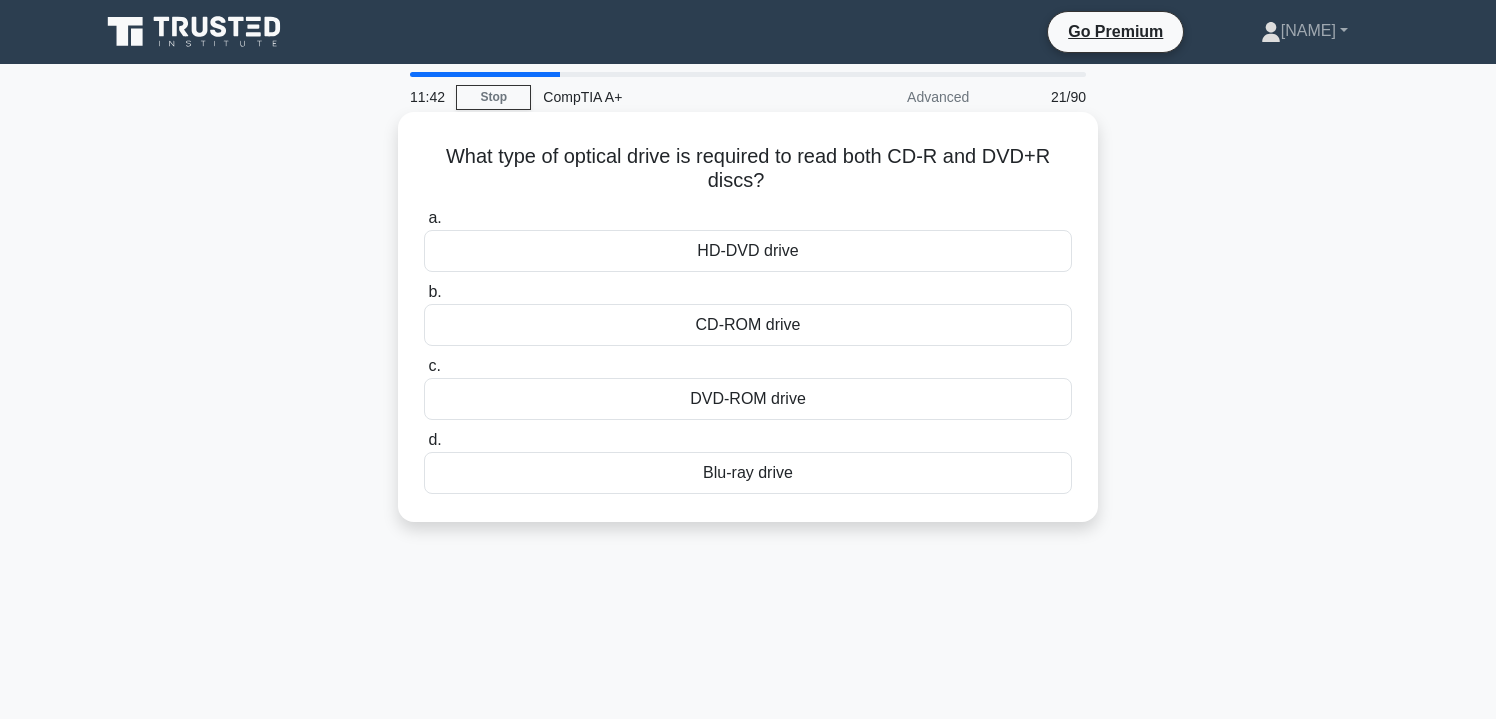 copy on "What type of optical drive is required to read both CD-R and DVD+R discs?
.spinner_0XTQ{transform-origin:center;animation:spinner_y6GP .75s linear infinite}@keyframes spinner_y6GP{100%{transform:rotate(360deg)}}
a.
HD-DVD drive
b.
CD-ROM drive
c.
DVD-ROM drive
d.
Blu-ray drive" 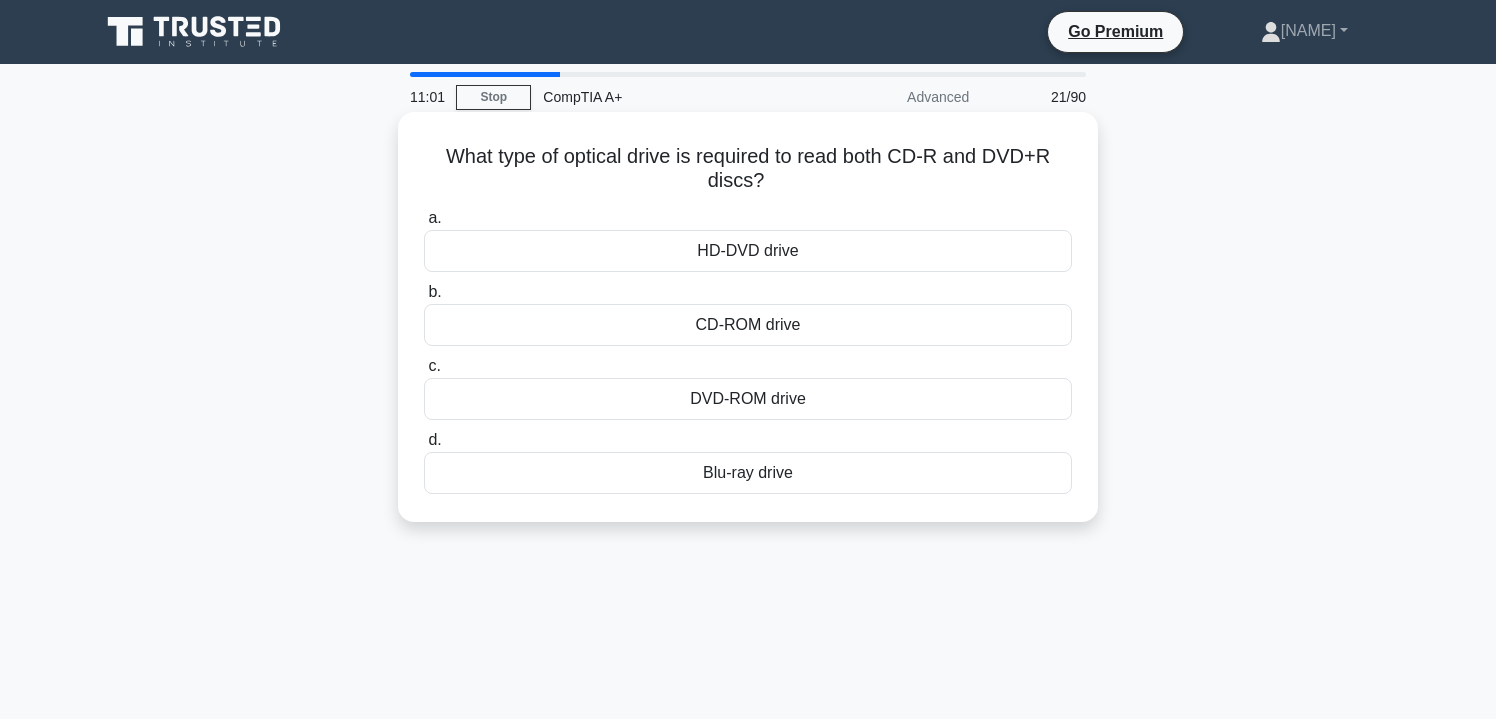 click on "What type of optical drive is required to read both CD-R and DVD+R discs?
.spinner_0XTQ{transform-origin:center;animation:spinner_y6GP .75s linear infinite}@keyframes spinner_y6GP{100%{transform:rotate(360deg)}}
a.
HD-DVD drive
b. c." at bounding box center (748, 317) 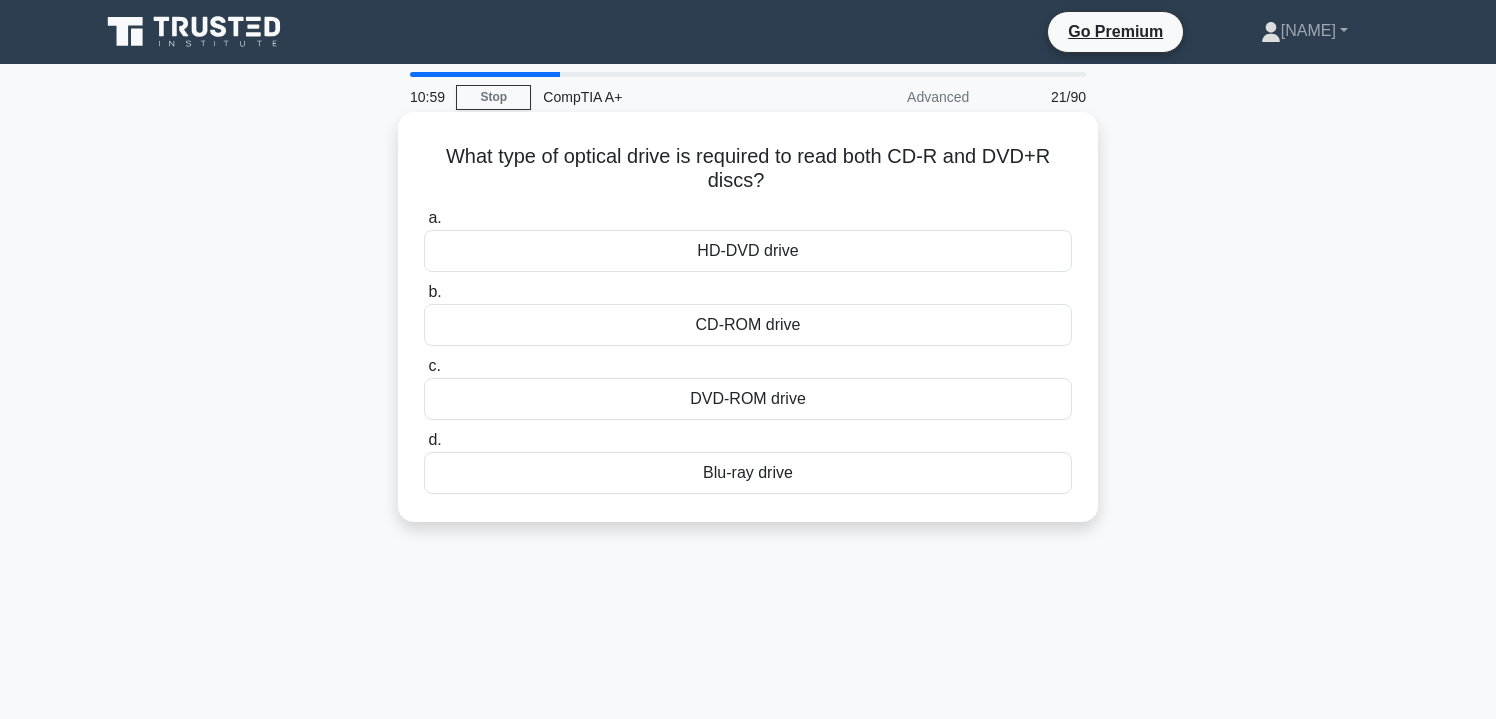click on "DVD-ROM drive" at bounding box center [748, 399] 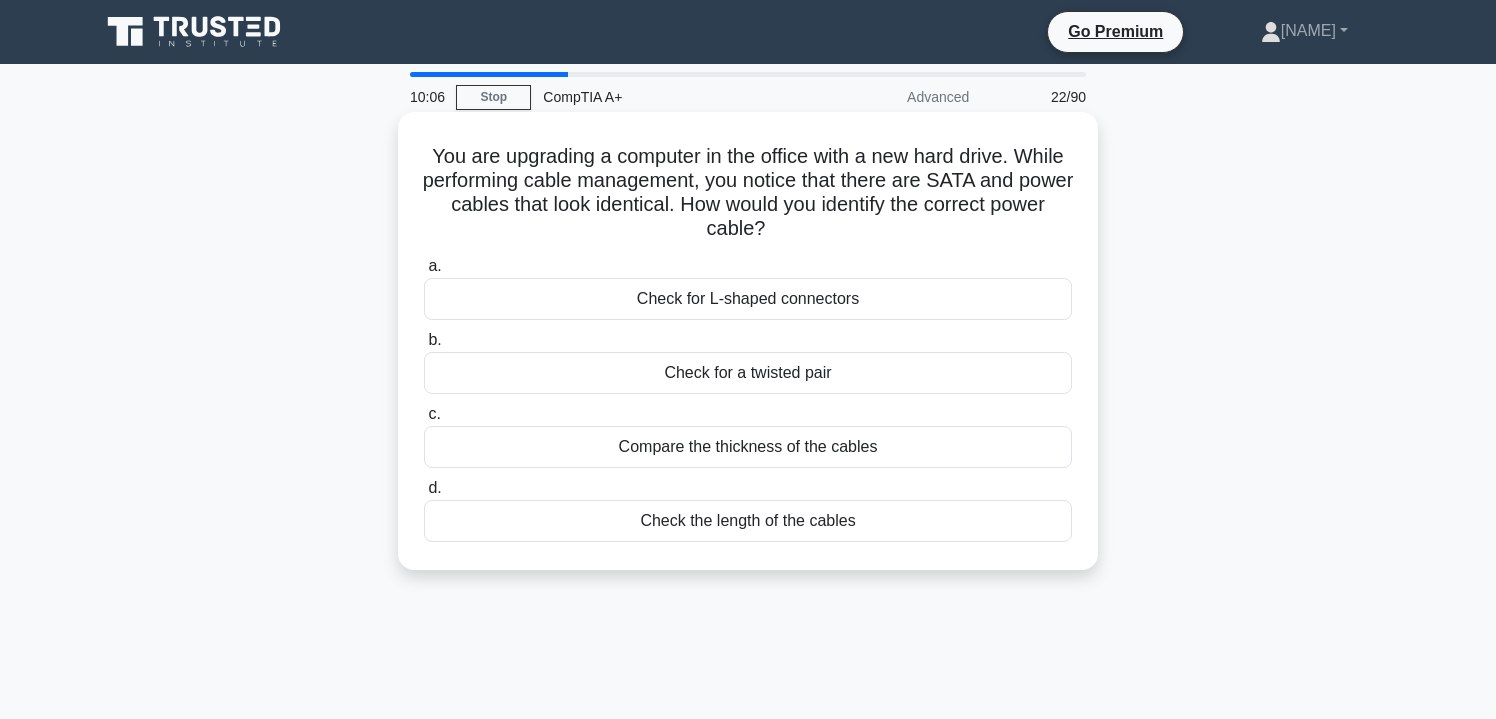 click on "Compare the thickness of the cables" at bounding box center (748, 447) 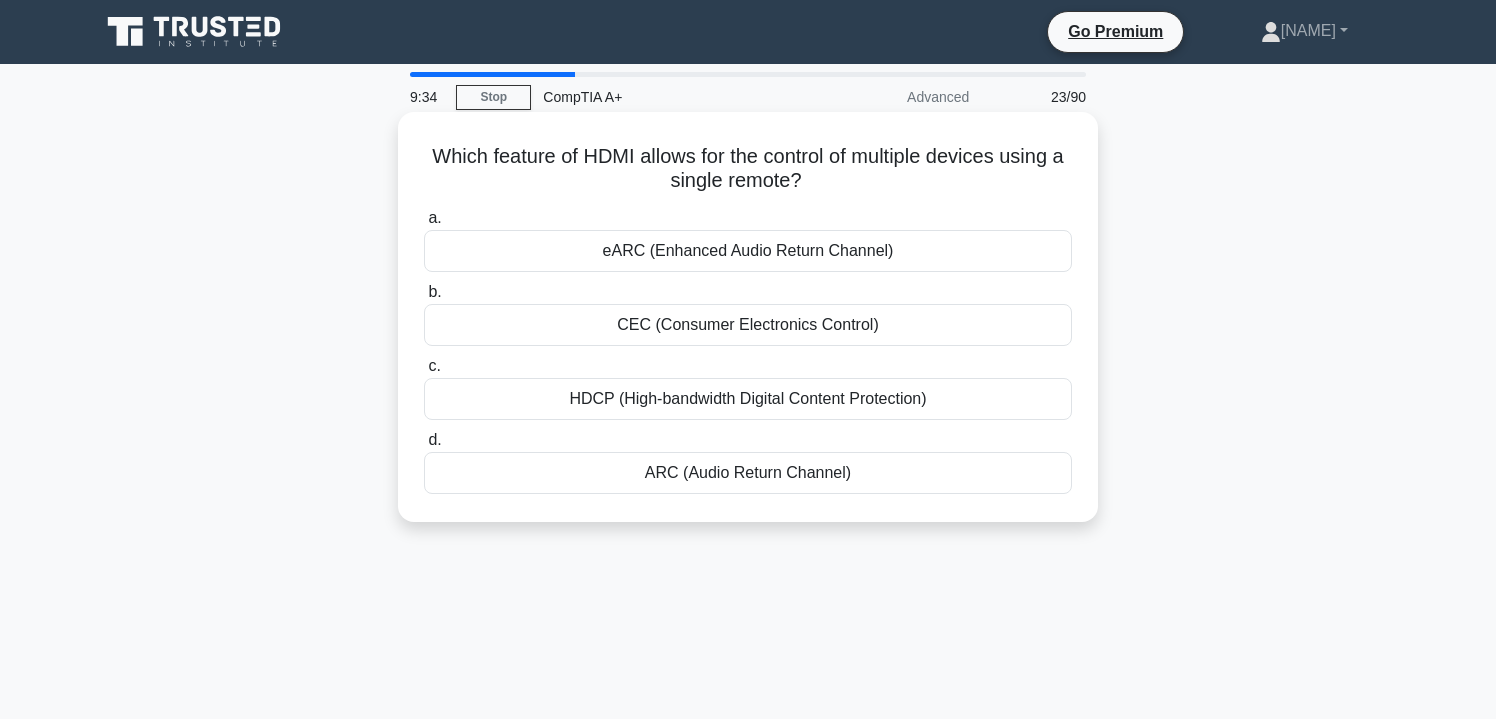 click on "Which feature of HDMI allows for the control of multiple devices using a single remote?
.spinner_0XTQ{transform-origin:center;animation:spinner_y6GP .75s linear infinite}@keyframes spinner_y6GP{100%{transform:rotate(360deg)}}" at bounding box center (748, 169) 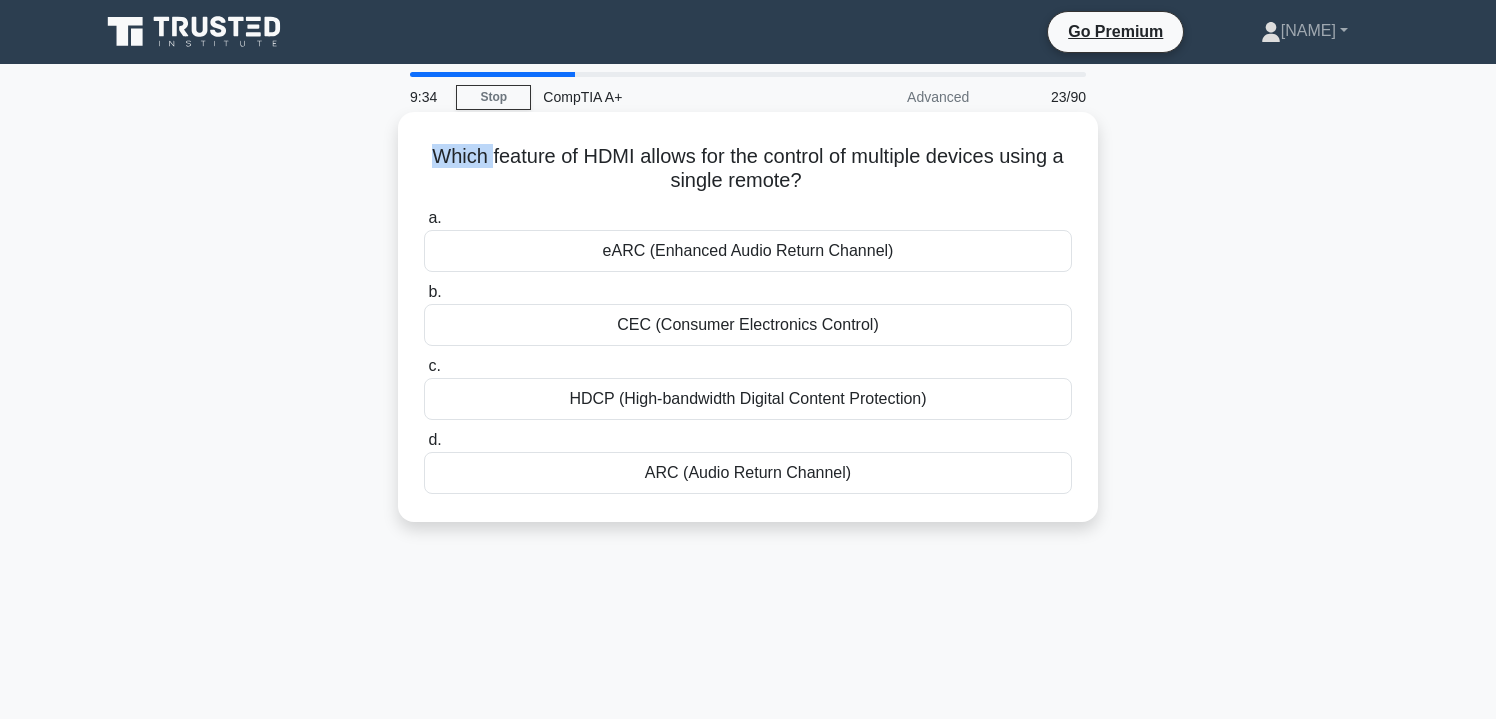 click on "Which feature of HDMI allows for the control of multiple devices using a single remote?
.spinner_0XTQ{transform-origin:center;animation:spinner_y6GP .75s linear infinite}@keyframes spinner_y6GP{100%{transform:rotate(360deg)}}" at bounding box center [748, 169] 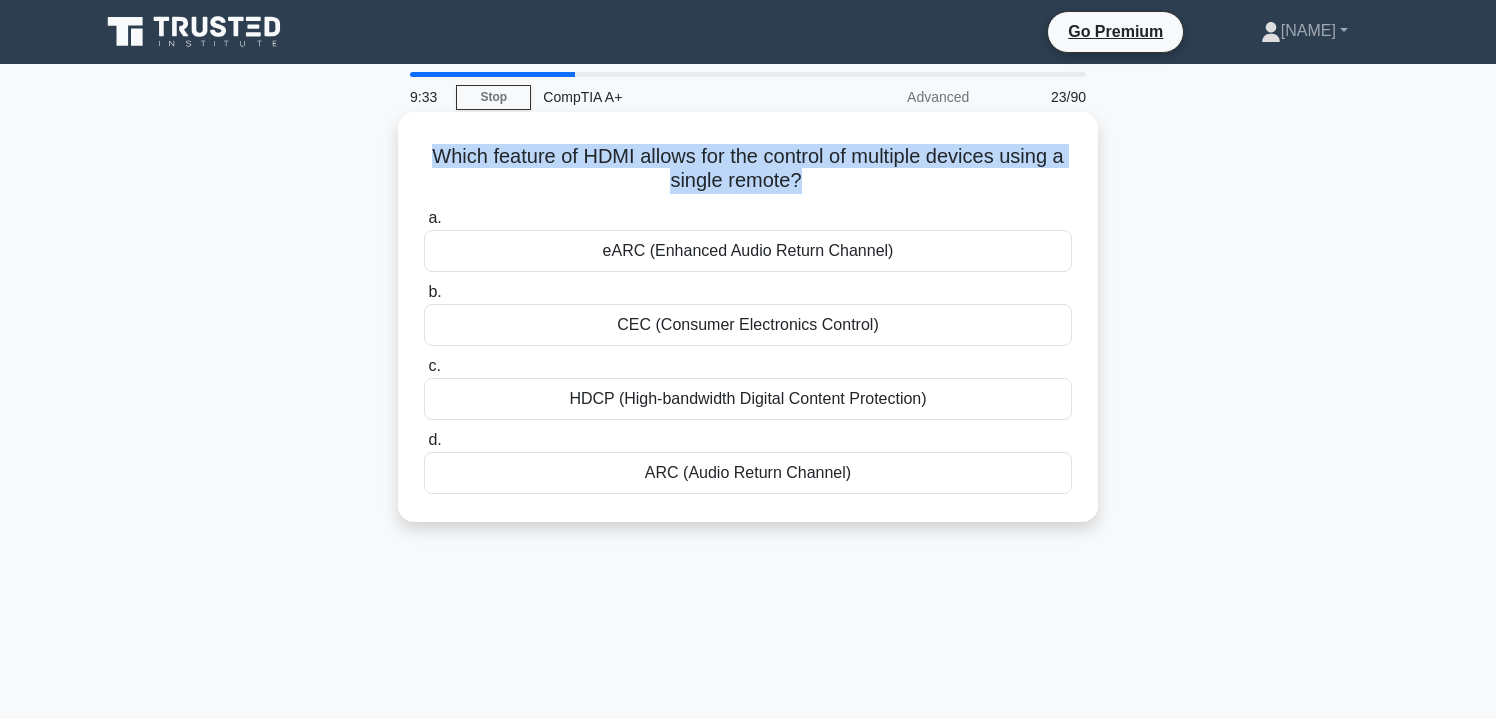 click on "Which feature of HDMI allows for the control of multiple devices using a single remote?
.spinner_0XTQ{transform-origin:center;animation:spinner_y6GP .75s linear infinite}@keyframes spinner_y6GP{100%{transform:rotate(360deg)}}" at bounding box center (748, 169) 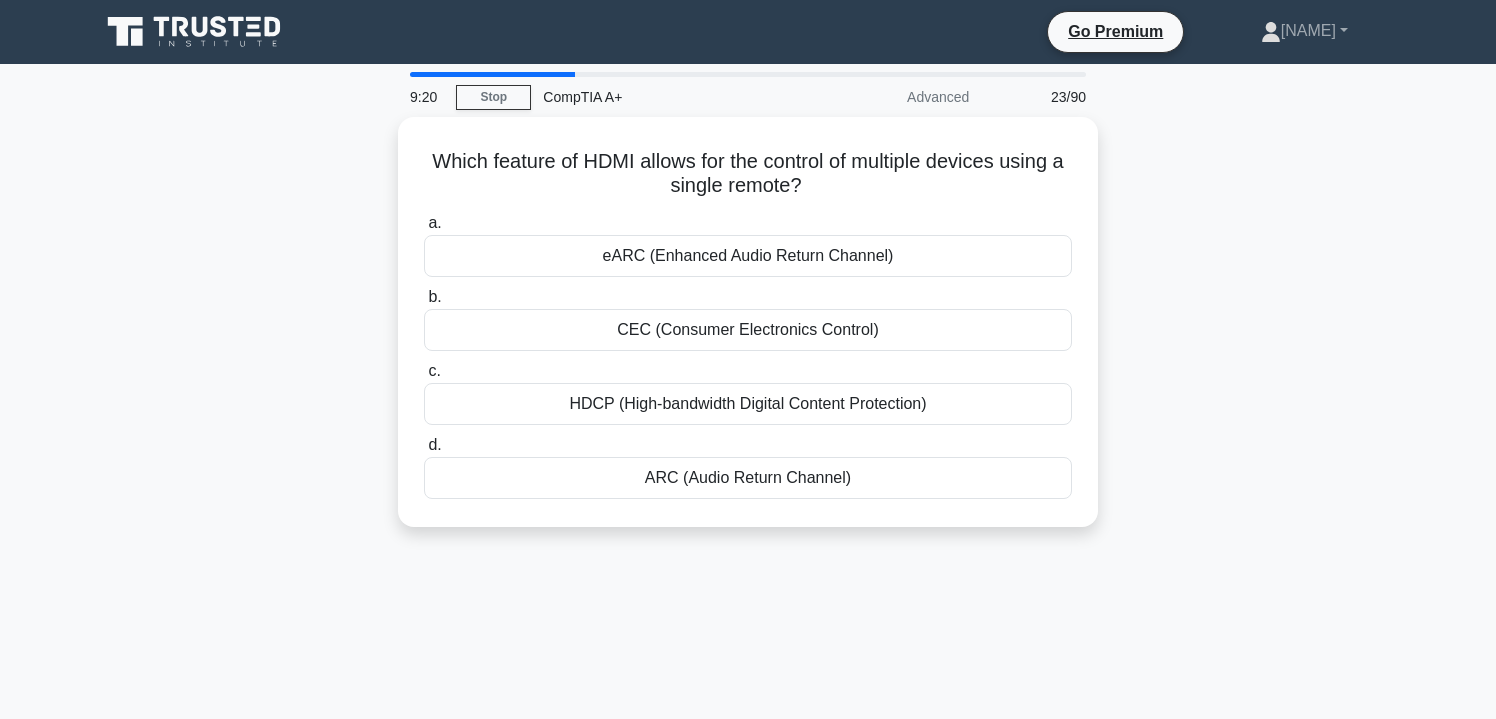 click on "Which feature of HDMI allows for the control of multiple devices using a single remote?
.spinner_0XTQ{transform-origin:center;animation:spinner_y6GP .75s linear infinite}@keyframes spinner_y6GP{100%{transform:rotate(360deg)}}
a.
eARC (Enhanced Audio Return Channel)
b. c. d." at bounding box center (748, 334) 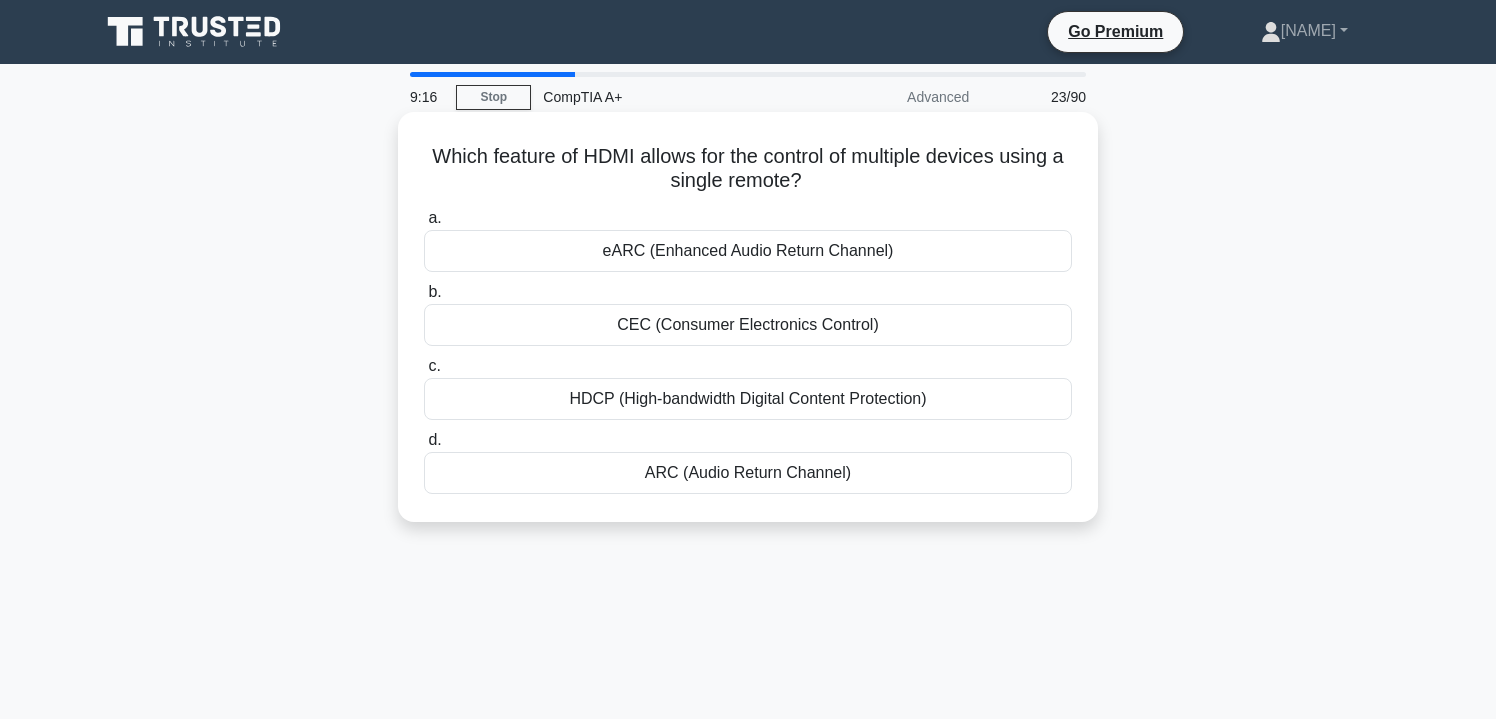 drag, startPoint x: 429, startPoint y: 149, endPoint x: 880, endPoint y: 490, distance: 565.4043 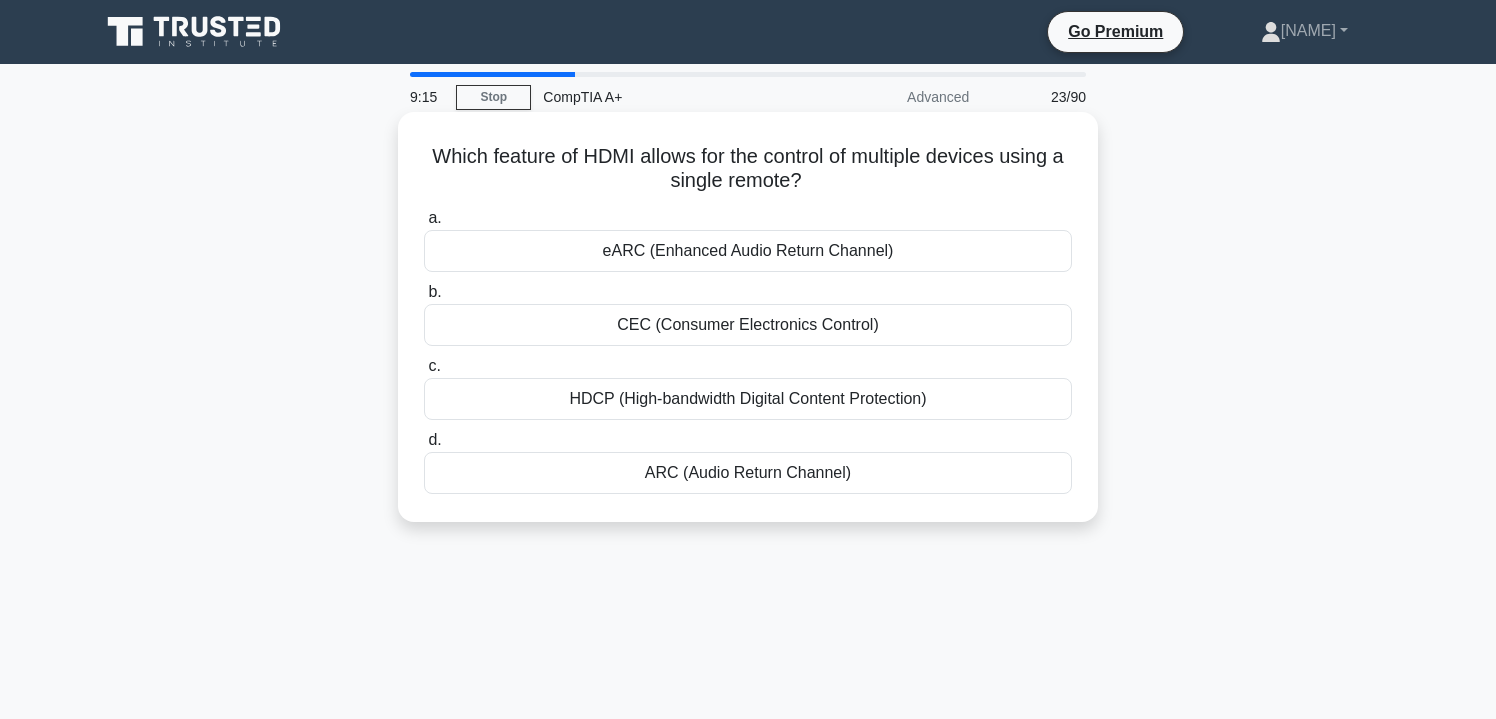 copy on "Which feature of HDMI allows for the control of multiple devices using a single remote?
.spinner_0XTQ{transform-origin:center;animation:spinner_y6GP .75s linear infinite}@keyframes spinner_y6GP{100%{transform:rotate(360deg)}}
a.
eARC (Enhanced Audio Return Channel)
b.
CEC (Consumer Electronics Control)
c.
HDCP (High-bandwidth Digital Content Protection)
d.
ARC (Audio Return Channel)" 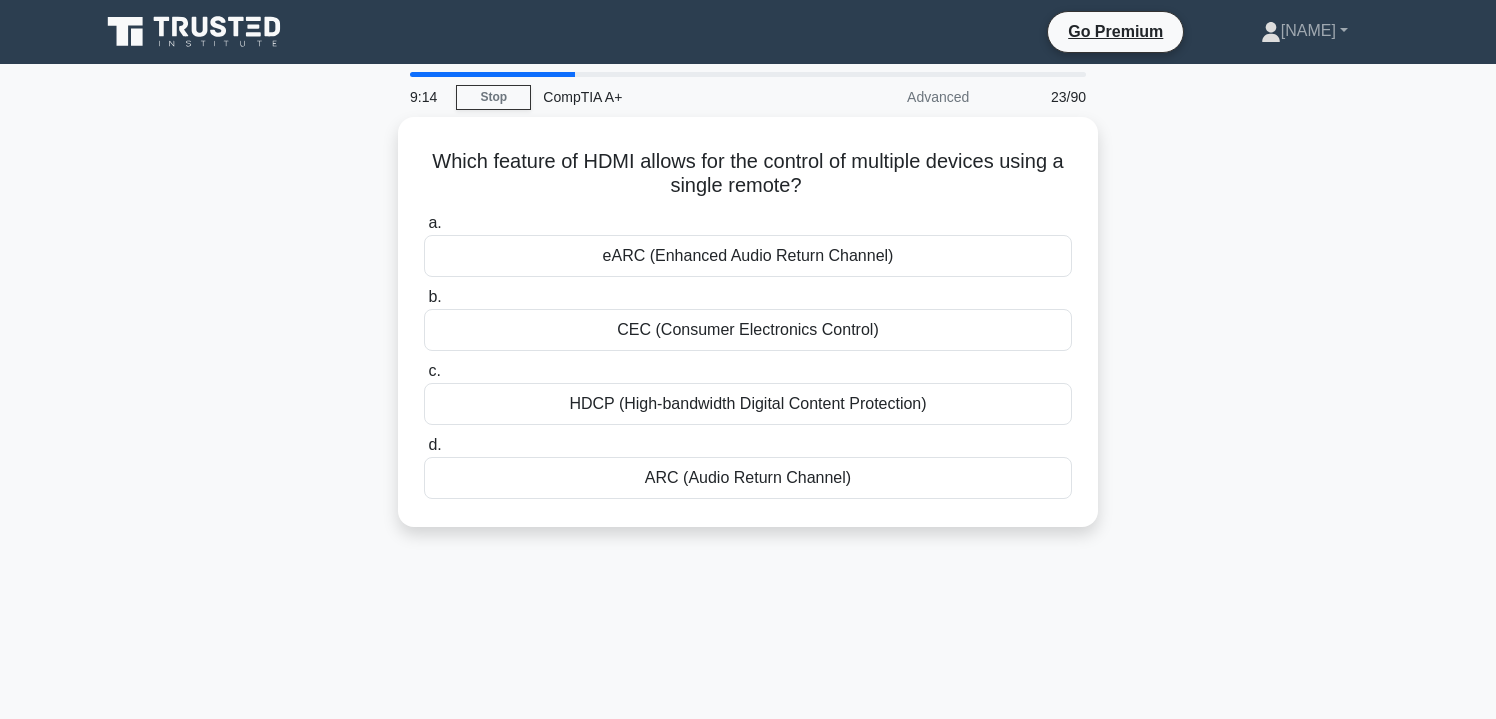 click on "CompTIA A+" at bounding box center [668, 97] 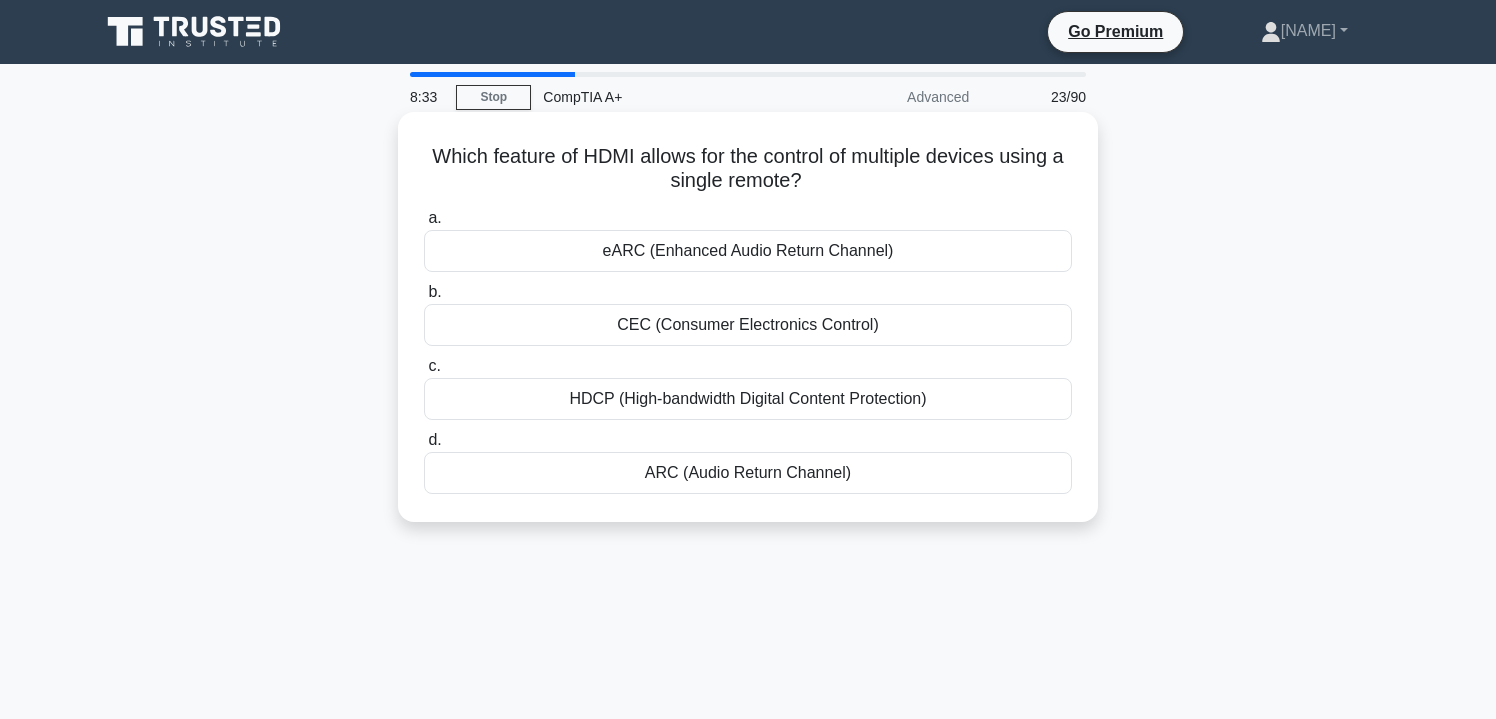 click on "CEC (Consumer Electronics Control)" at bounding box center (748, 325) 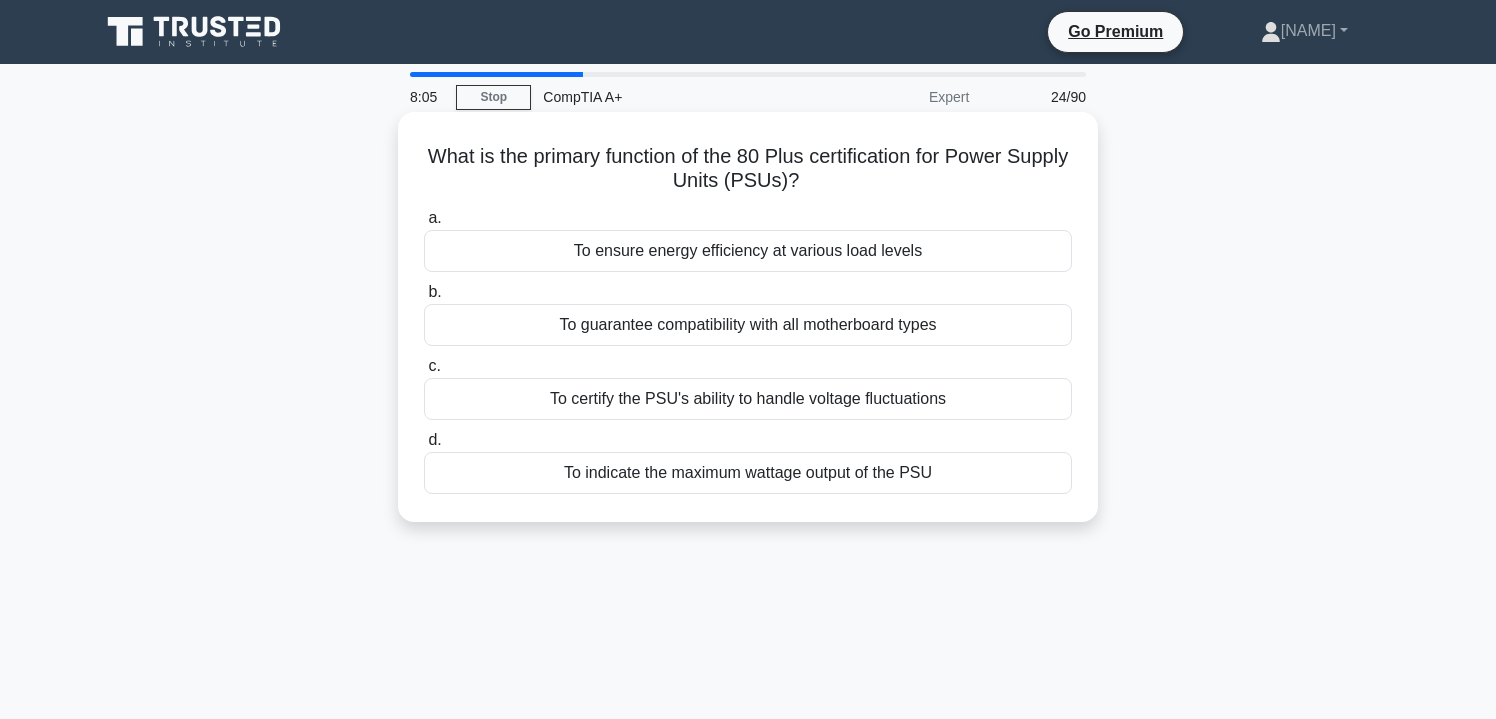 click on "What is the primary function of the 80 Plus certification for Power Supply Units (PSUs)?
.spinner_0XTQ{transform-origin:center;animation:spinner_y6GP .75s linear infinite}@keyframes spinner_y6GP{100%{transform:rotate(360deg)}}" at bounding box center (748, 169) 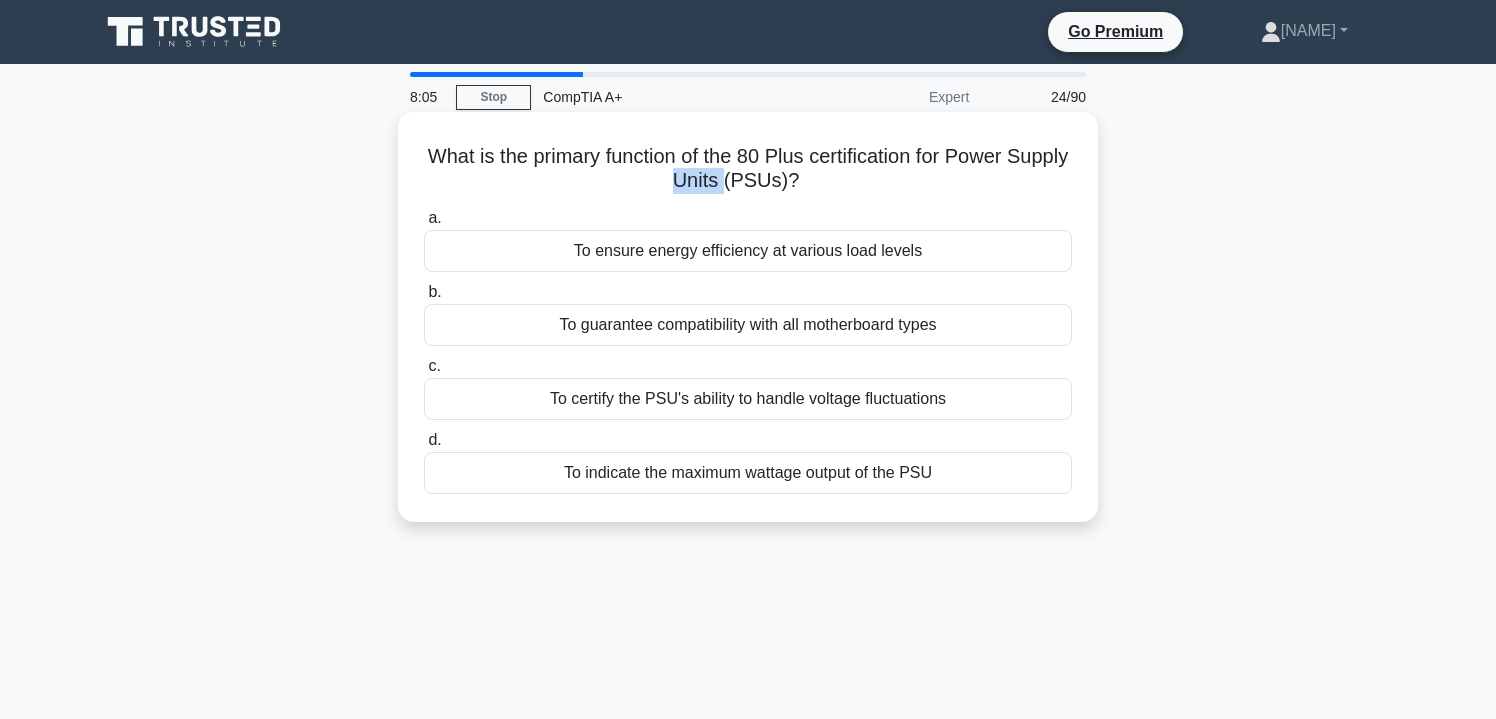 click on "What is the primary function of the 80 Plus certification for Power Supply Units (PSUs)?
.spinner_0XTQ{transform-origin:center;animation:spinner_y6GP .75s linear infinite}@keyframes spinner_y6GP{100%{transform:rotate(360deg)}}" at bounding box center (748, 169) 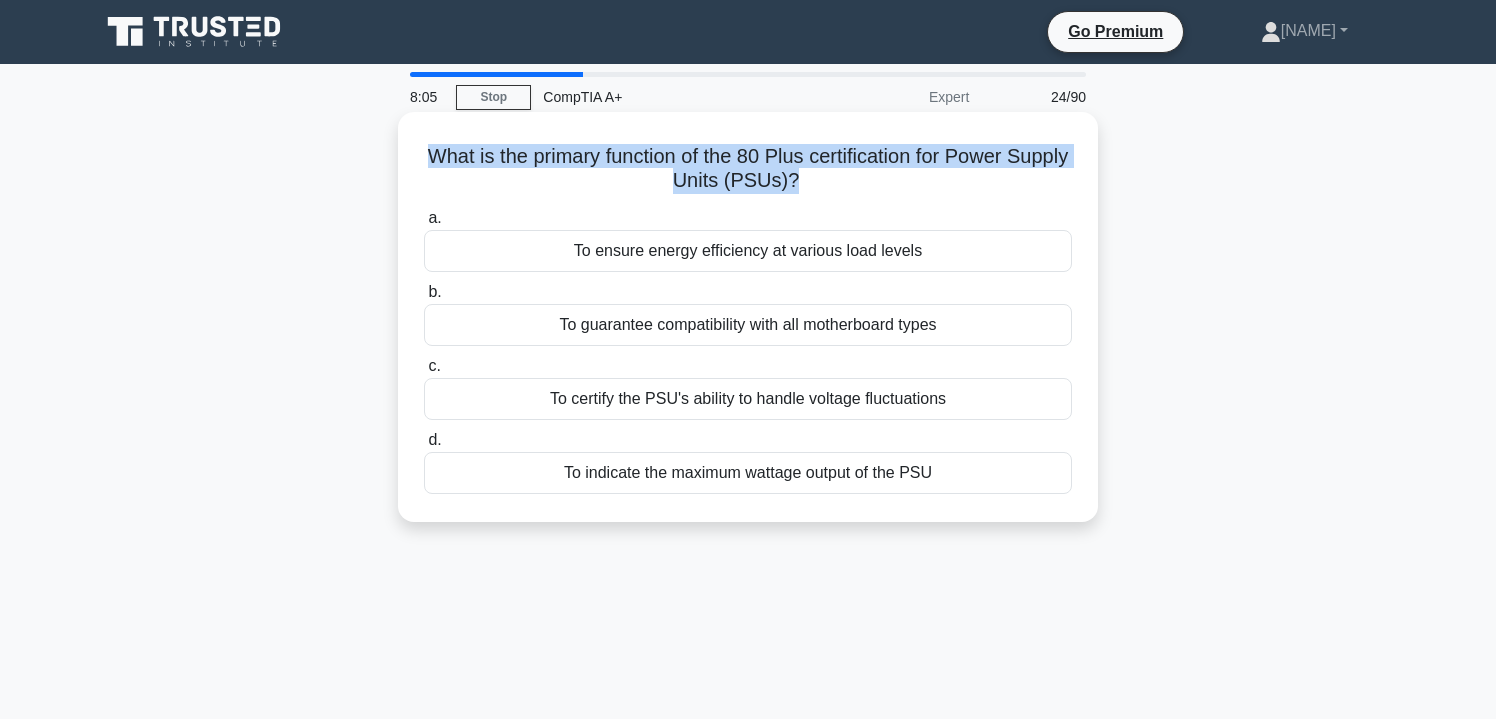 click on "What is the primary function of the 80 Plus certification for Power Supply Units (PSUs)?
.spinner_0XTQ{transform-origin:center;animation:spinner_y6GP .75s linear infinite}@keyframes spinner_y6GP{100%{transform:rotate(360deg)}}" at bounding box center [748, 169] 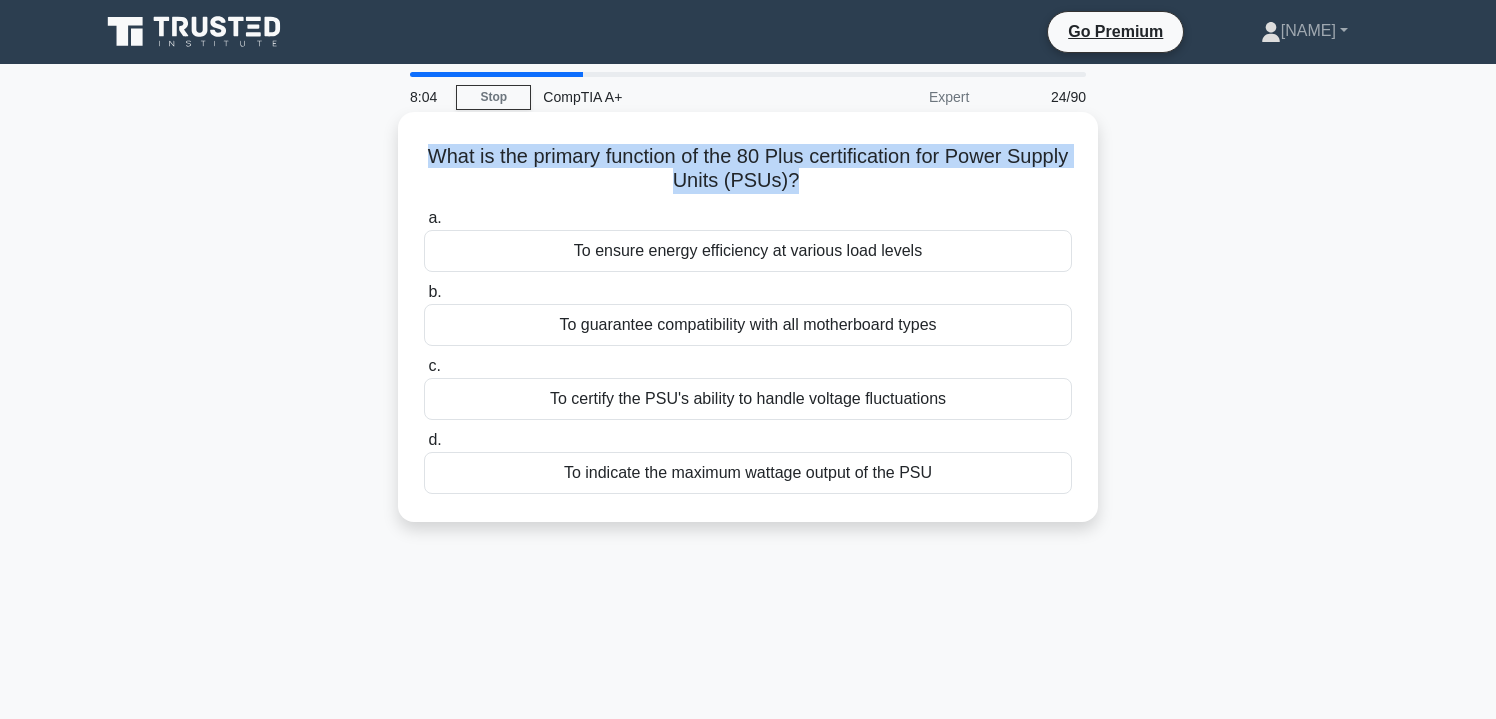 copy on "What is the primary function of the 80 Plus certification for Power Supply Units (PSUs)?
.spinner_0XTQ{transform-origin:center;animation:spinner_y6GP .75s linear infinite}@keyframes spinner_y6GP{100%{transform:rotate(360deg)}}" 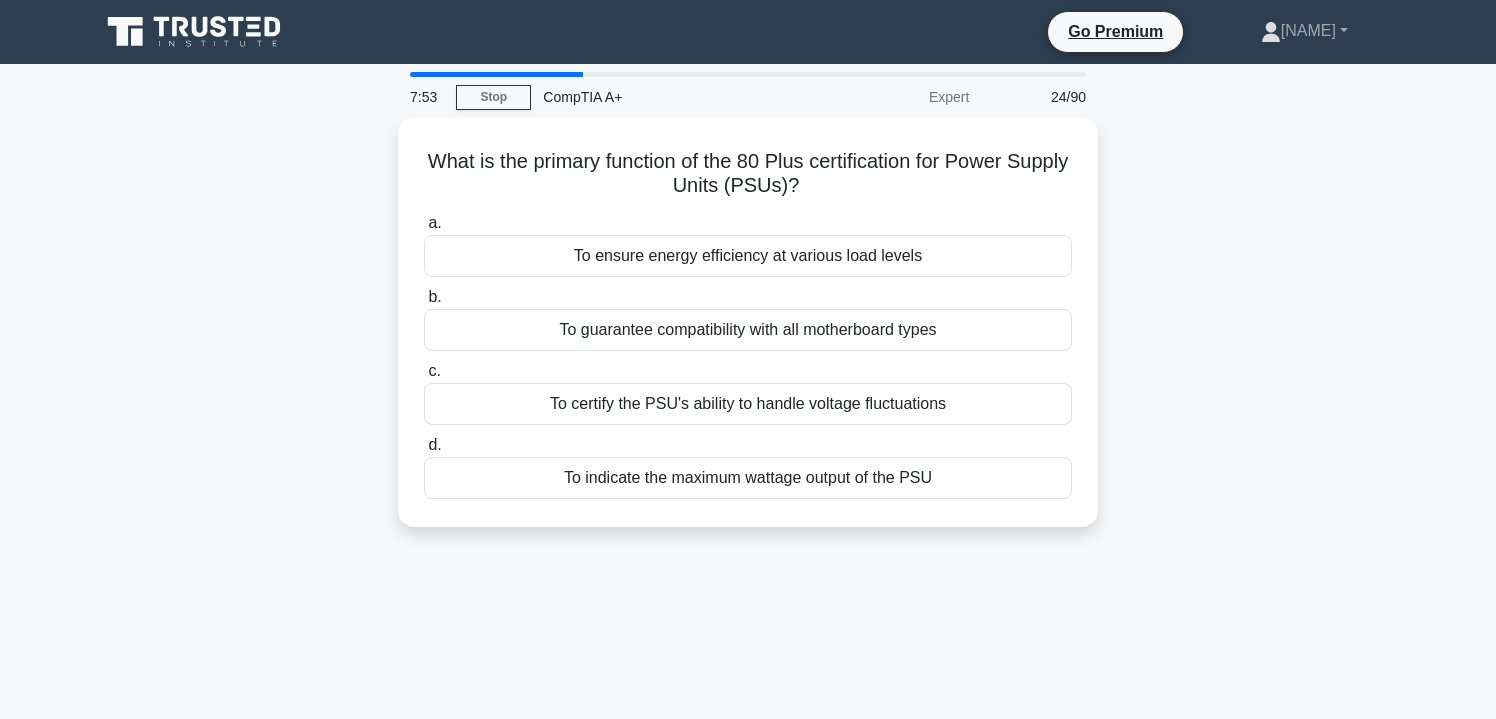 click on "What is the primary function of the 80 Plus certification for Power Supply Units (PSUs)?
.spinner_0XTQ{transform-origin:center;animation:spinner_y6GP .75s linear infinite}@keyframes spinner_y6GP{100%{transform:rotate(360deg)}}
a.
To ensure energy efficiency at various load levels
b. c. d." at bounding box center [748, 334] 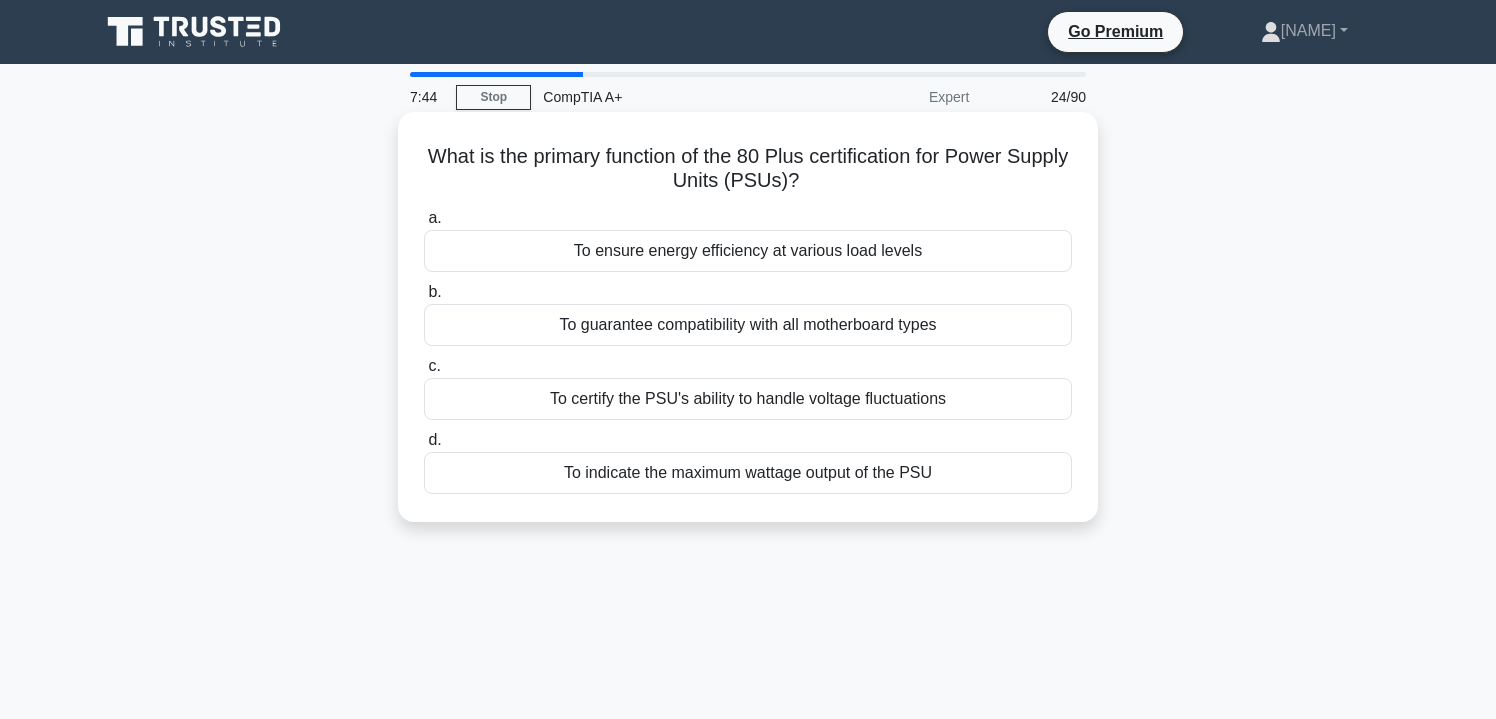 click on "To ensure energy efficiency at various load levels" at bounding box center [748, 251] 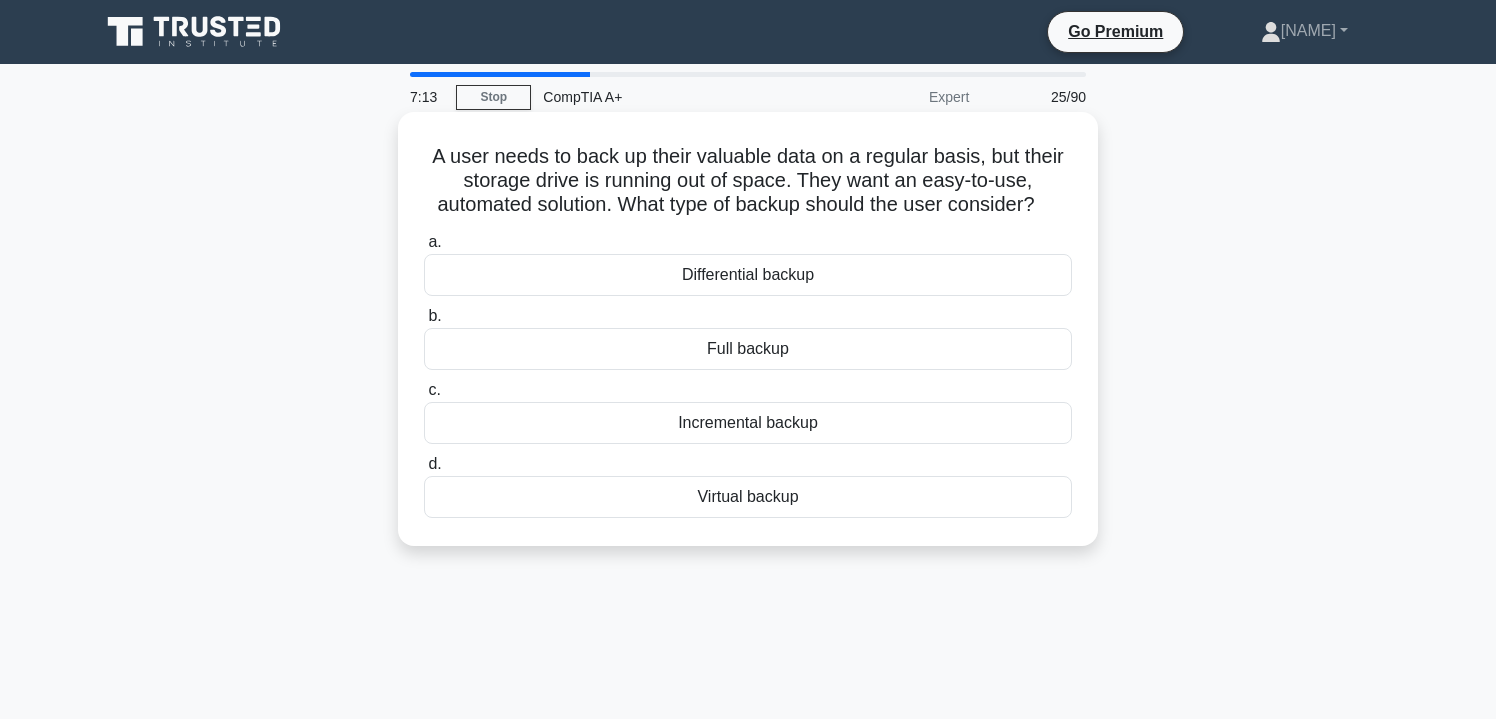 click on "Virtual backup" at bounding box center (748, 497) 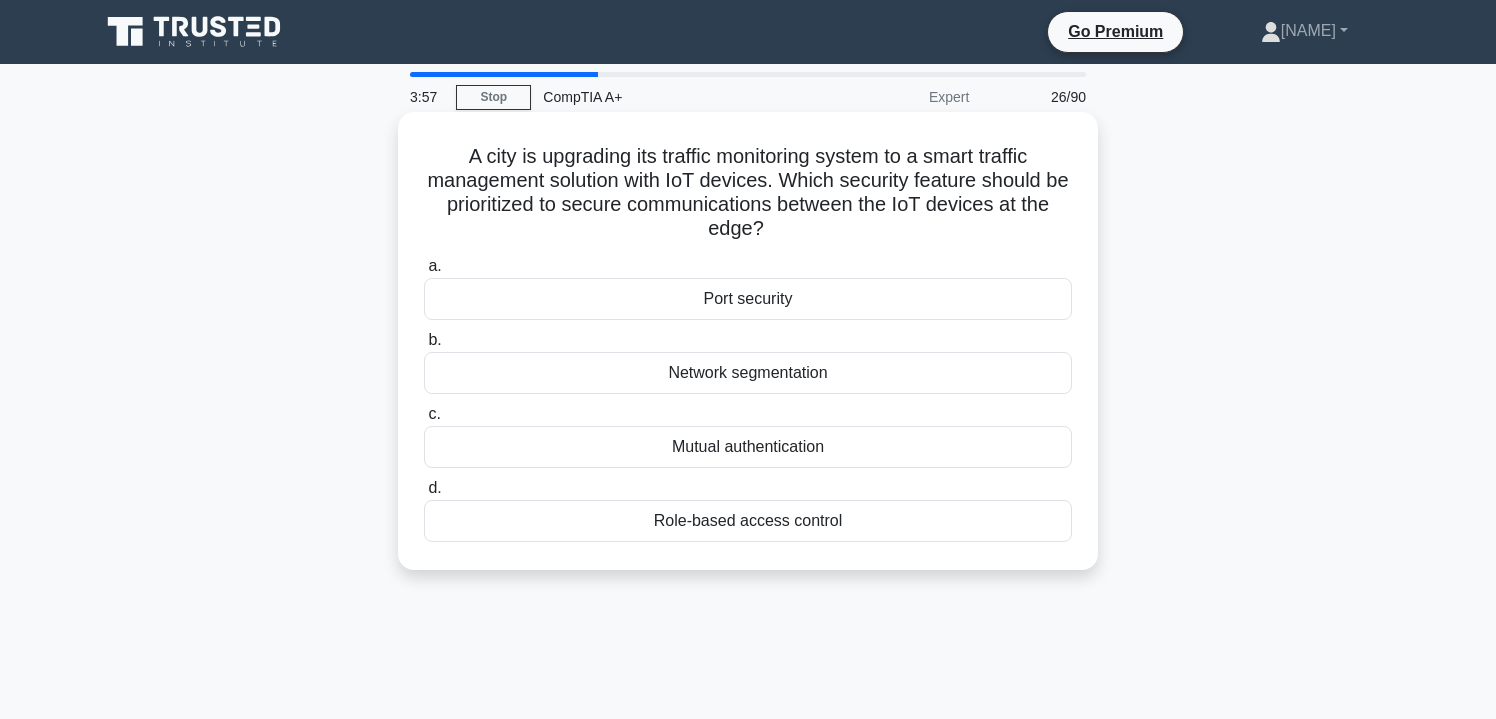 click on "Network segmentation" at bounding box center (748, 373) 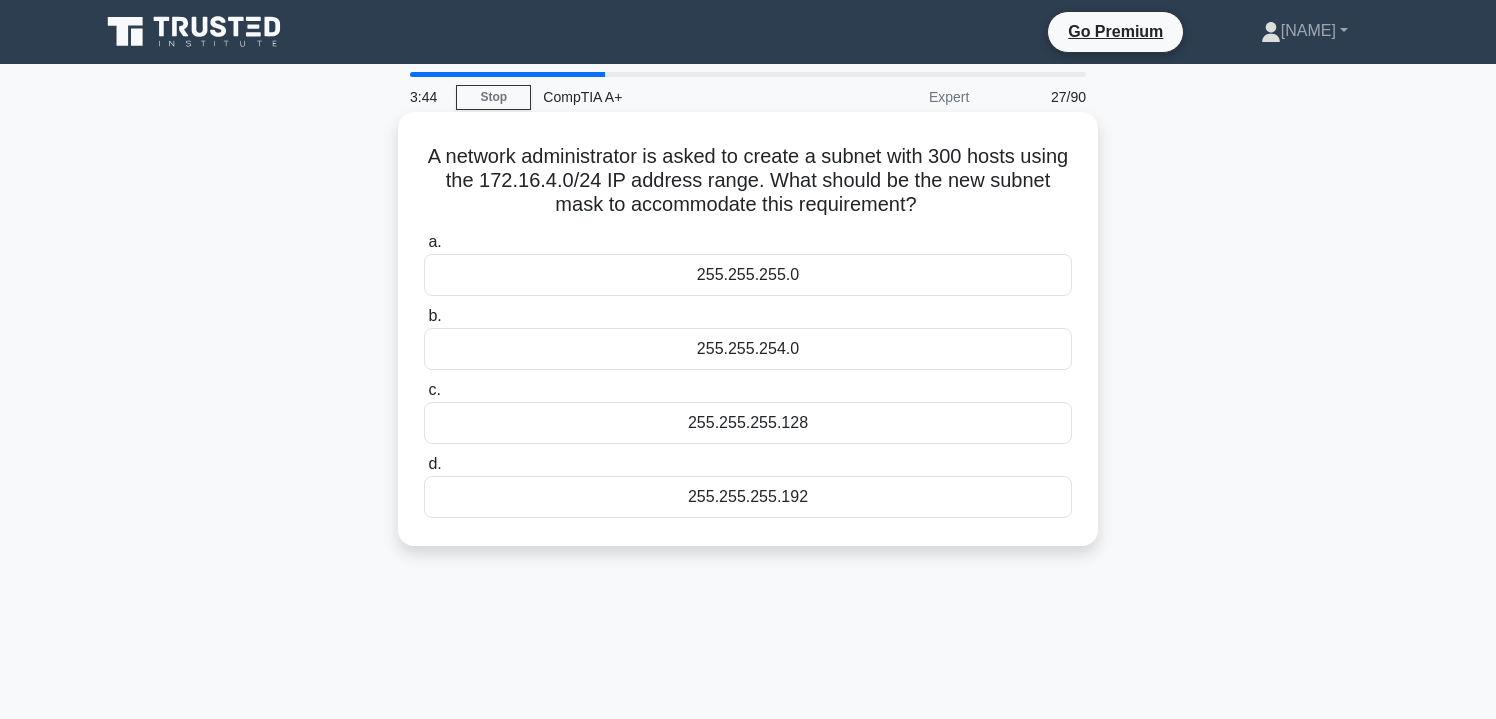 click on "255.255.255.0" at bounding box center (748, 275) 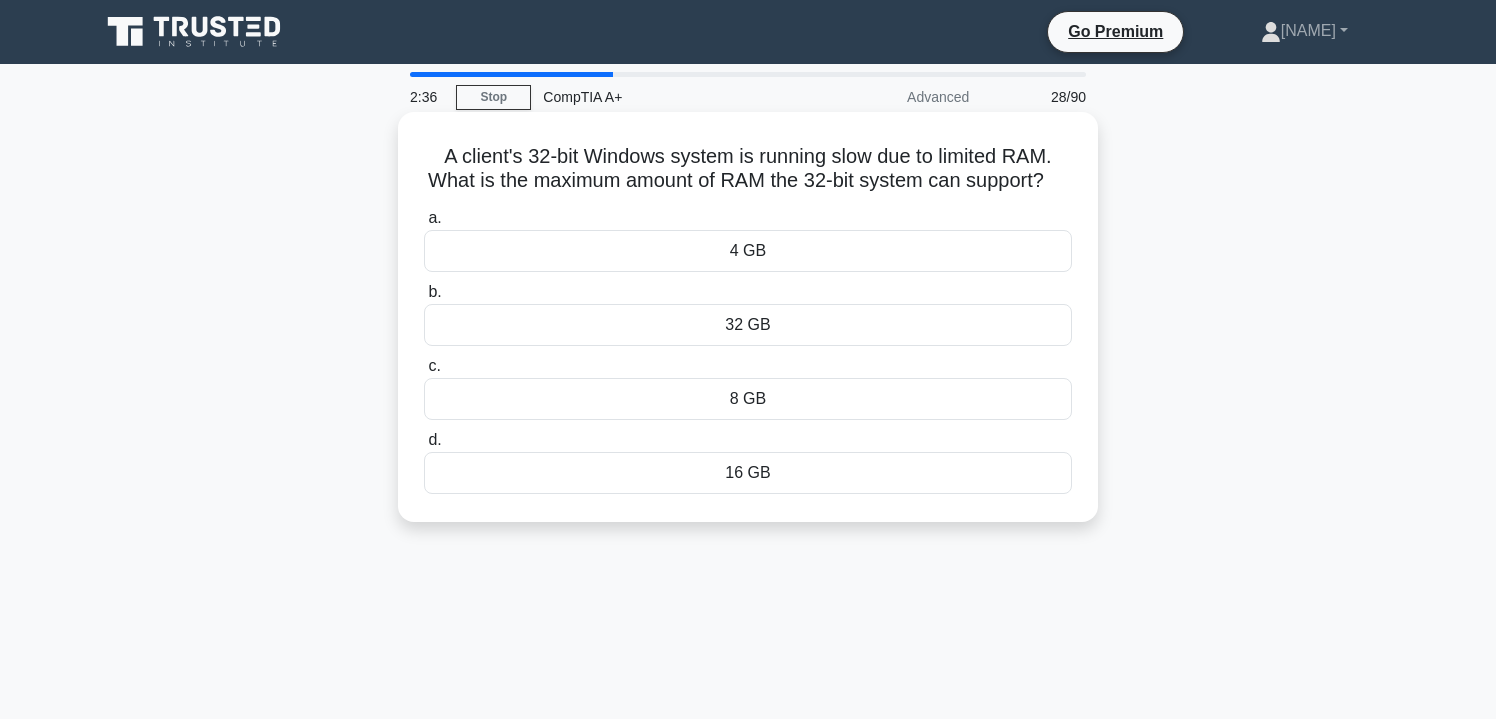click on "A client's 32-bit Windows system is running slow due to limited RAM. What is the maximum amount of RAM the 32-bit system can support?
.spinner_0XTQ{transform-origin:center;animation:spinner_y6GP .75s linear infinite}@keyframes spinner_y6GP{100%{transform:rotate(360deg)}}" at bounding box center (748, 169) 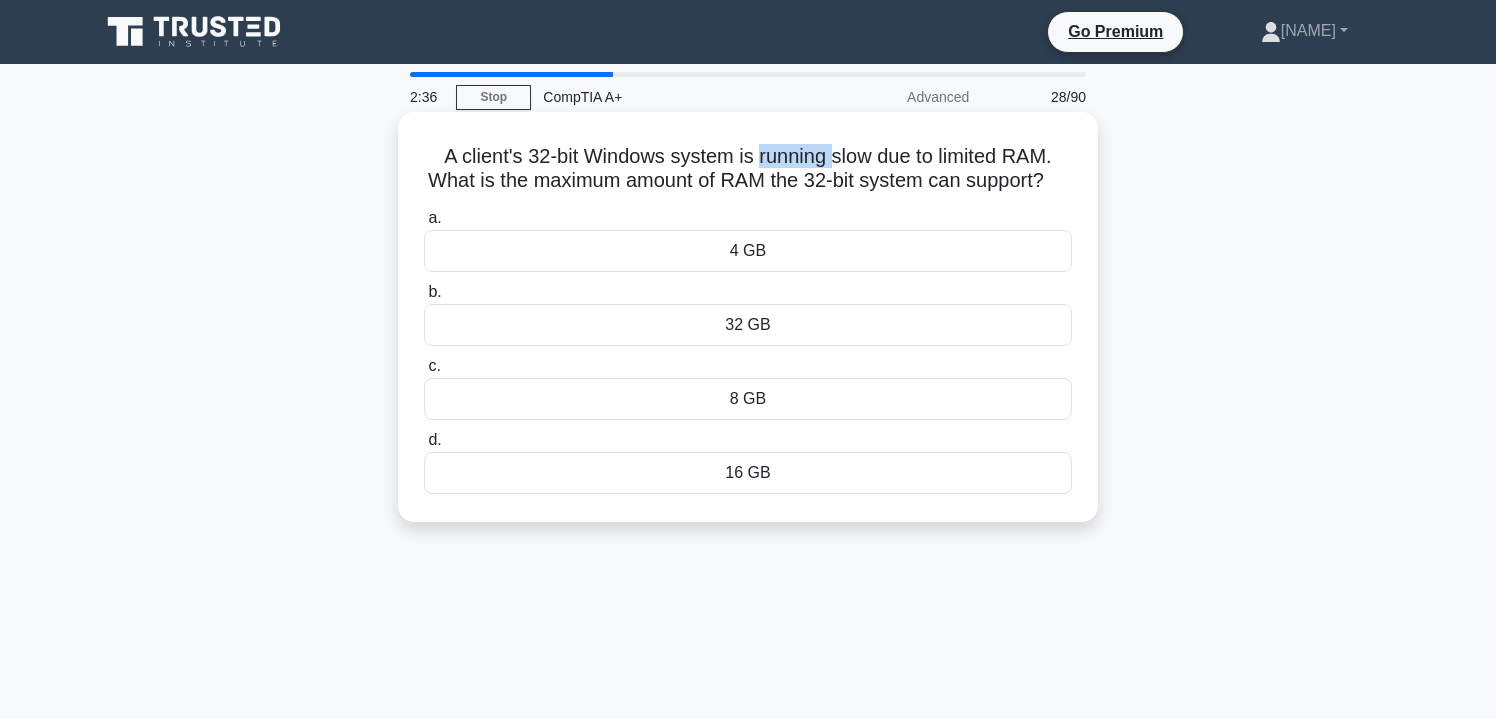click on "A client's 32-bit Windows system is running slow due to limited RAM. What is the maximum amount of RAM the 32-bit system can support?
.spinner_0XTQ{transform-origin:center;animation:spinner_y6GP .75s linear infinite}@keyframes spinner_y6GP{100%{transform:rotate(360deg)}}" at bounding box center (748, 169) 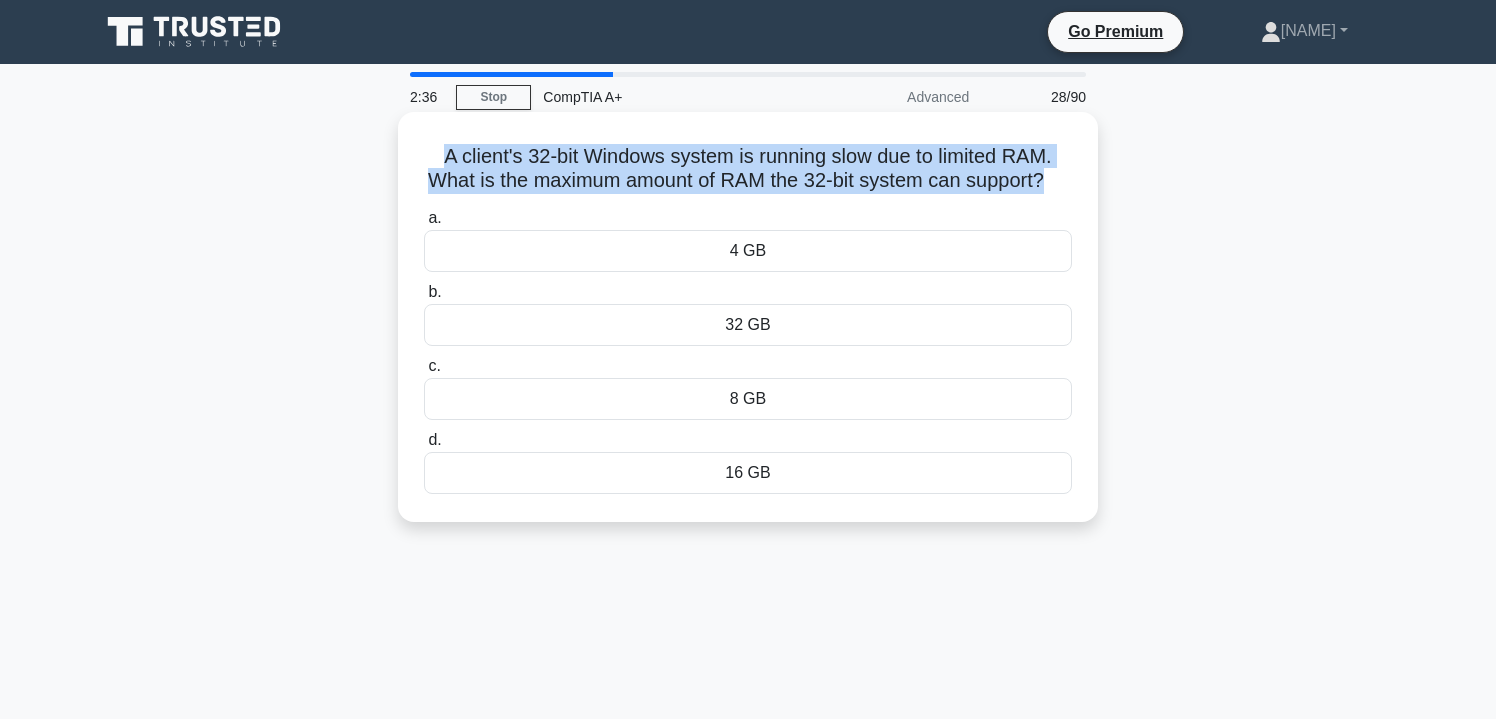 click on "A client's 32-bit Windows system is running slow due to limited RAM. What is the maximum amount of RAM the 32-bit system can support?
.spinner_0XTQ{transform-origin:center;animation:spinner_y6GP .75s linear infinite}@keyframes spinner_y6GP{100%{transform:rotate(360deg)}}" at bounding box center [748, 169] 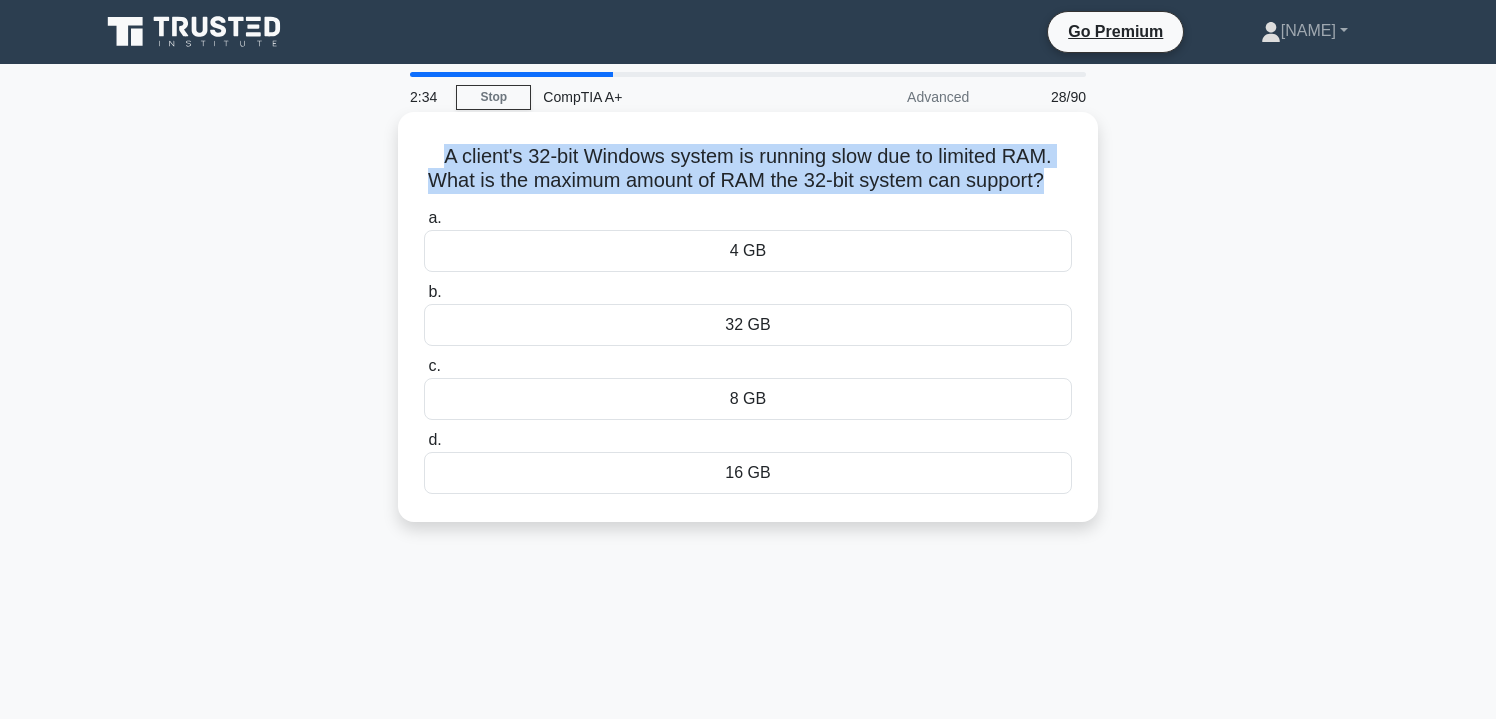 copy on "A client's 32-bit Windows system is running slow due to limited RAM. What is the maximum amount of RAM the 32-bit system can support?
.spinner_0XTQ{transform-origin:center;animation:spinner_y6GP .75s linear infinite}@keyframes spinner_y6GP{100%{transform:rotate(360deg)}}" 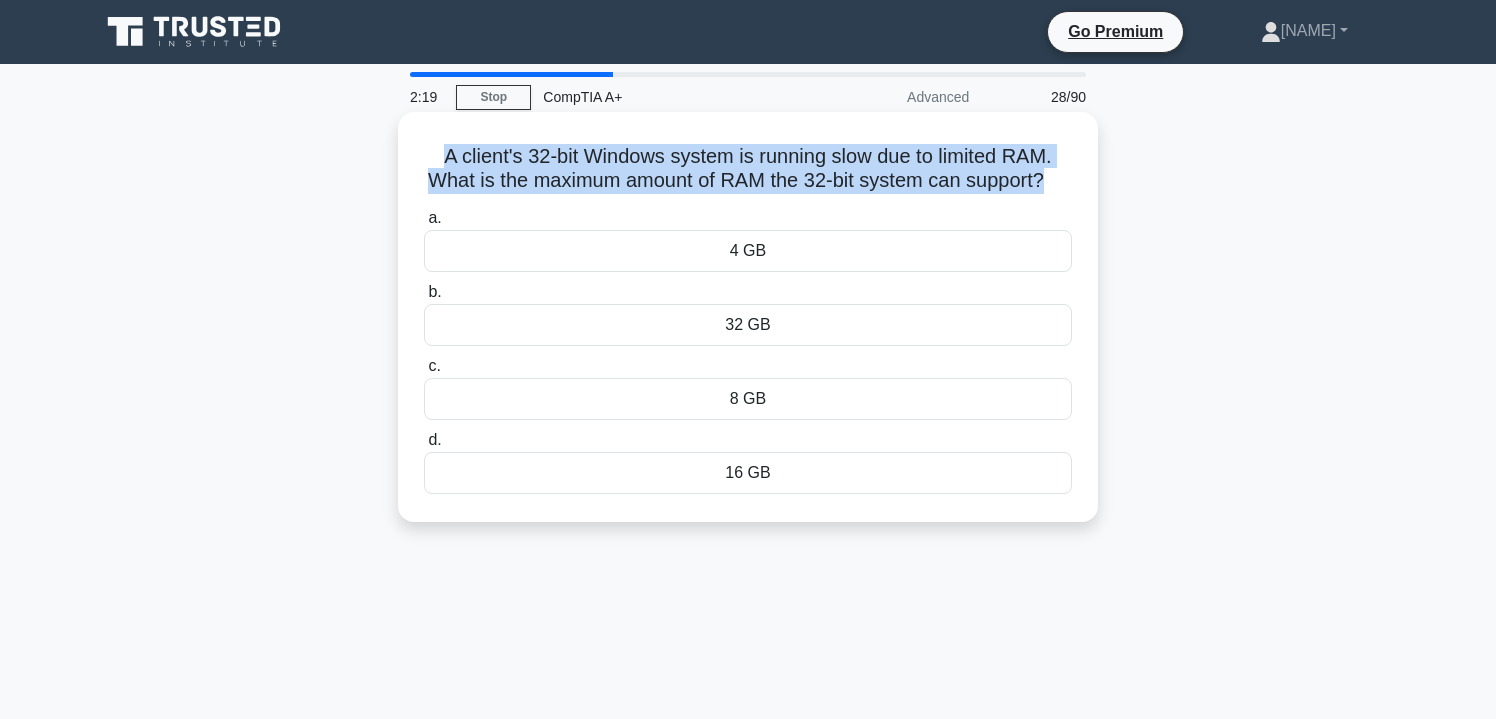 click on "A client's 32-bit Windows system is running slow due to limited RAM. What is the maximum amount of RAM the 32-bit system can support?
.spinner_0XTQ{transform-origin:center;animation:spinner_y6GP .75s linear infinite}@keyframes spinner_y6GP{100%{transform:rotate(360deg)}}" at bounding box center (748, 169) 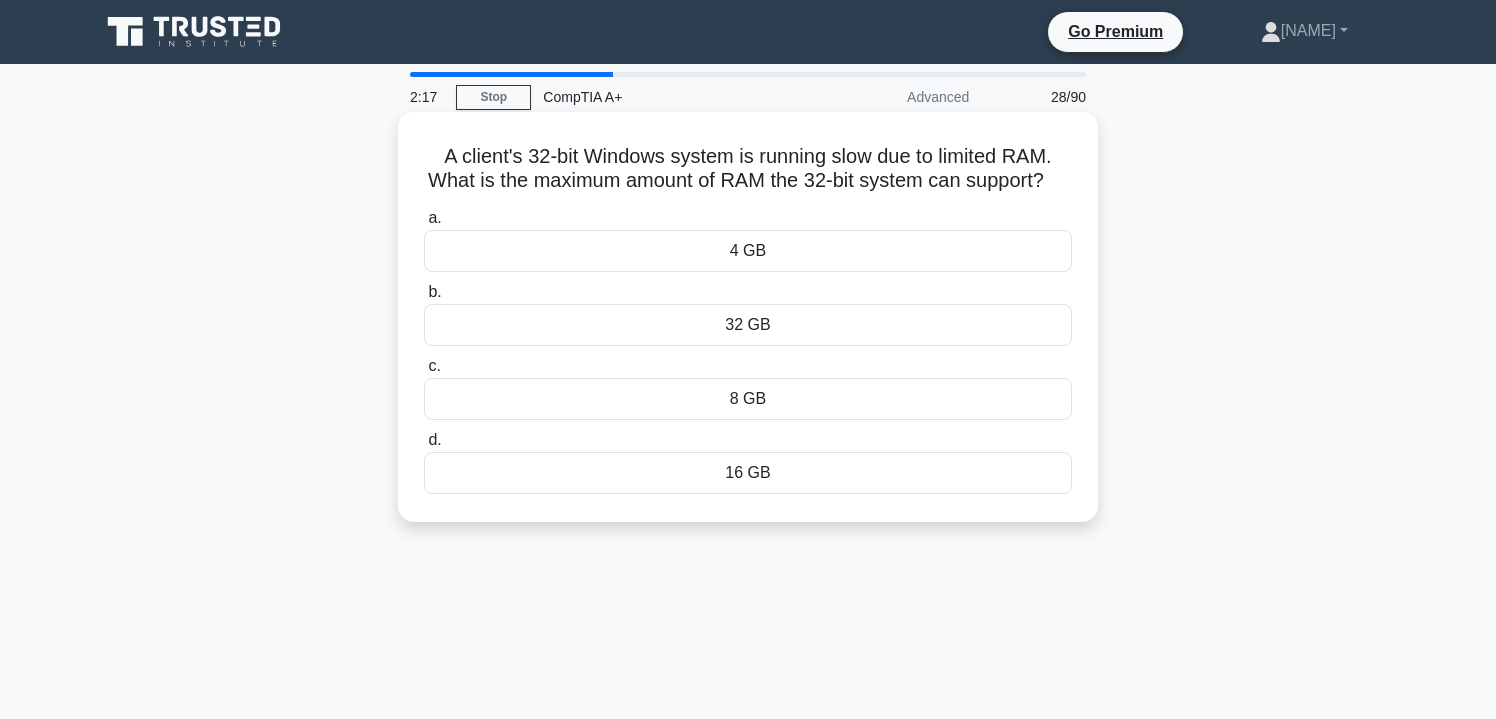 click on "4 GB" at bounding box center (748, 251) 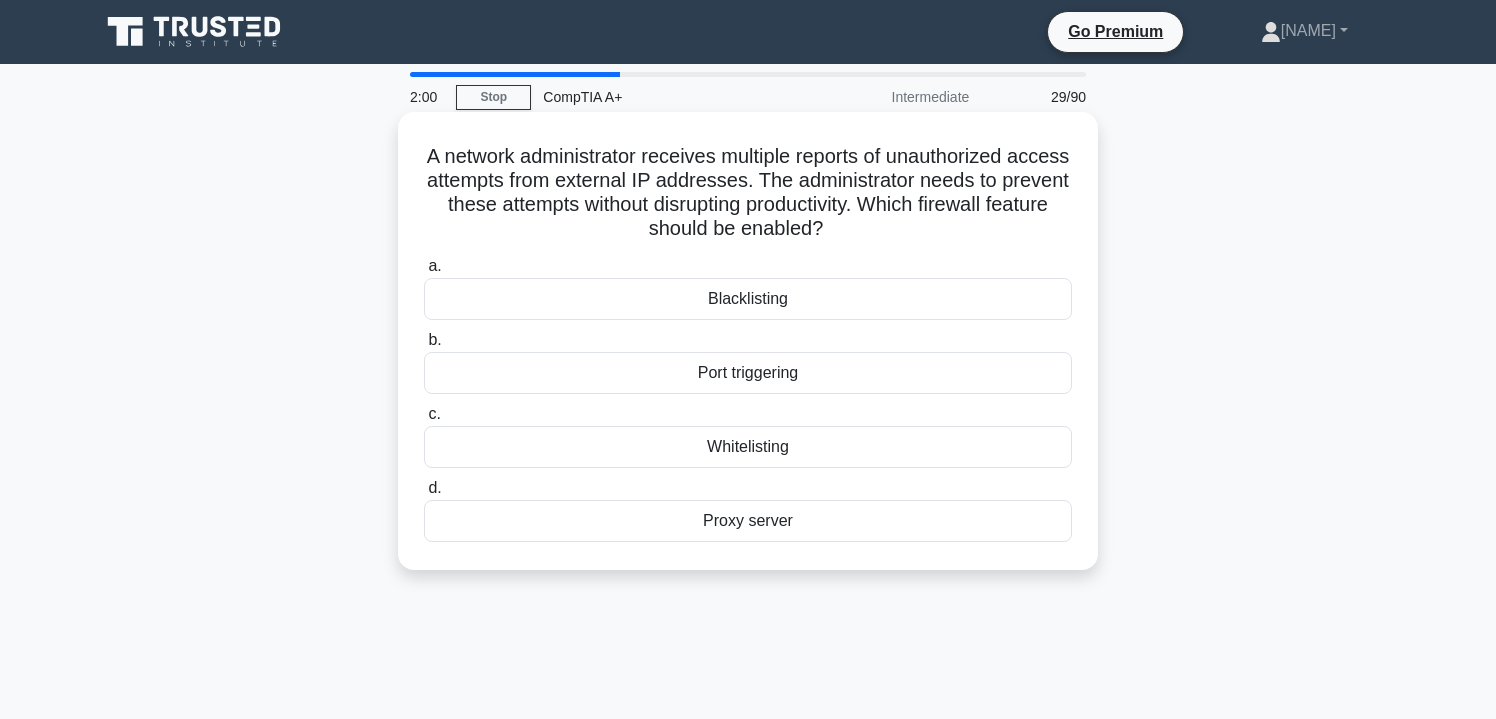 click on "Proxy server" at bounding box center [748, 521] 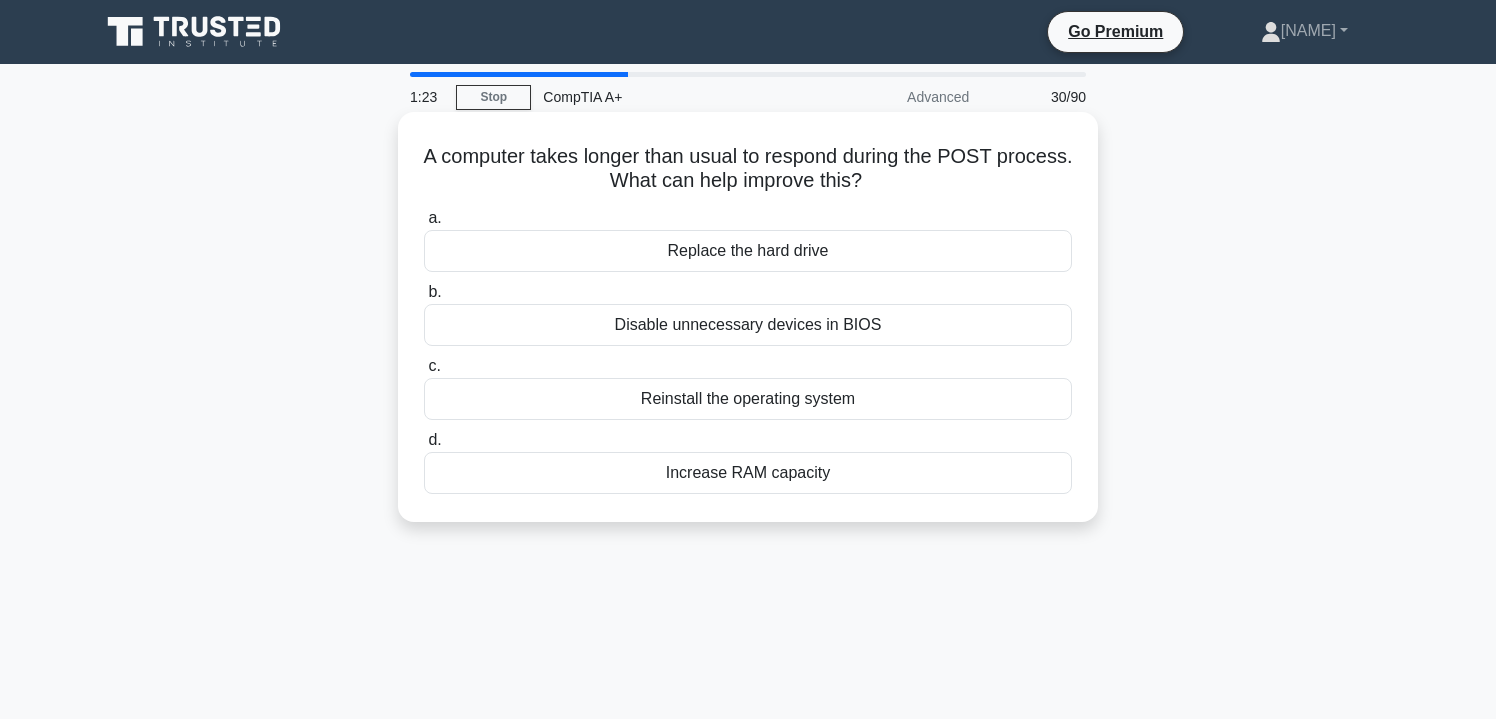 click on "Disable unnecessary devices in BIOS" at bounding box center [748, 325] 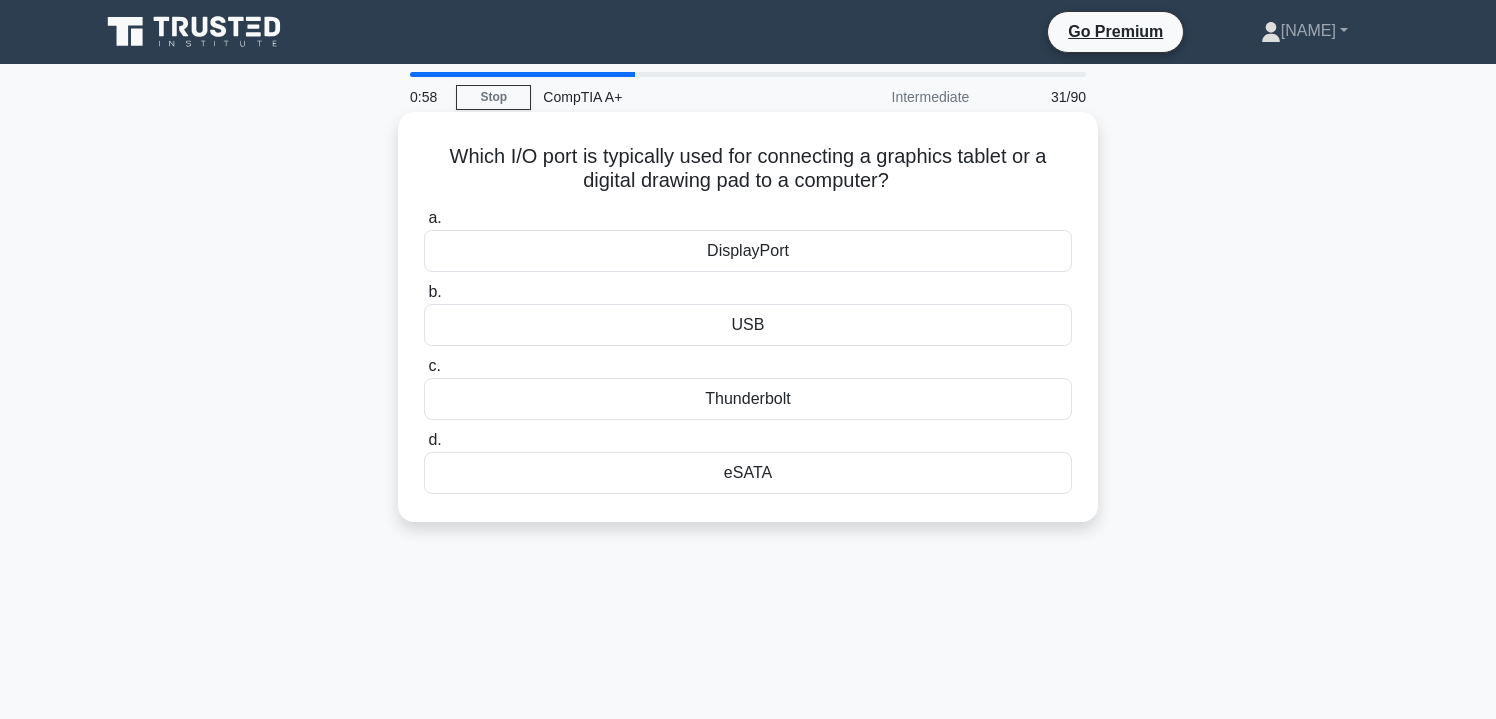 click on "Which I/O port is typically used for connecting a graphics tablet or a digital drawing pad to a computer?
.spinner_0XTQ{transform-origin:center;animation:spinner_y6GP .75s linear infinite}@keyframes spinner_y6GP{100%{transform:rotate(360deg)}}" at bounding box center [748, 169] 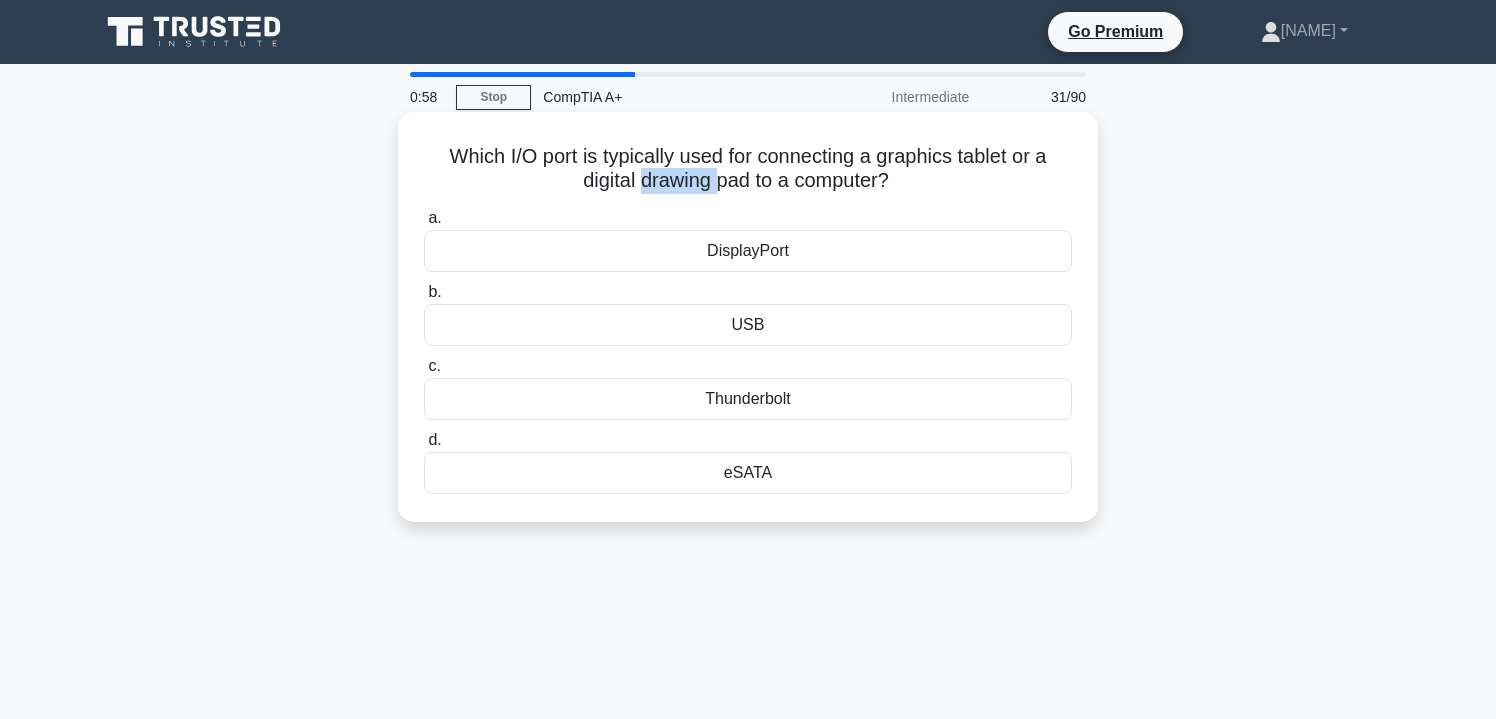 click on "Which I/O port is typically used for connecting a graphics tablet or a digital drawing pad to a computer?
.spinner_0XTQ{transform-origin:center;animation:spinner_y6GP .75s linear infinite}@keyframes spinner_y6GP{100%{transform:rotate(360deg)}}" at bounding box center (748, 169) 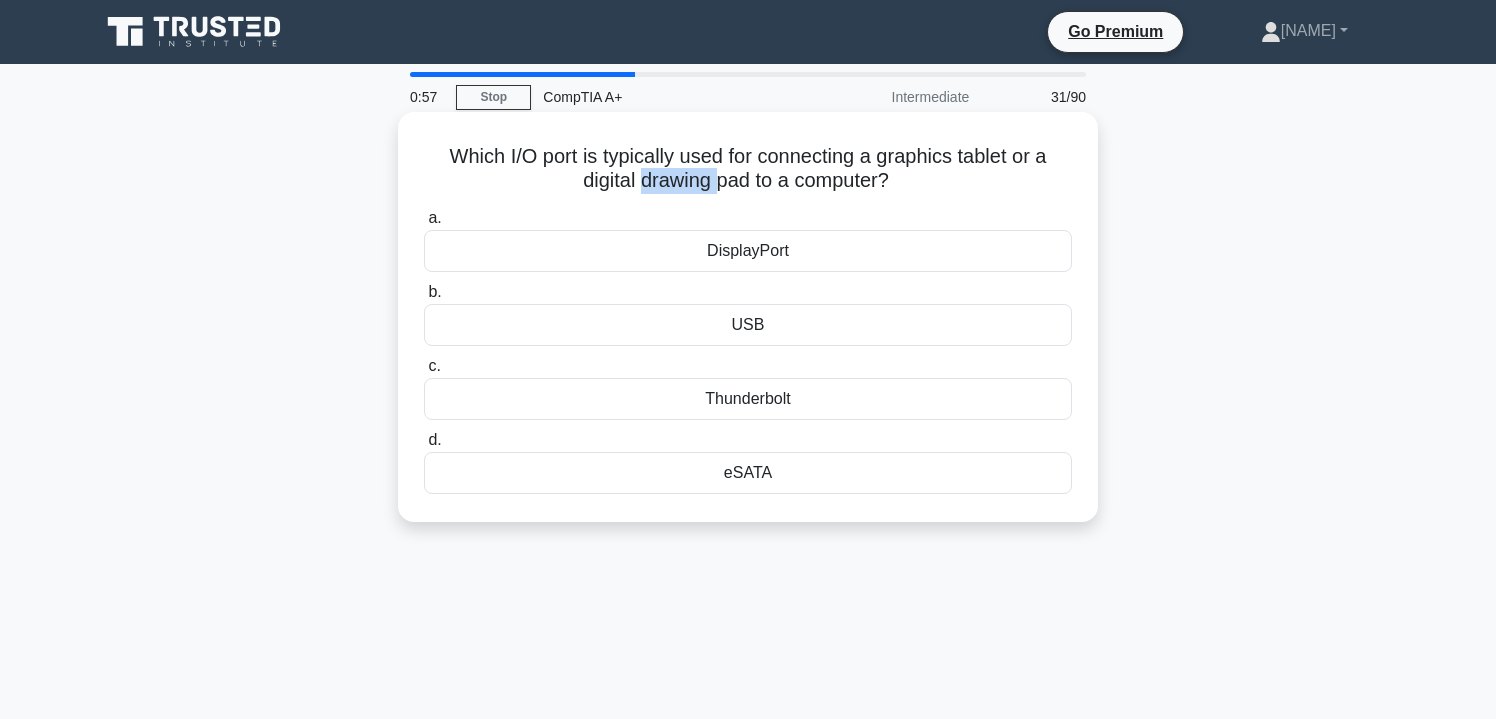 click on "Which I/O port is typically used for connecting a graphics tablet or a digital drawing pad to a computer?
.spinner_0XTQ{transform-origin:center;animation:spinner_y6GP .75s linear infinite}@keyframes spinner_y6GP{100%{transform:rotate(360deg)}}" at bounding box center [748, 169] 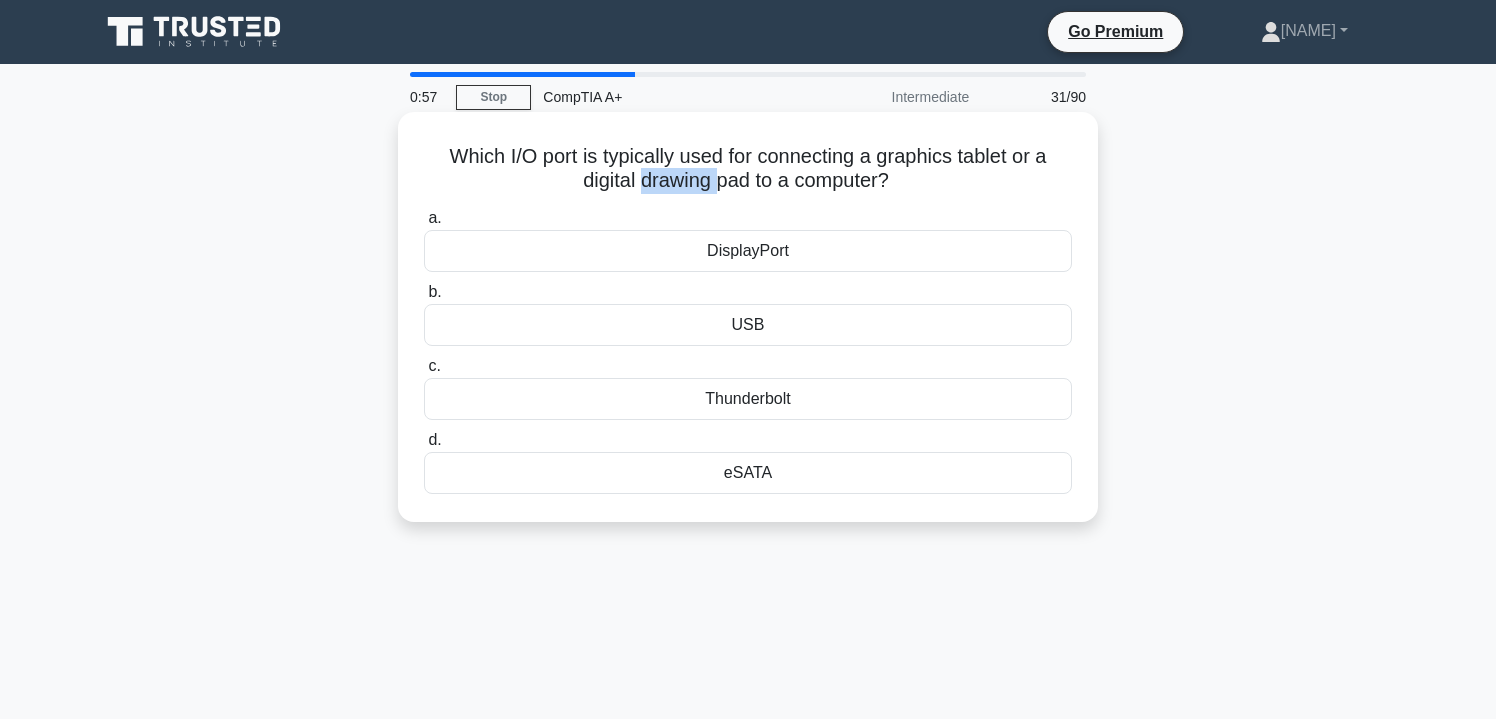 click on "Which I/O port is typically used for connecting a graphics tablet or a digital drawing pad to a computer?
.spinner_0XTQ{transform-origin:center;animation:spinner_y6GP .75s linear infinite}@keyframes spinner_y6GP{100%{transform:rotate(360deg)}}" at bounding box center (748, 169) 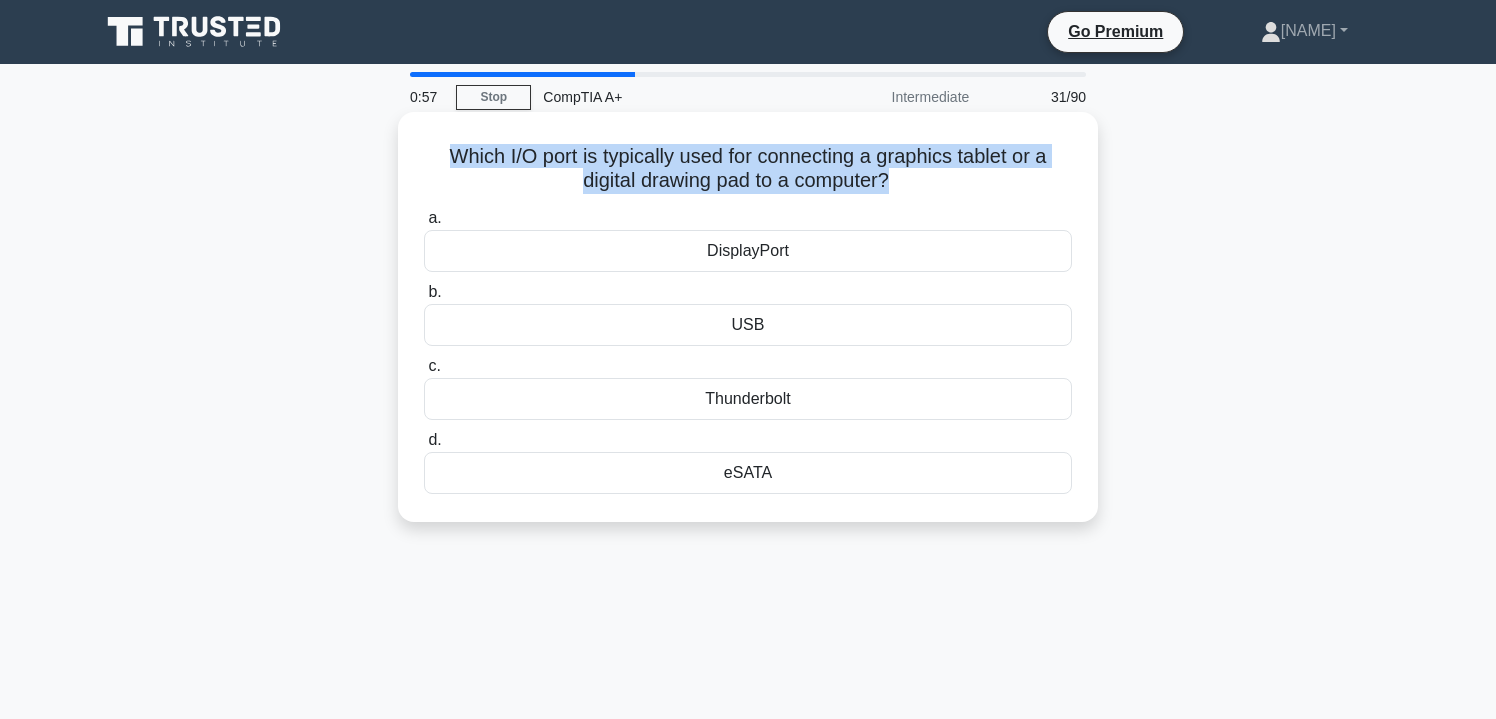 click on "Which I/O port is typically used for connecting a graphics tablet or a digital drawing pad to a computer?
.spinner_0XTQ{transform-origin:center;animation:spinner_y6GP .75s linear infinite}@keyframes spinner_y6GP{100%{transform:rotate(360deg)}}" at bounding box center (748, 169) 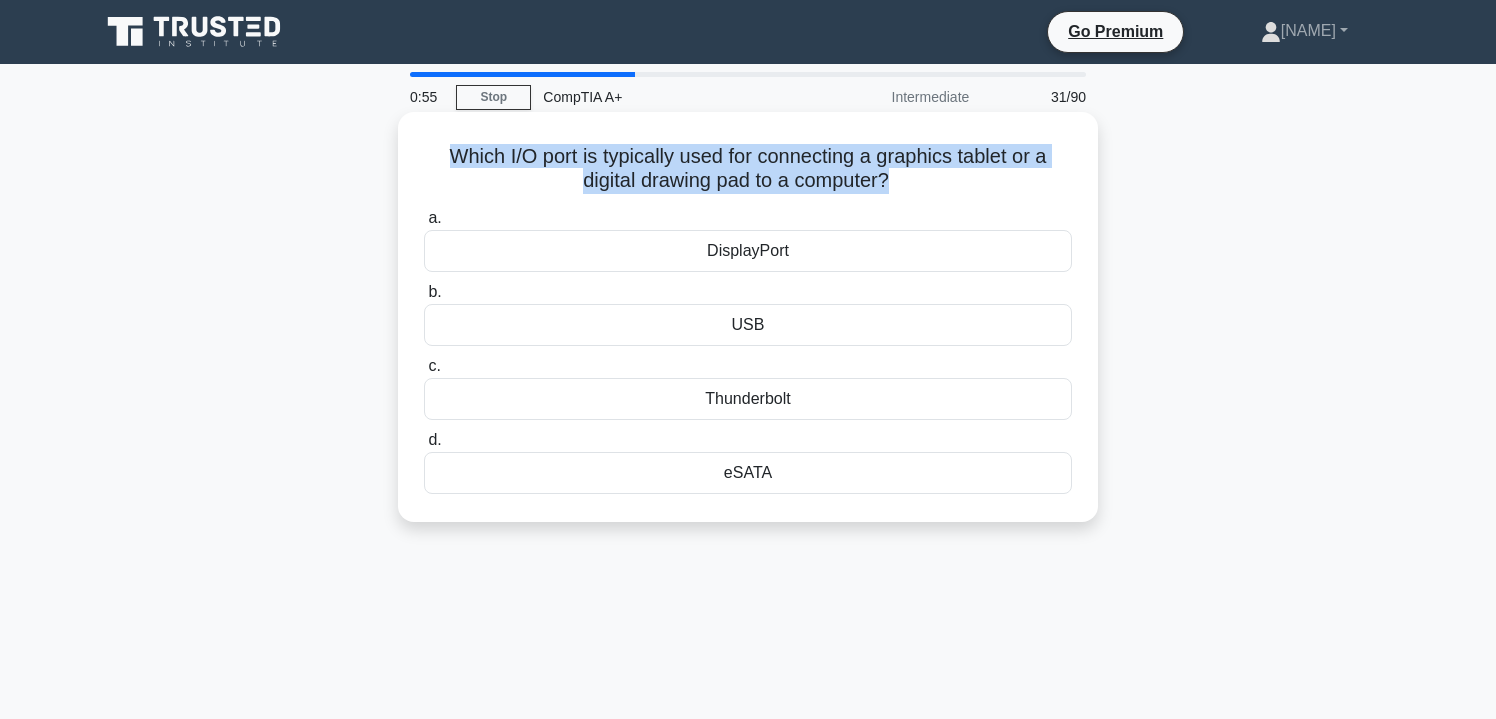click on "Which I/O port is typically used for connecting a graphics tablet or a digital drawing pad to a computer?
.spinner_0XTQ{transform-origin:center;animation:spinner_y6GP .75s linear infinite}@keyframes spinner_y6GP{100%{transform:rotate(360deg)}}" at bounding box center (748, 169) 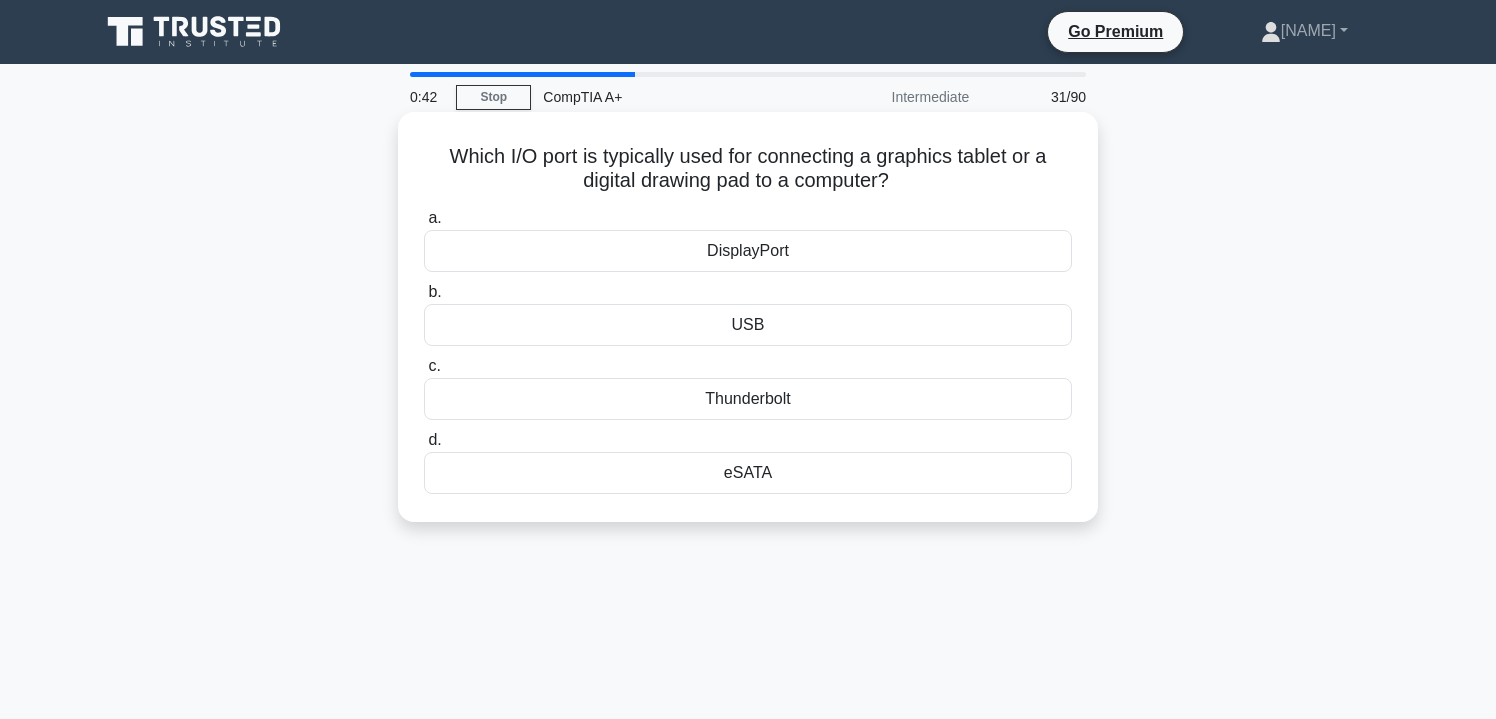 click on "USB" at bounding box center (748, 325) 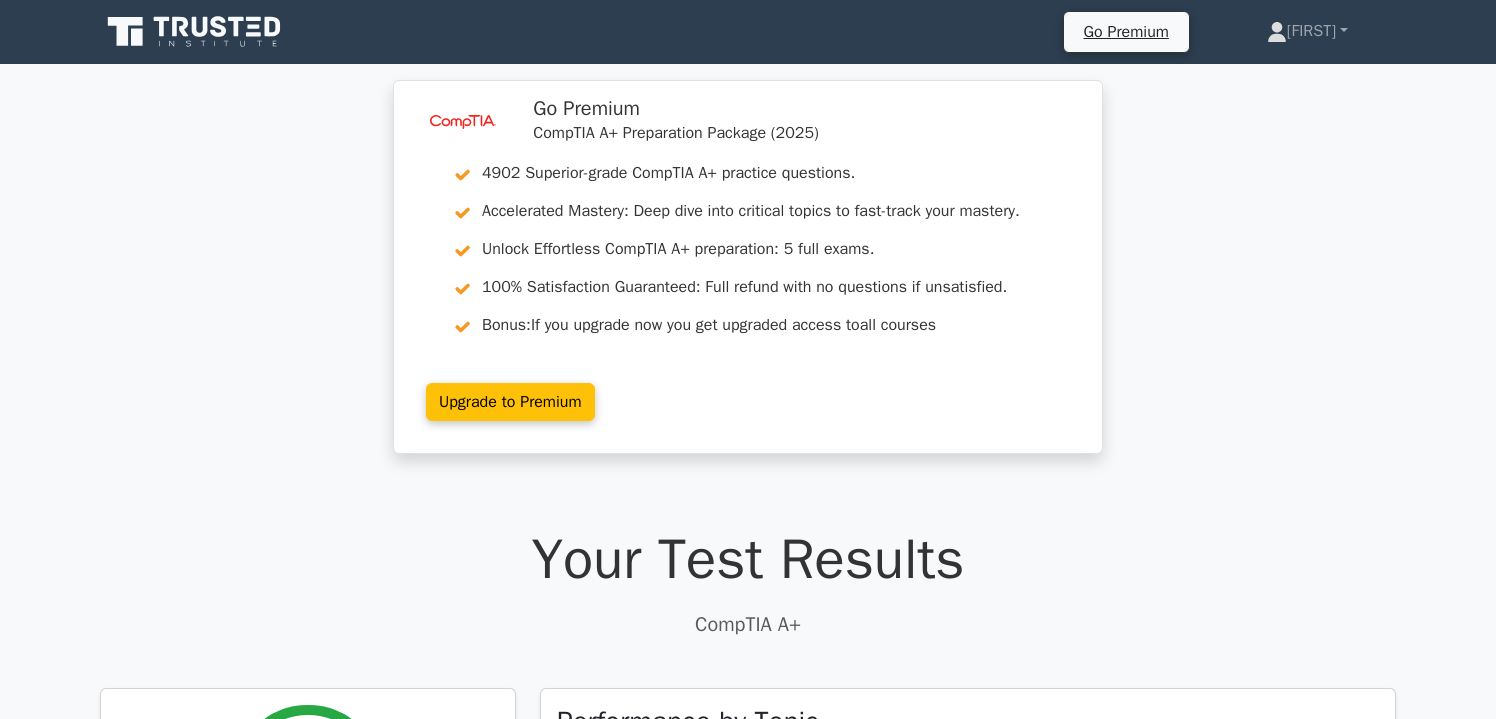 scroll, scrollTop: 0, scrollLeft: 0, axis: both 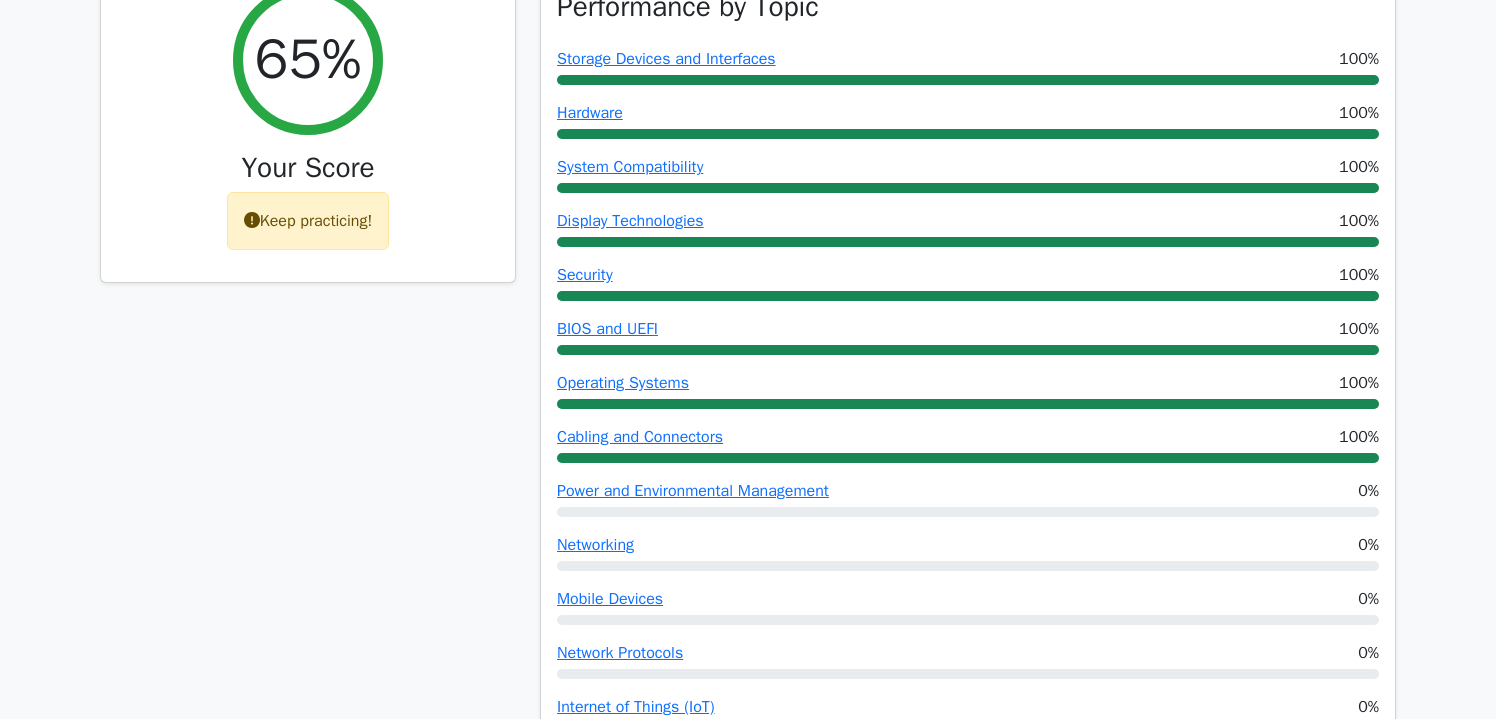 click on "Keep practicing!" at bounding box center [308, 221] 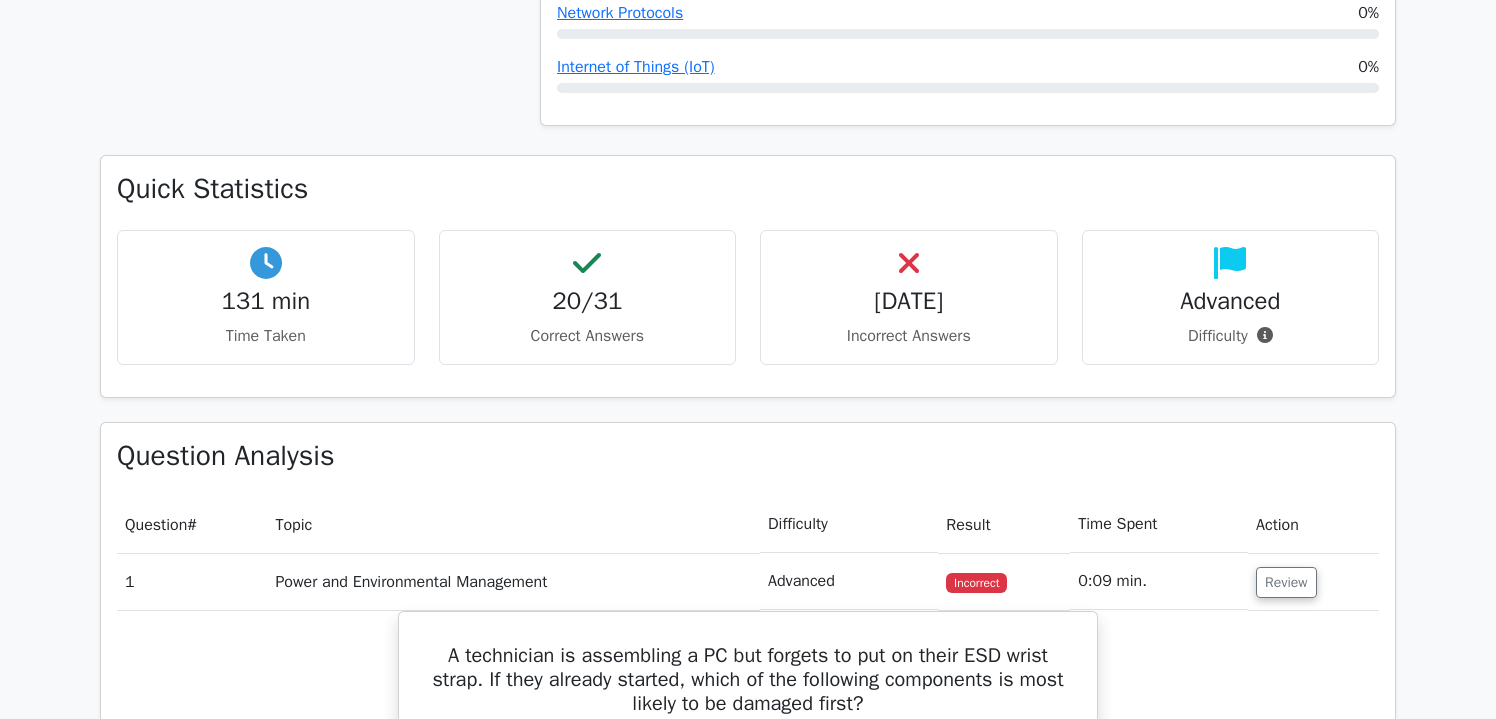 scroll, scrollTop: 1351, scrollLeft: 0, axis: vertical 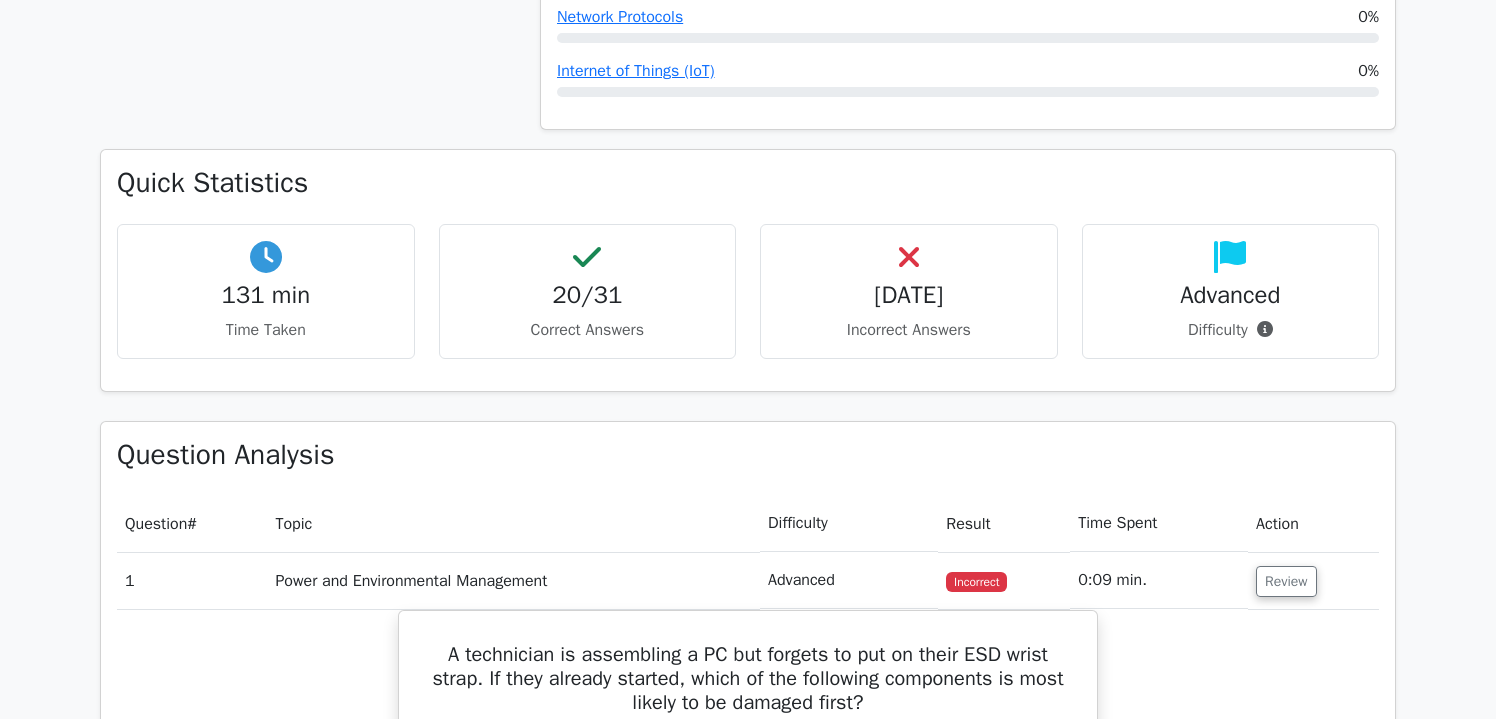 click on "Correct Answers" at bounding box center [588, 330] 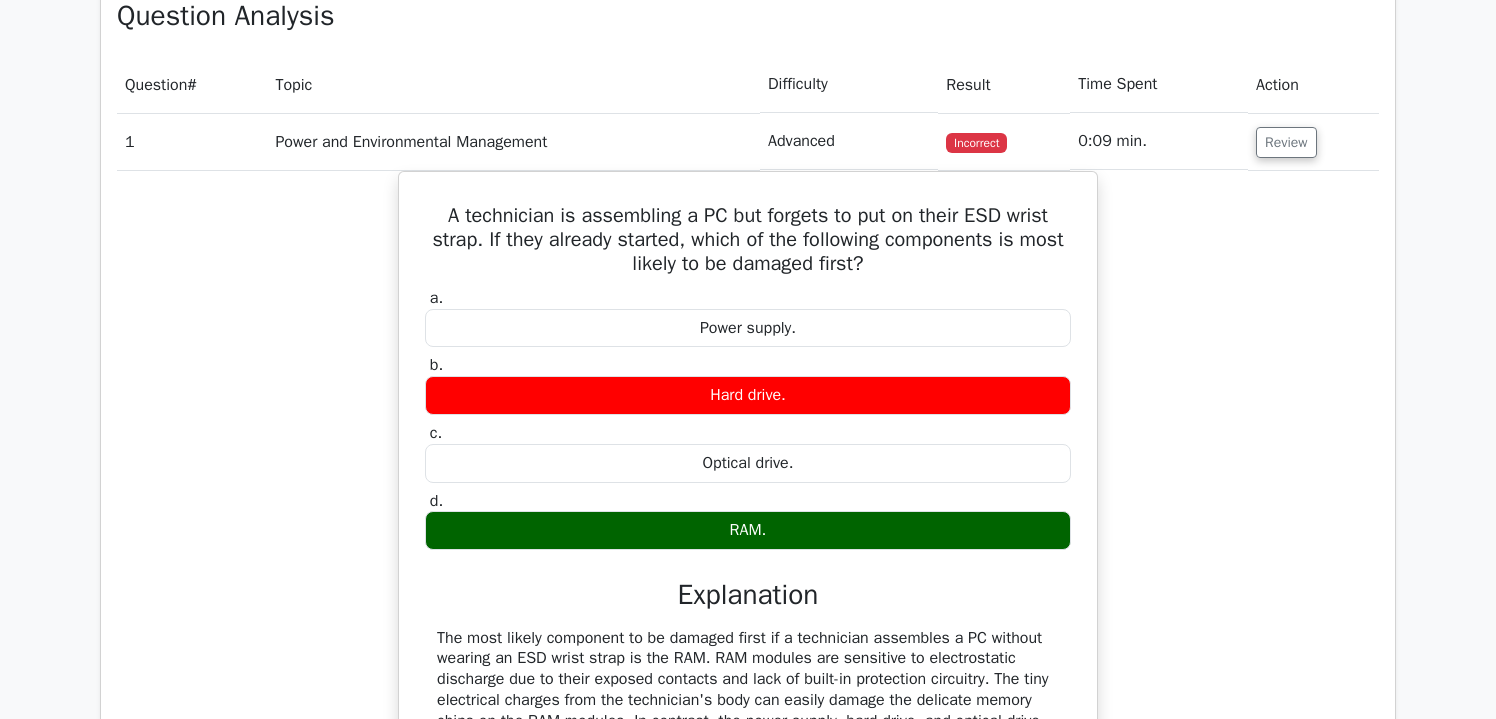 scroll, scrollTop: 1834, scrollLeft: 0, axis: vertical 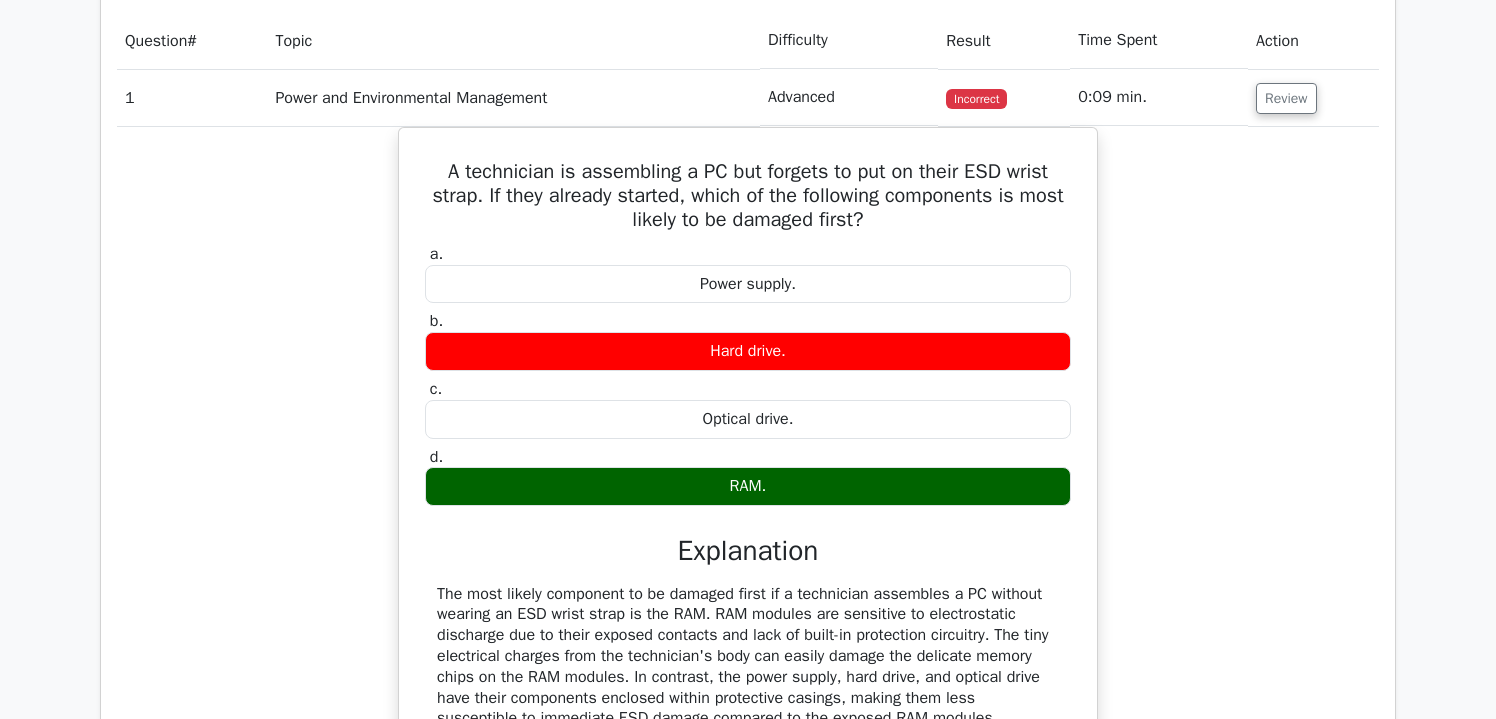 drag, startPoint x: 612, startPoint y: 325, endPoint x: 672, endPoint y: -105, distance: 434.16586 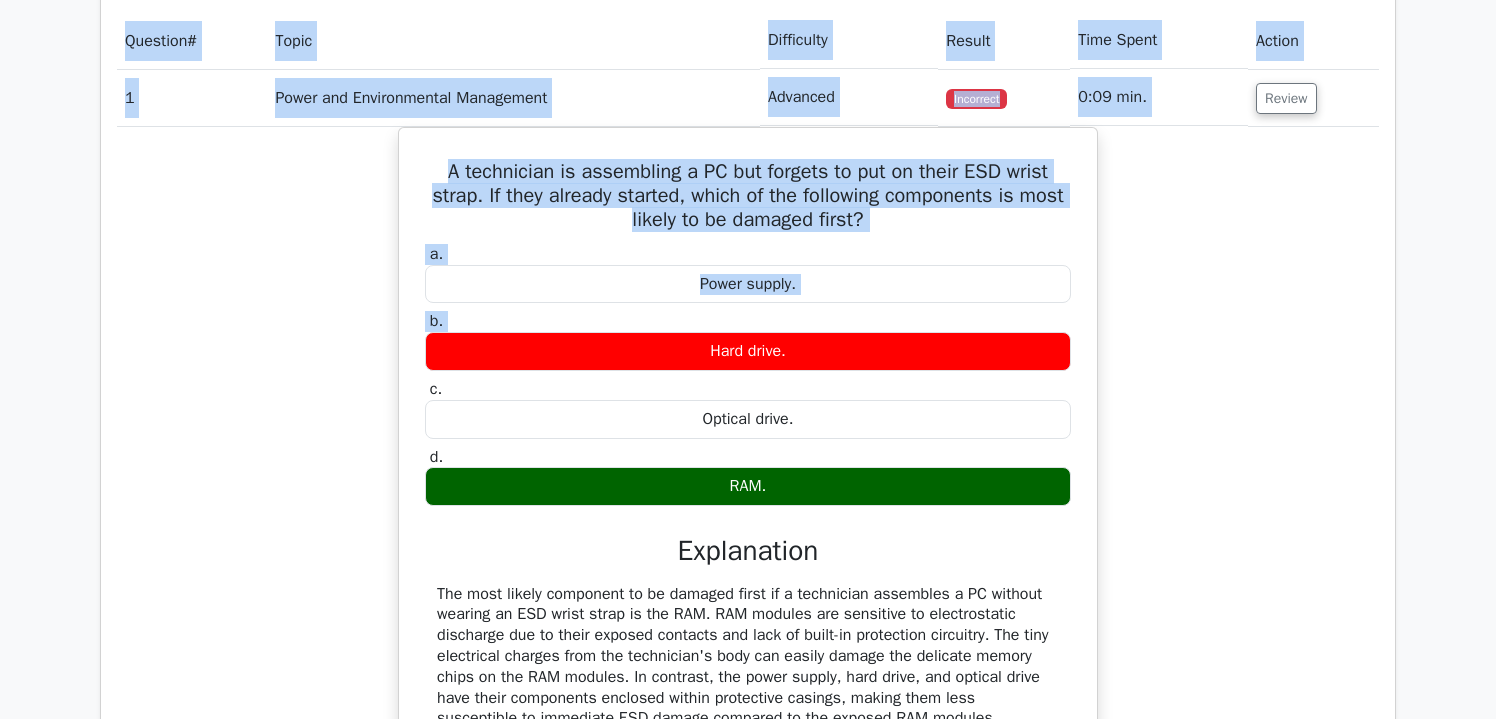 scroll, scrollTop: 1713, scrollLeft: 0, axis: vertical 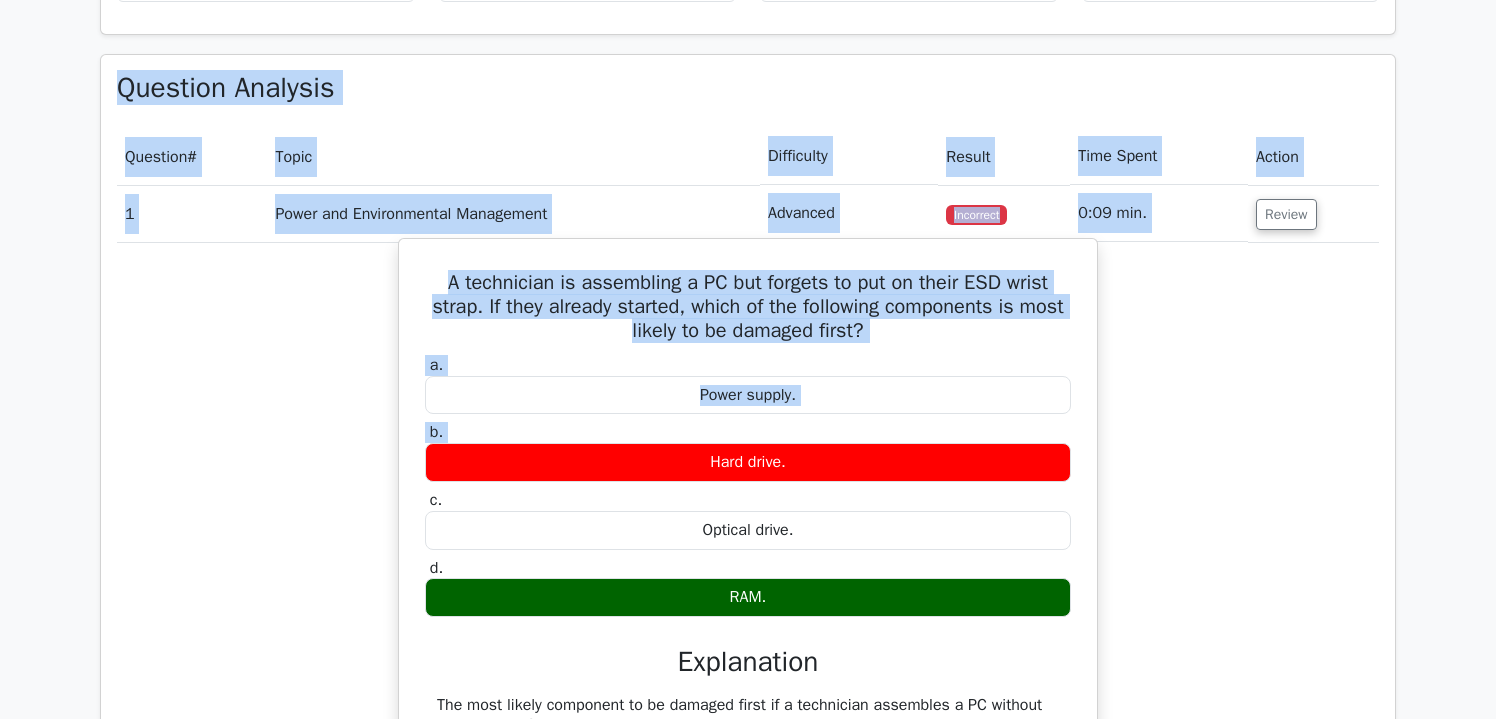 click on "b.
Hard drive." at bounding box center [748, 452] 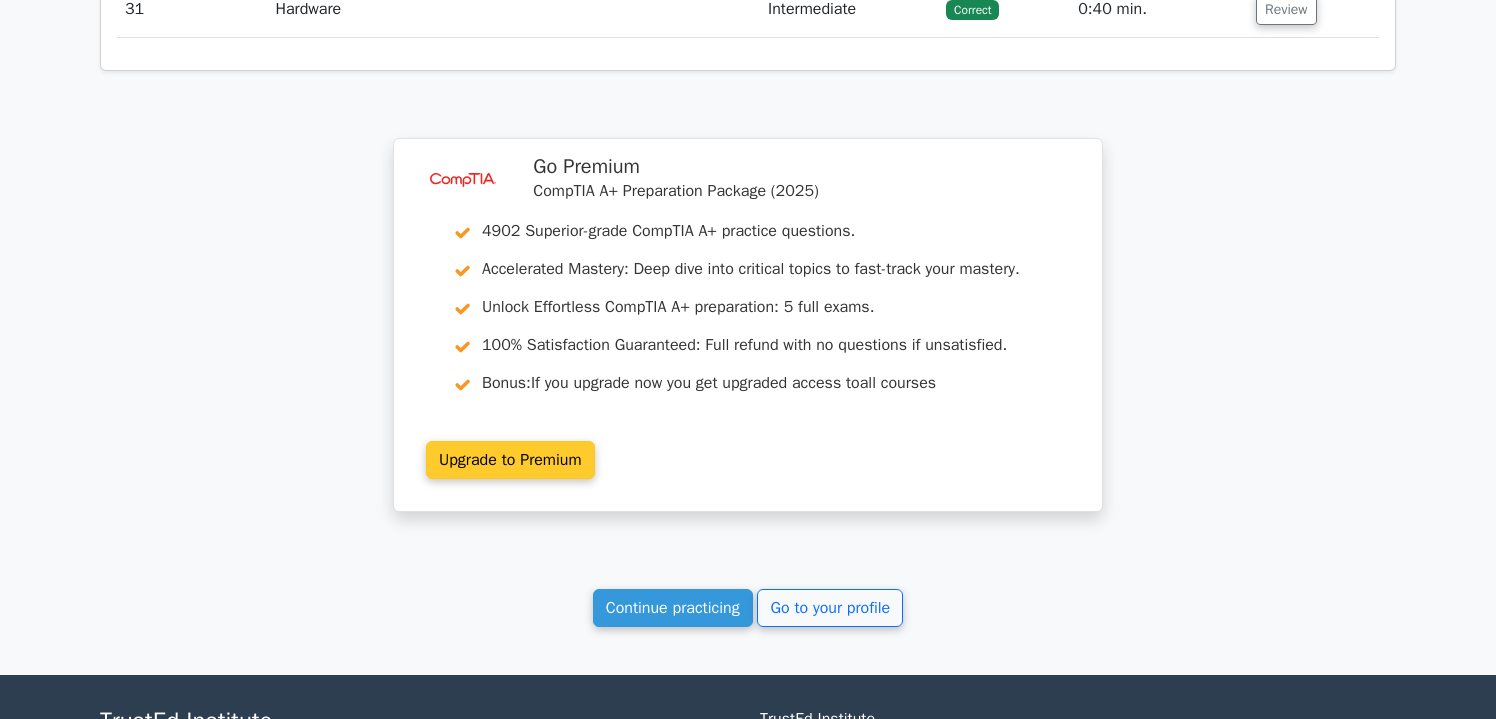 scroll, scrollTop: 4431, scrollLeft: 0, axis: vertical 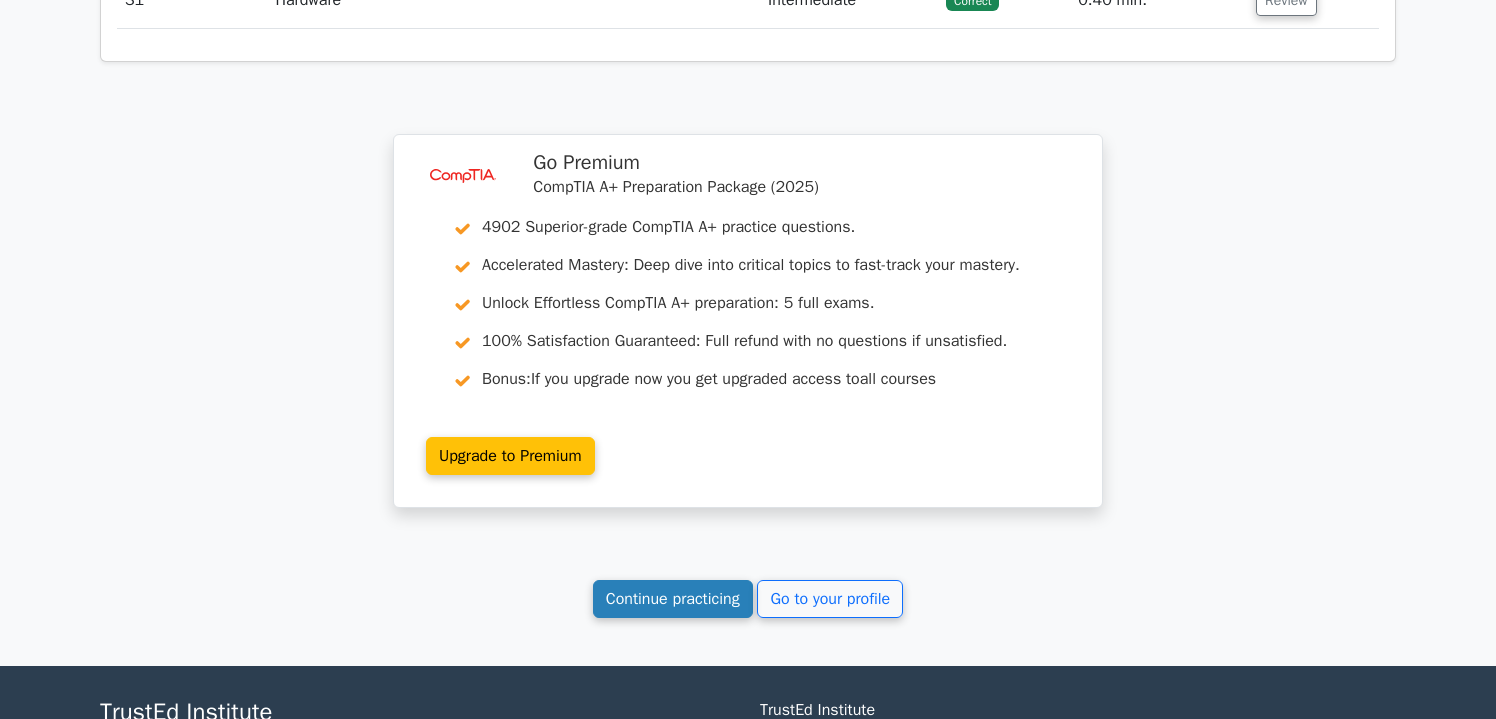 click on "Continue practicing" at bounding box center (673, 599) 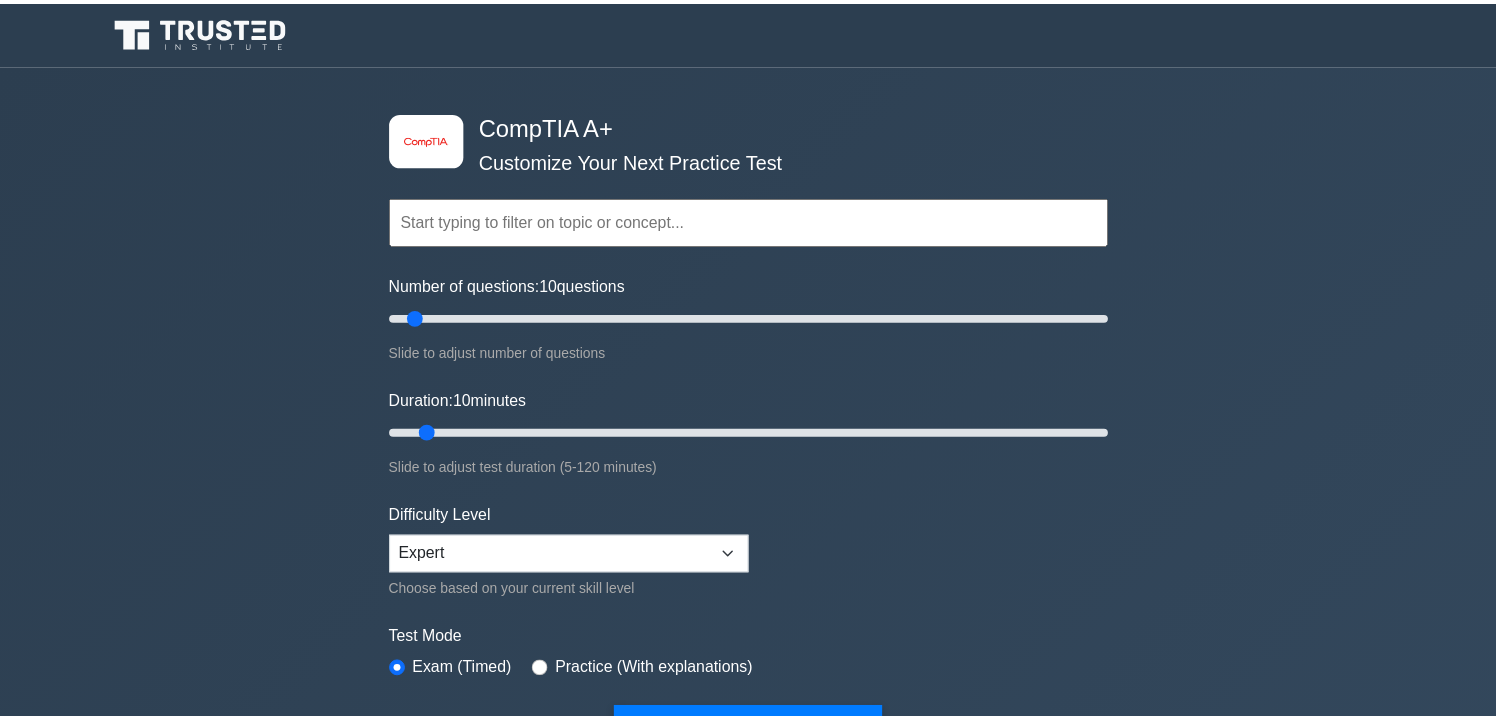 scroll, scrollTop: 0, scrollLeft: 0, axis: both 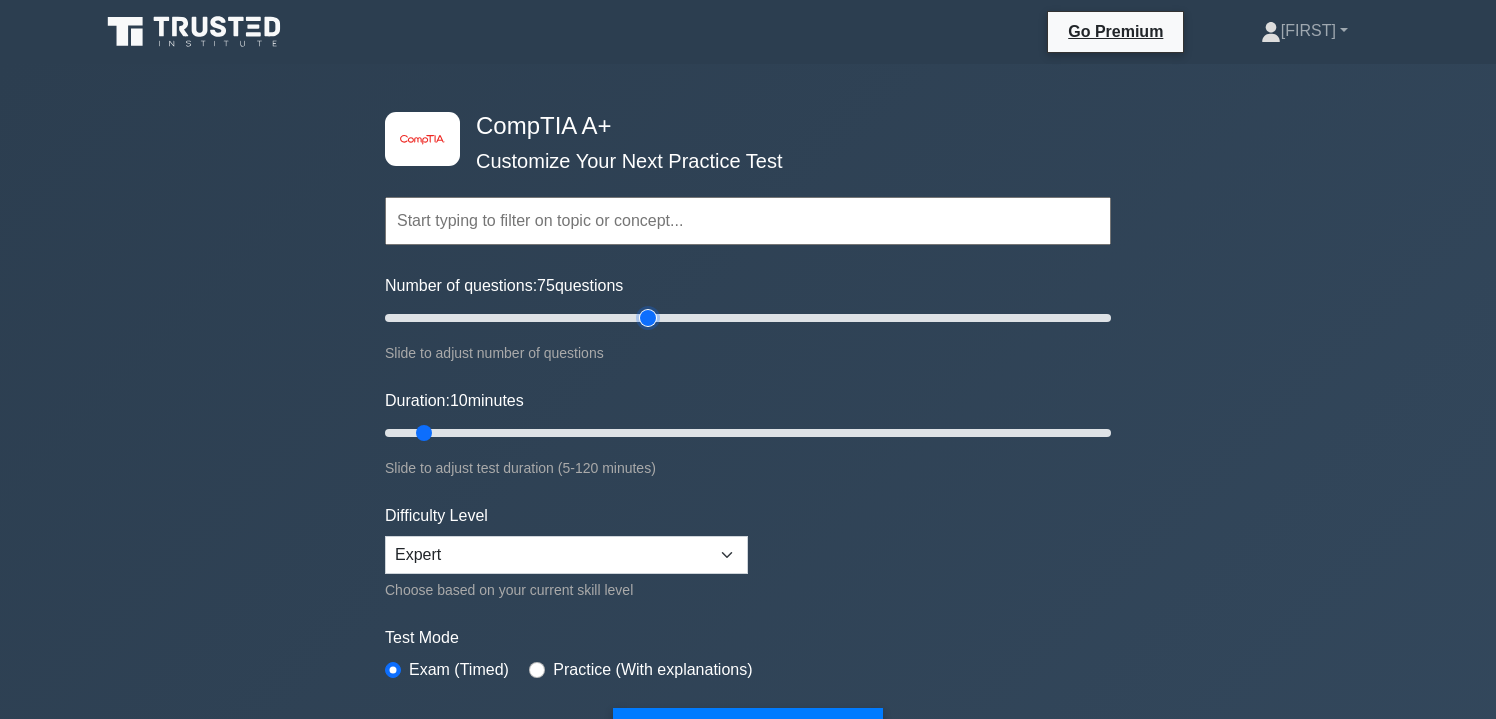 click on "Number of questions:  75  questions" at bounding box center [748, 318] 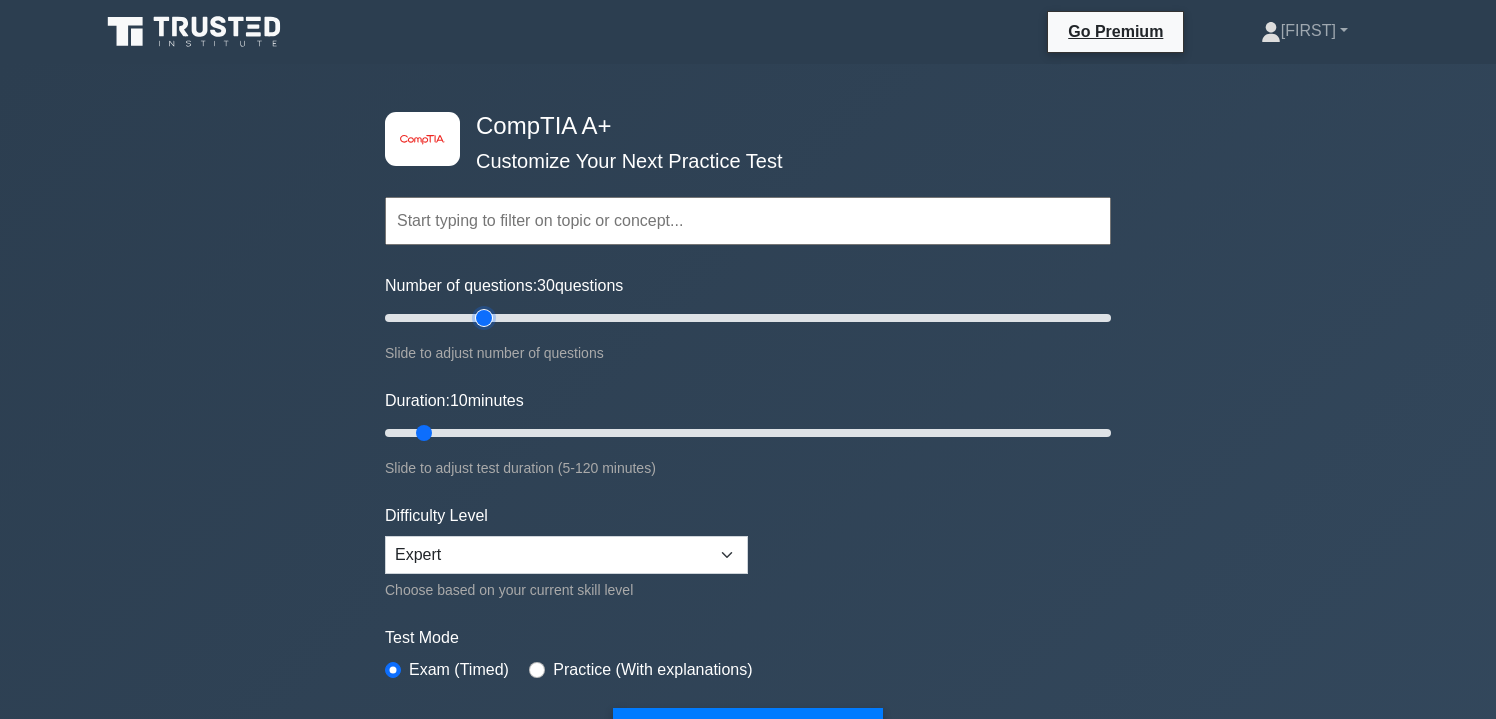 click on "Number of questions:  30  questions" at bounding box center (748, 318) 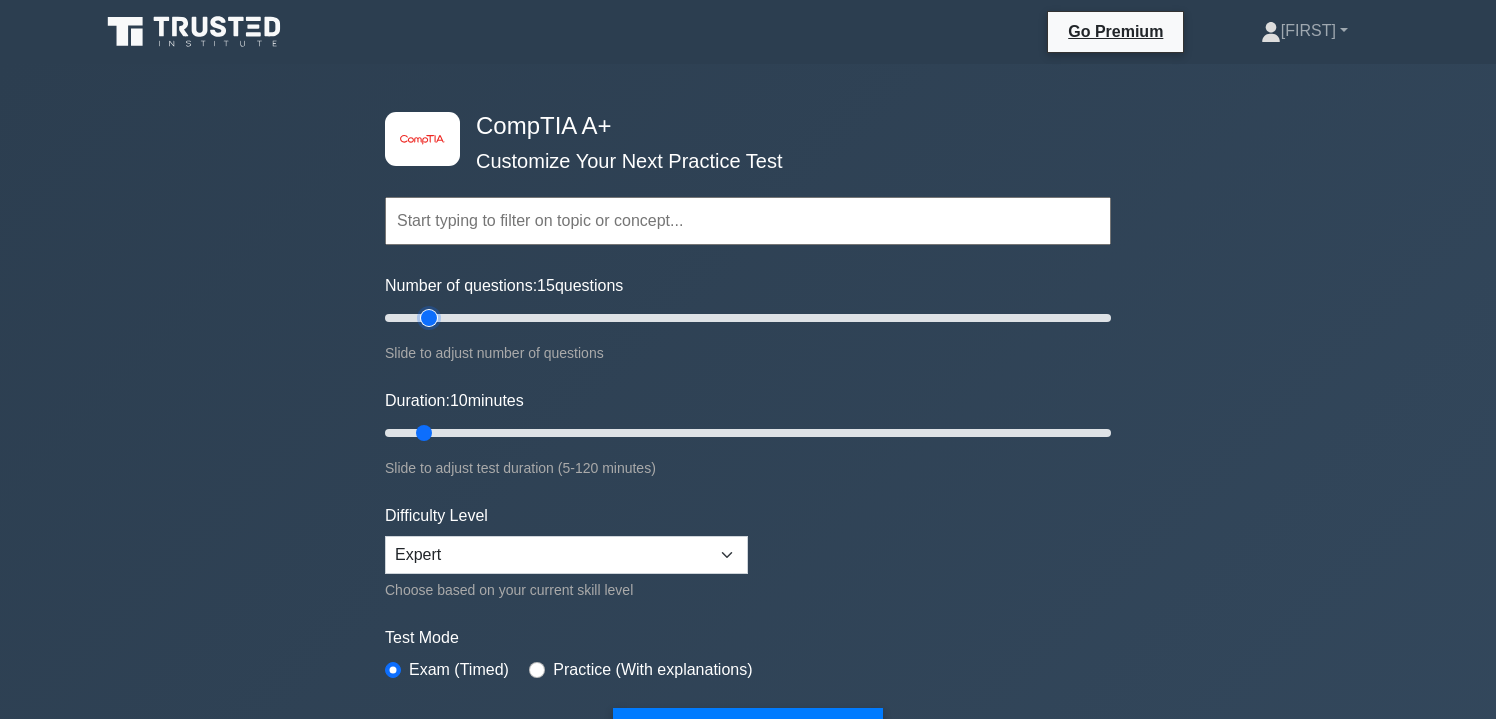 click on "Number of questions:  15  questions" at bounding box center (748, 318) 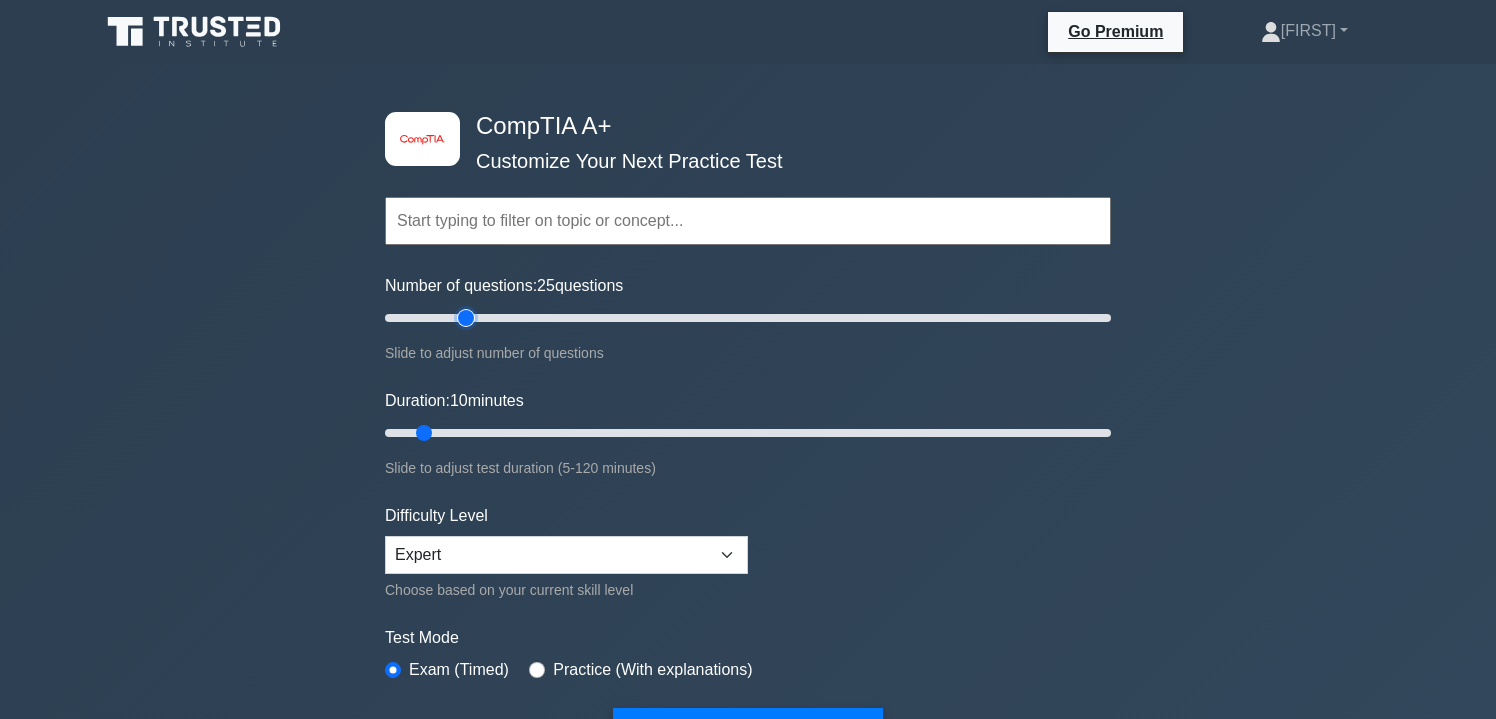 type on "25" 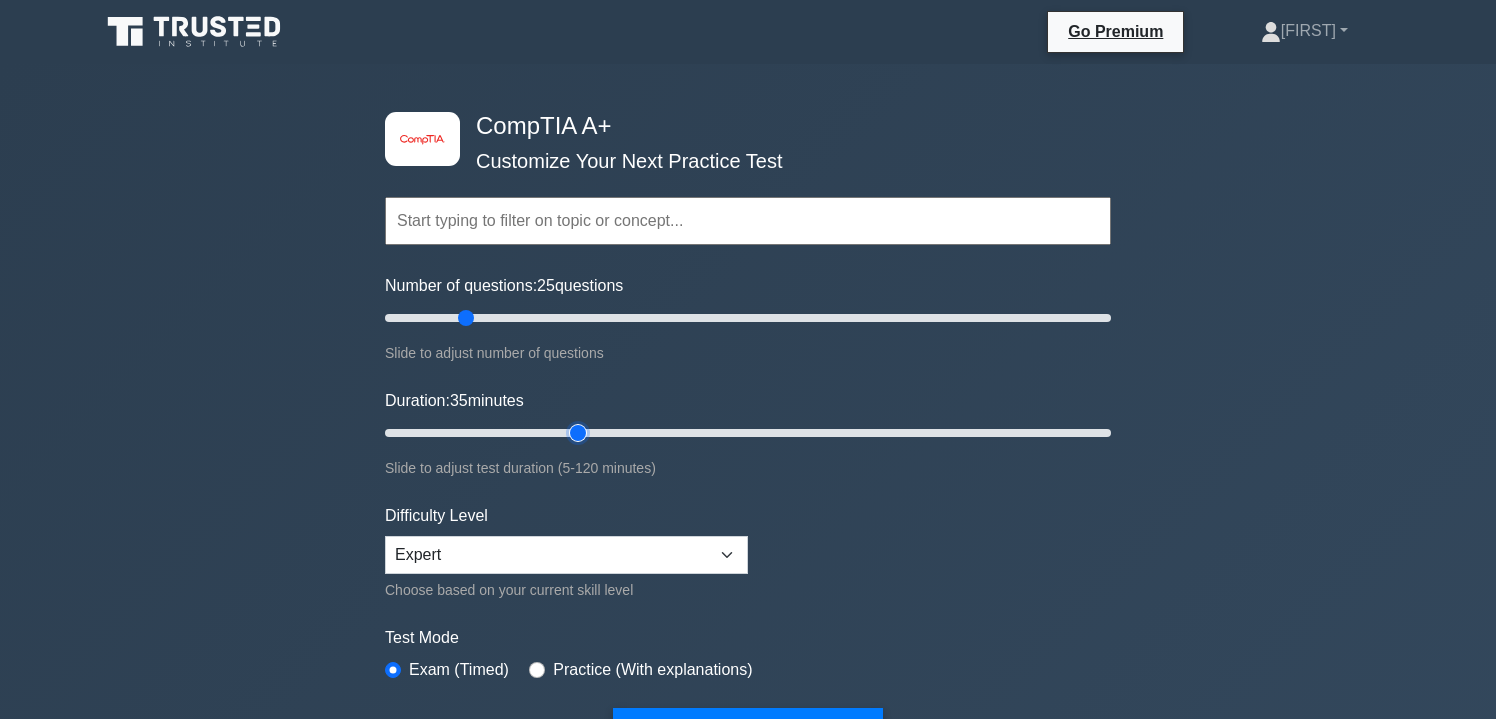 type on "35" 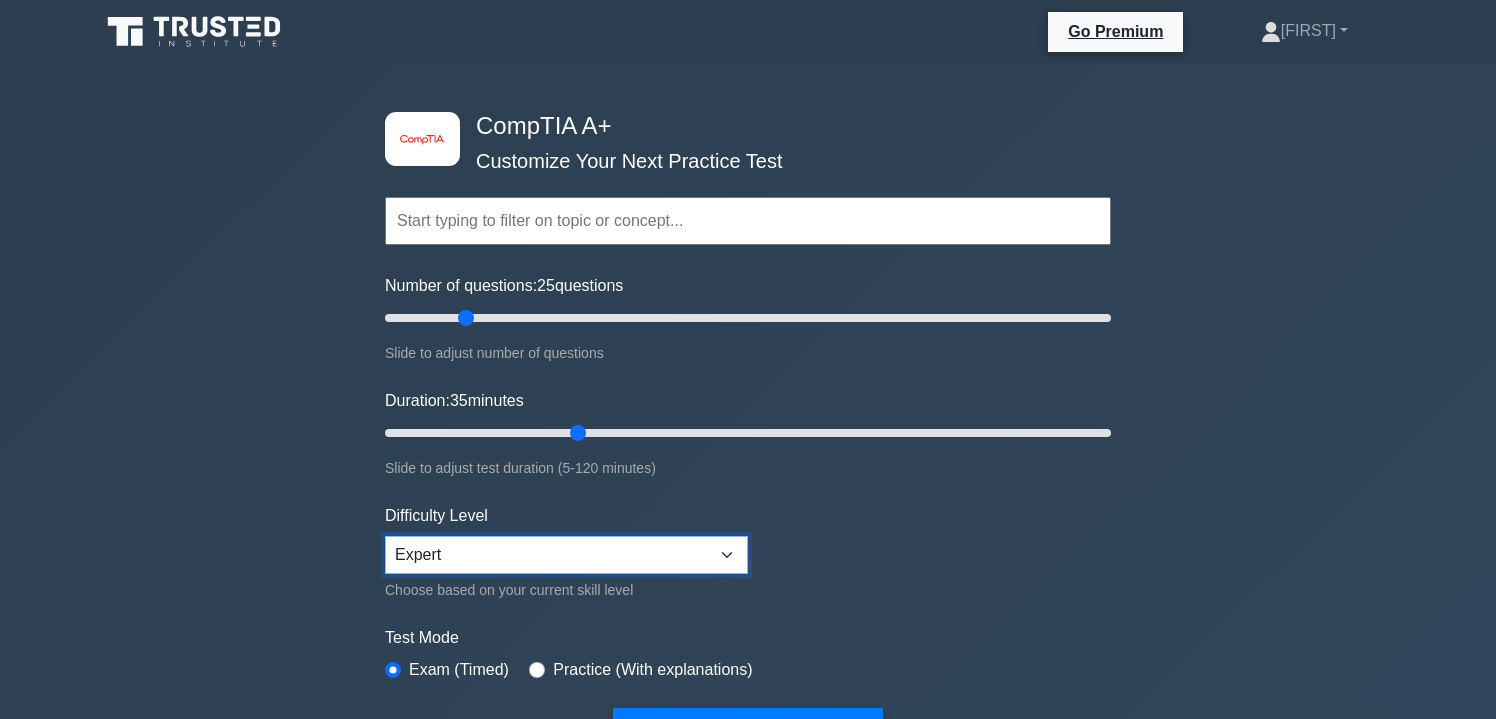 click on "Beginner
Intermediate
Expert" at bounding box center (566, 555) 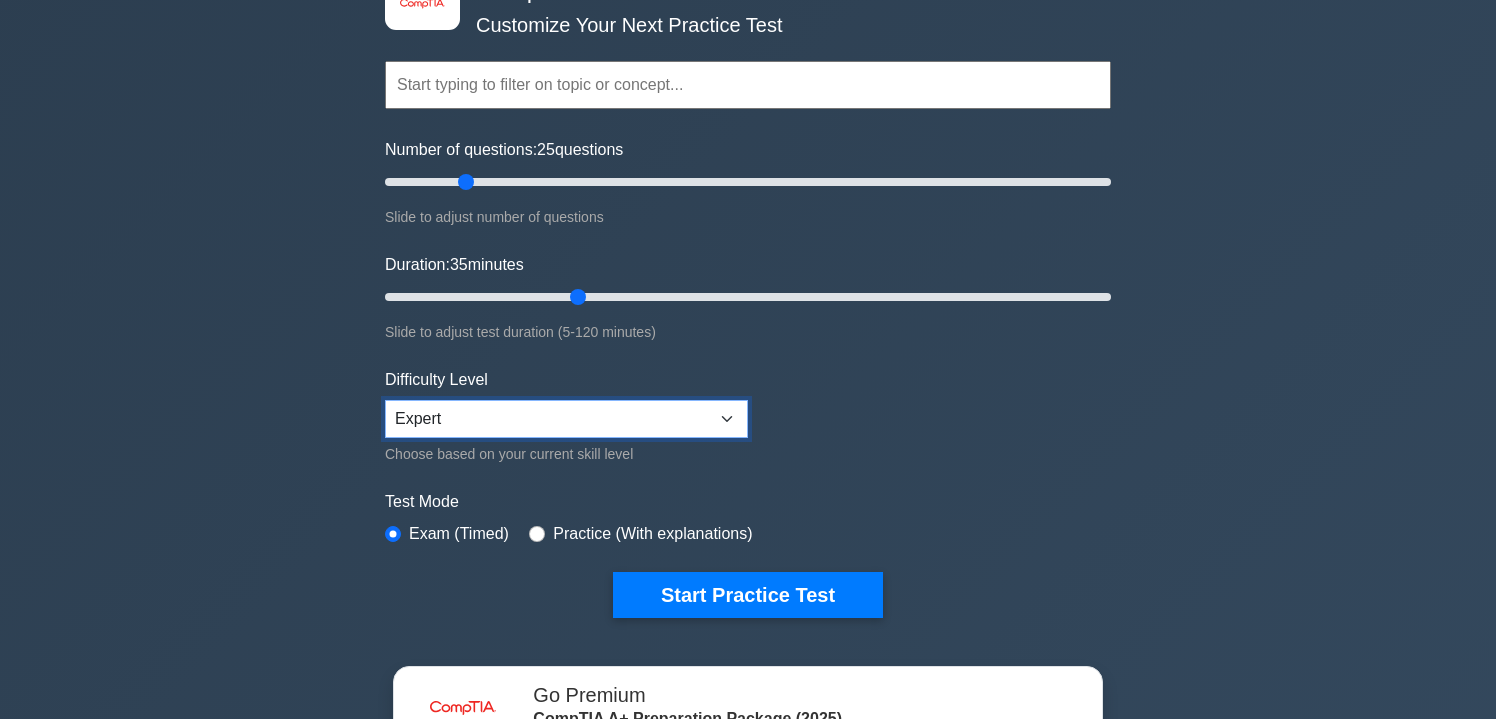 scroll, scrollTop: 140, scrollLeft: 0, axis: vertical 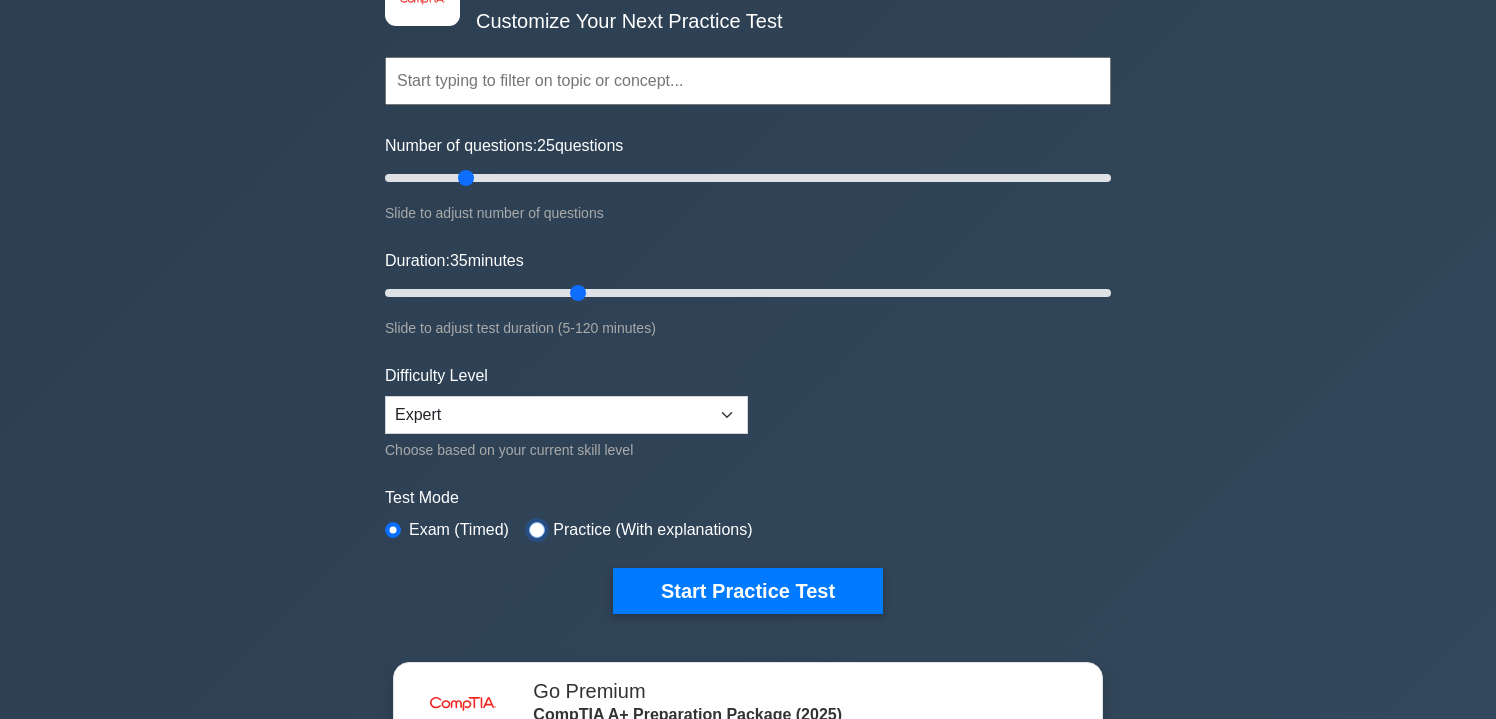 click at bounding box center (537, 530) 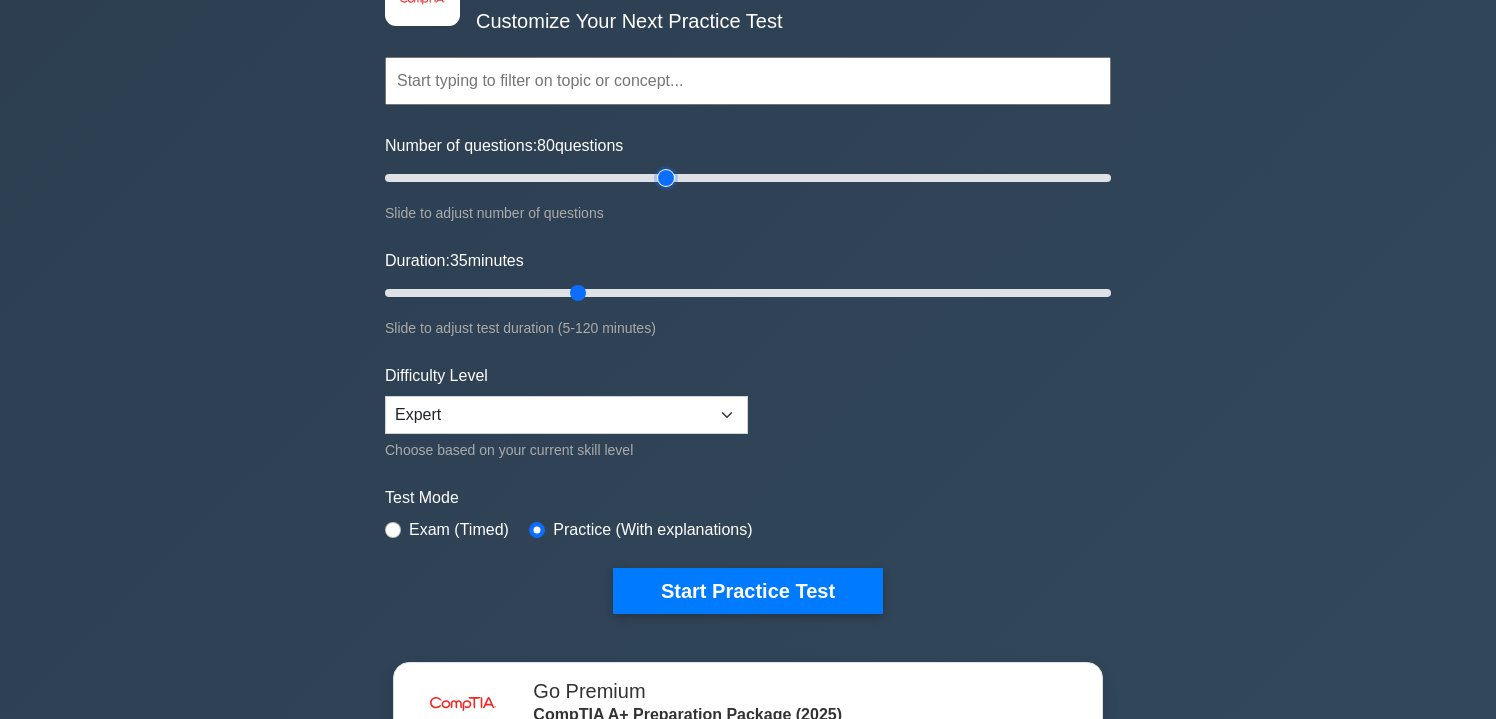 click on "Number of questions:  80  questions" at bounding box center (748, 178) 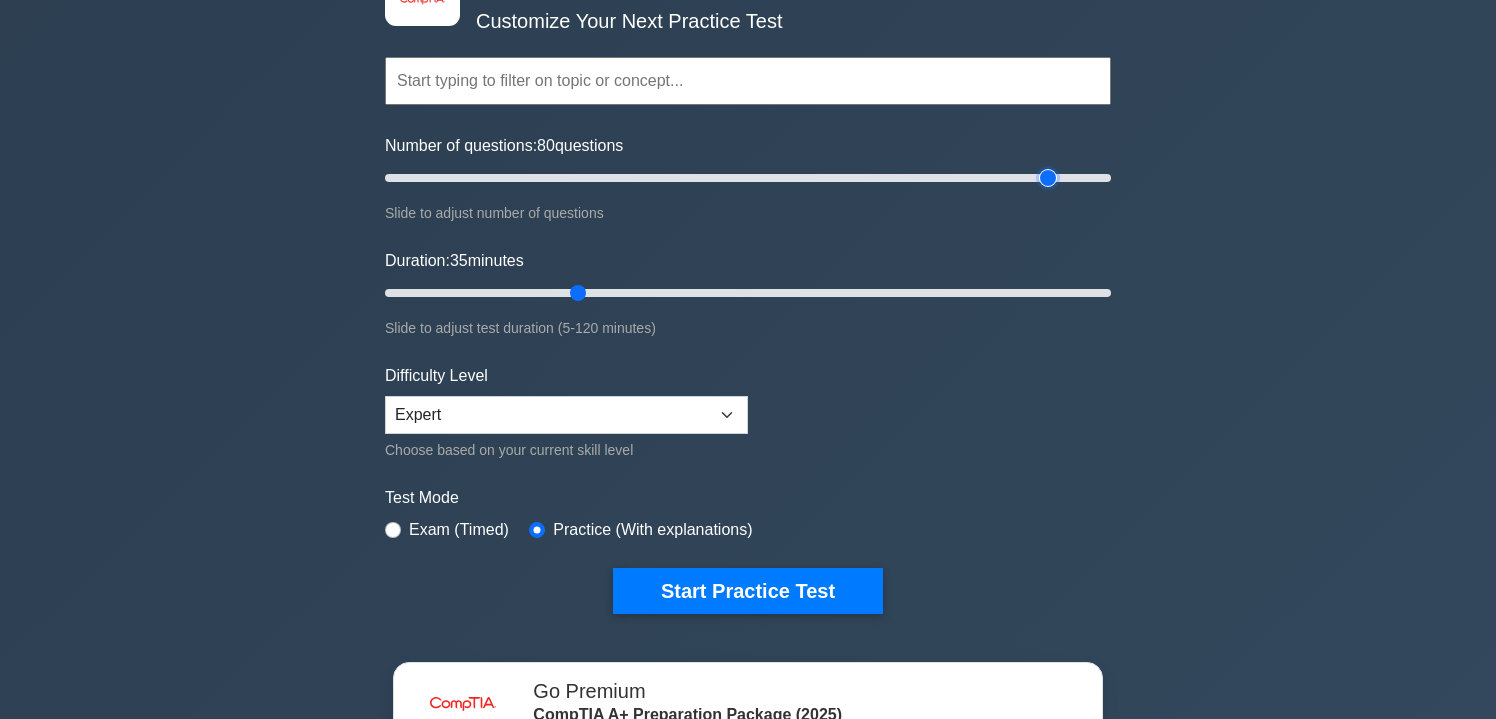 click on "Number of questions:  80  questions" at bounding box center (748, 178) 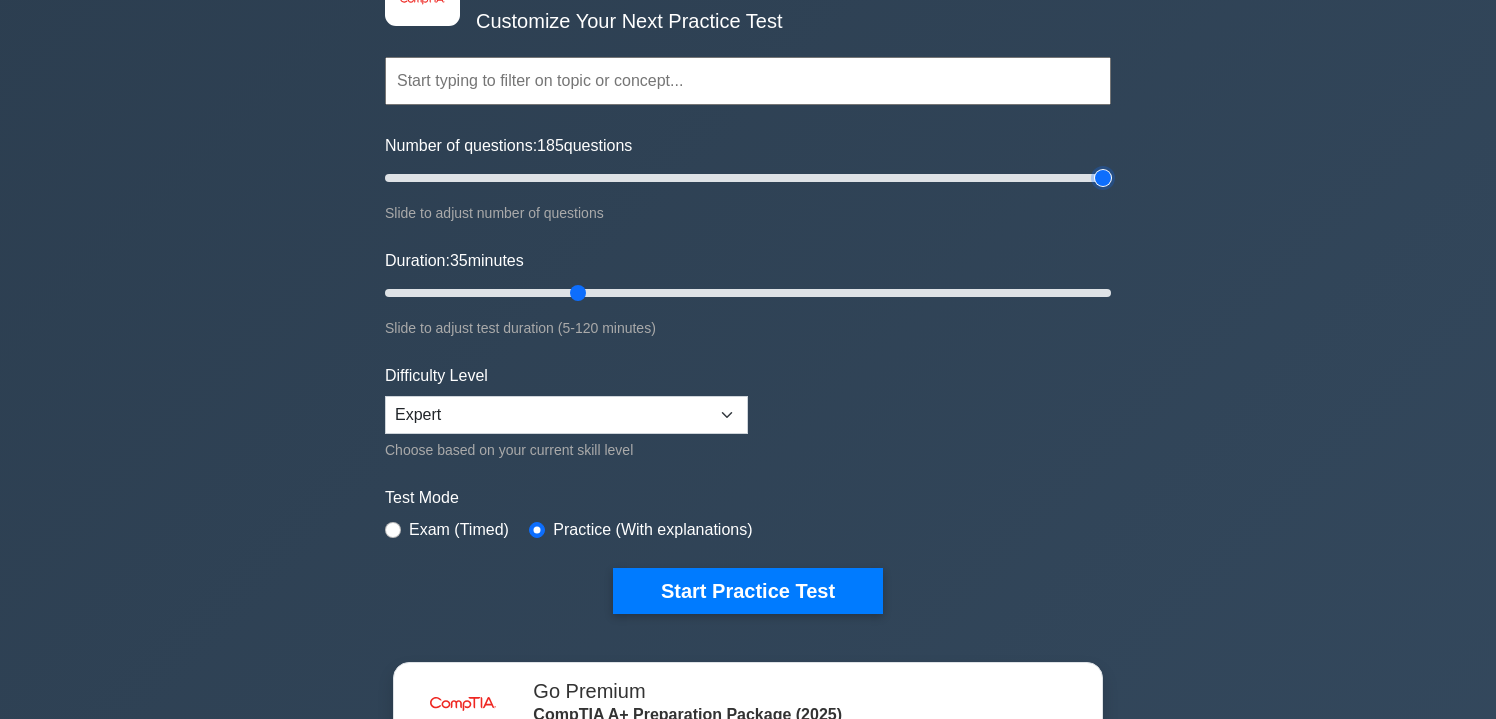 type on "200" 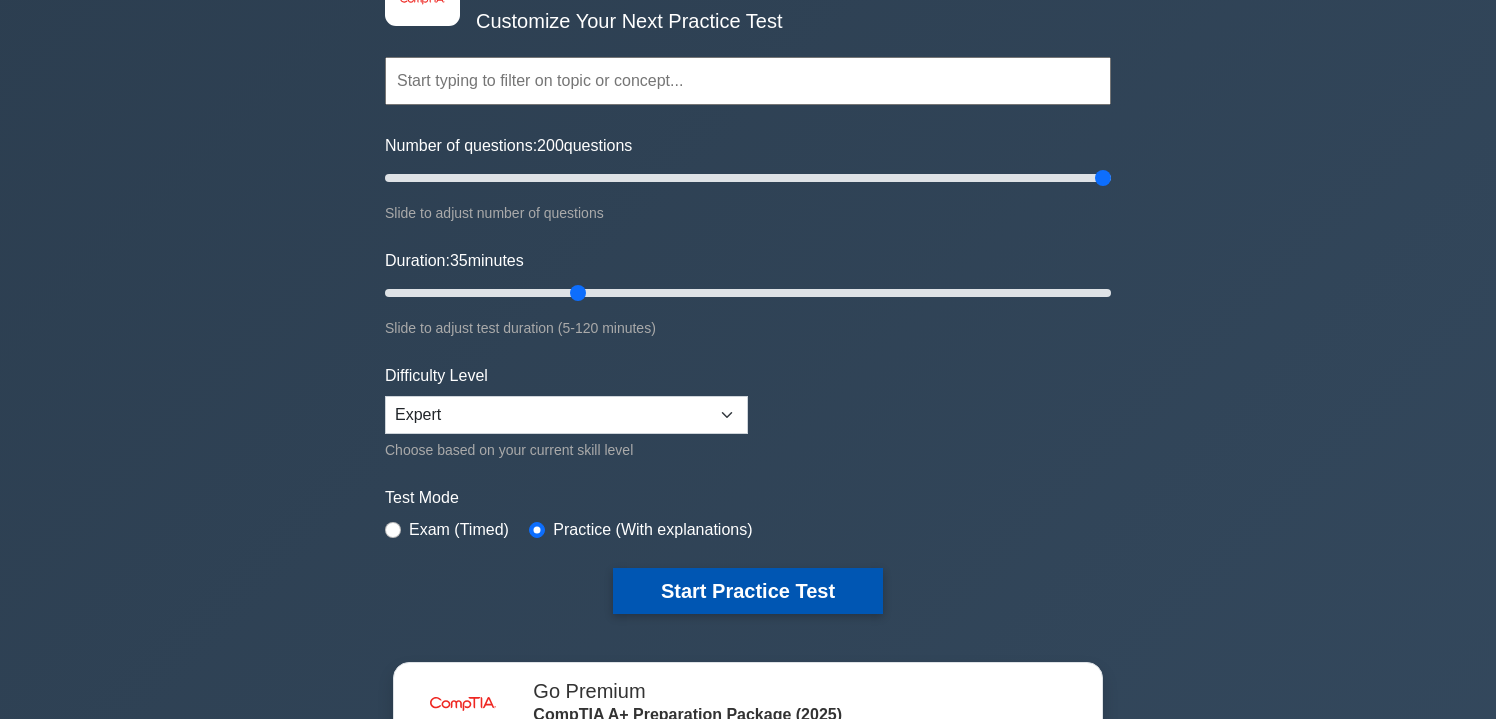 click on "Start Practice Test" at bounding box center [748, 591] 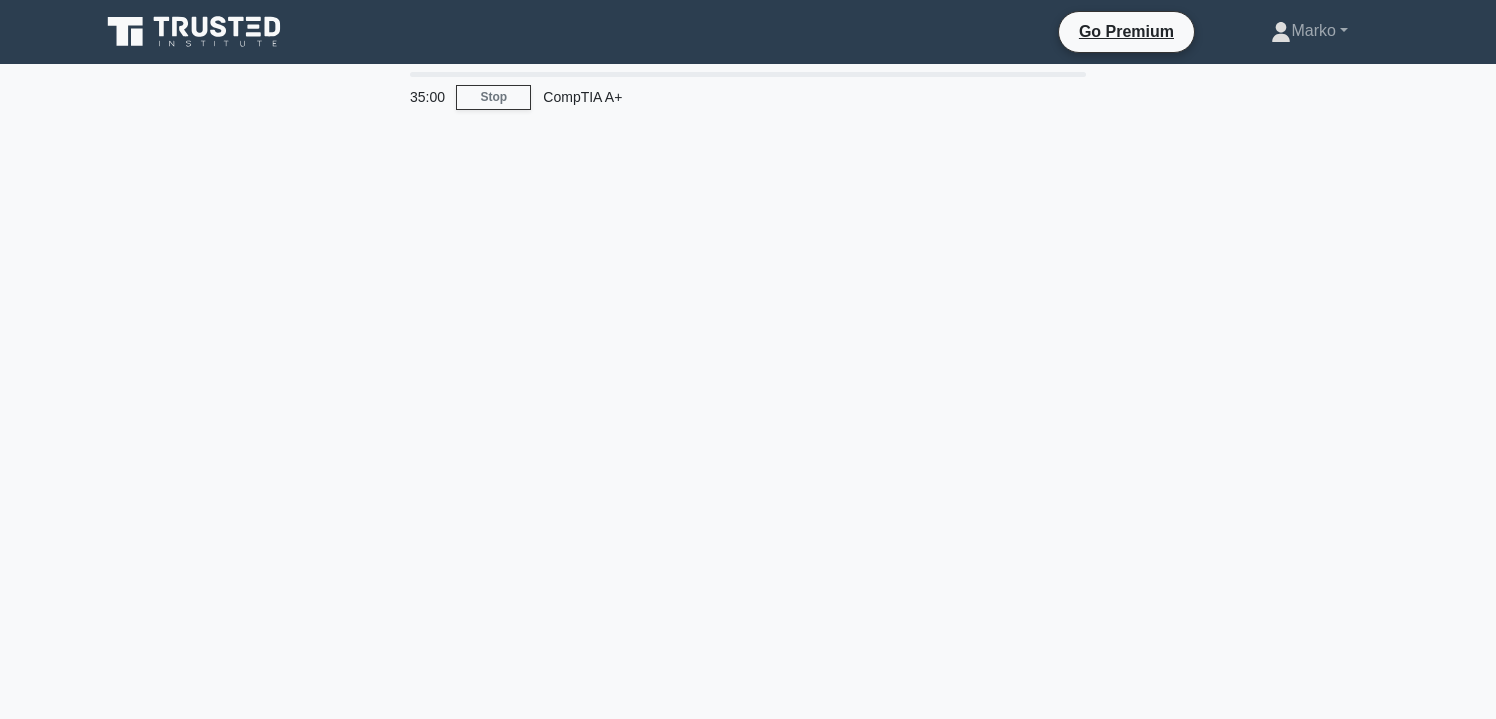 scroll, scrollTop: 0, scrollLeft: 0, axis: both 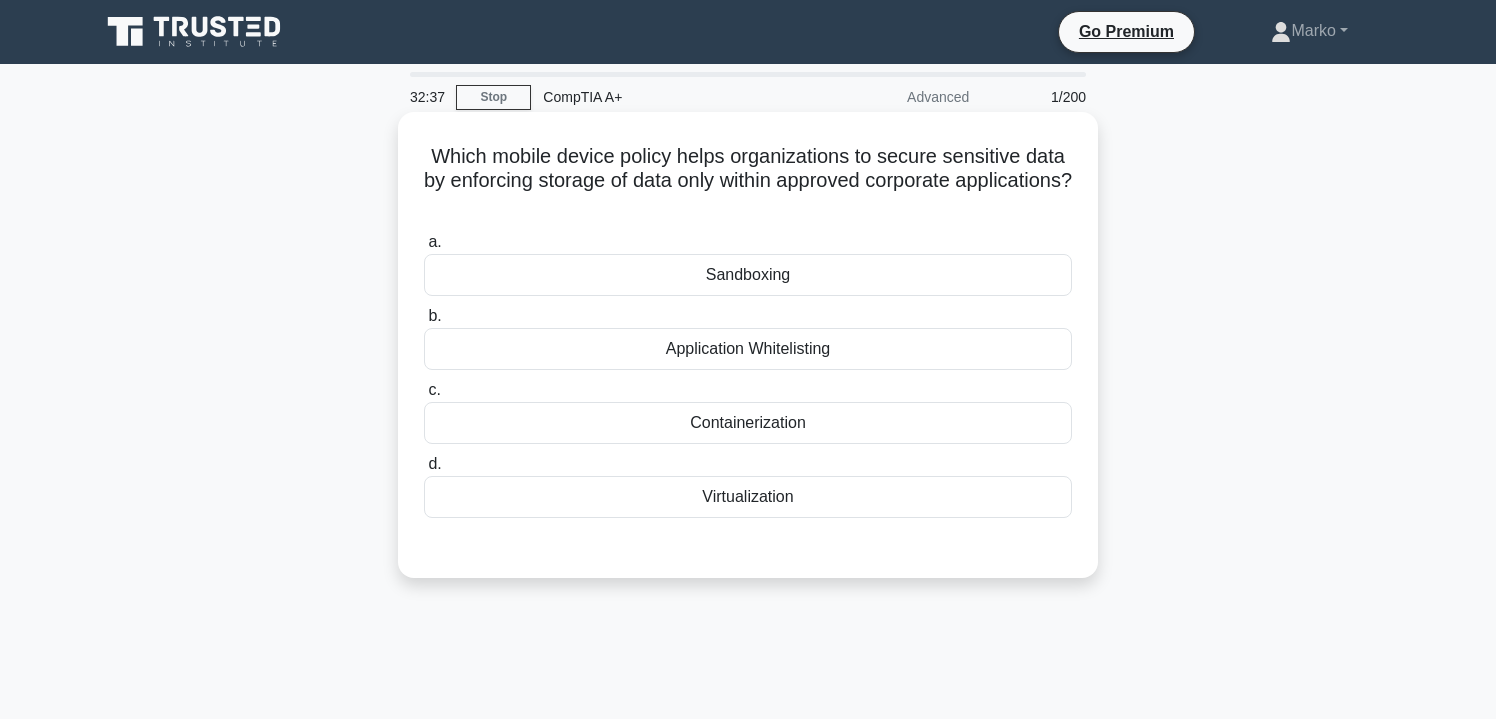 click on "Which mobile device policy helps organizations to secure sensitive data by enforcing storage of data only within approved corporate applications?
.spinner_0XTQ{transform-origin:center;animation:spinner_y6GP .75s linear infinite}@keyframes spinner_y6GP{100%{transform:rotate(360deg)}}" at bounding box center (748, 181) 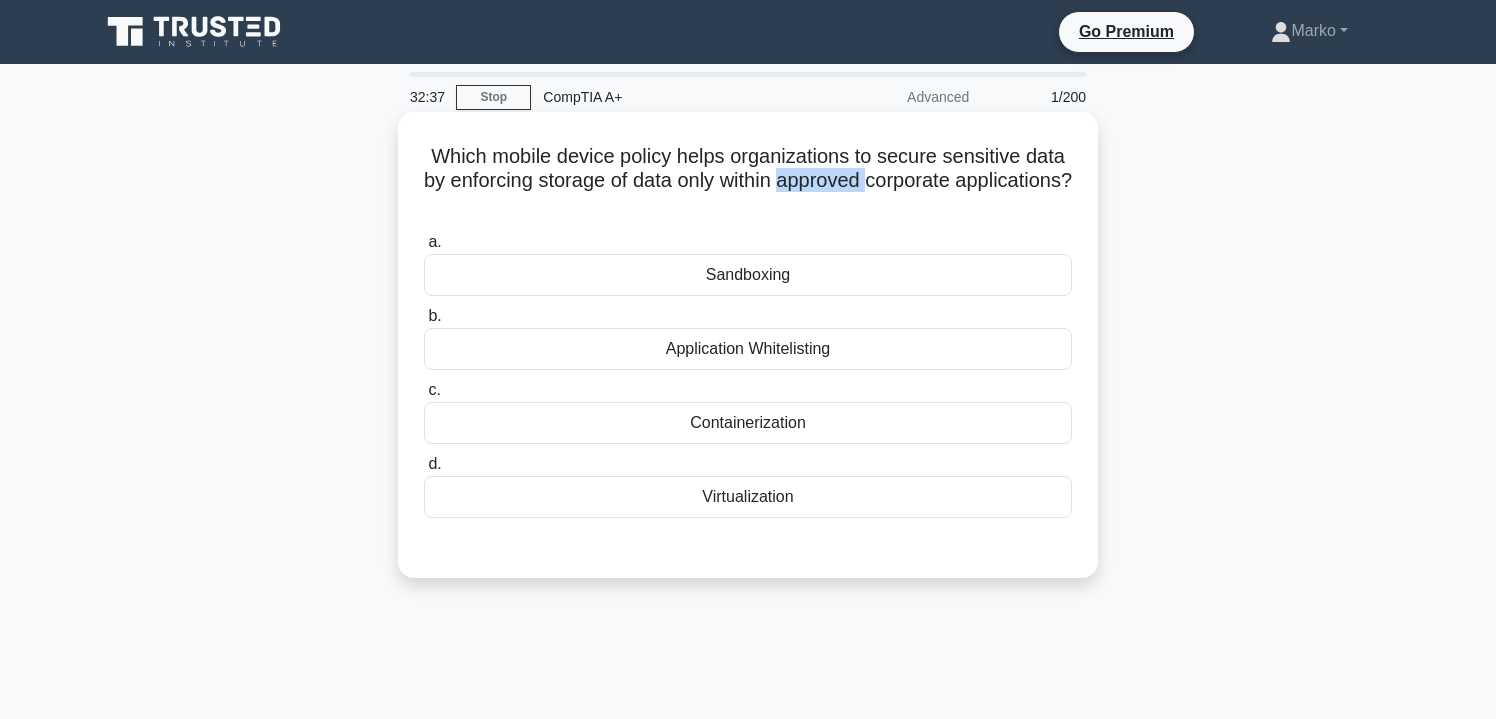click on "Which mobile device policy helps organizations to secure sensitive data by enforcing storage of data only within approved corporate applications?
.spinner_0XTQ{transform-origin:center;animation:spinner_y6GP .75s linear infinite}@keyframes spinner_y6GP{100%{transform:rotate(360deg)}}" at bounding box center (748, 181) 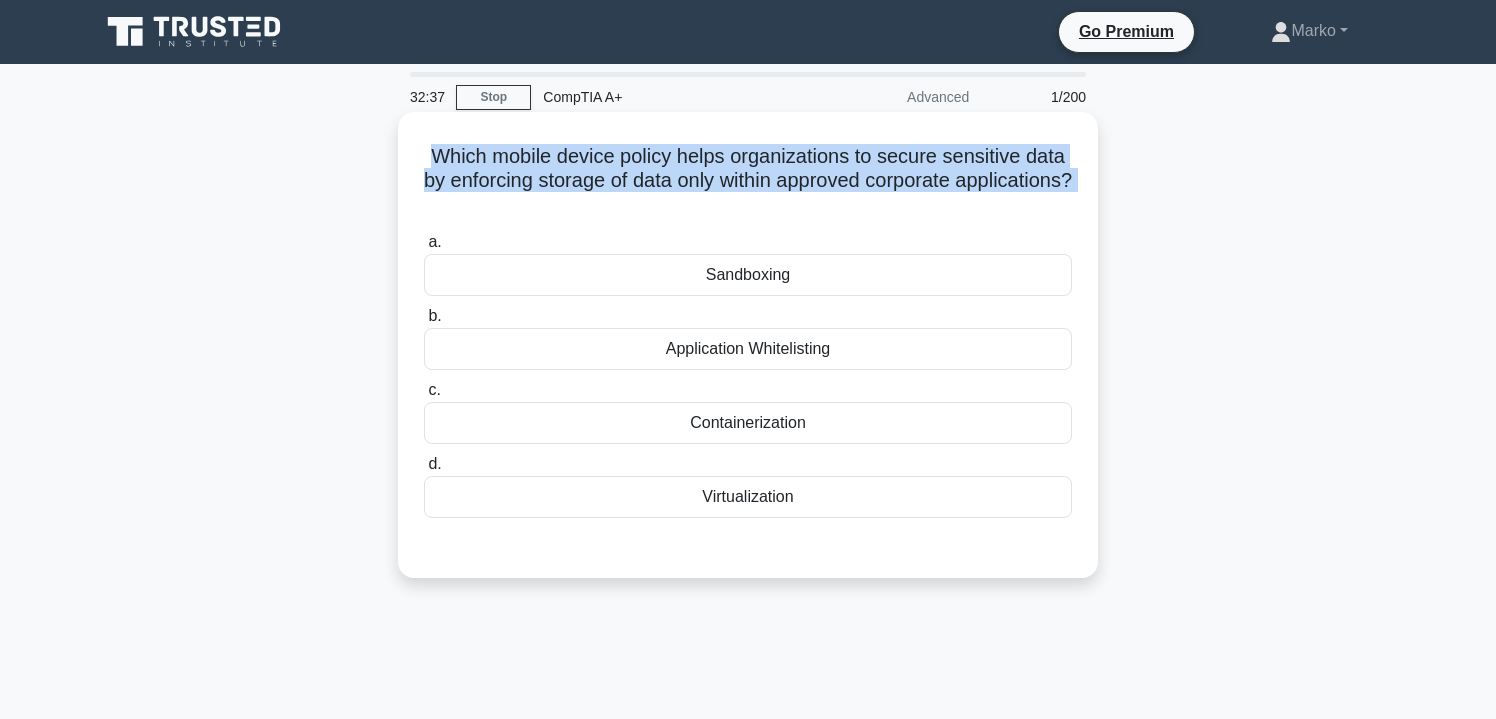 click on "Which mobile device policy helps organizations to secure sensitive data by enforcing storage of data only within approved corporate applications?
.spinner_0XTQ{transform-origin:center;animation:spinner_y6GP .75s linear infinite}@keyframes spinner_y6GP{100%{transform:rotate(360deg)}}" at bounding box center [748, 181] 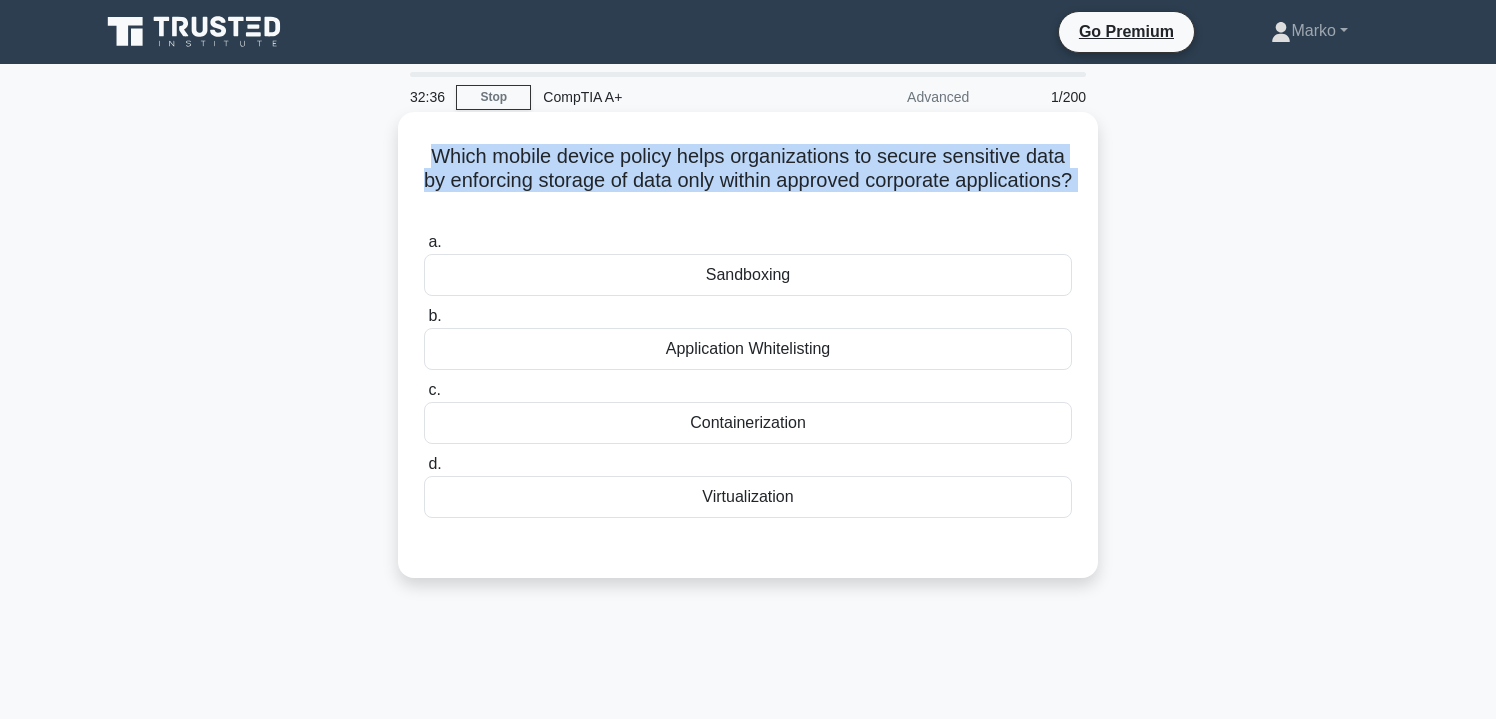 copy on "Which mobile device policy helps organizations to secure sensitive data by enforcing storage of data only within approved corporate applications?
.spinner_0XTQ{transform-origin:center;animation:spinner_y6GP .75s linear infinite}@keyframes spinner_y6GP{100%{transform:rotate(360deg)}}" 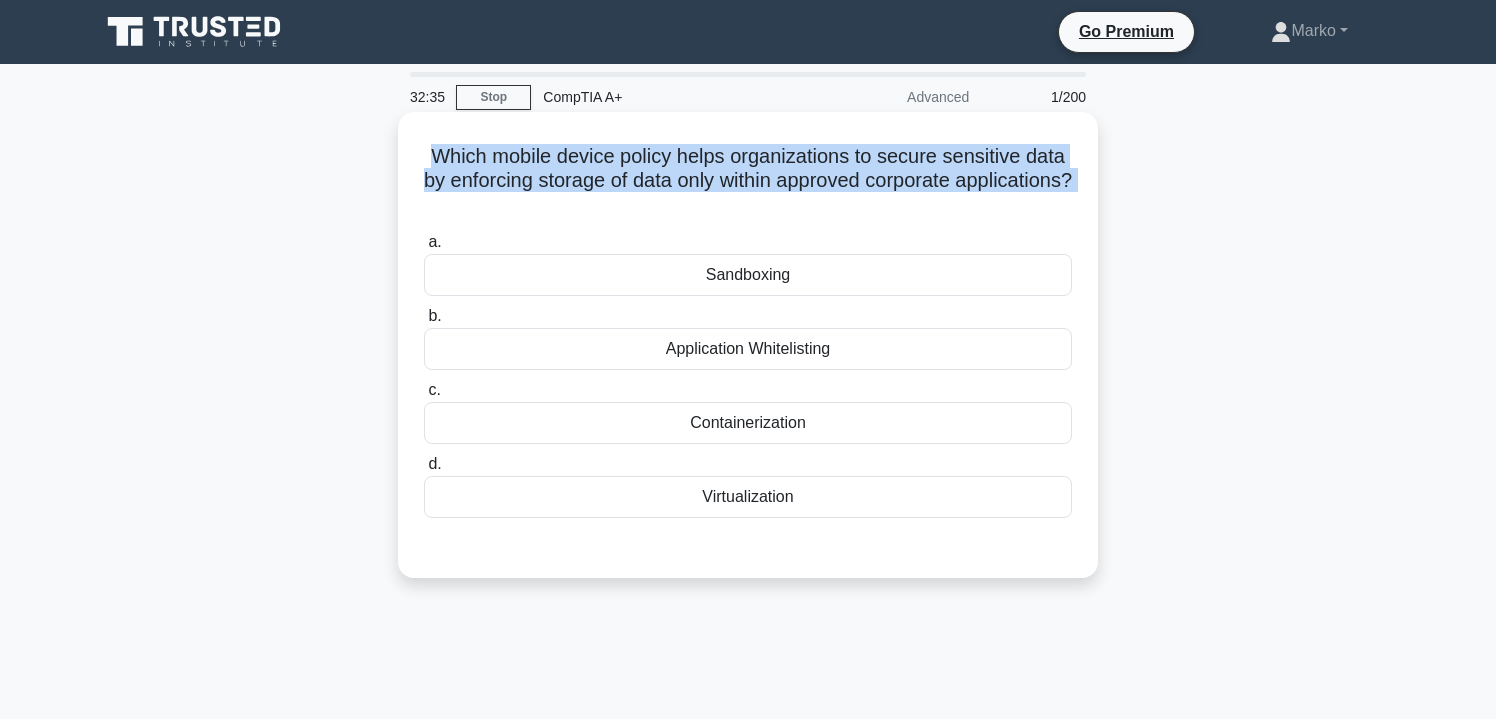 click on "Which mobile device policy helps organizations to secure sensitive data by enforcing storage of data only within approved corporate applications?
.spinner_0XTQ{transform-origin:center;animation:spinner_y6GP .75s linear infinite}@keyframes spinner_y6GP{100%{transform:rotate(360deg)}}" at bounding box center [748, 181] 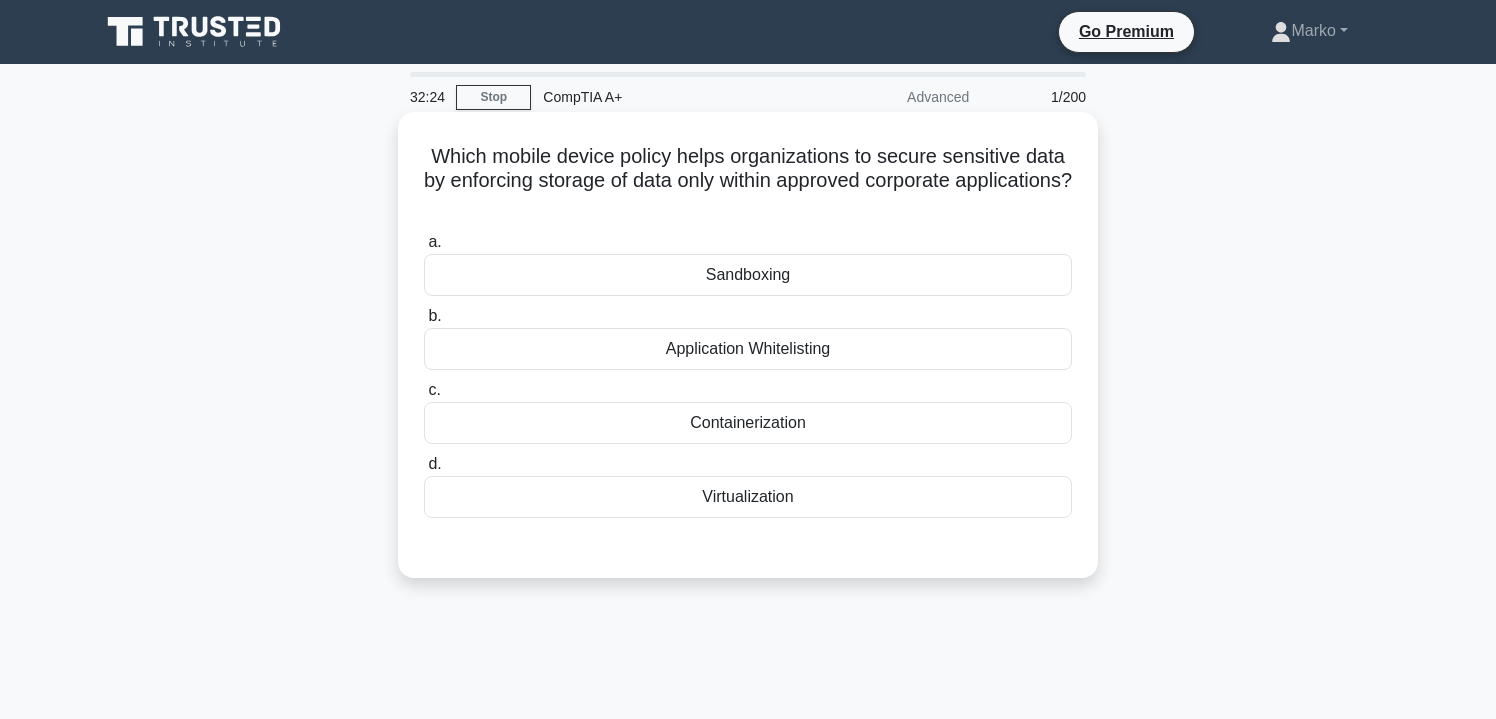 drag, startPoint x: 432, startPoint y: 148, endPoint x: 808, endPoint y: 510, distance: 521.9387 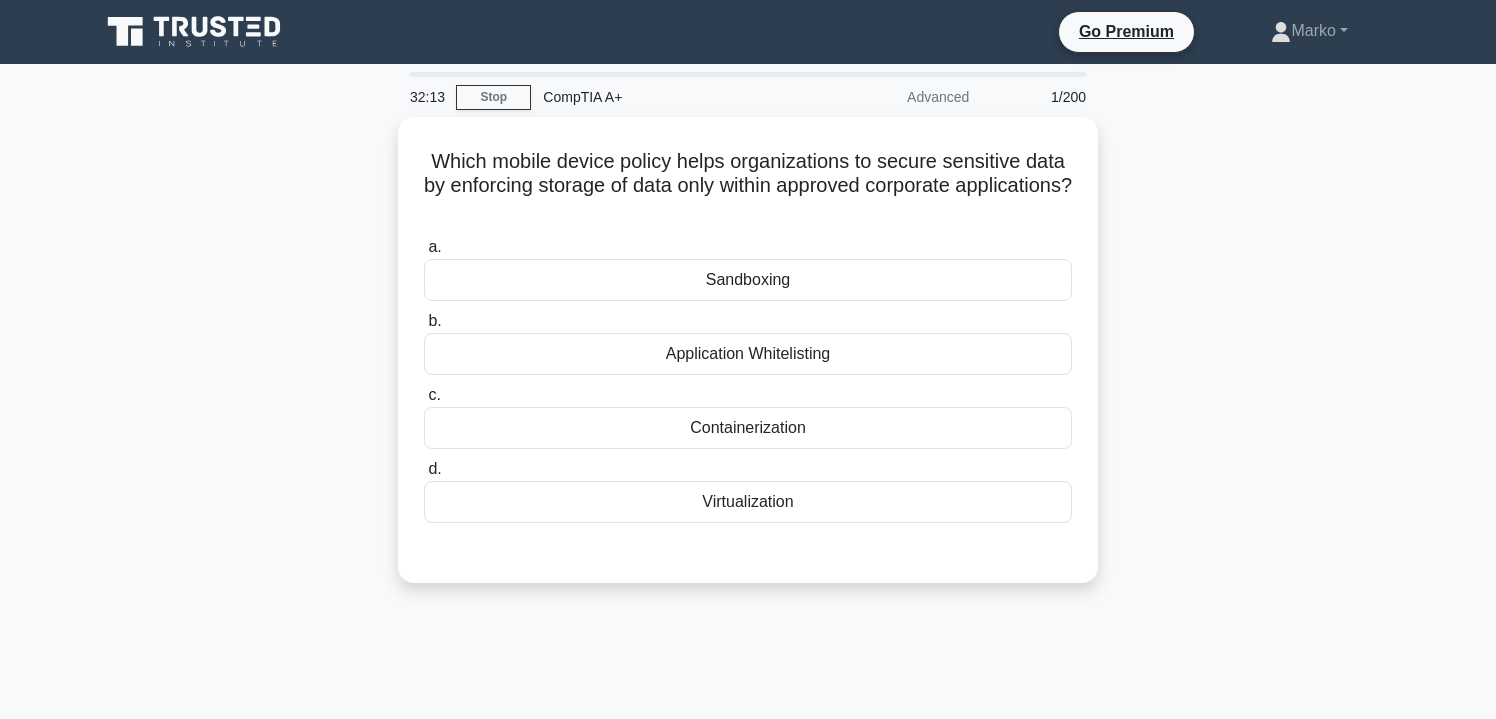 click on "32:13
Stop
CompTIA A+
Advanced
1/200
Which mobile device policy helps organizations to secure sensitive data by enforcing storage of data only within approved corporate applications?
.spinner_0XTQ{transform-origin:center;animation:spinner_y6GP .75s linear infinite}@keyframes spinner_y6GP{100%{transform:rotate(360deg)}}
a.
b. c. d." at bounding box center [748, 572] 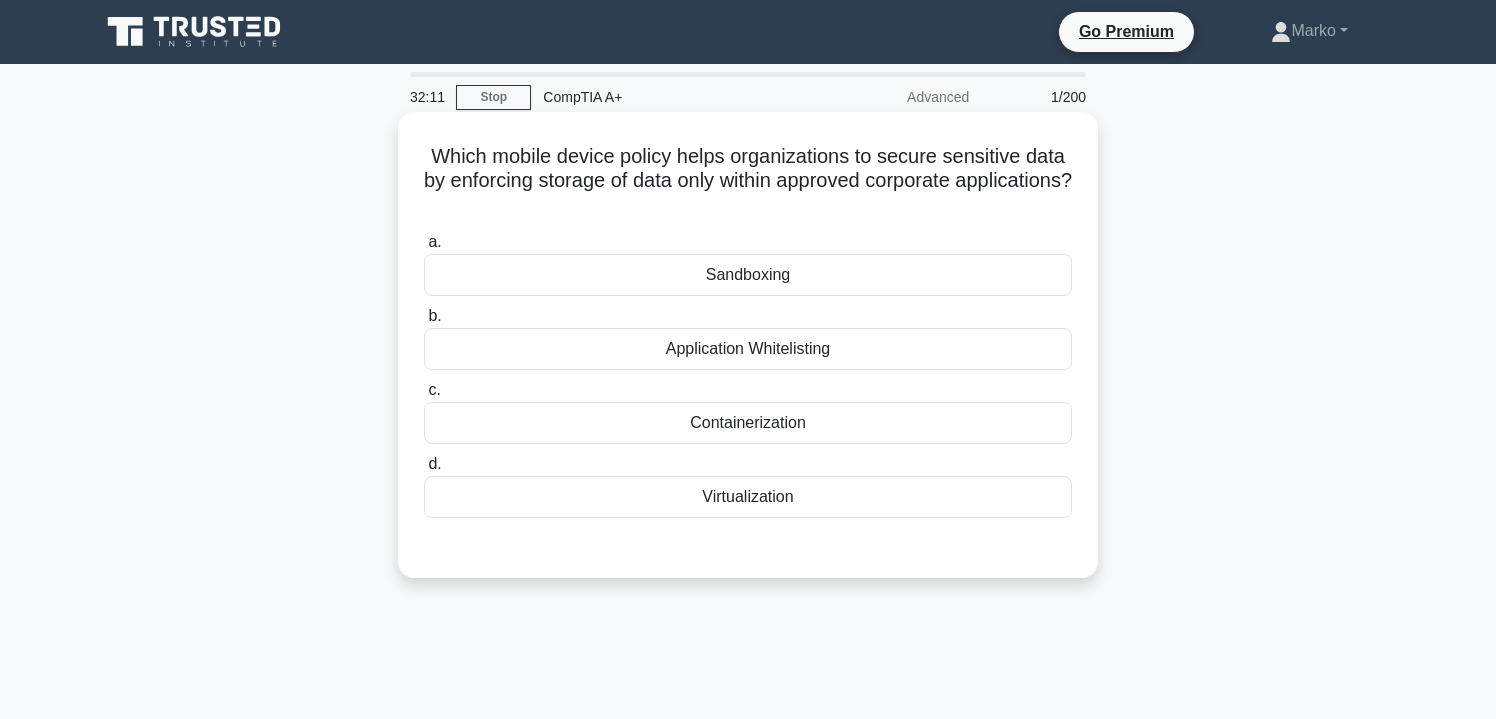 click on "Containerization" at bounding box center (748, 423) 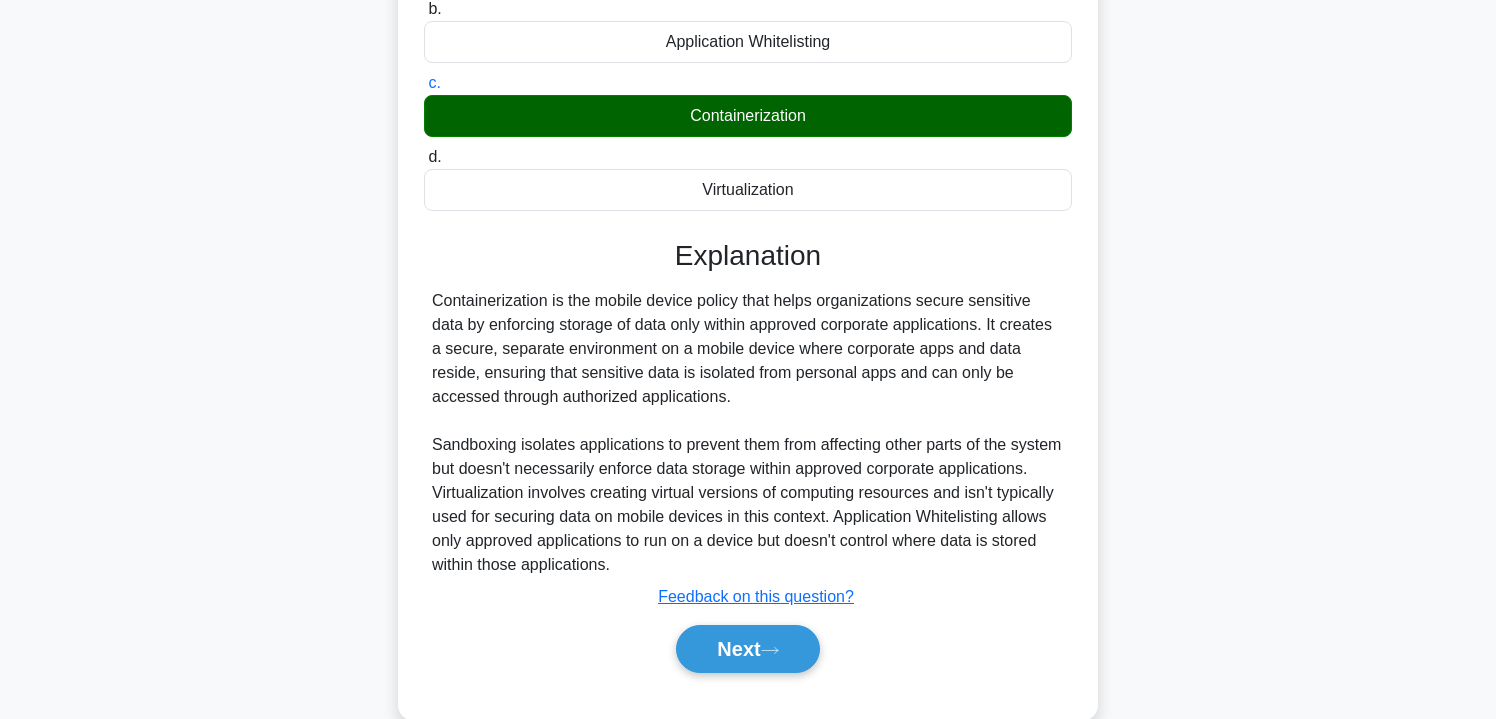 scroll, scrollTop: 361, scrollLeft: 0, axis: vertical 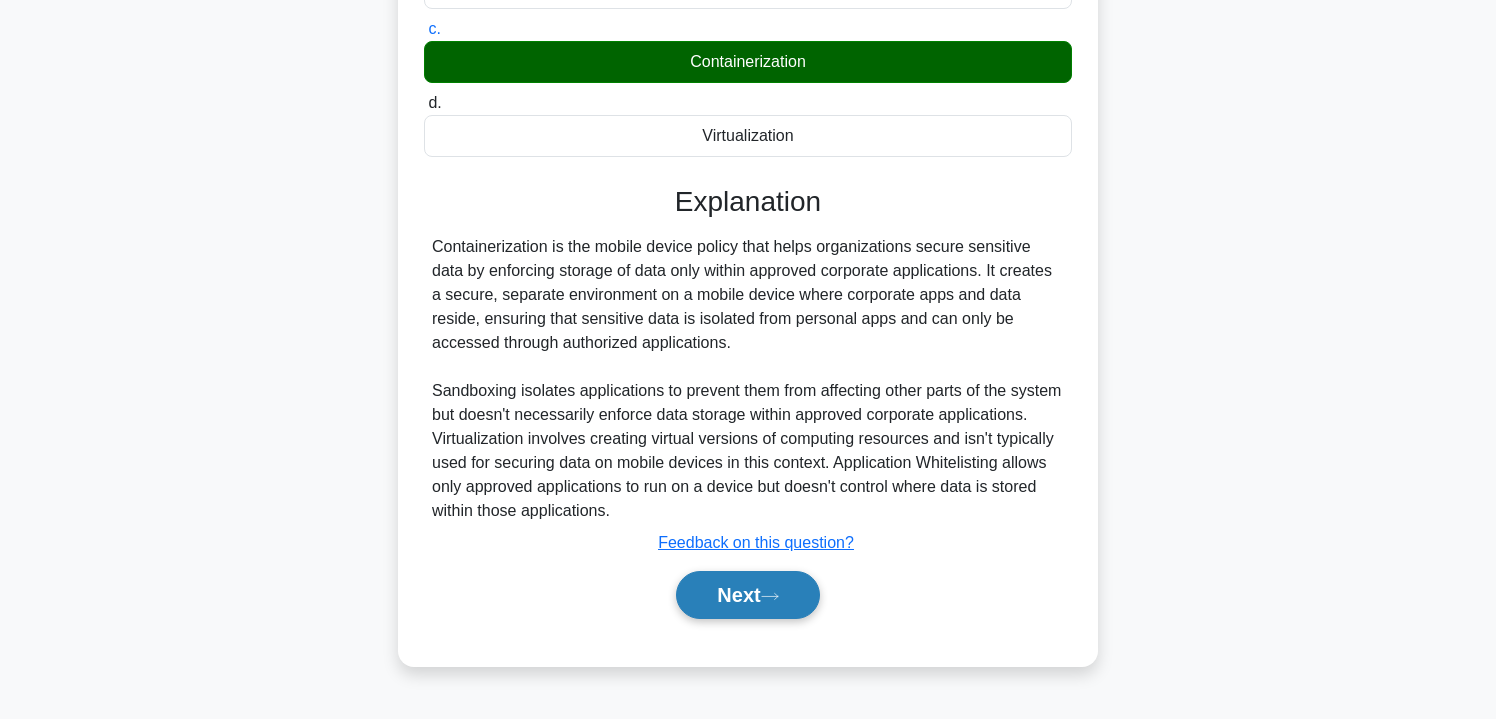 click on "Next" at bounding box center [747, 595] 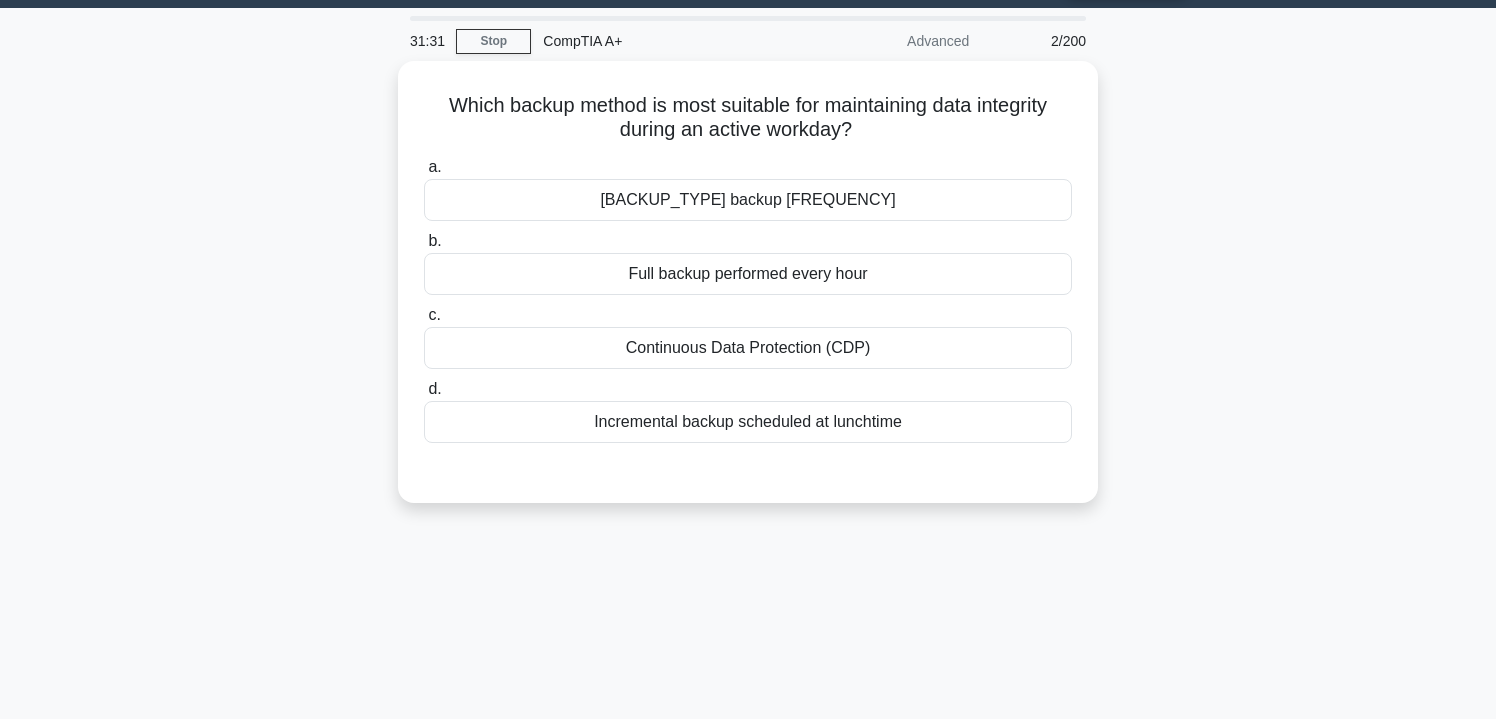 scroll, scrollTop: 0, scrollLeft: 0, axis: both 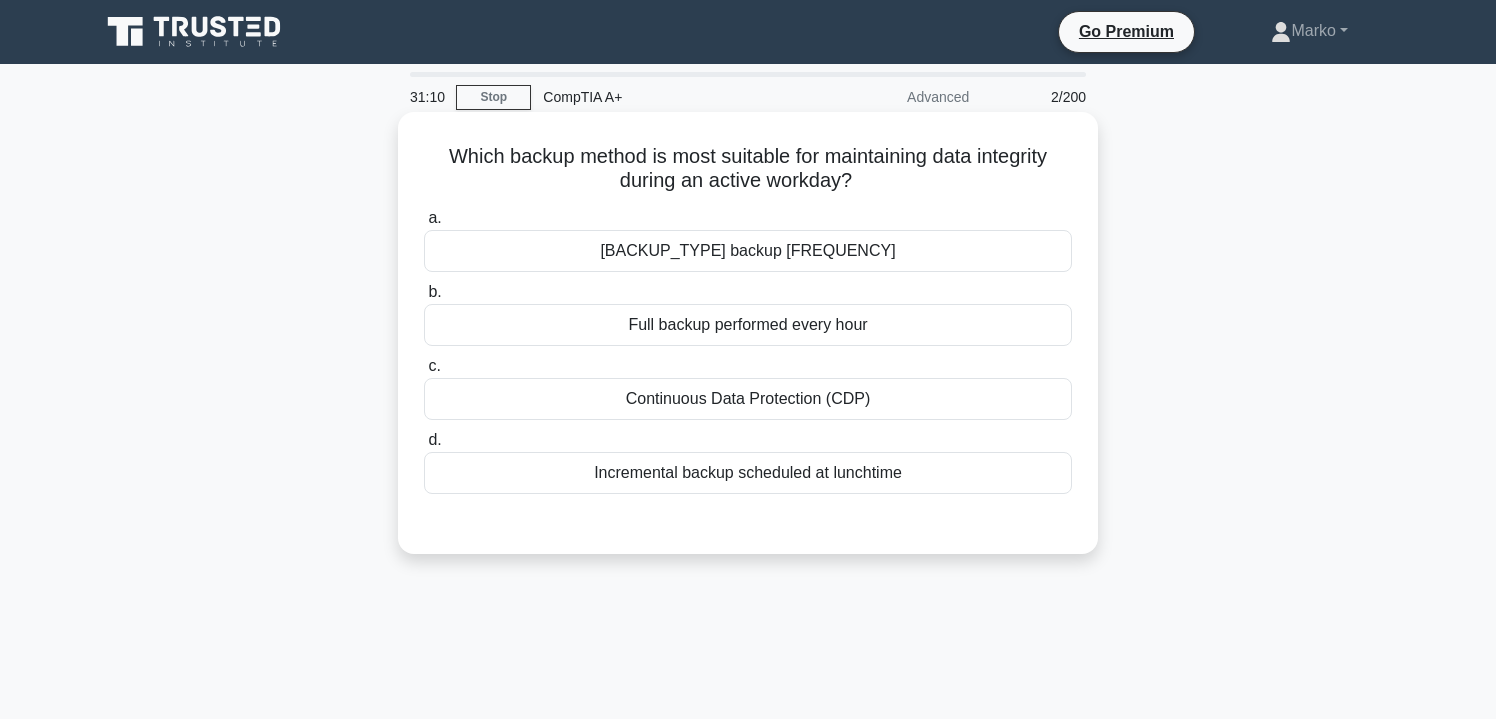 click on "Continuous Data Protection (CDP)" at bounding box center (748, 399) 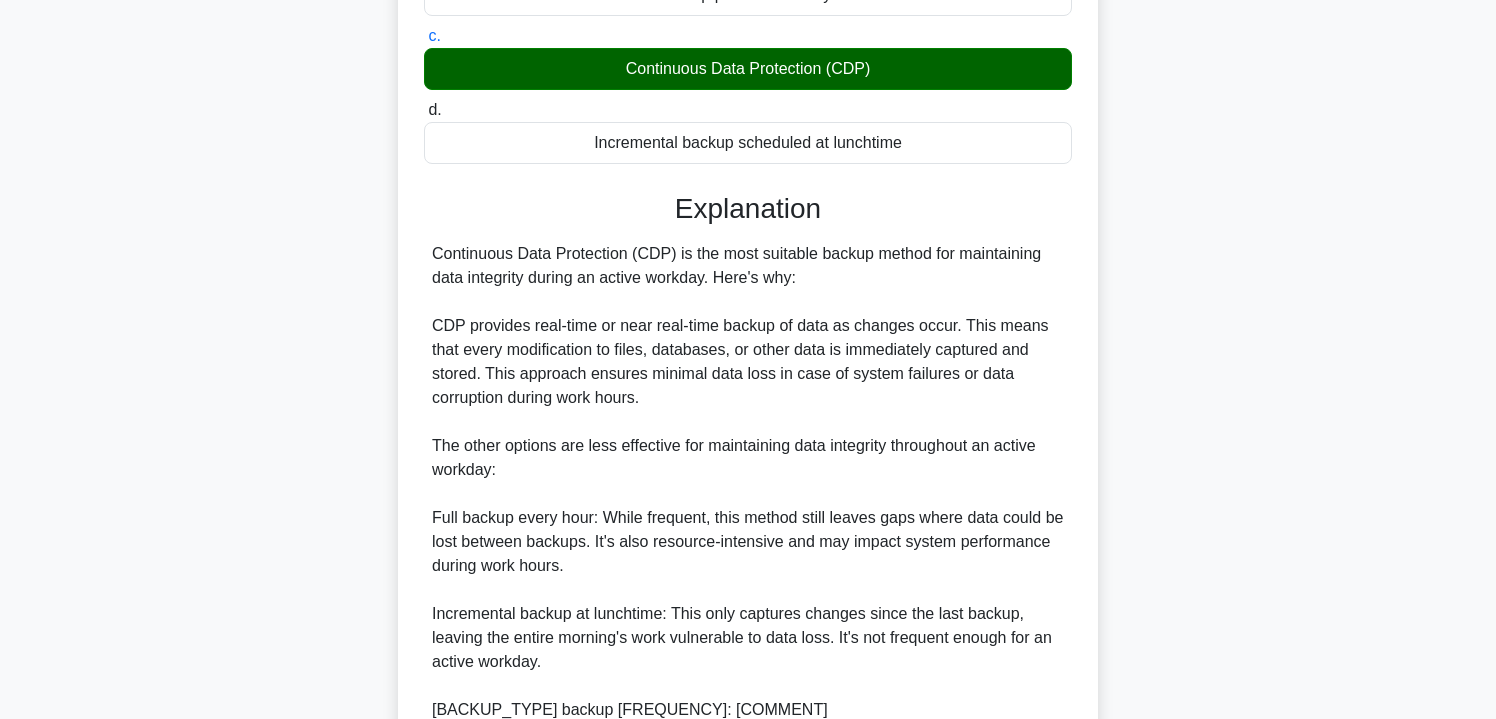 scroll, scrollTop: 656, scrollLeft: 0, axis: vertical 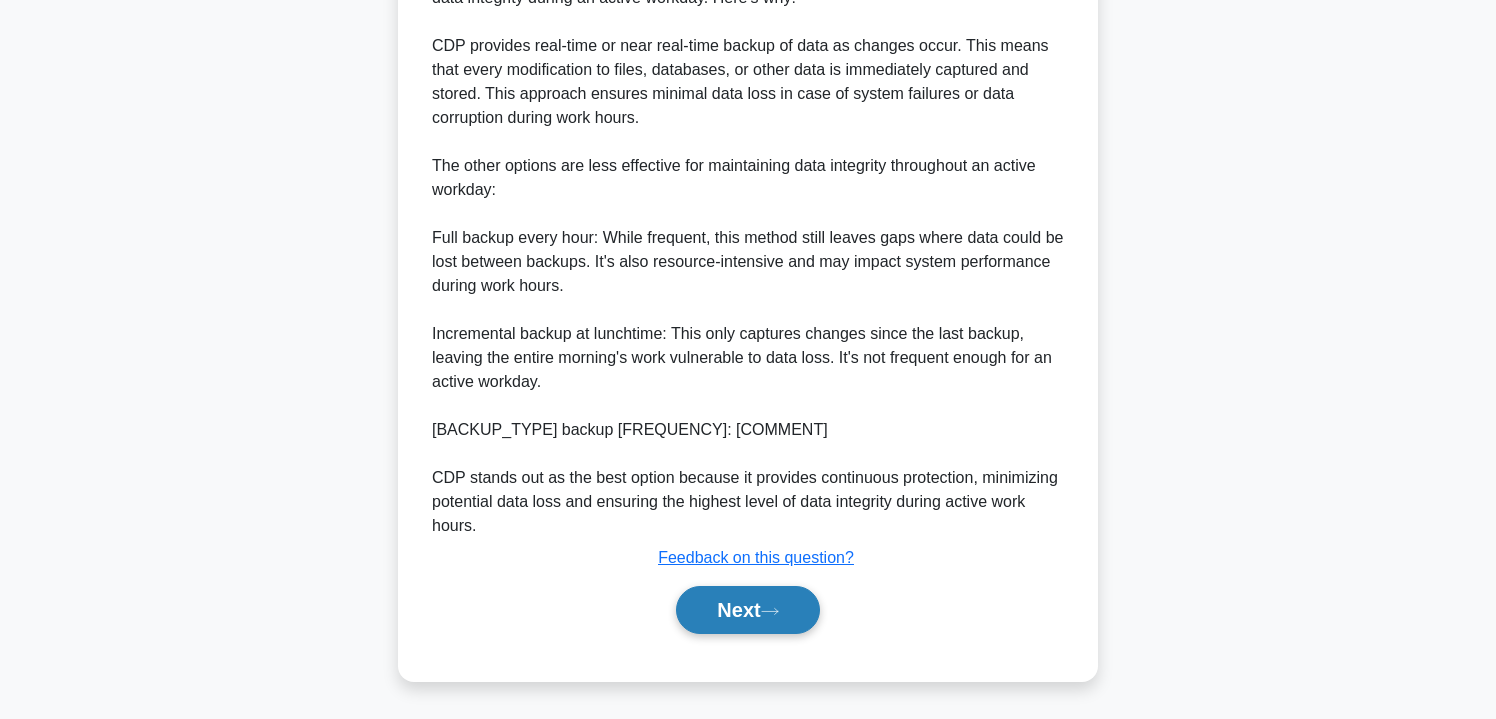 click on "Next" at bounding box center [747, 610] 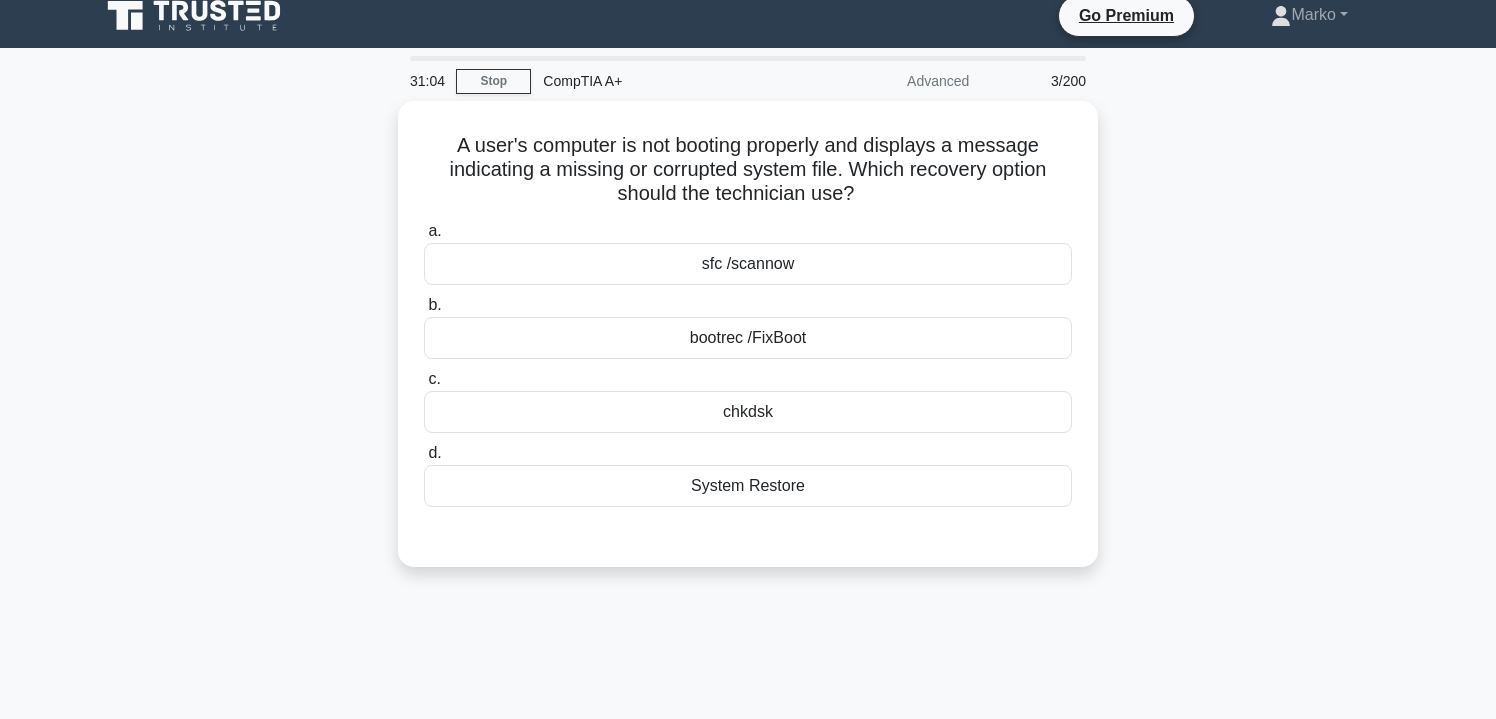 scroll, scrollTop: 16, scrollLeft: 0, axis: vertical 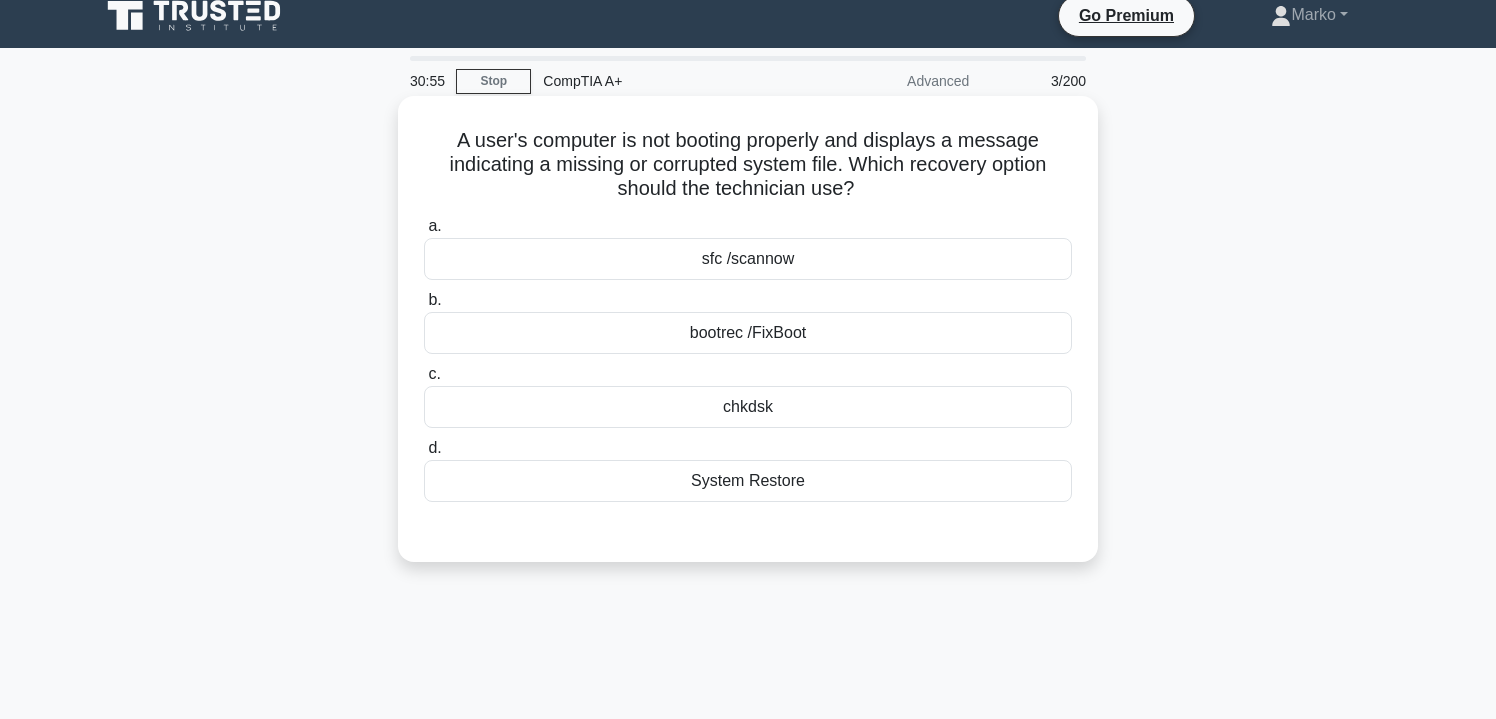 click on "chkdsk" at bounding box center [748, 407] 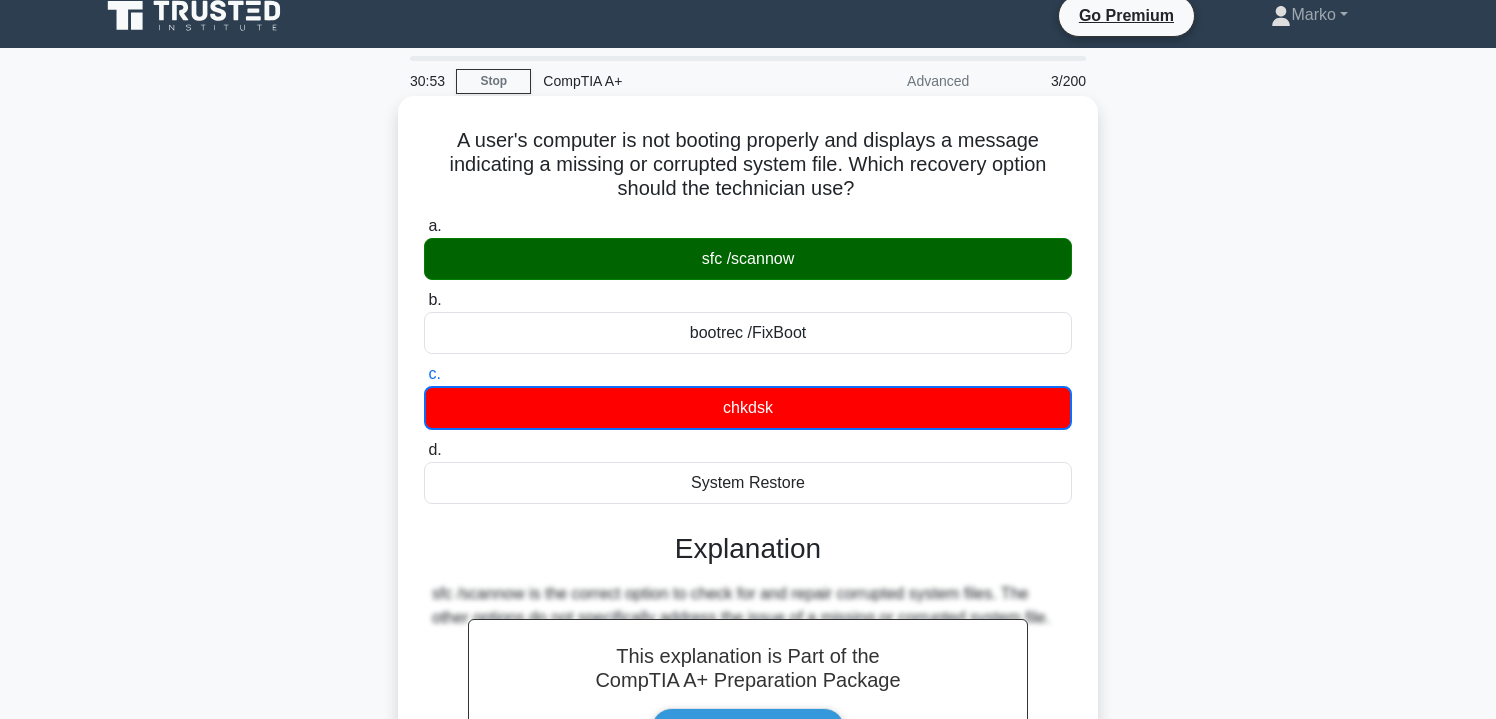 click on "sfc /scannow" at bounding box center (748, 259) 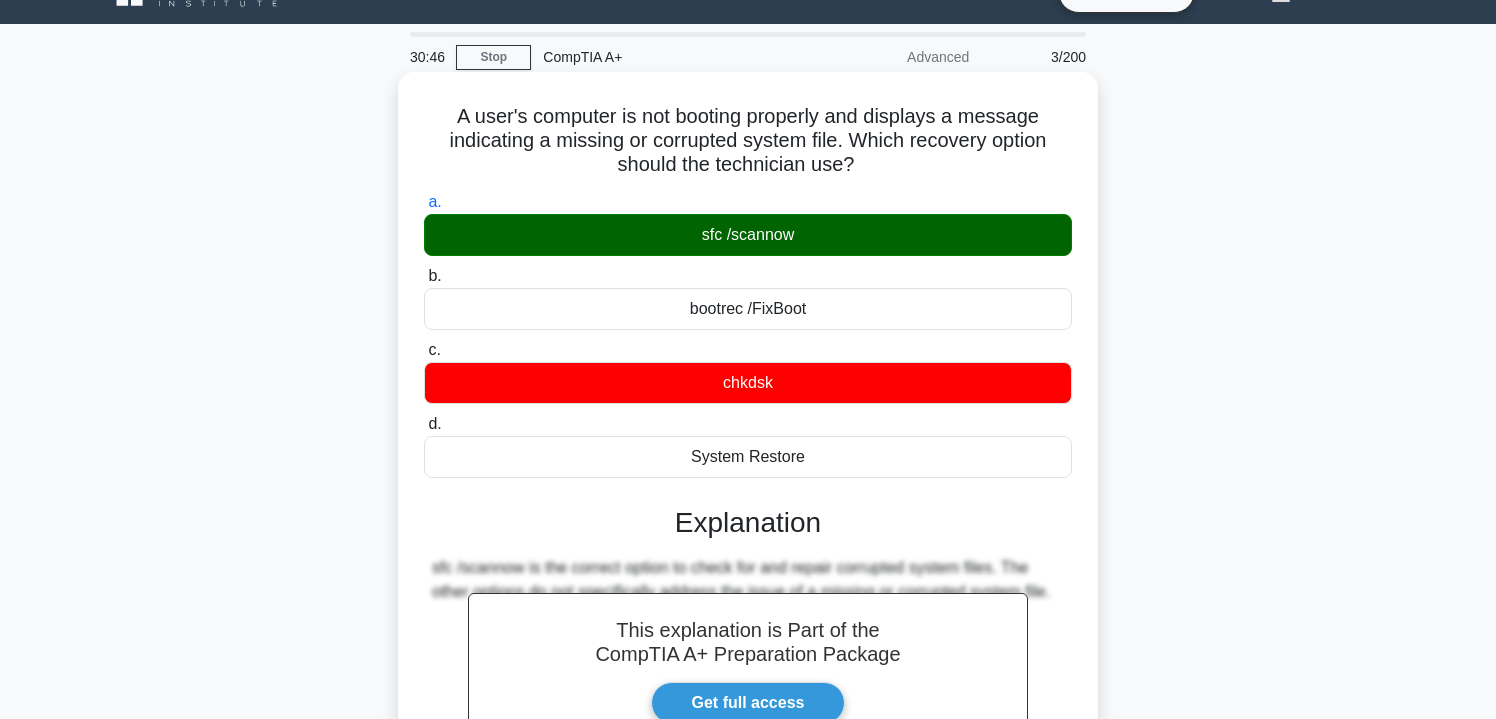 scroll, scrollTop: 41, scrollLeft: 0, axis: vertical 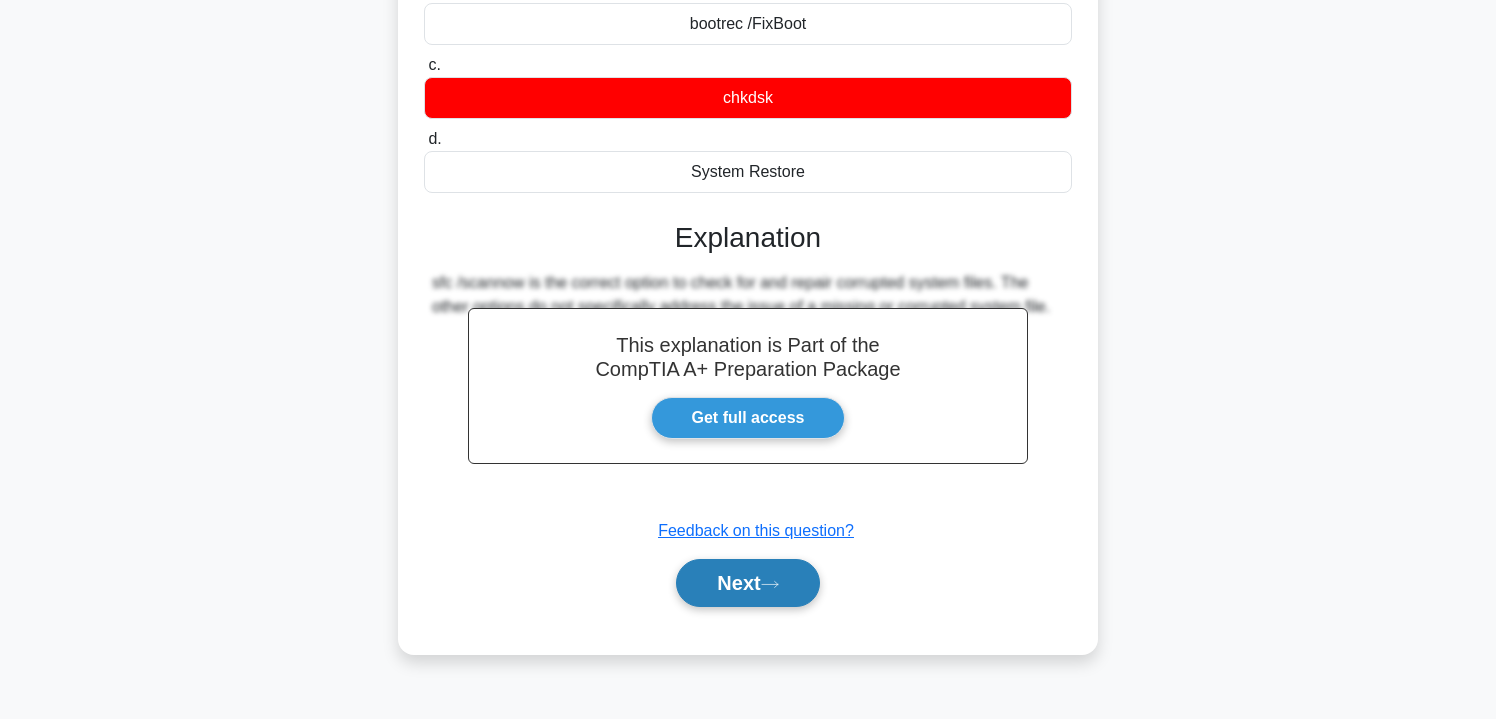 click on "Next" at bounding box center (747, 583) 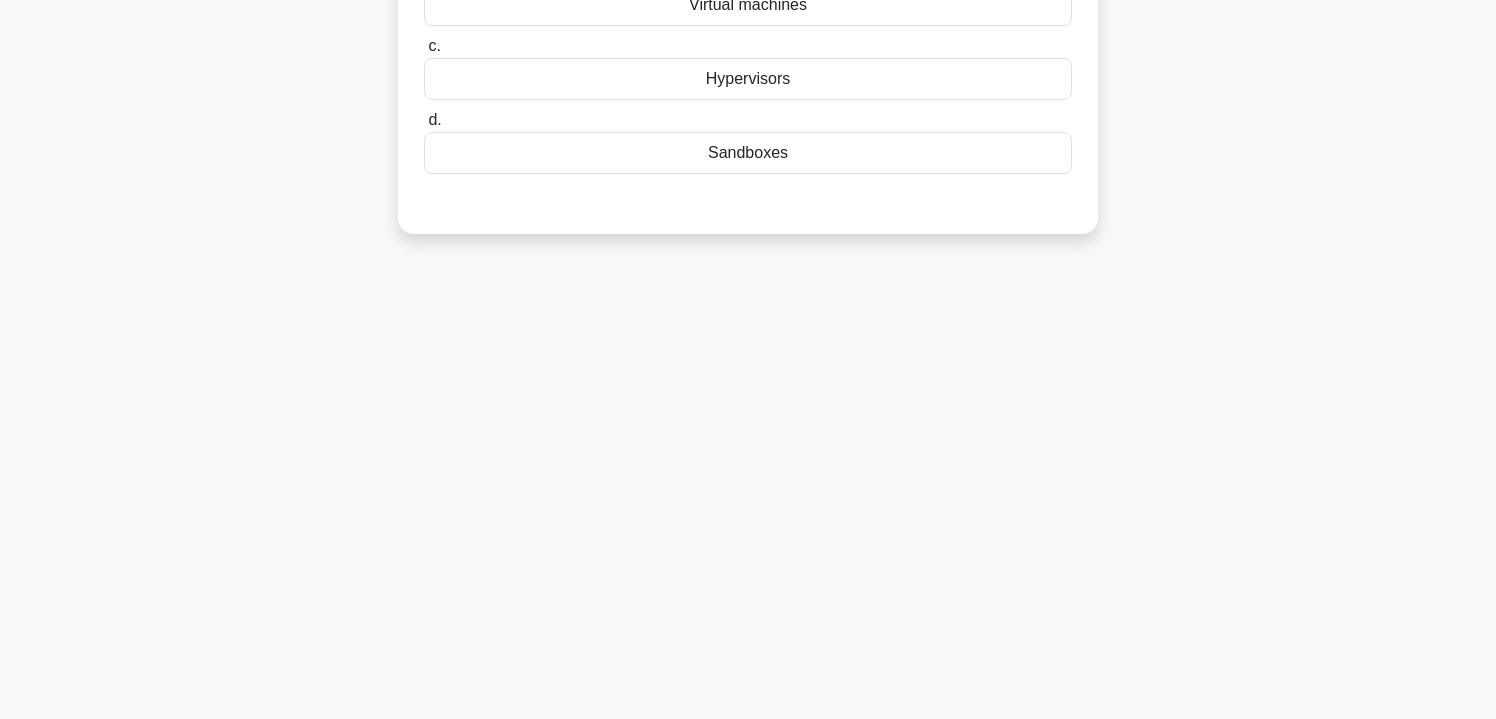 click on "30:24
Stop
CompTIA A+
Advanced
4/200
Which technology is used to create isolated environments for running applications and their dependencies?
.spinner_0XTQ{transform-origin:center;animation:spinner_y6GP .75s linear infinite}@keyframes spinner_y6GP{100%{transform:rotate(360deg)}}
a.
b. c. d." at bounding box center [748, 247] 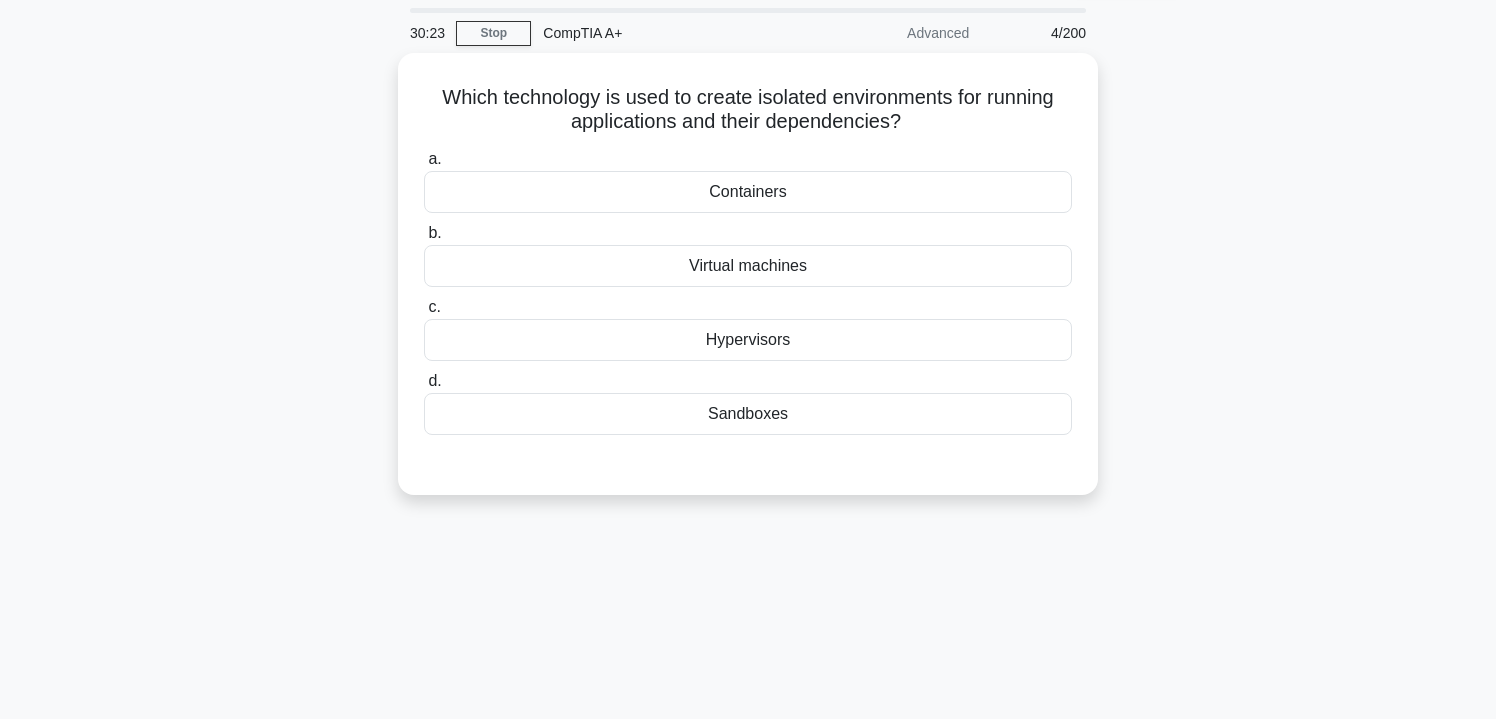 scroll, scrollTop: 58, scrollLeft: 0, axis: vertical 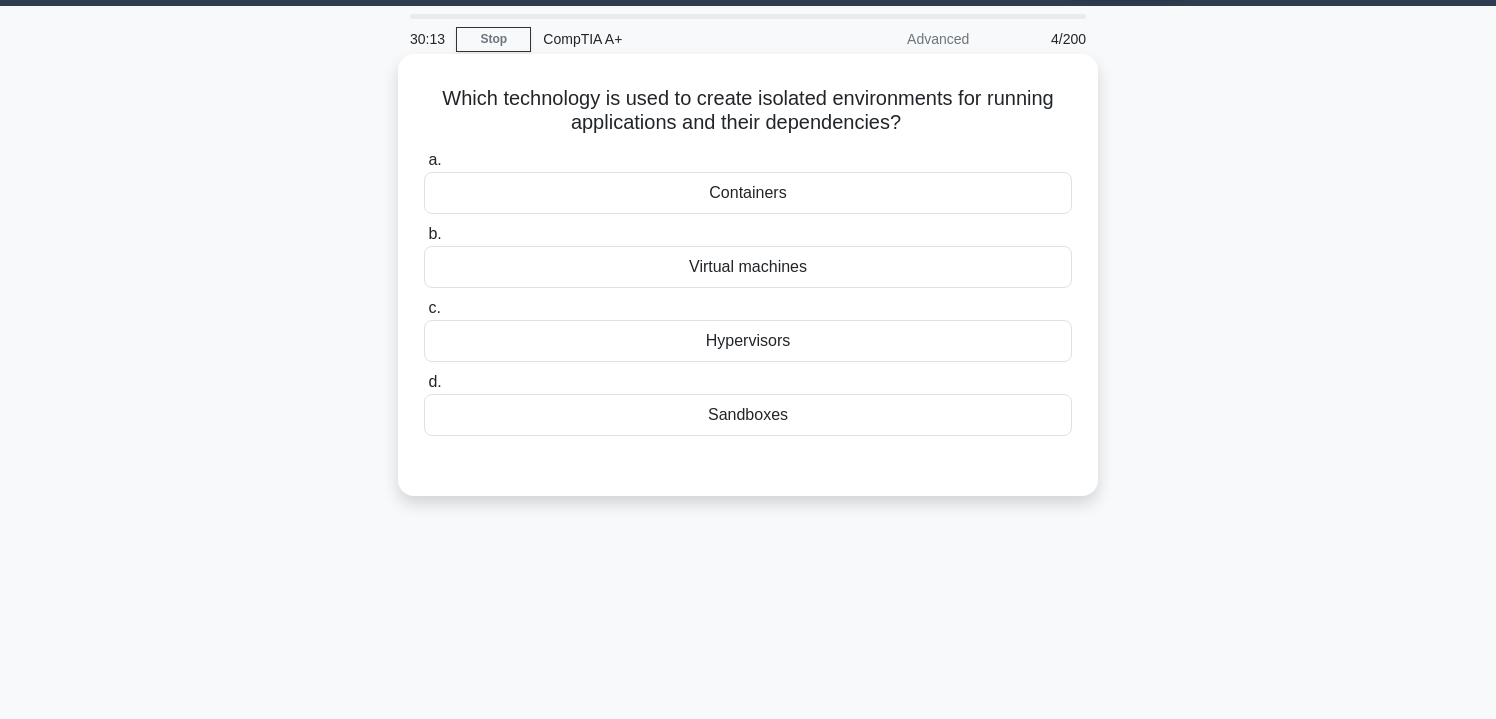 click on "Virtual machines" at bounding box center [748, 267] 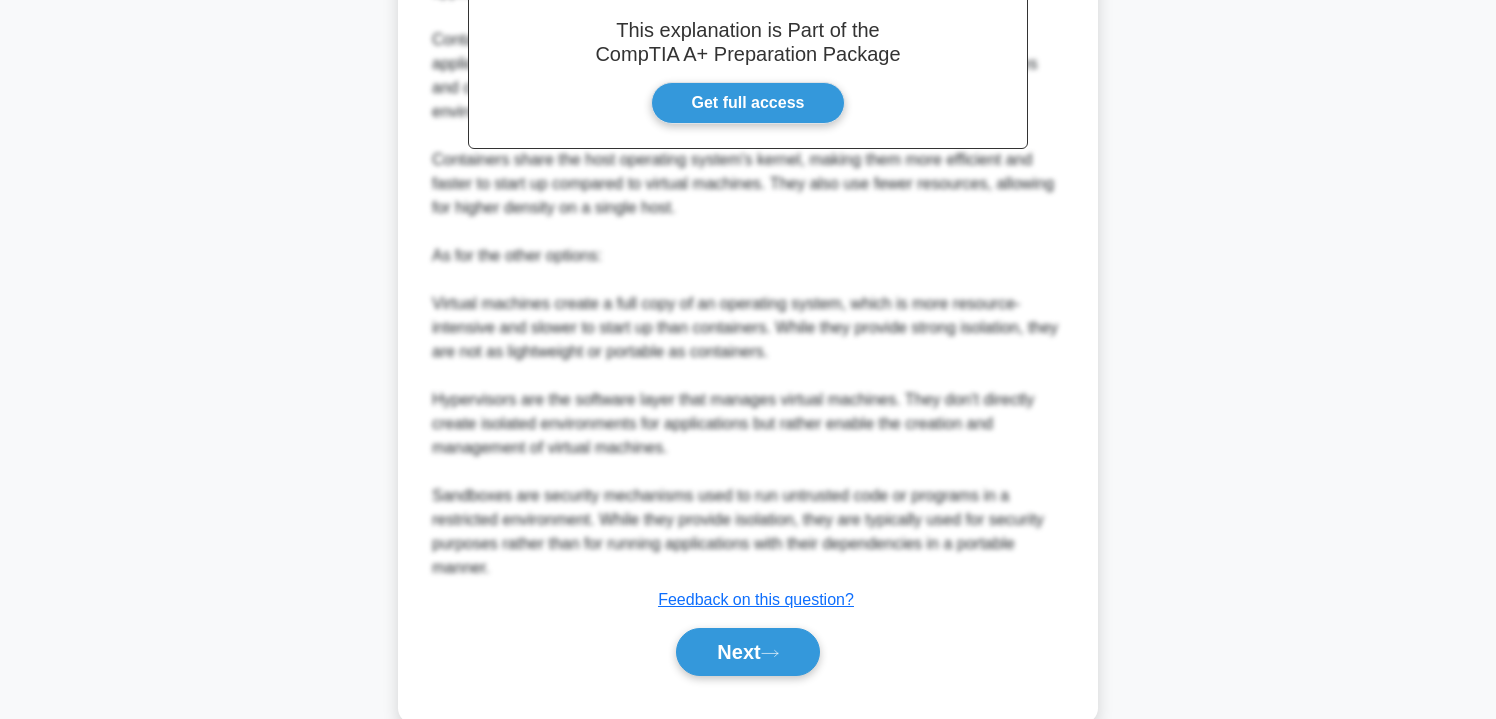 scroll, scrollTop: 658, scrollLeft: 0, axis: vertical 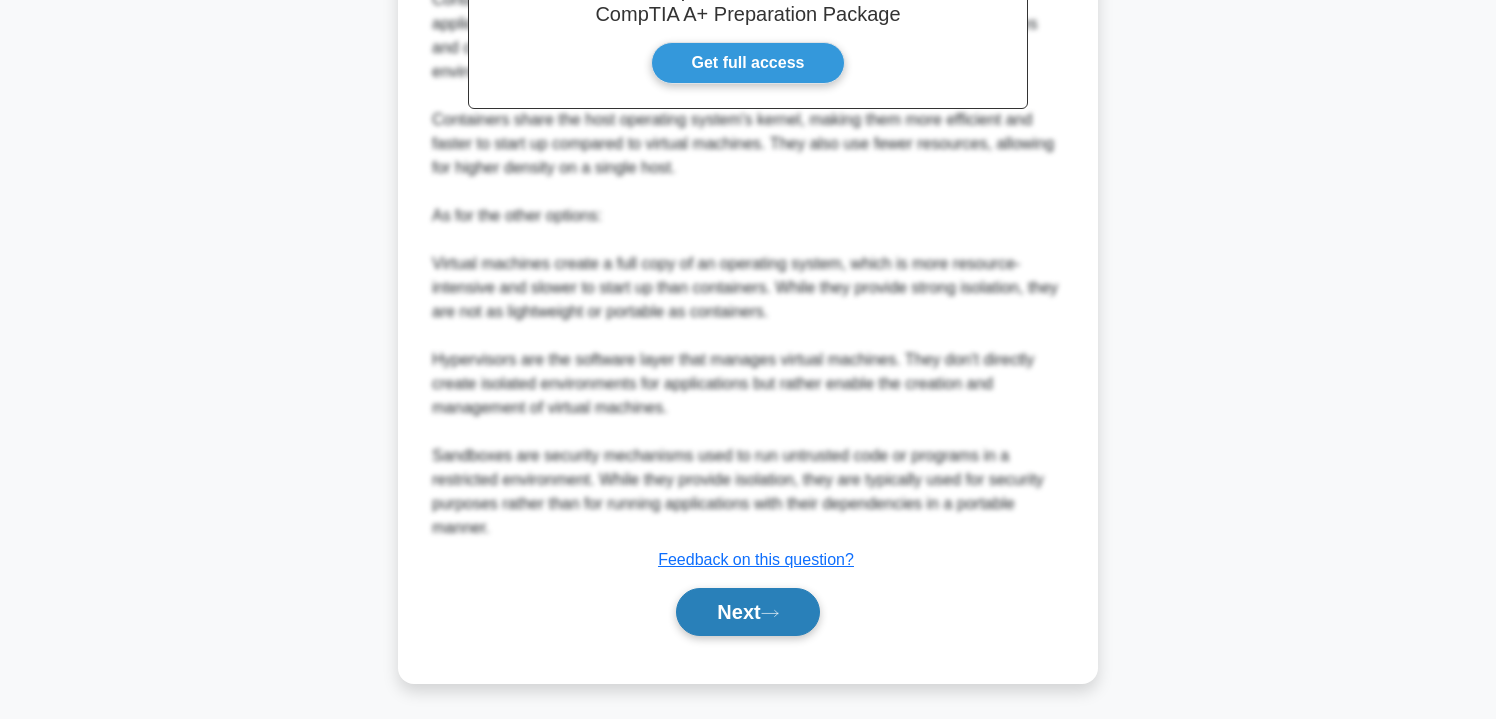 click on "Next" at bounding box center [747, 612] 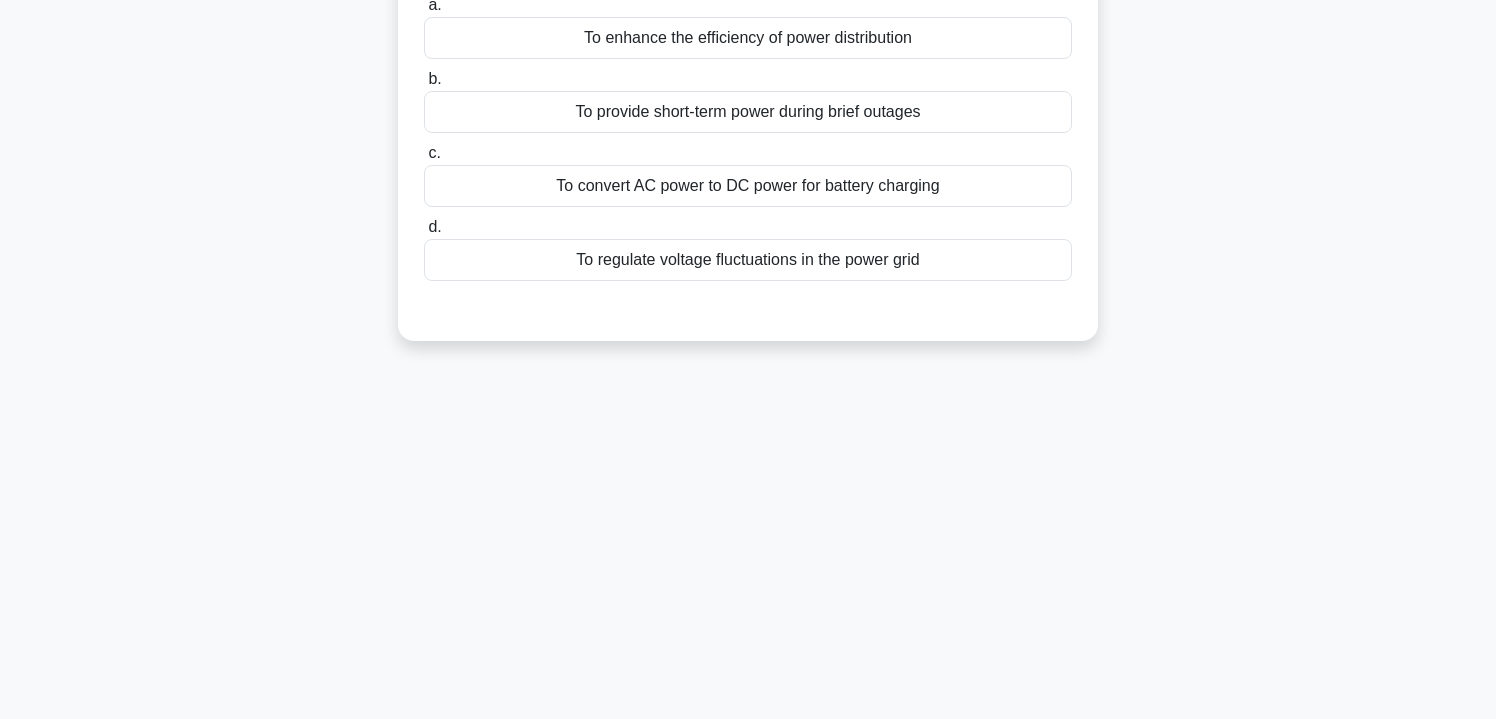 scroll, scrollTop: 0, scrollLeft: 0, axis: both 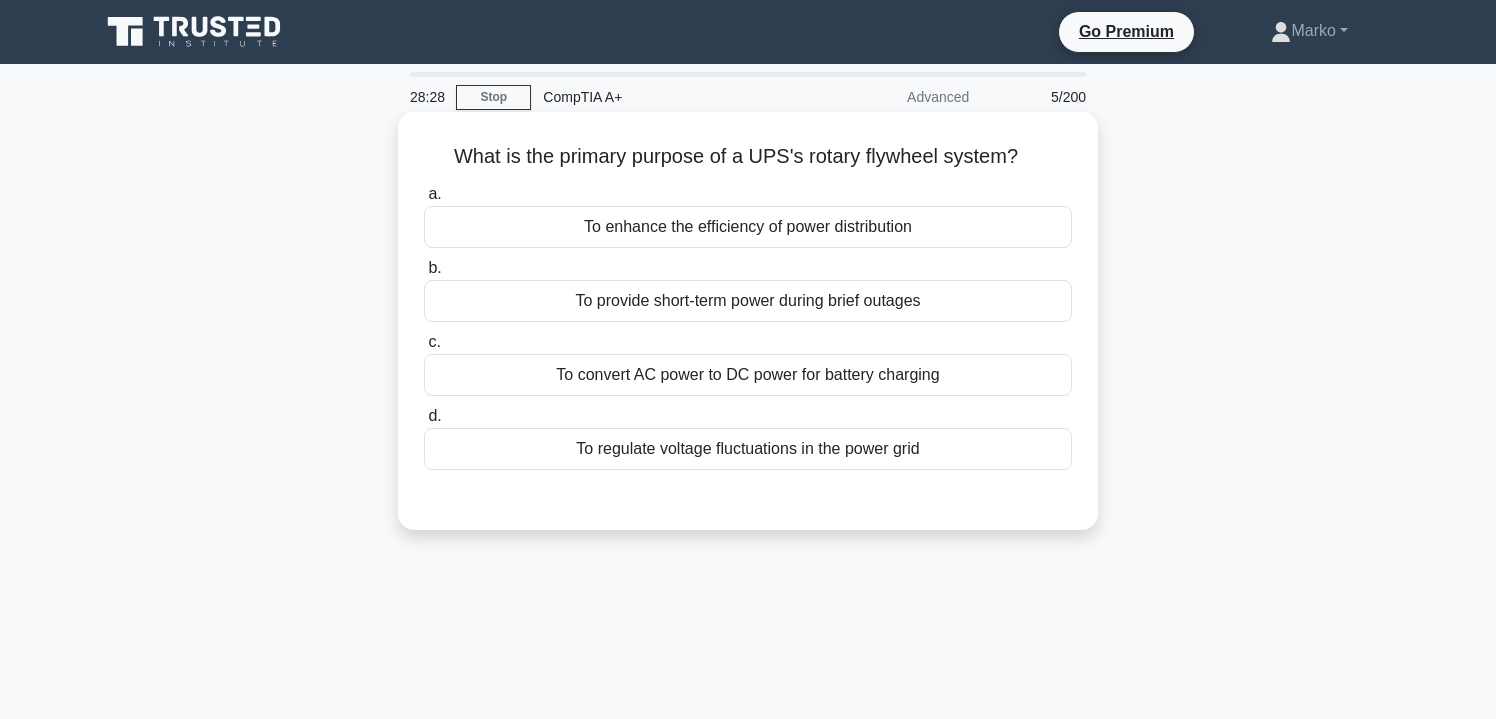 click on "To provide short-term power during brief outages" at bounding box center (748, 301) 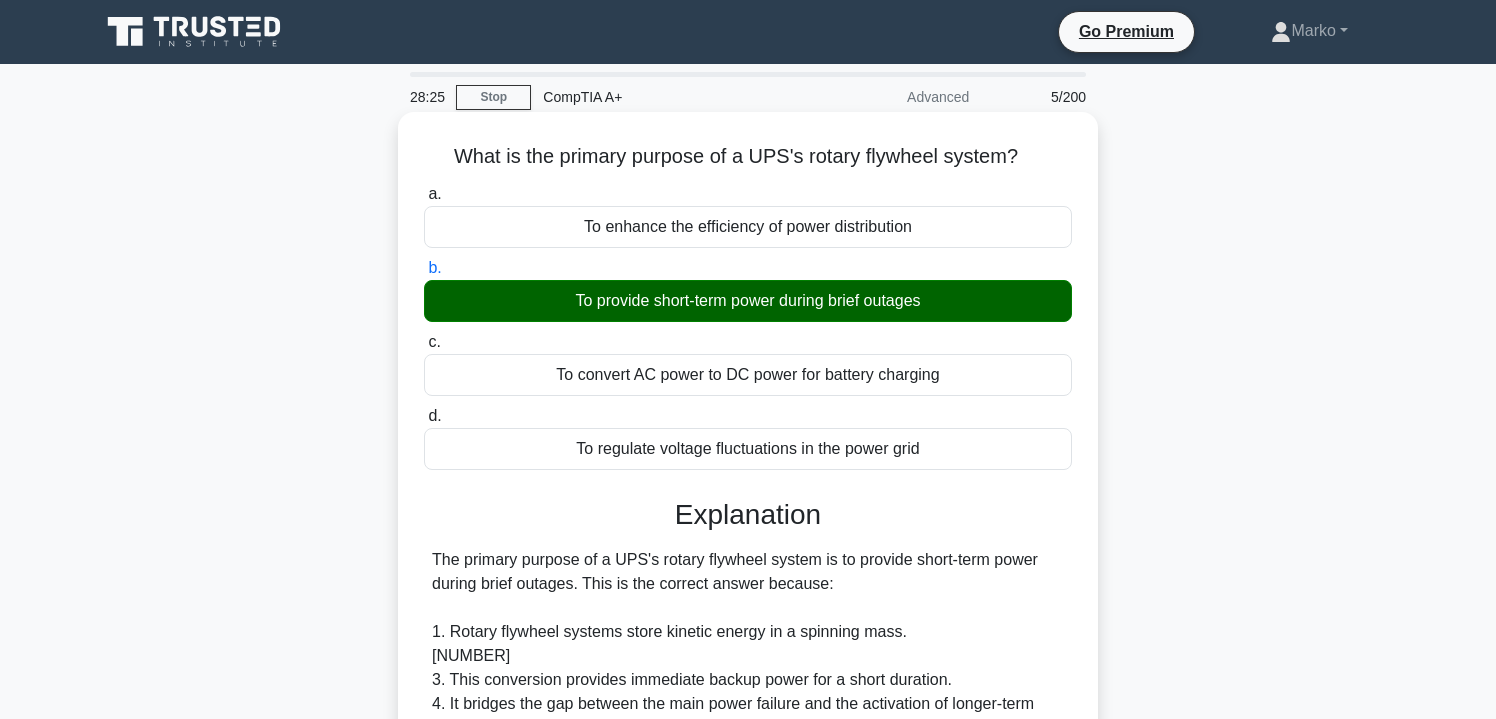 scroll, scrollTop: 464, scrollLeft: 0, axis: vertical 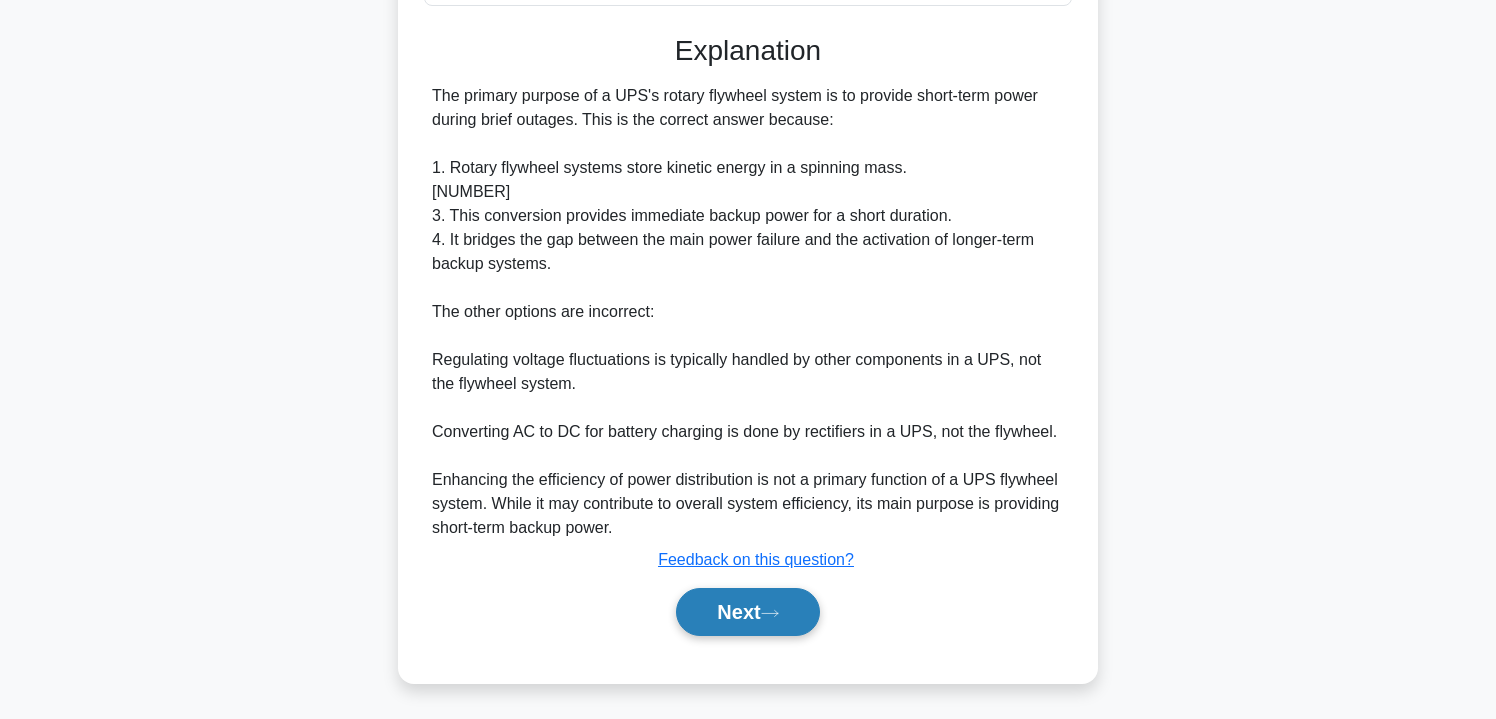 click on "Next" at bounding box center [747, 612] 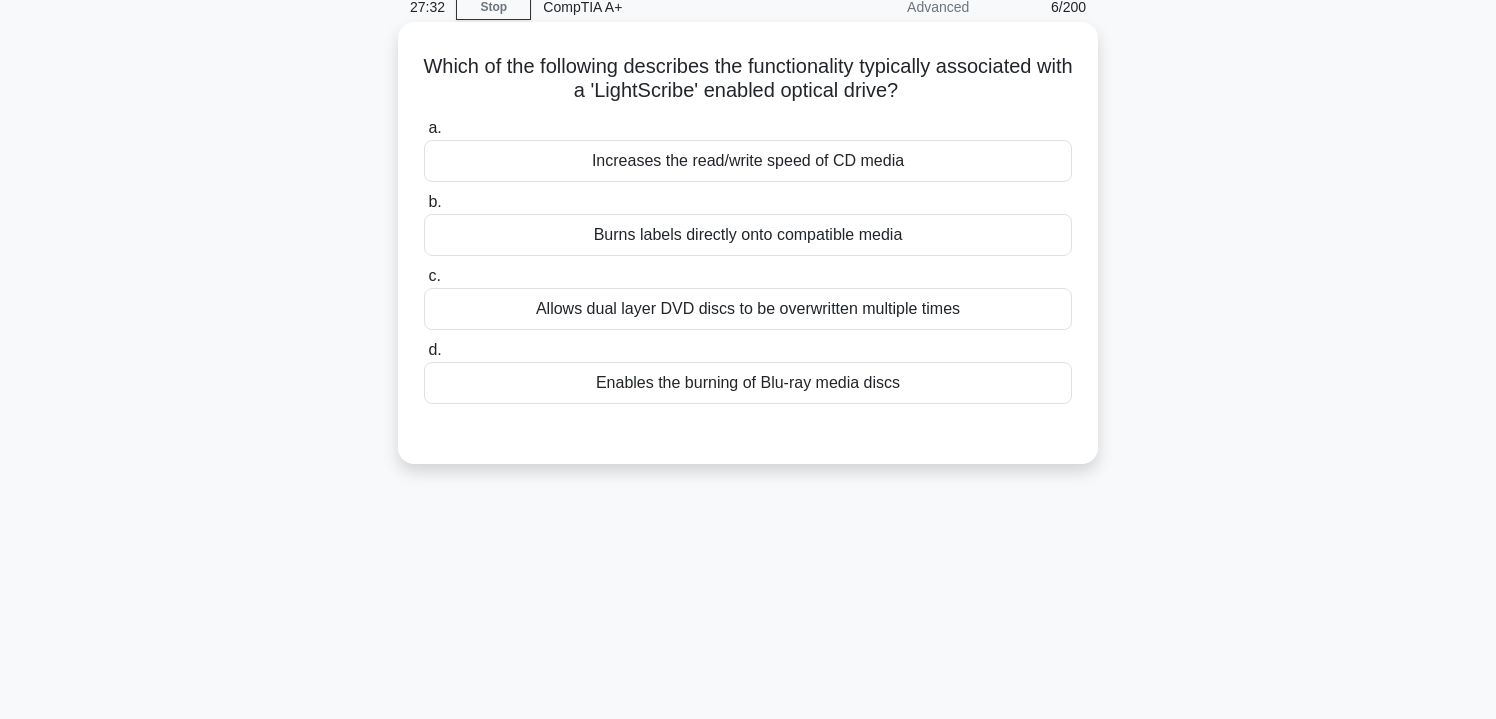 scroll, scrollTop: 91, scrollLeft: 0, axis: vertical 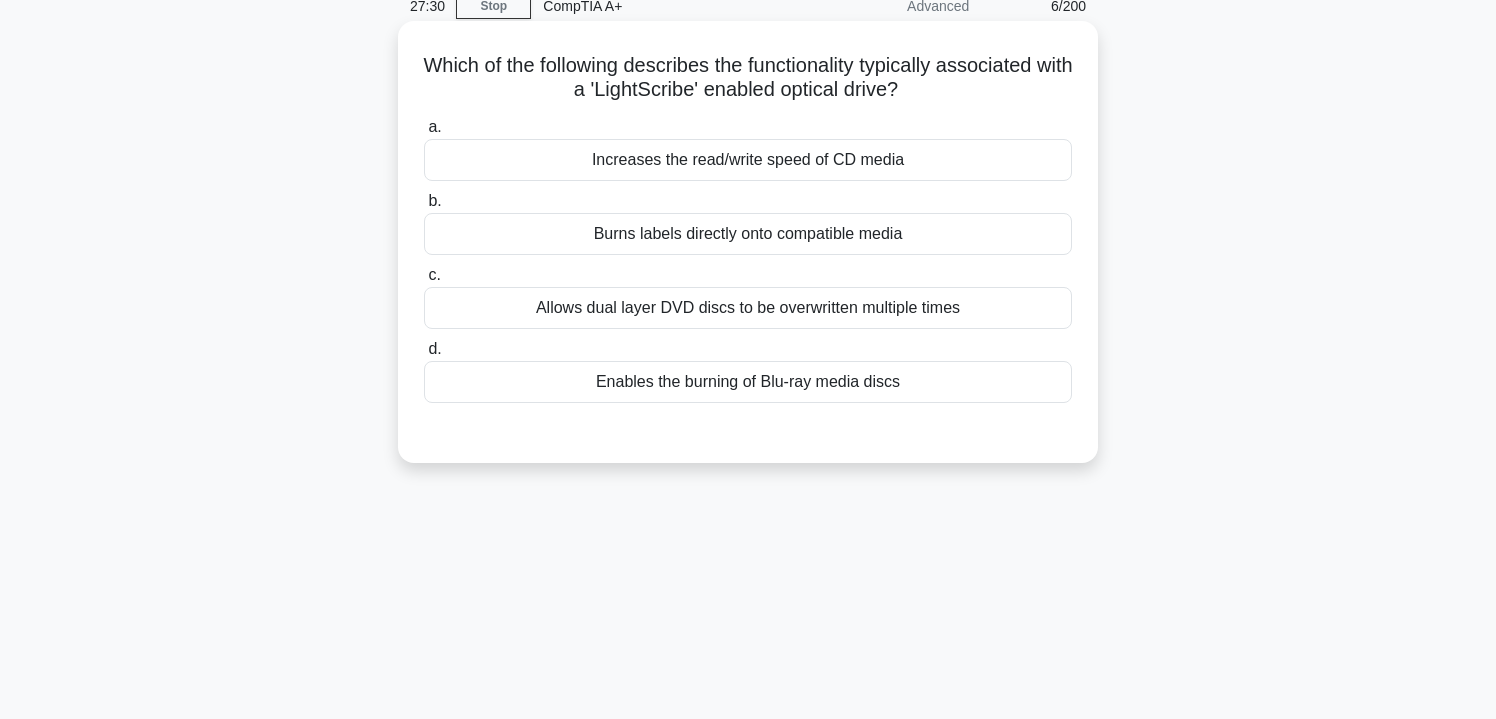 click on "Burns labels directly onto compatible media" at bounding box center [748, 234] 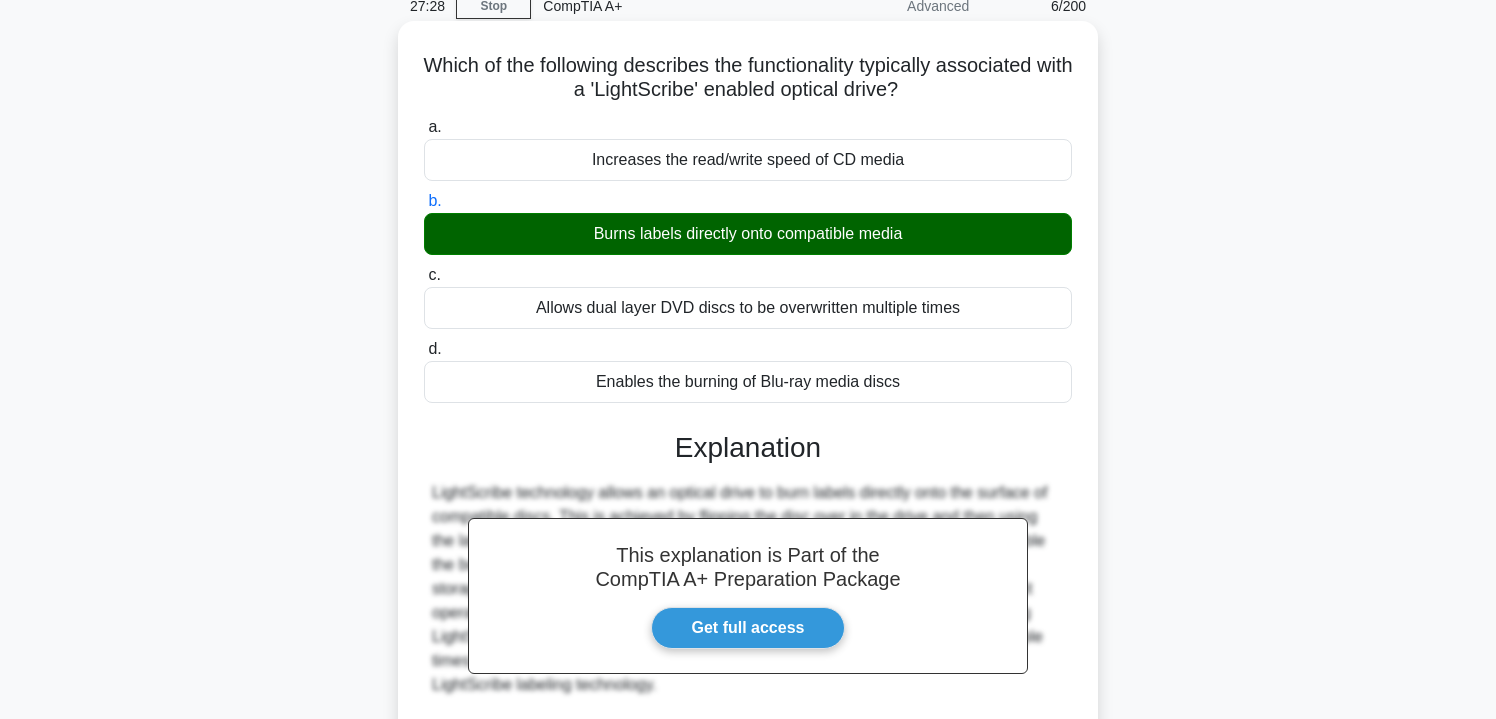 scroll, scrollTop: 361, scrollLeft: 0, axis: vertical 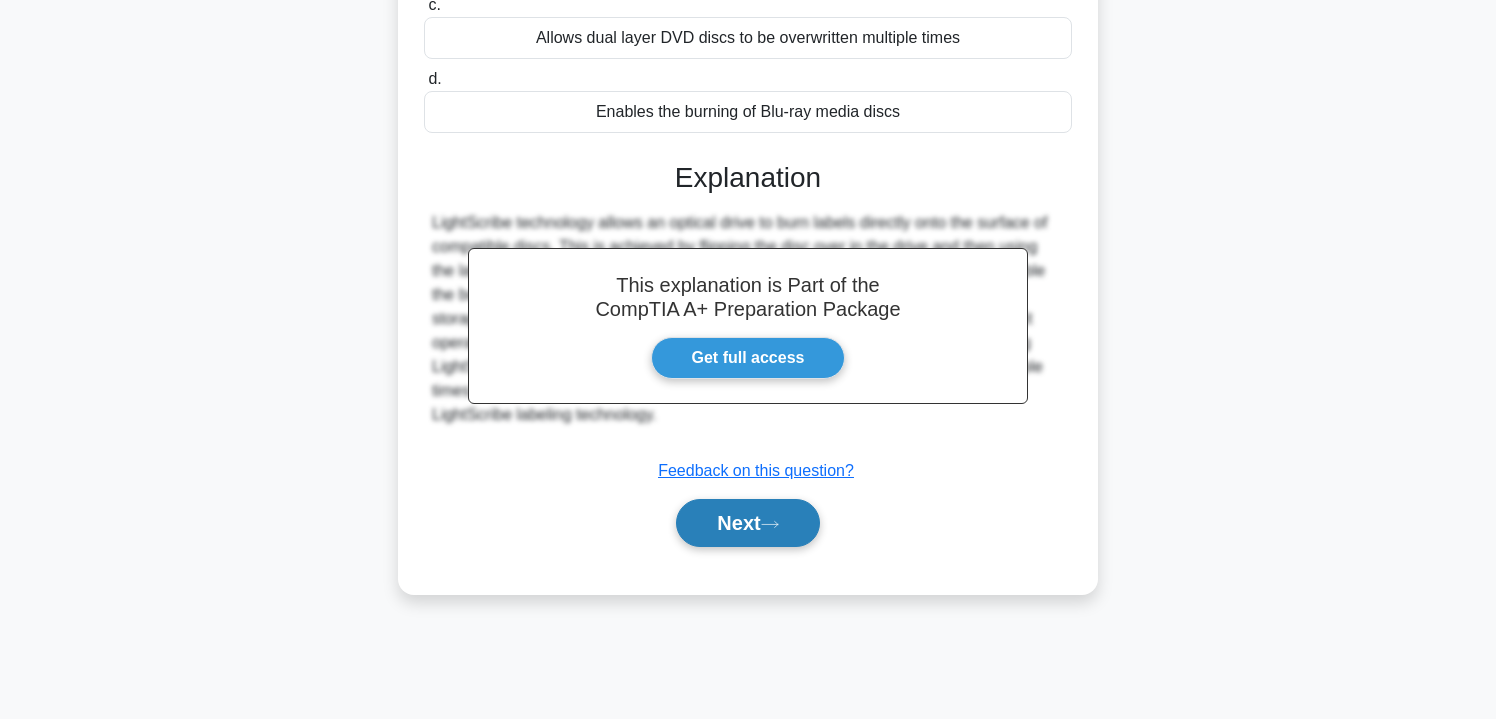 click on "Next" at bounding box center (747, 523) 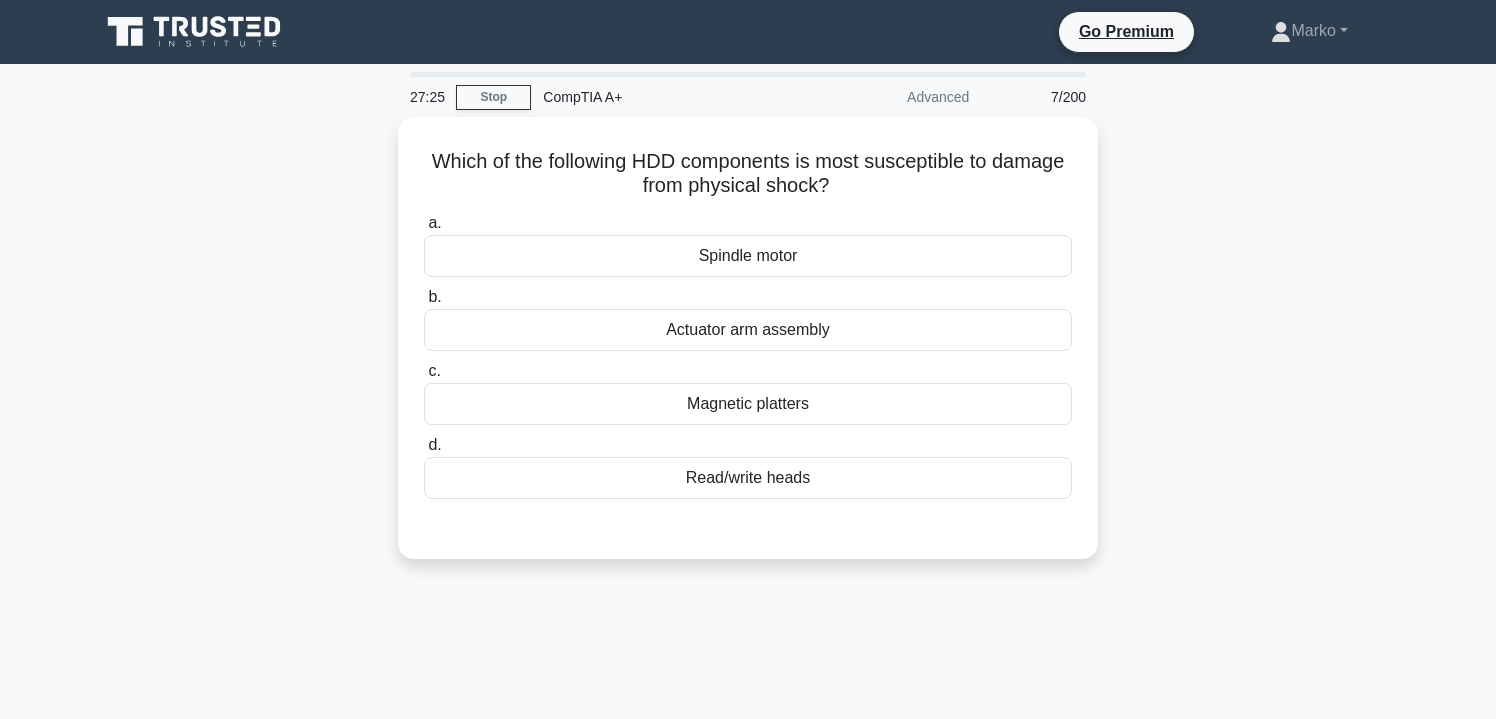 scroll, scrollTop: 0, scrollLeft: 0, axis: both 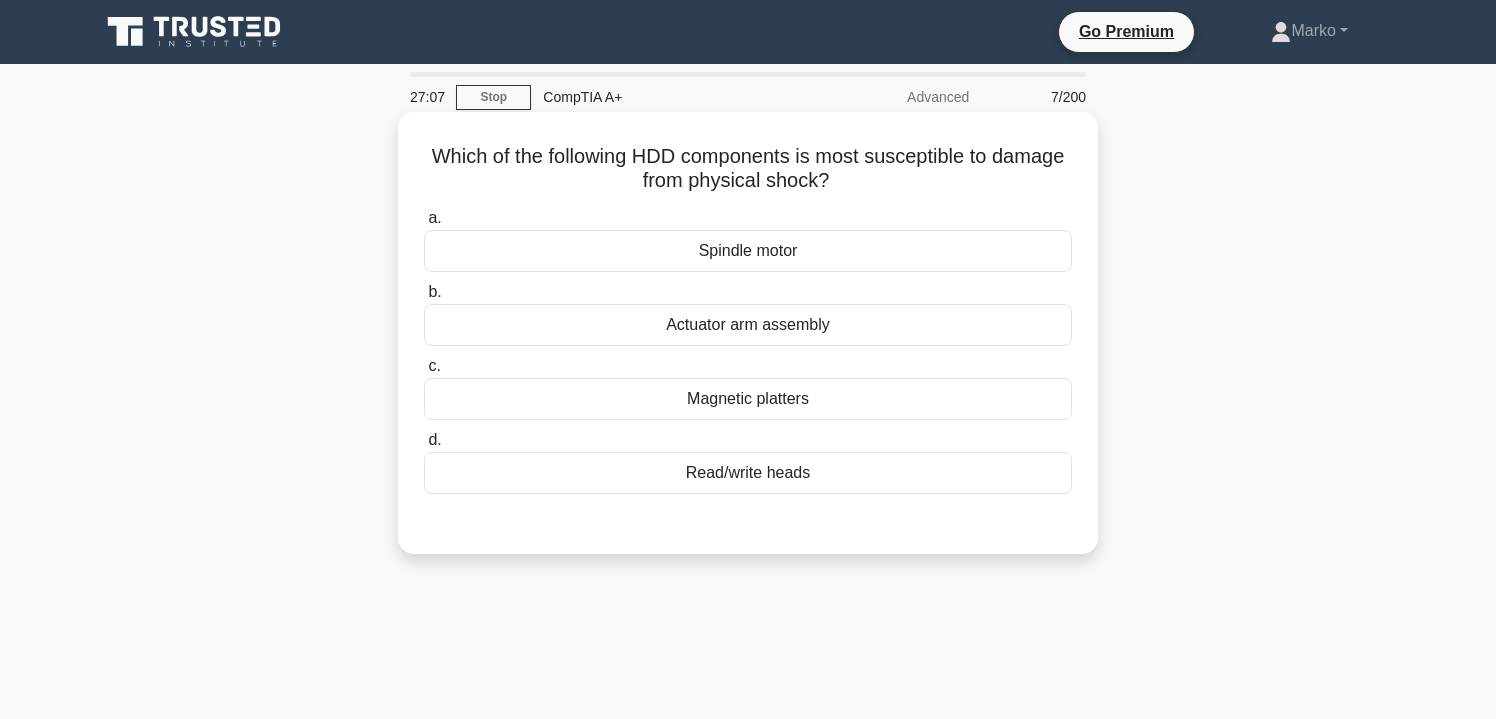 click on "Read/write heads" at bounding box center [748, 473] 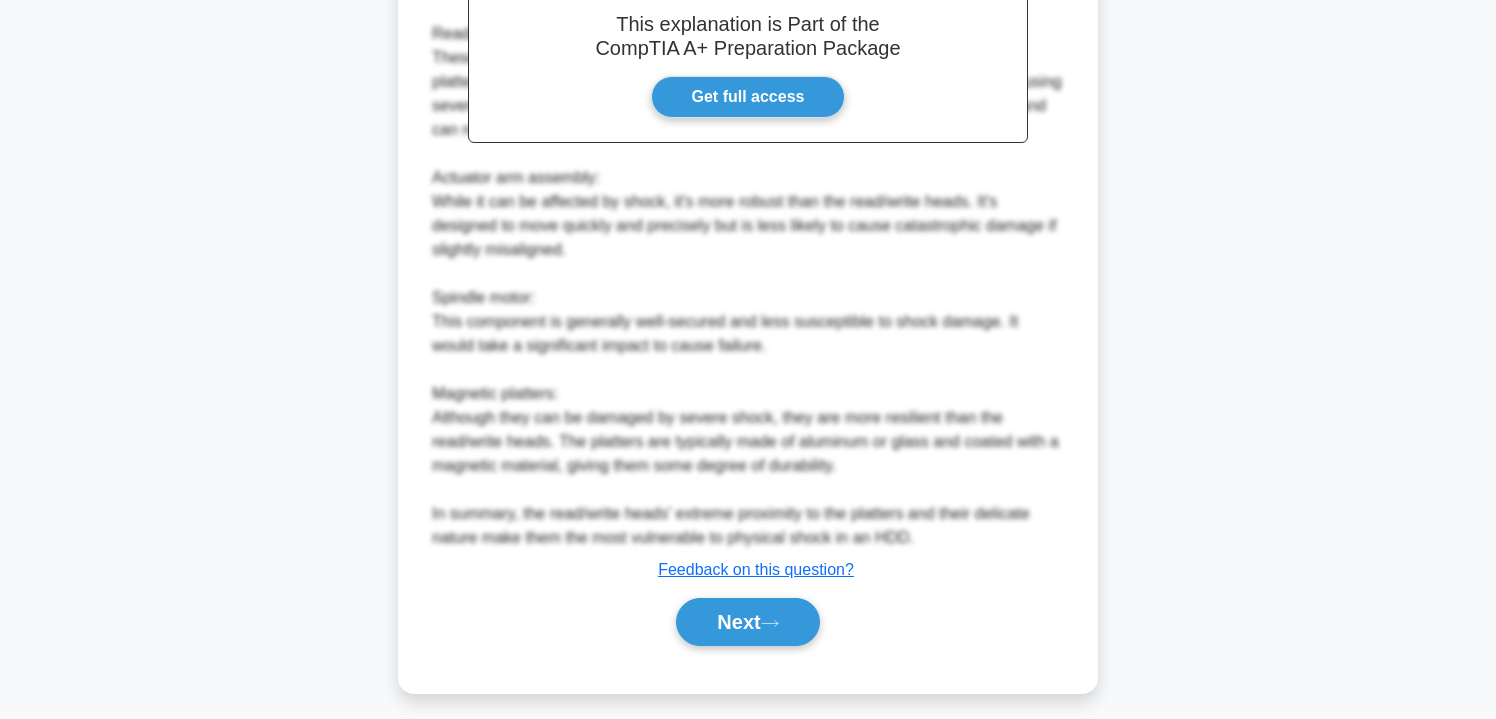 scroll, scrollTop: 632, scrollLeft: 0, axis: vertical 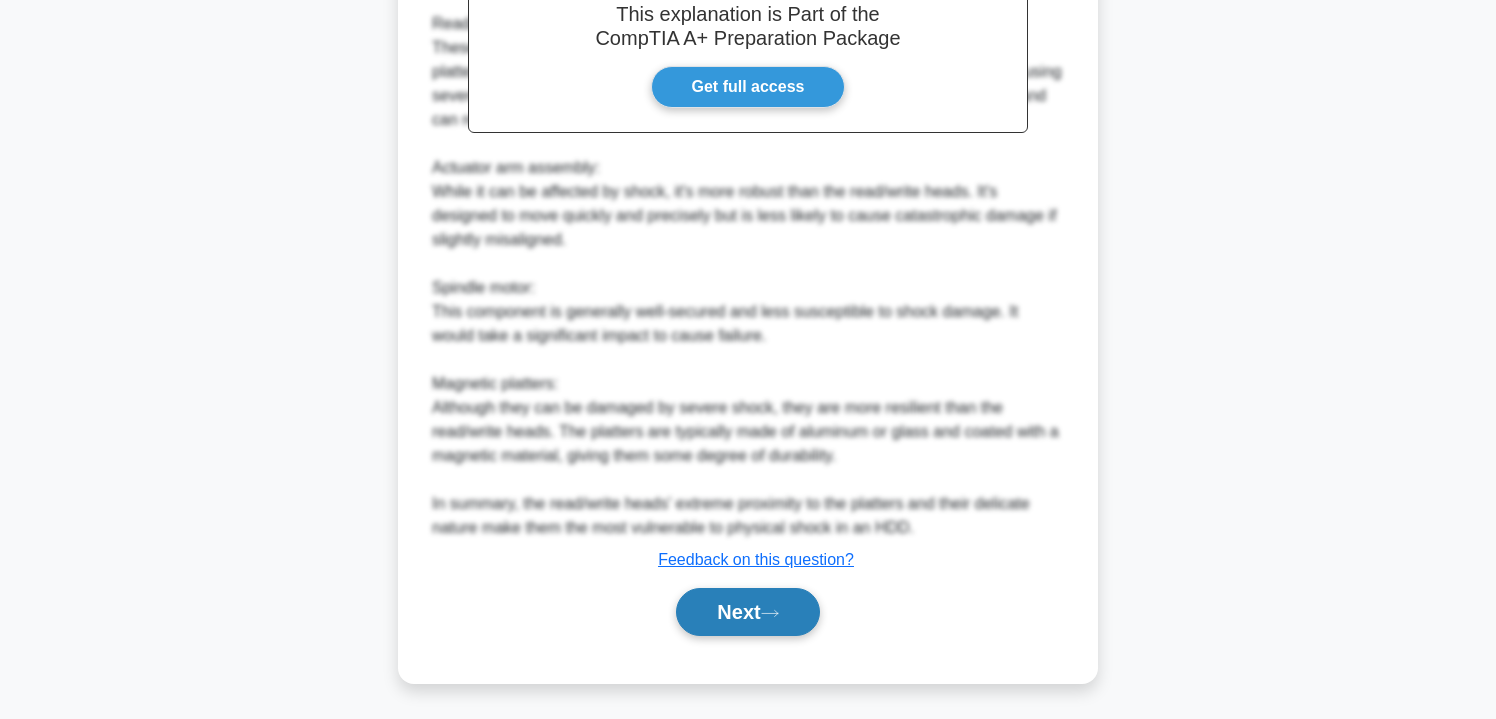 click on "Next" at bounding box center [747, 612] 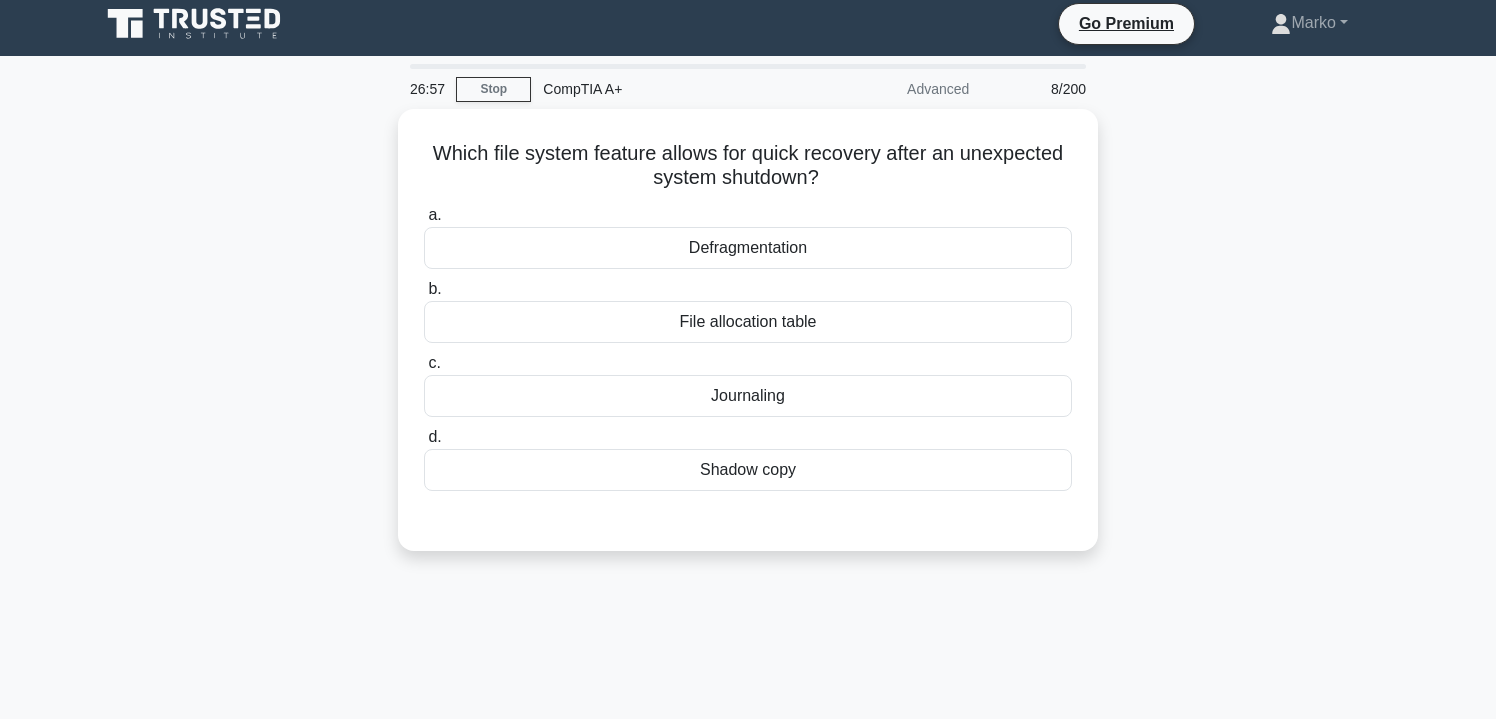 scroll, scrollTop: 12, scrollLeft: 0, axis: vertical 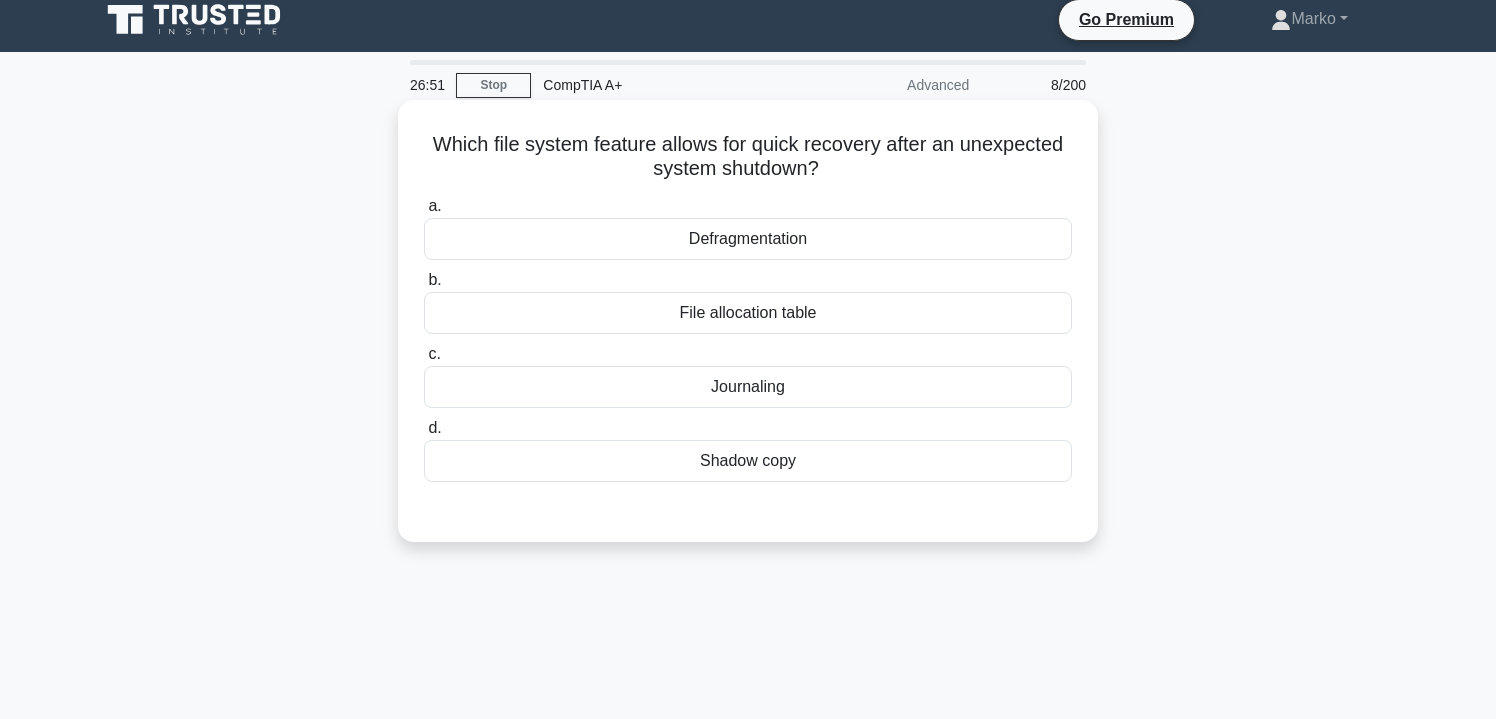 click on "File allocation table" at bounding box center (748, 313) 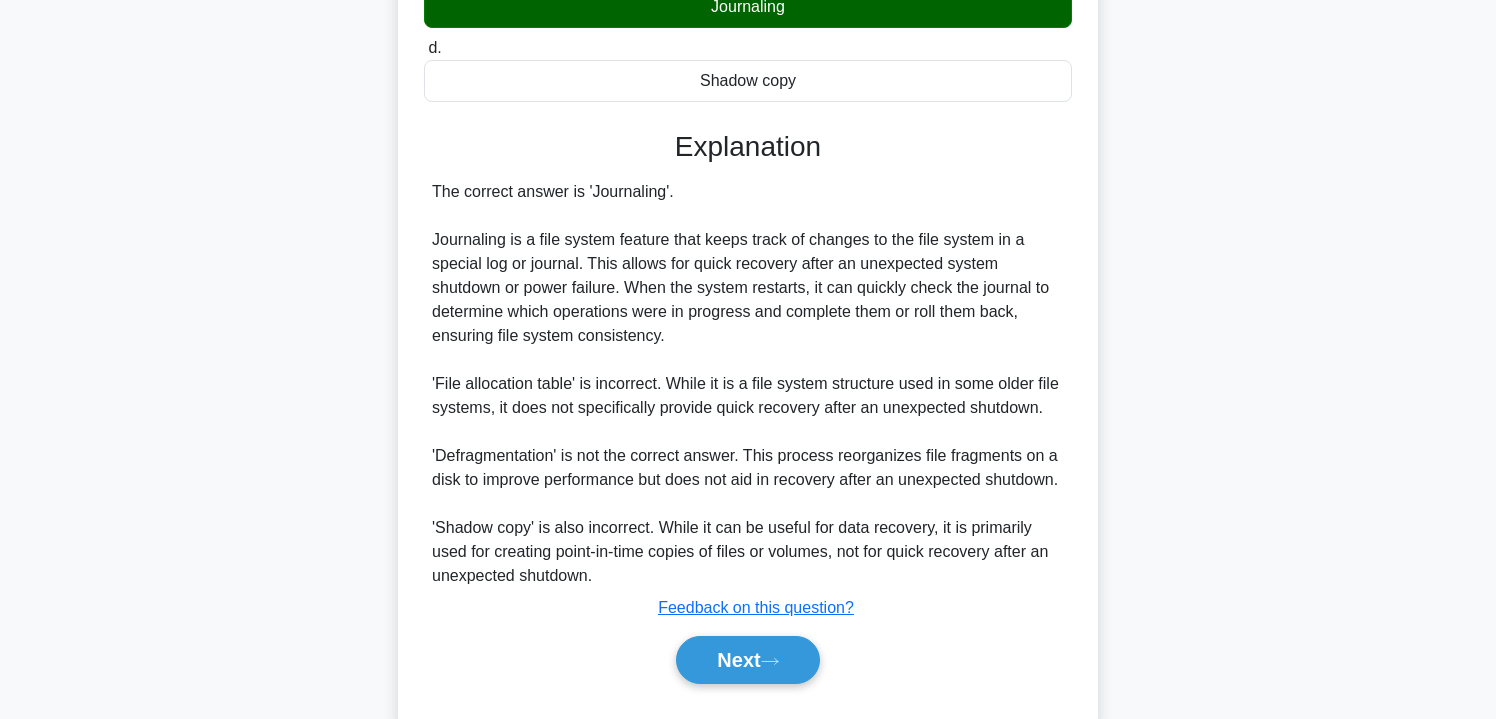 scroll, scrollTop: 393, scrollLeft: 0, axis: vertical 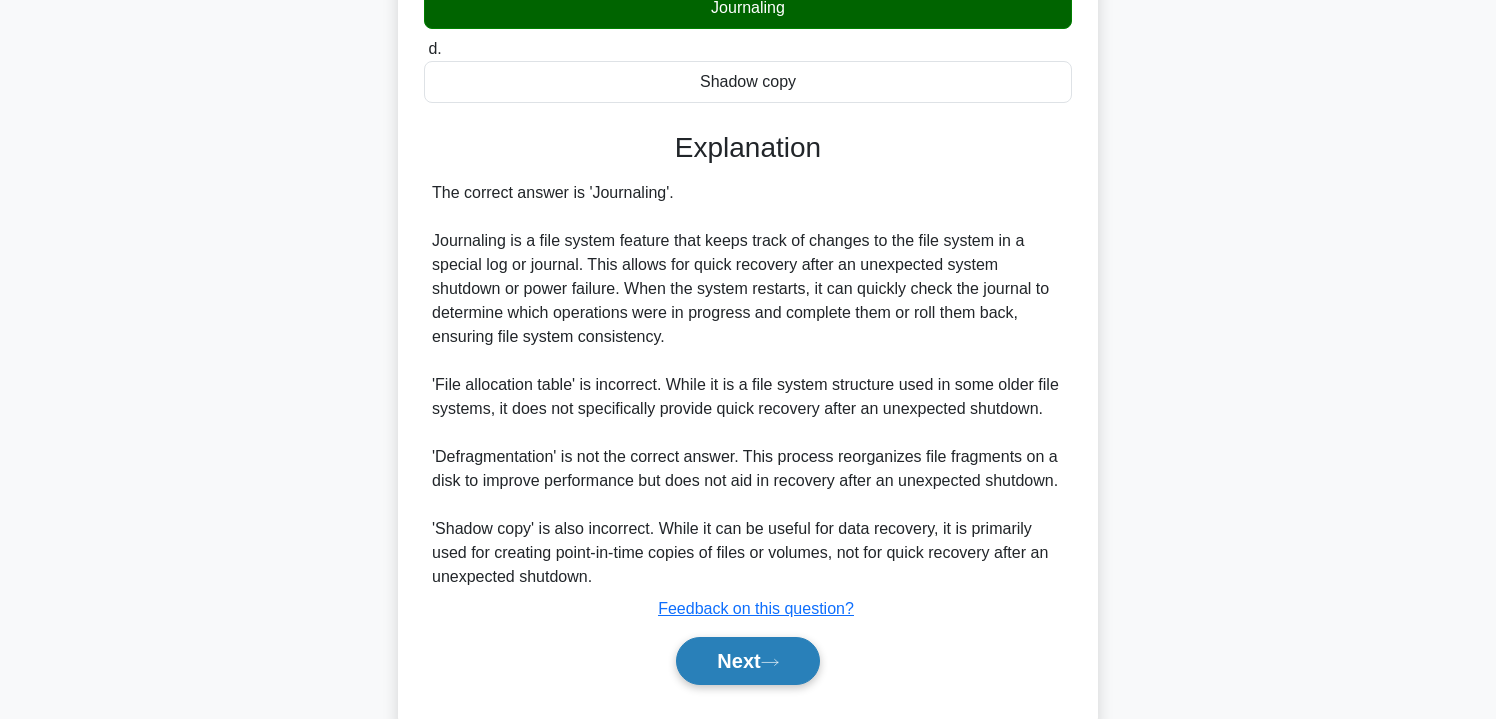 click on "Next" at bounding box center [747, 661] 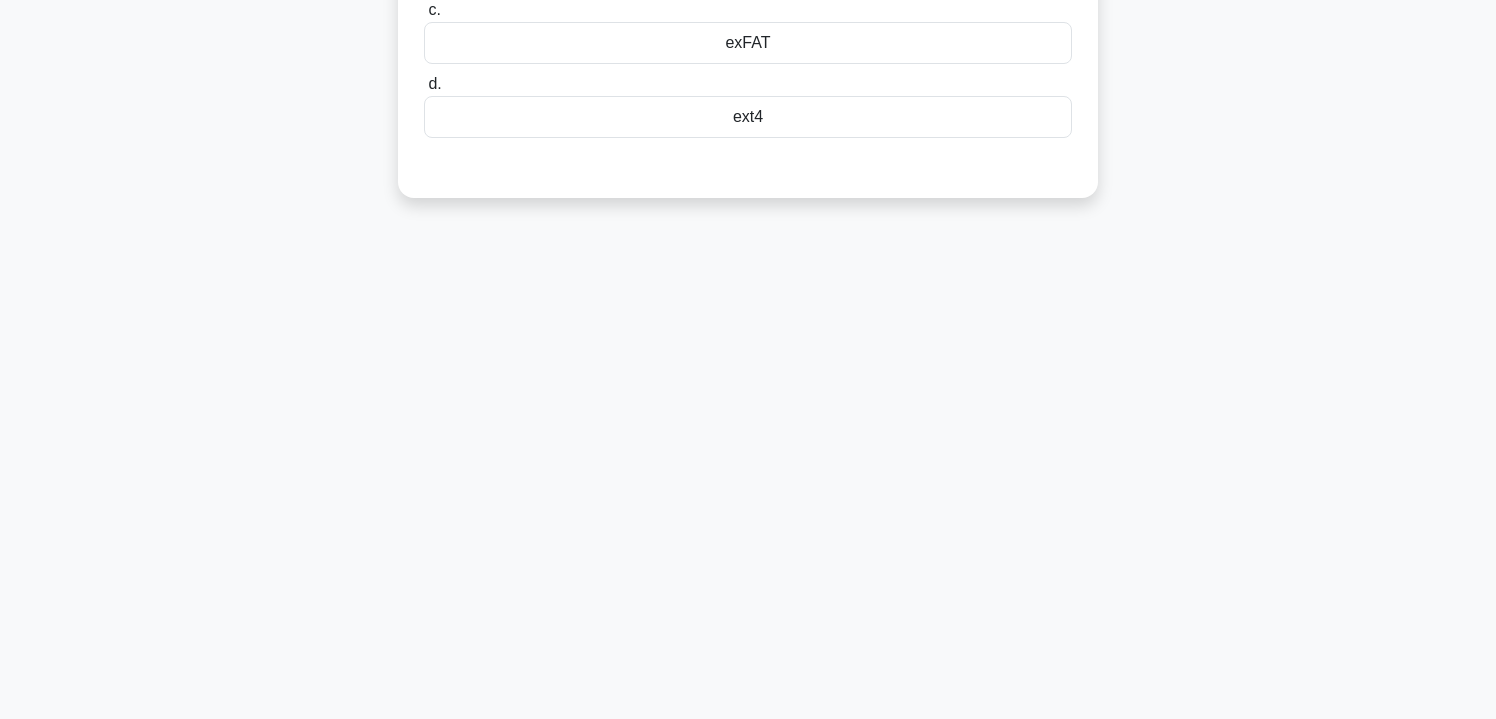 scroll, scrollTop: 0, scrollLeft: 0, axis: both 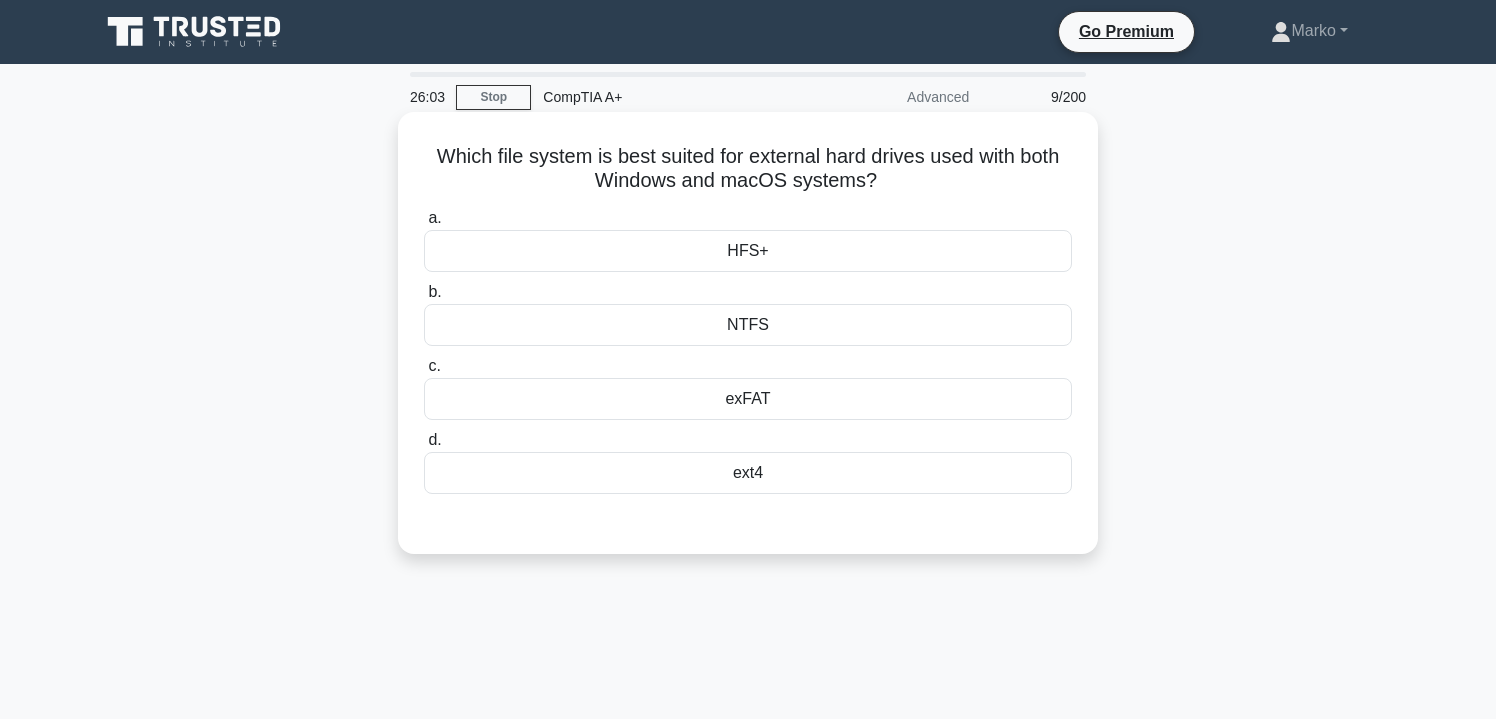 click on "NTFS" at bounding box center [748, 325] 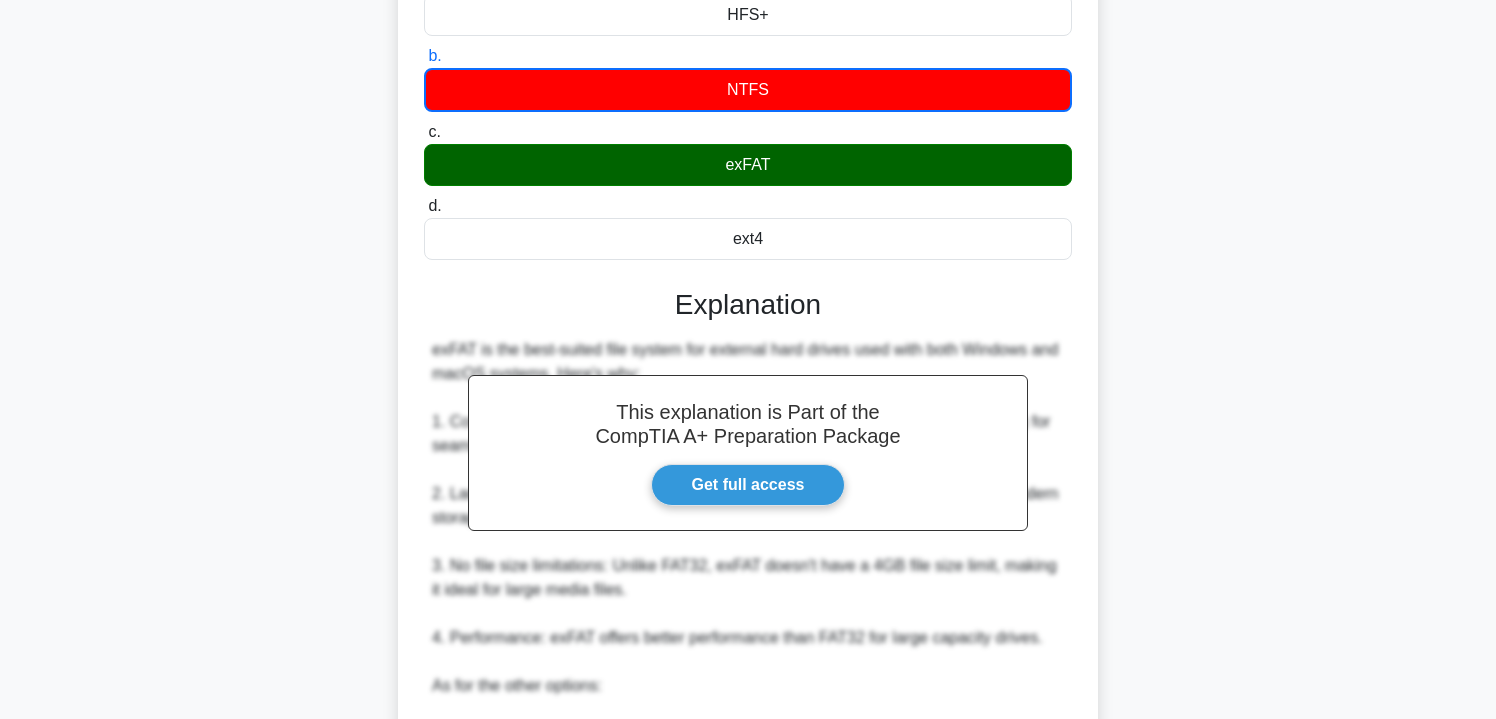 scroll, scrollTop: 0, scrollLeft: 0, axis: both 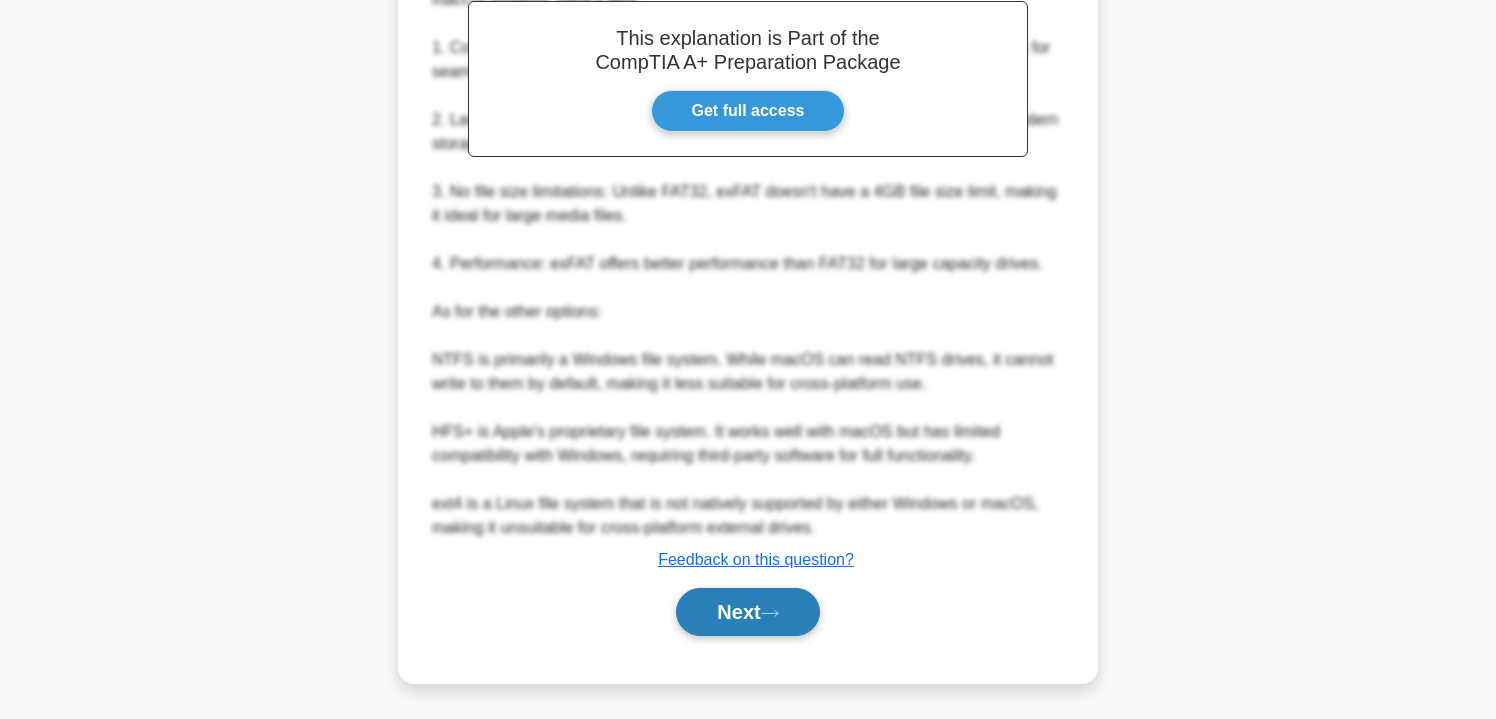 click on "Next" at bounding box center [747, 612] 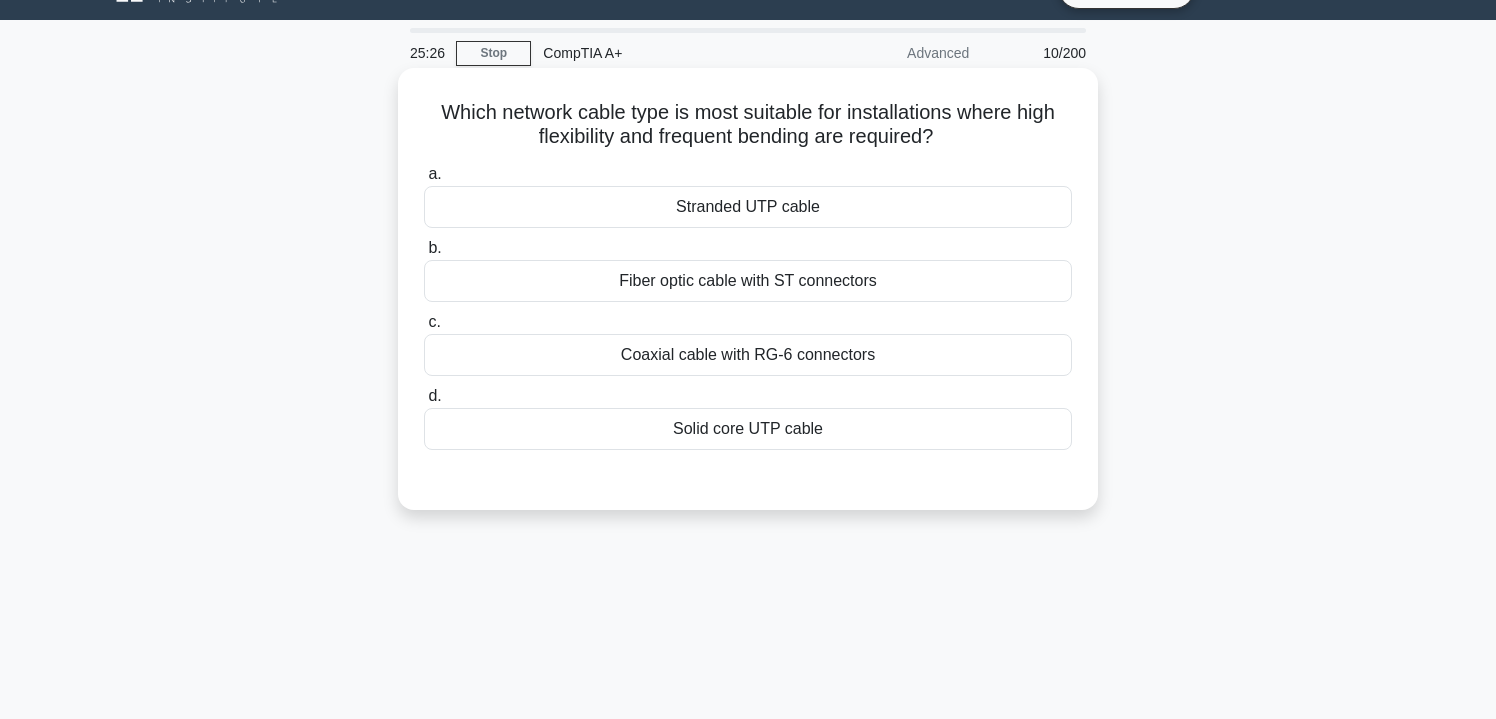 scroll, scrollTop: 44, scrollLeft: 0, axis: vertical 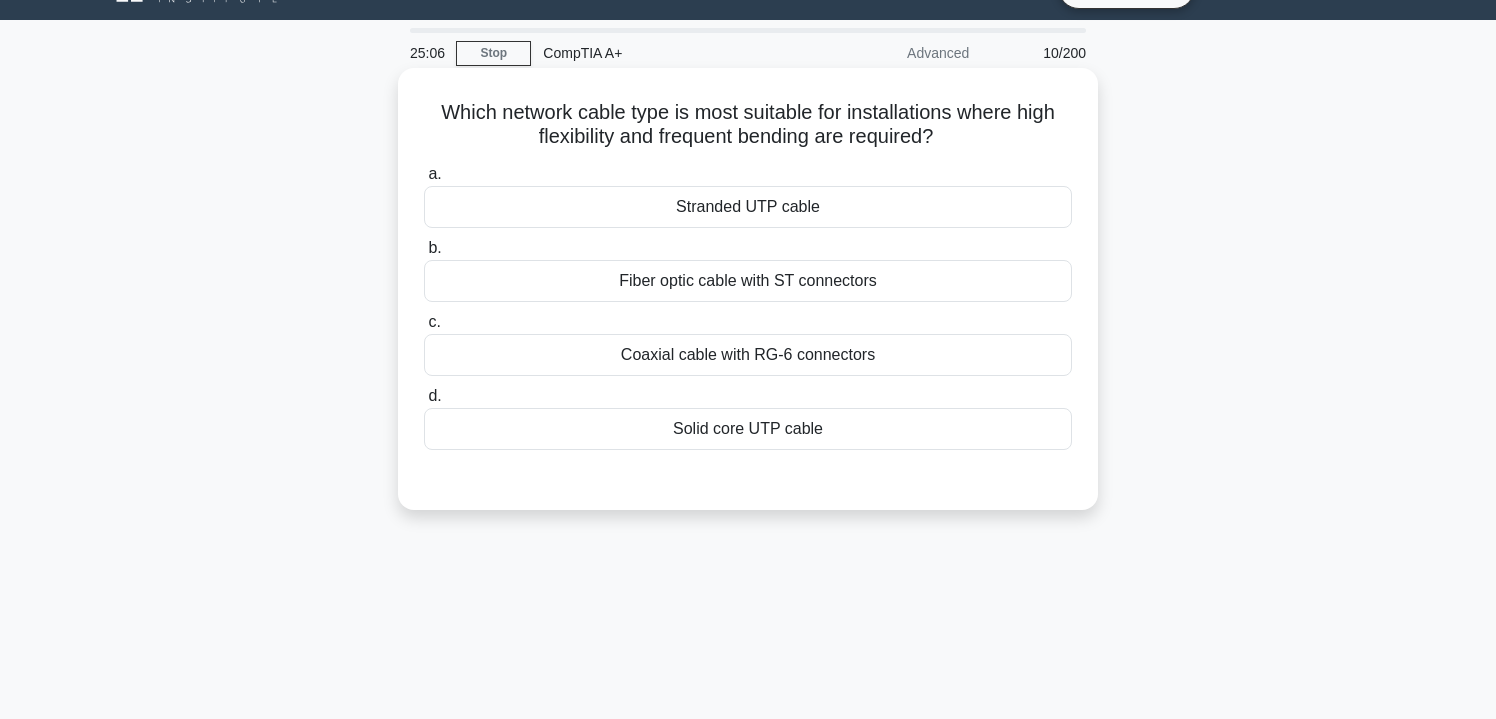 click on "Stranded UTP cable" at bounding box center [748, 207] 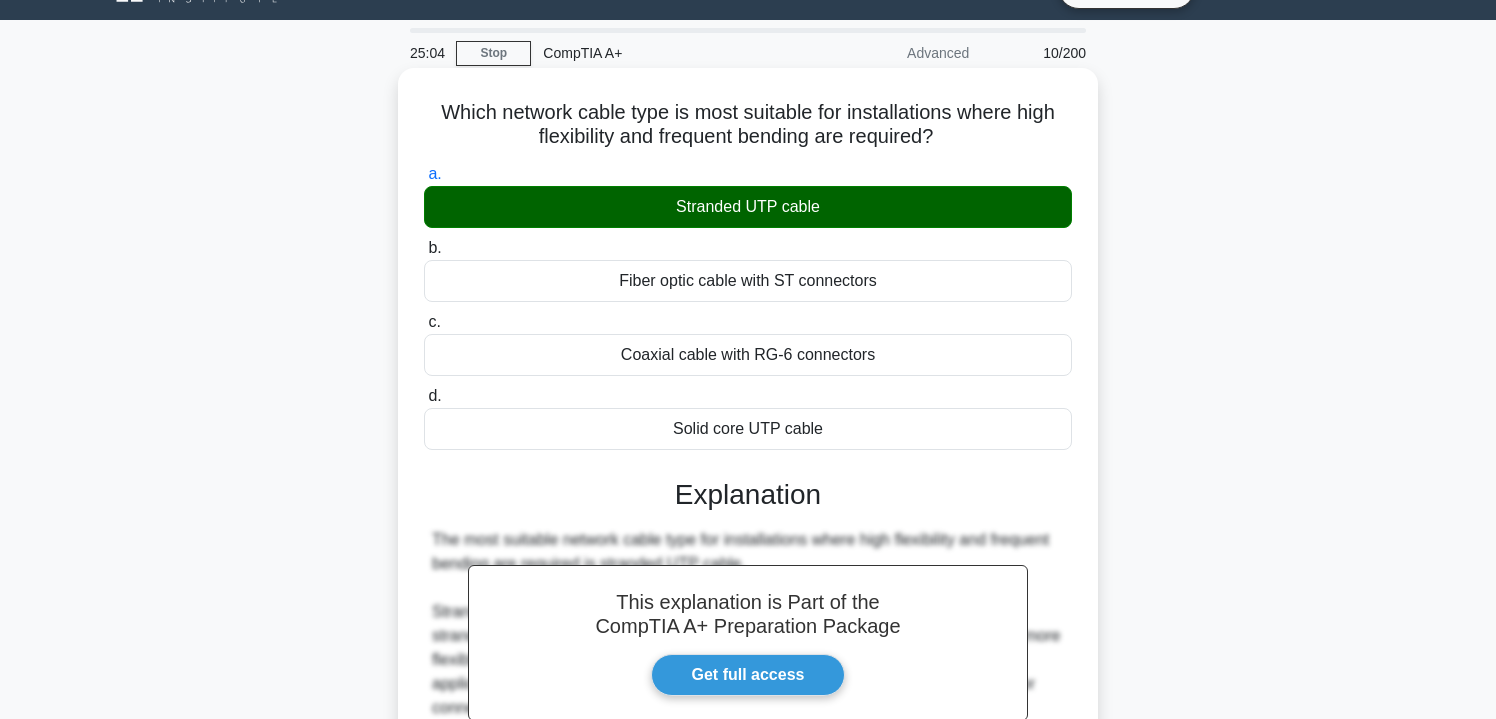 scroll, scrollTop: 488, scrollLeft: 0, axis: vertical 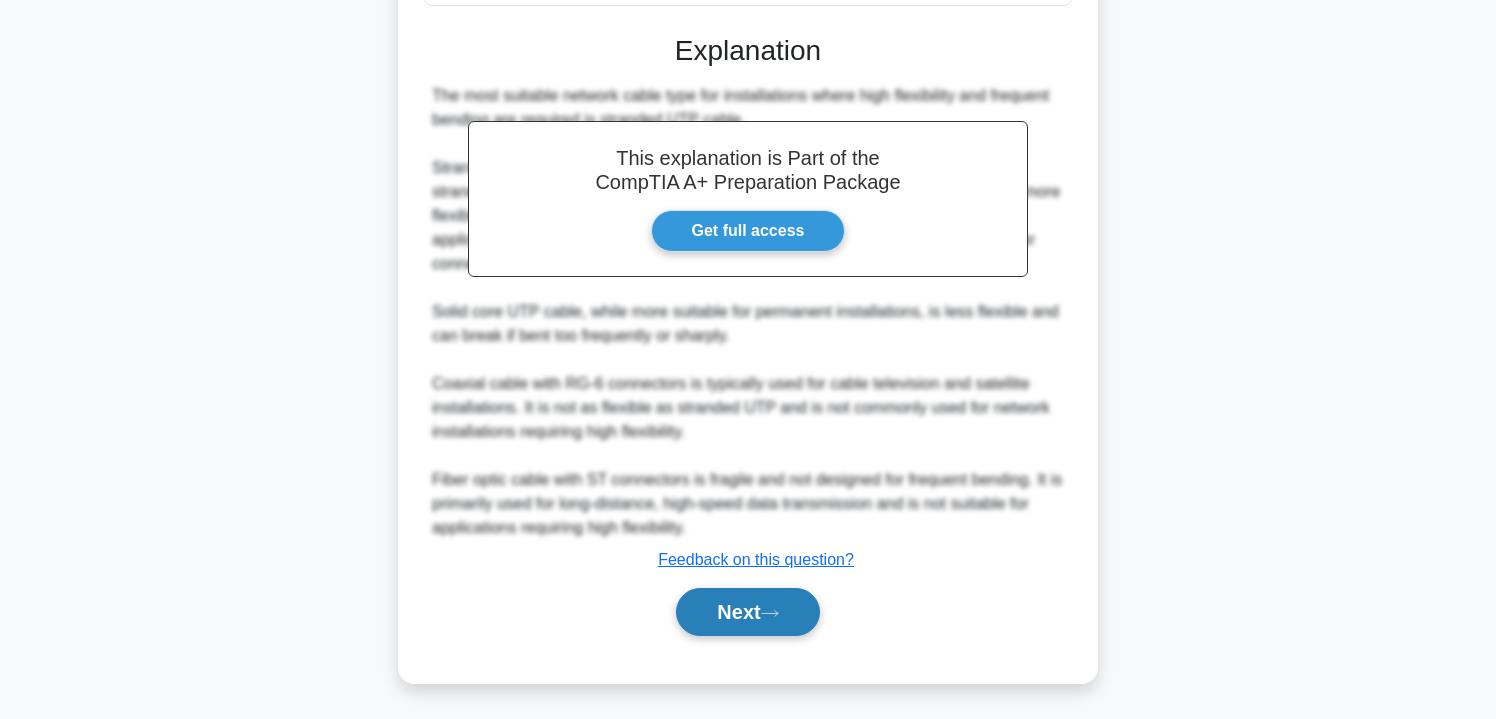 click on "Next" at bounding box center [747, 612] 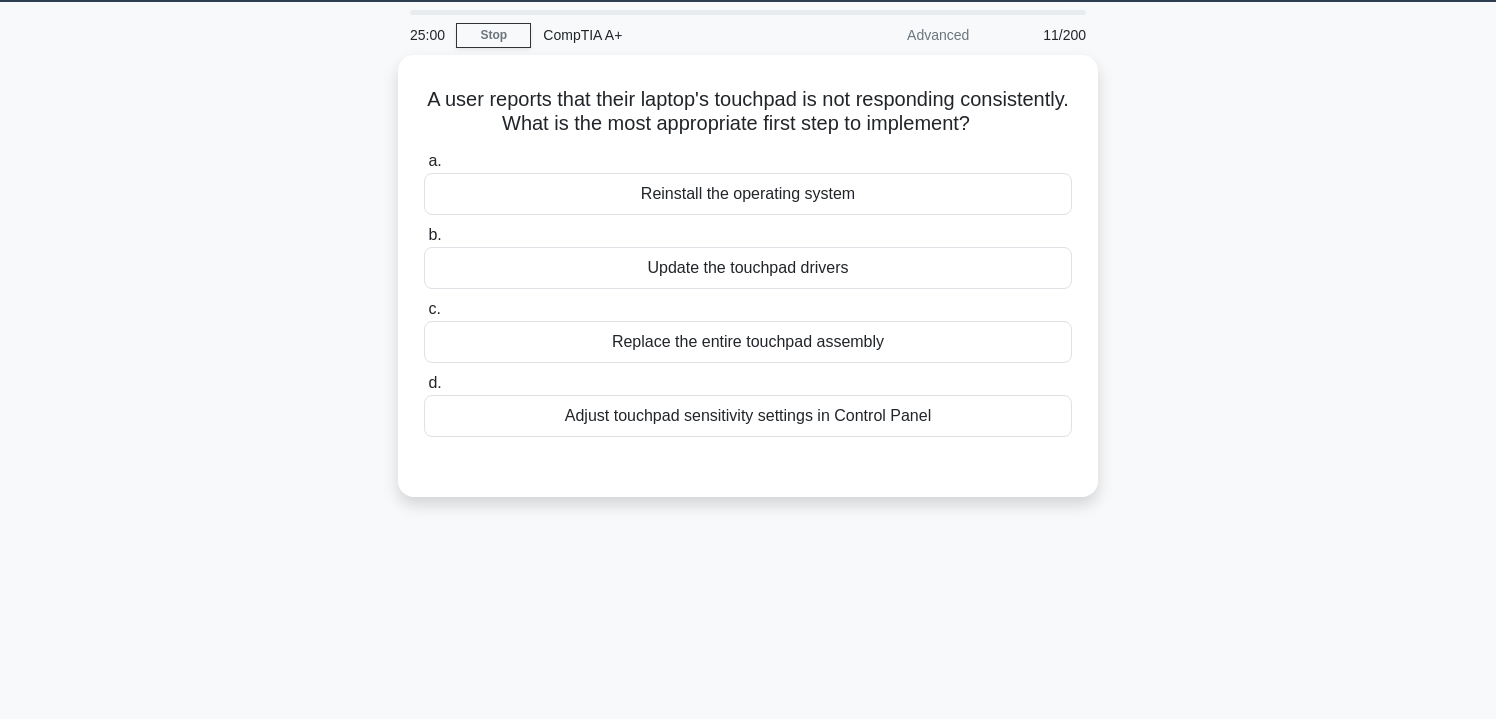 scroll, scrollTop: 61, scrollLeft: 0, axis: vertical 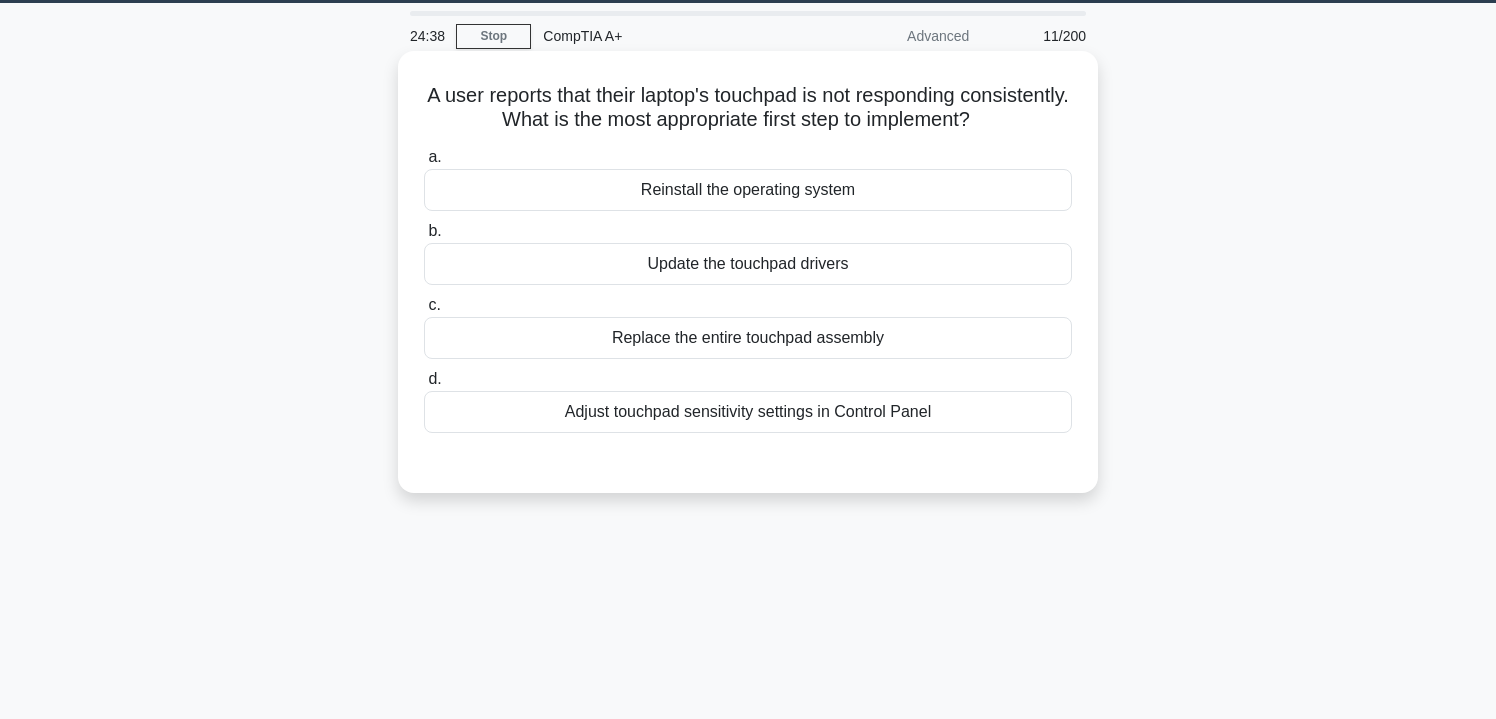 click on "Adjust touchpad sensitivity settings in Control Panel" at bounding box center [748, 412] 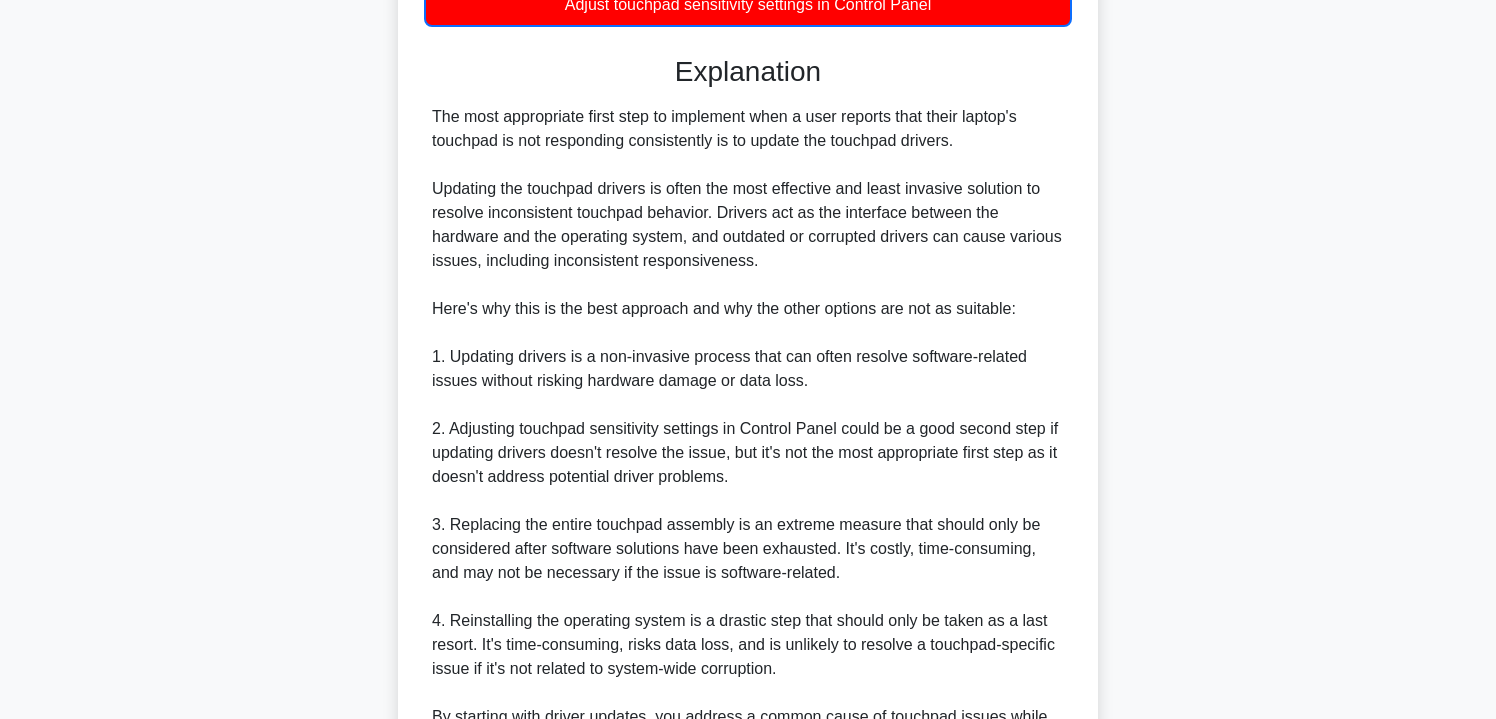 scroll, scrollTop: 682, scrollLeft: 0, axis: vertical 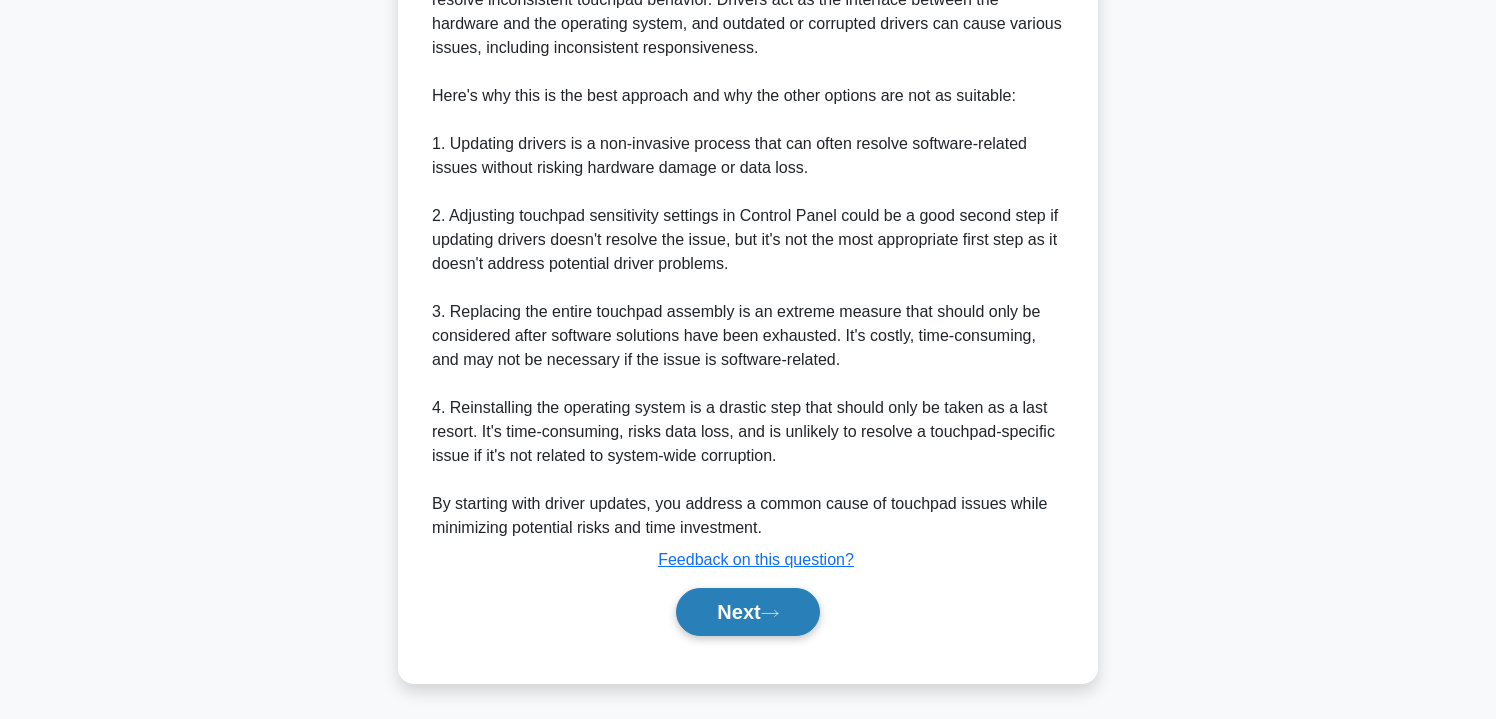 click on "Next" at bounding box center [747, 612] 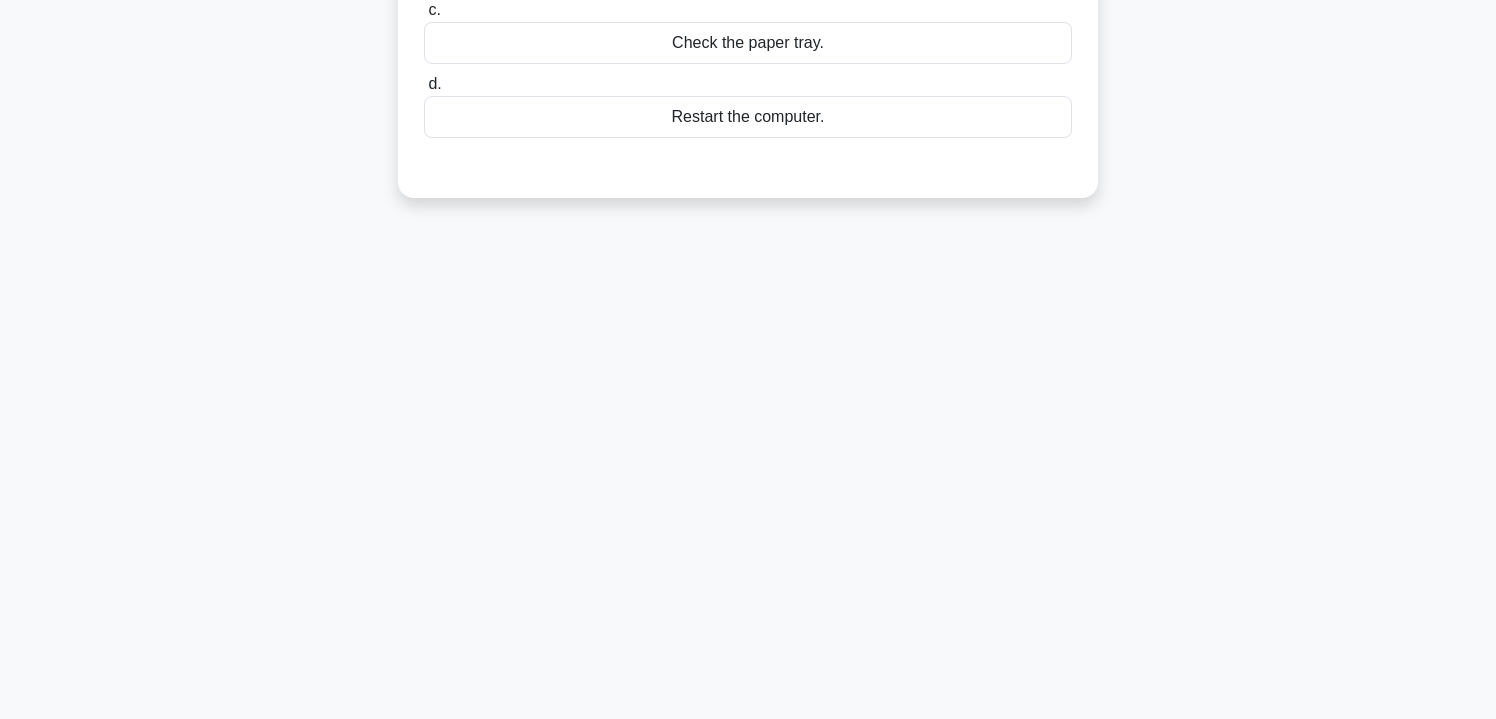 scroll, scrollTop: 0, scrollLeft: 0, axis: both 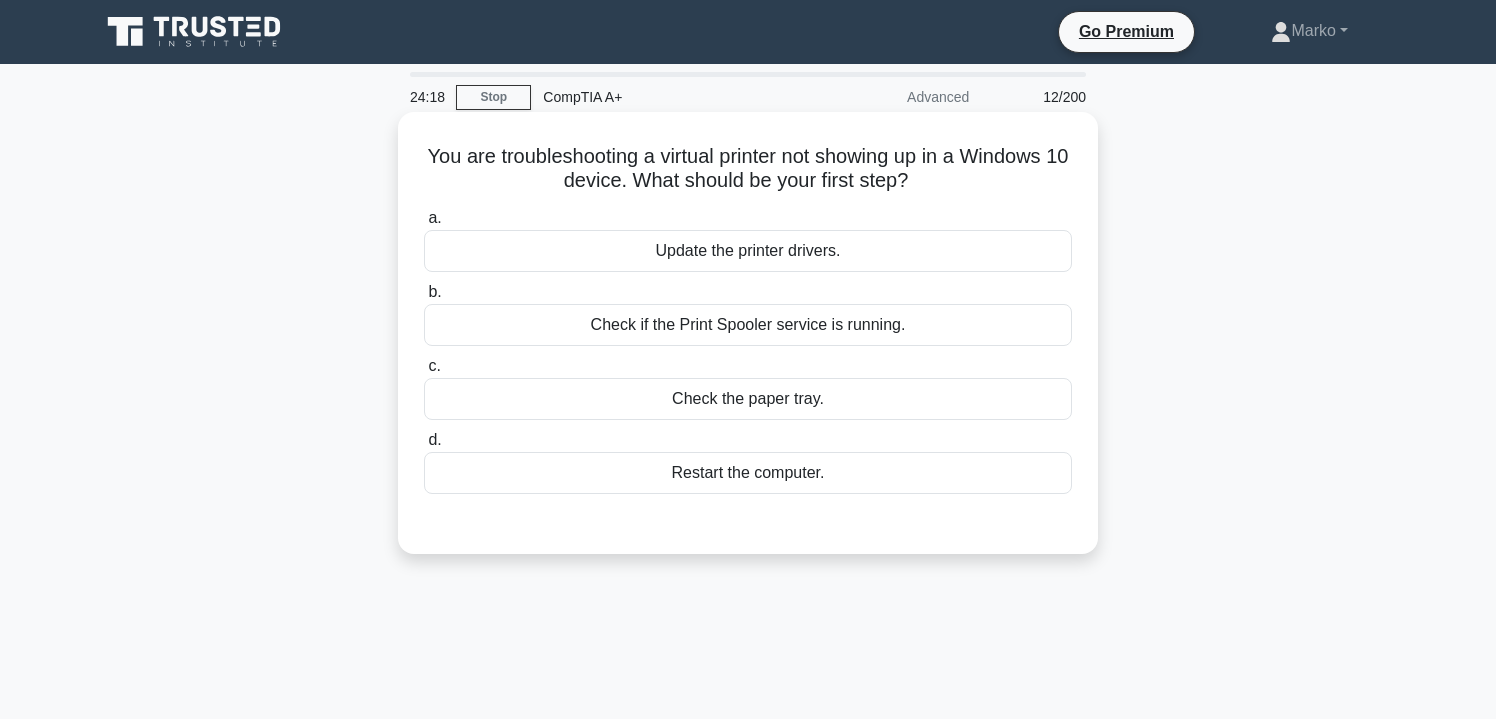 click on "Update the printer drivers." at bounding box center (748, 251) 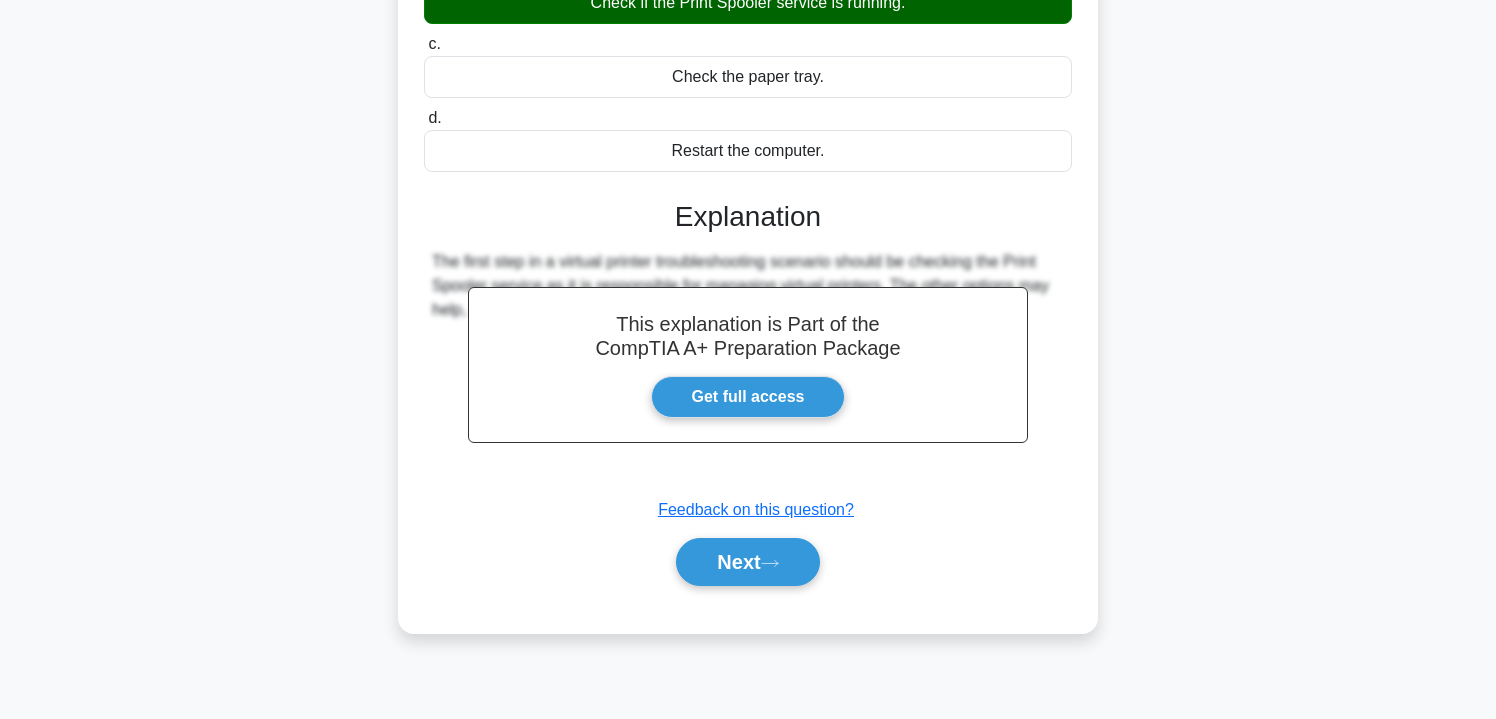 scroll, scrollTop: 361, scrollLeft: 0, axis: vertical 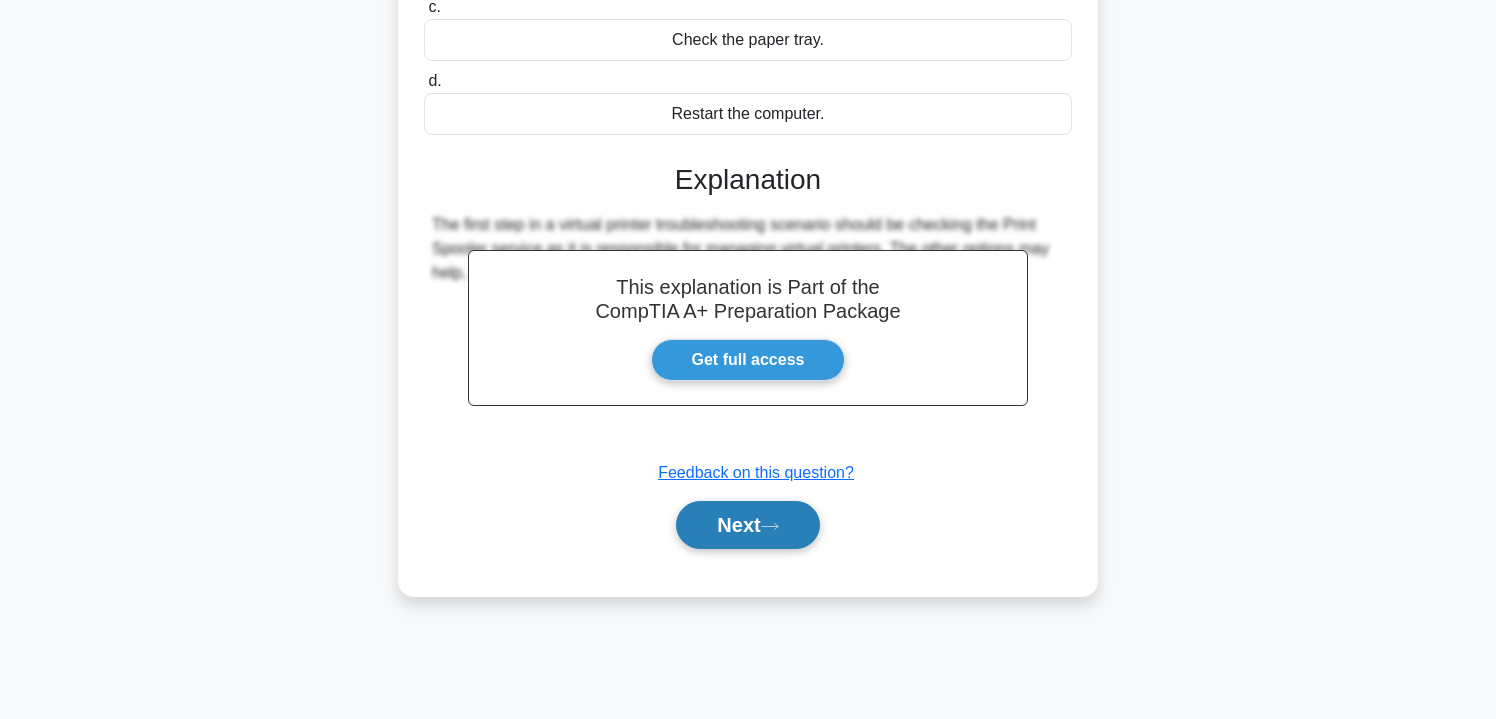 click on "Next" at bounding box center [747, 525] 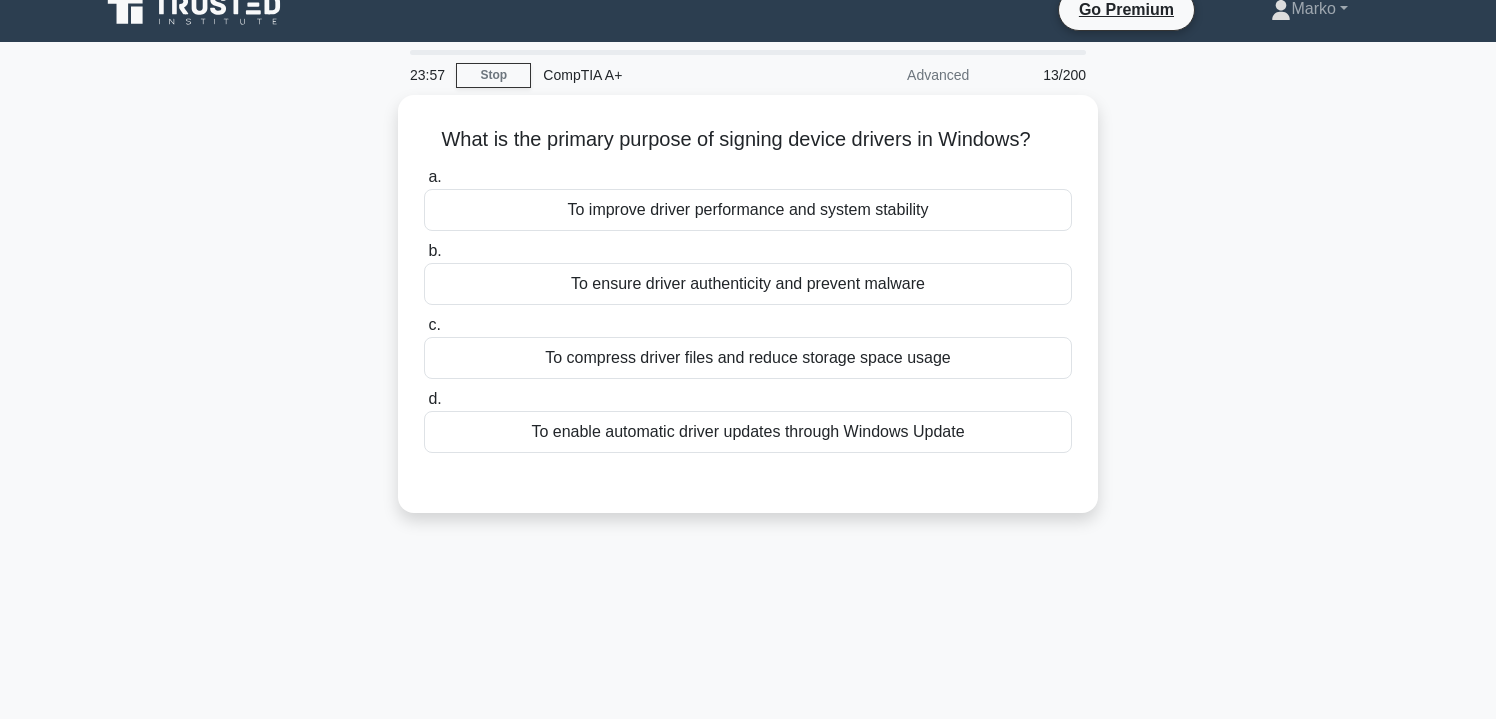 scroll, scrollTop: 0, scrollLeft: 0, axis: both 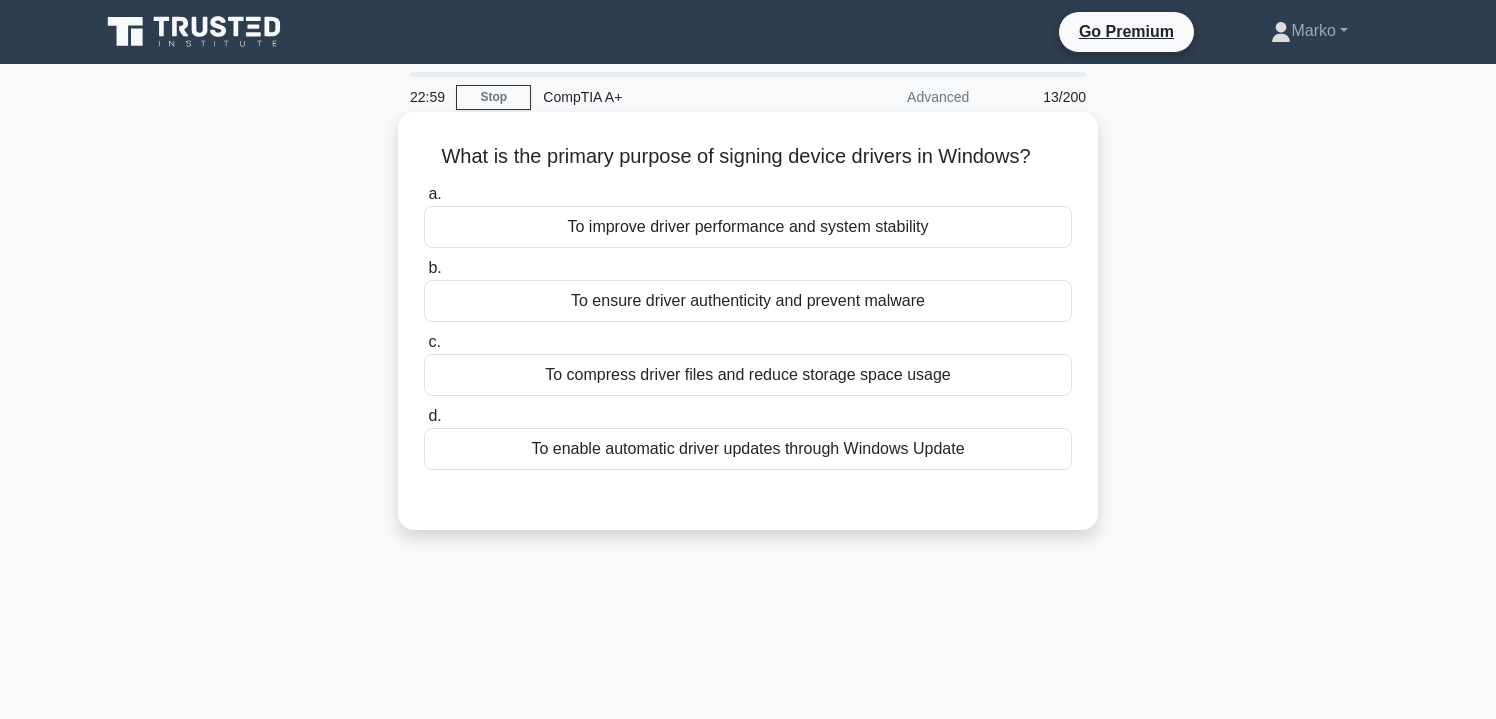 click on "To improve driver performance and system stability" at bounding box center (748, 227) 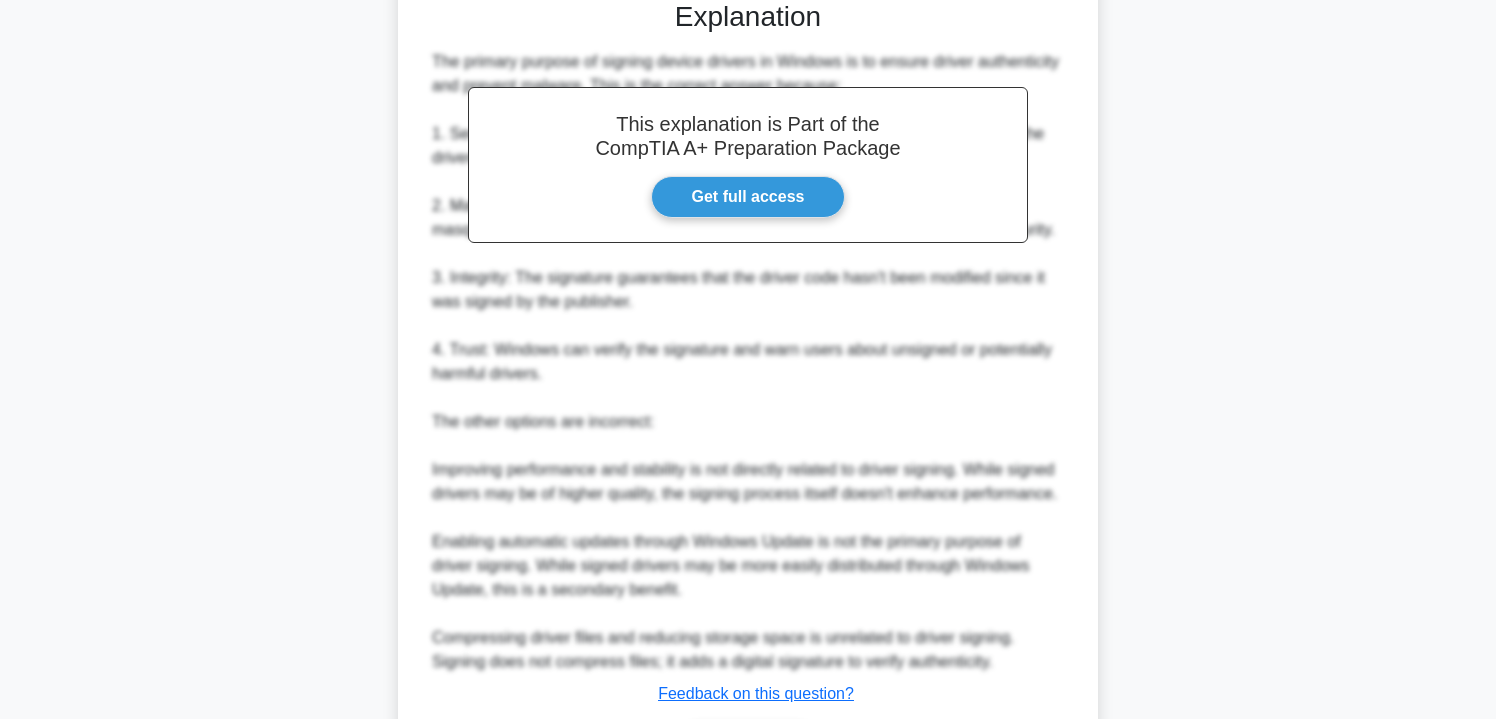 scroll, scrollTop: 634, scrollLeft: 0, axis: vertical 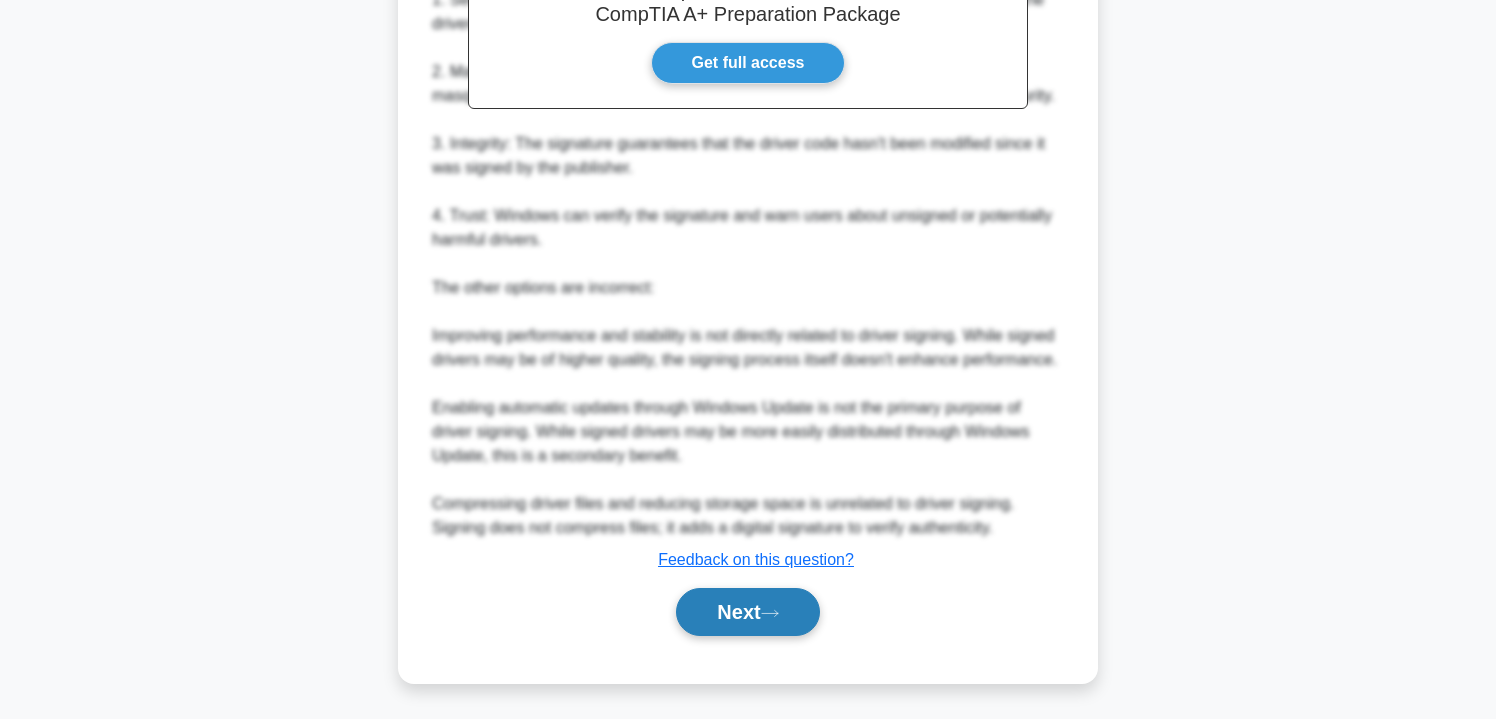 click on "Next" at bounding box center (747, 612) 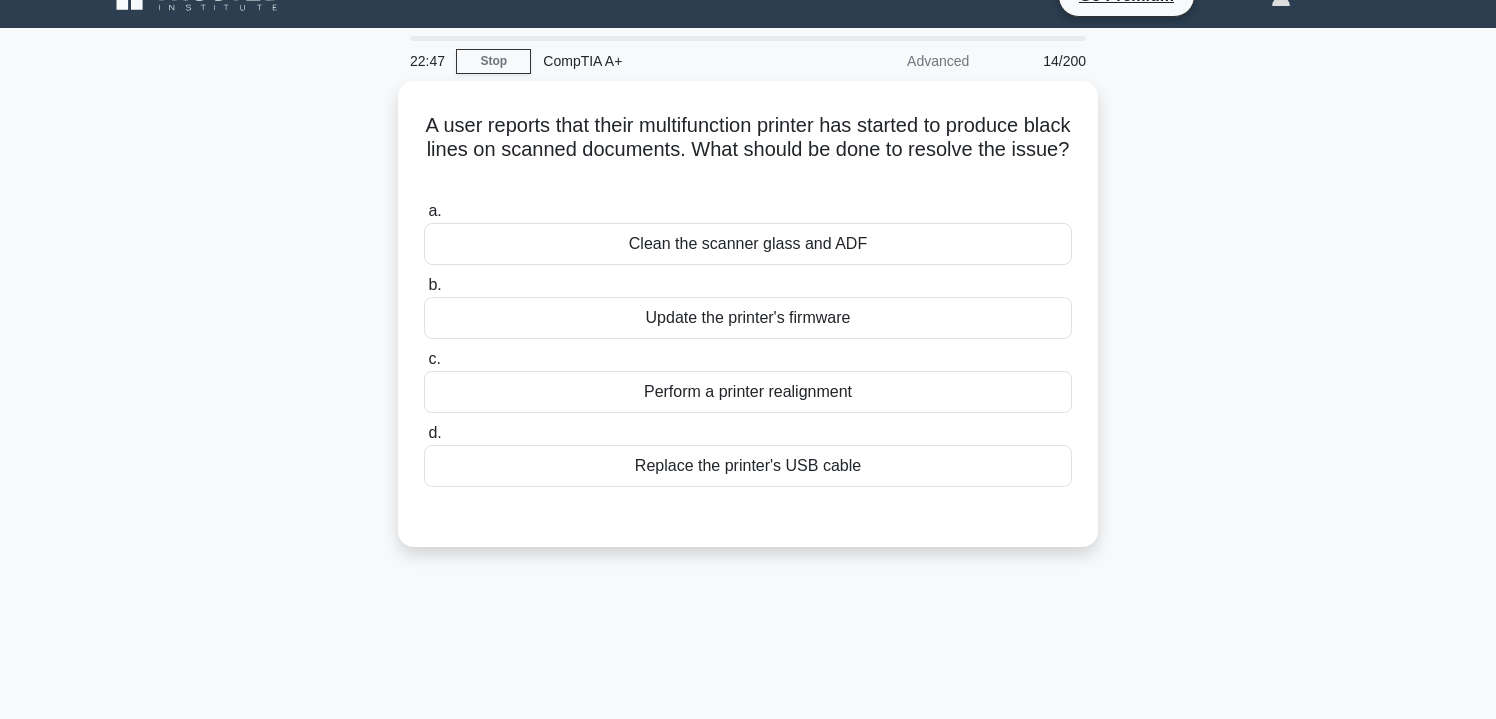 scroll, scrollTop: 0, scrollLeft: 0, axis: both 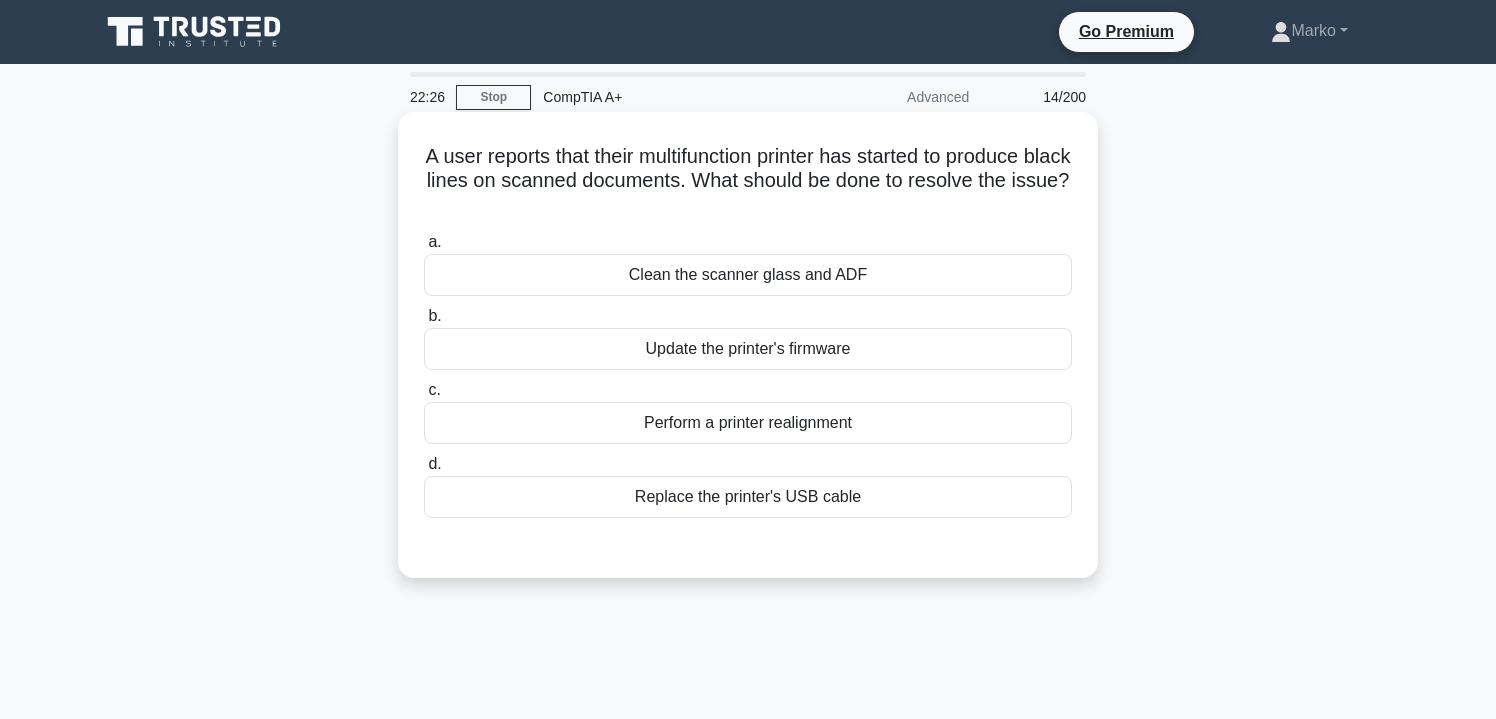 click on "Perform a printer realignment" at bounding box center (748, 423) 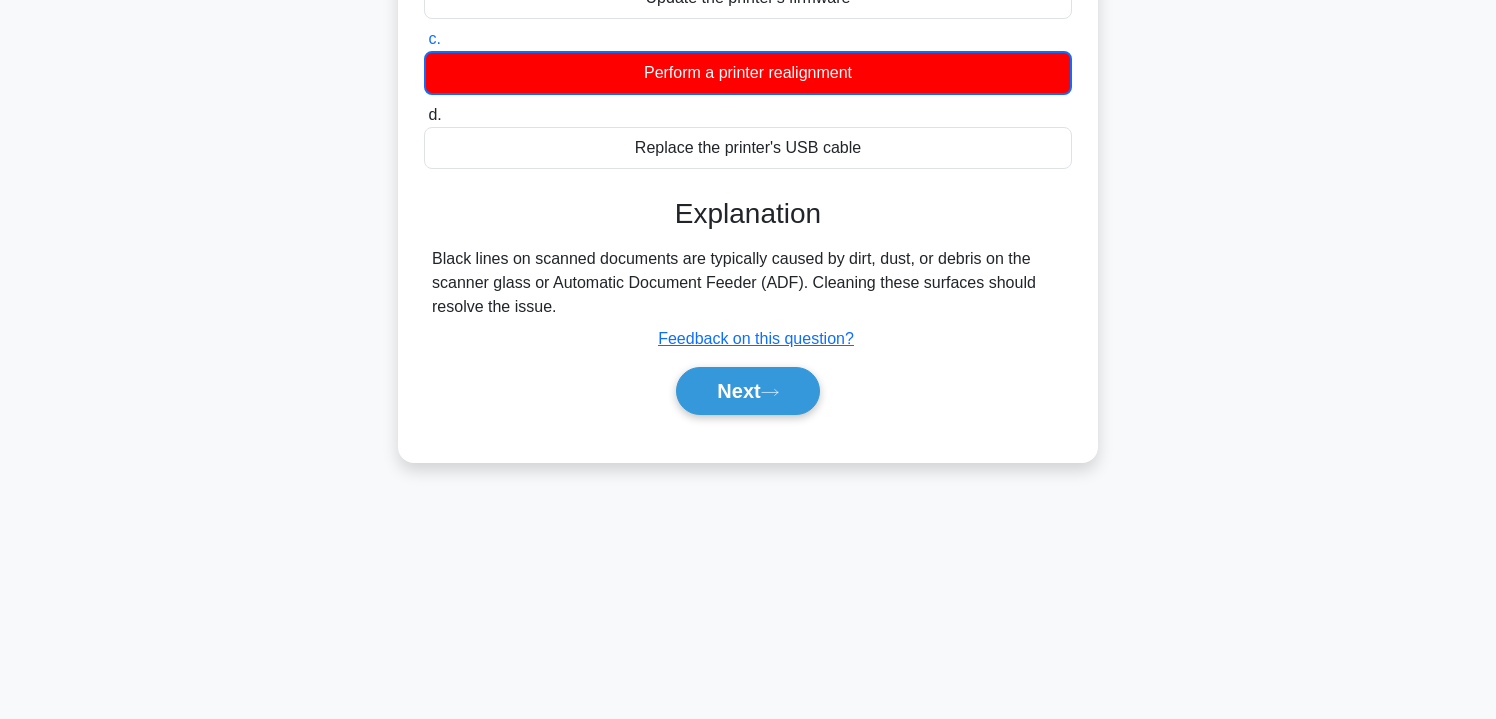 scroll, scrollTop: 361, scrollLeft: 0, axis: vertical 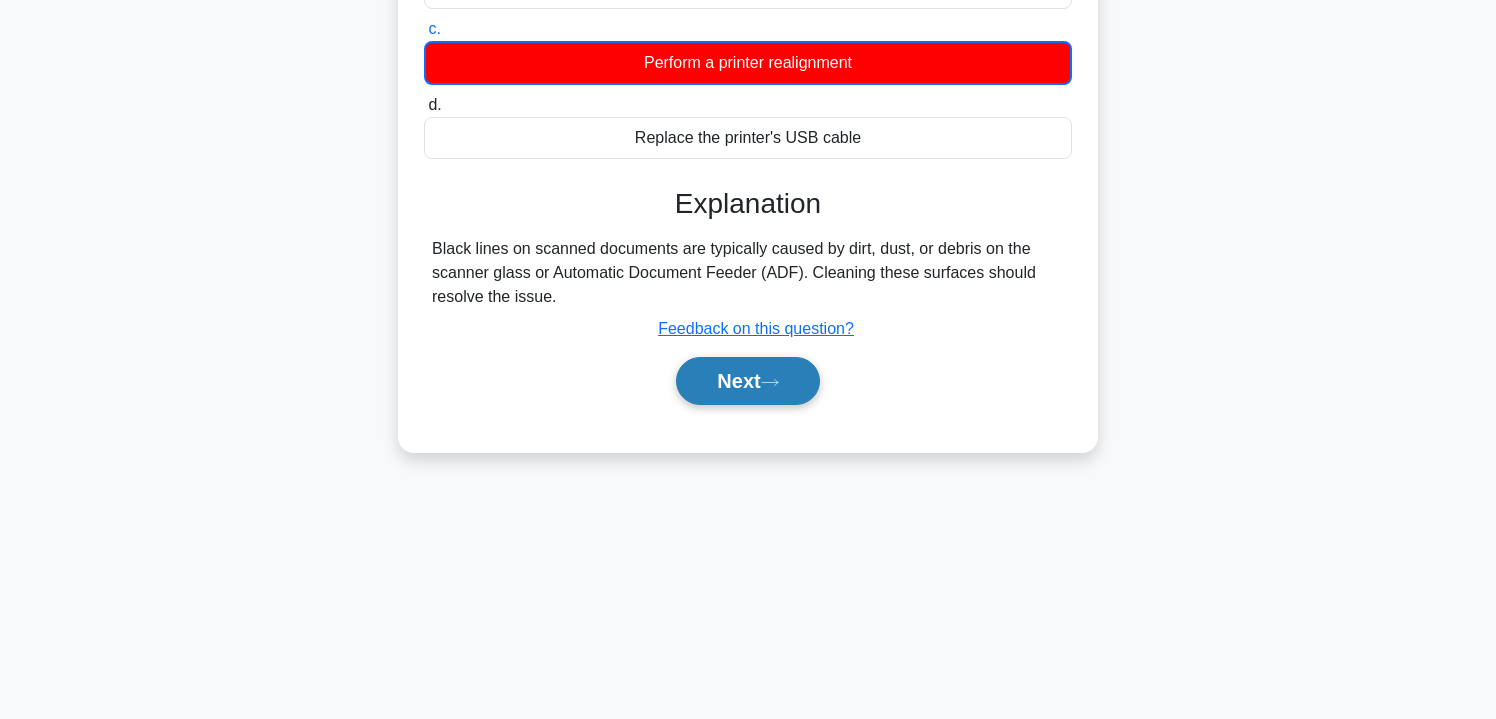 click on "Next" at bounding box center [747, 381] 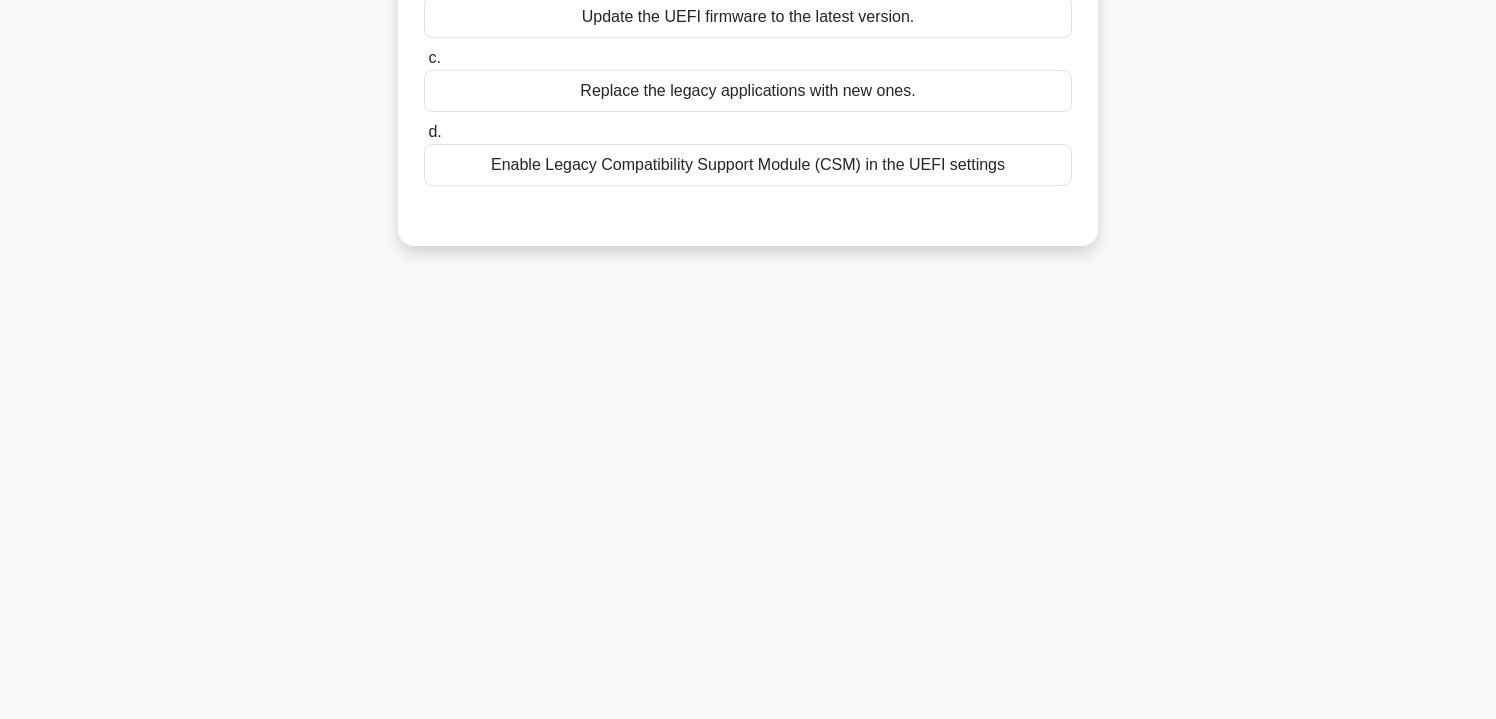 scroll, scrollTop: 0, scrollLeft: 0, axis: both 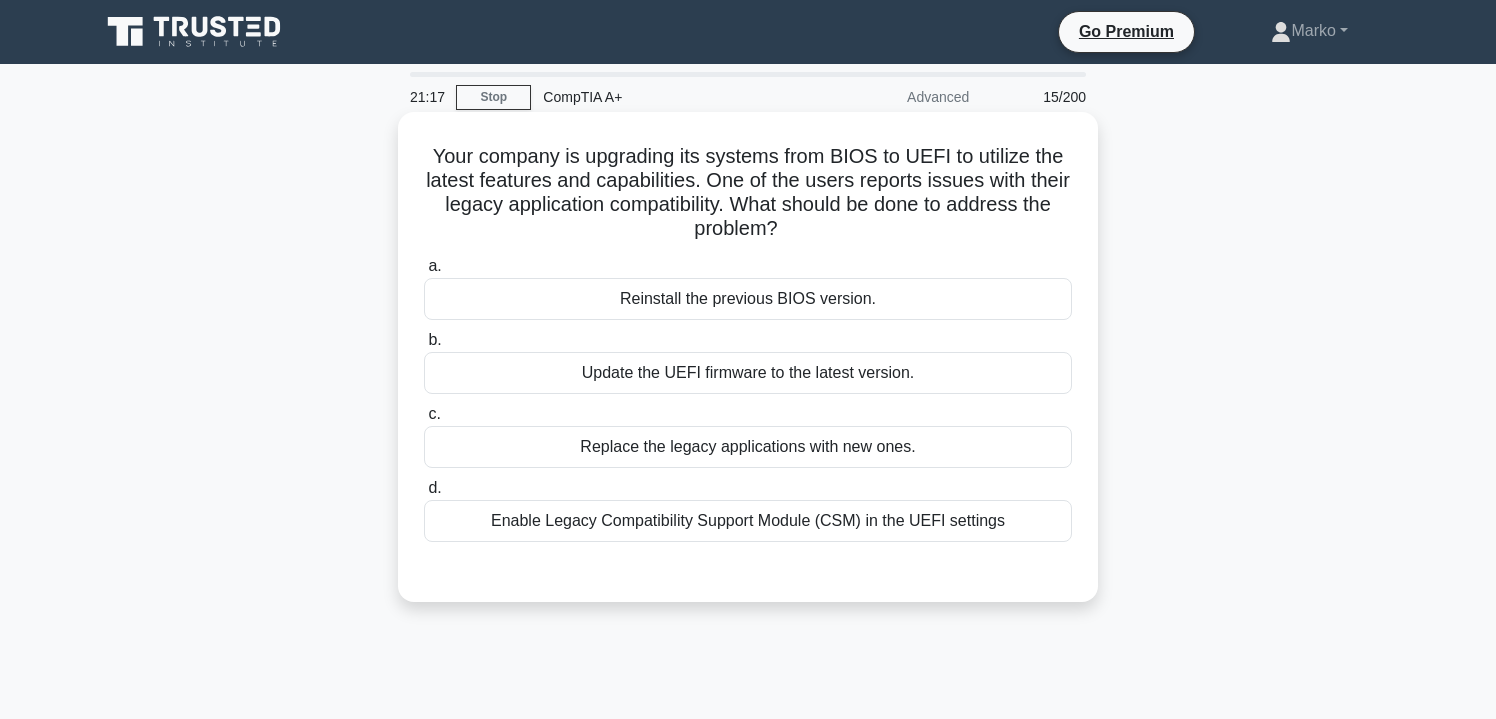 click on "Enable Legacy Compatibility Support Module (CSM) in the UEFI settings" at bounding box center (748, 521) 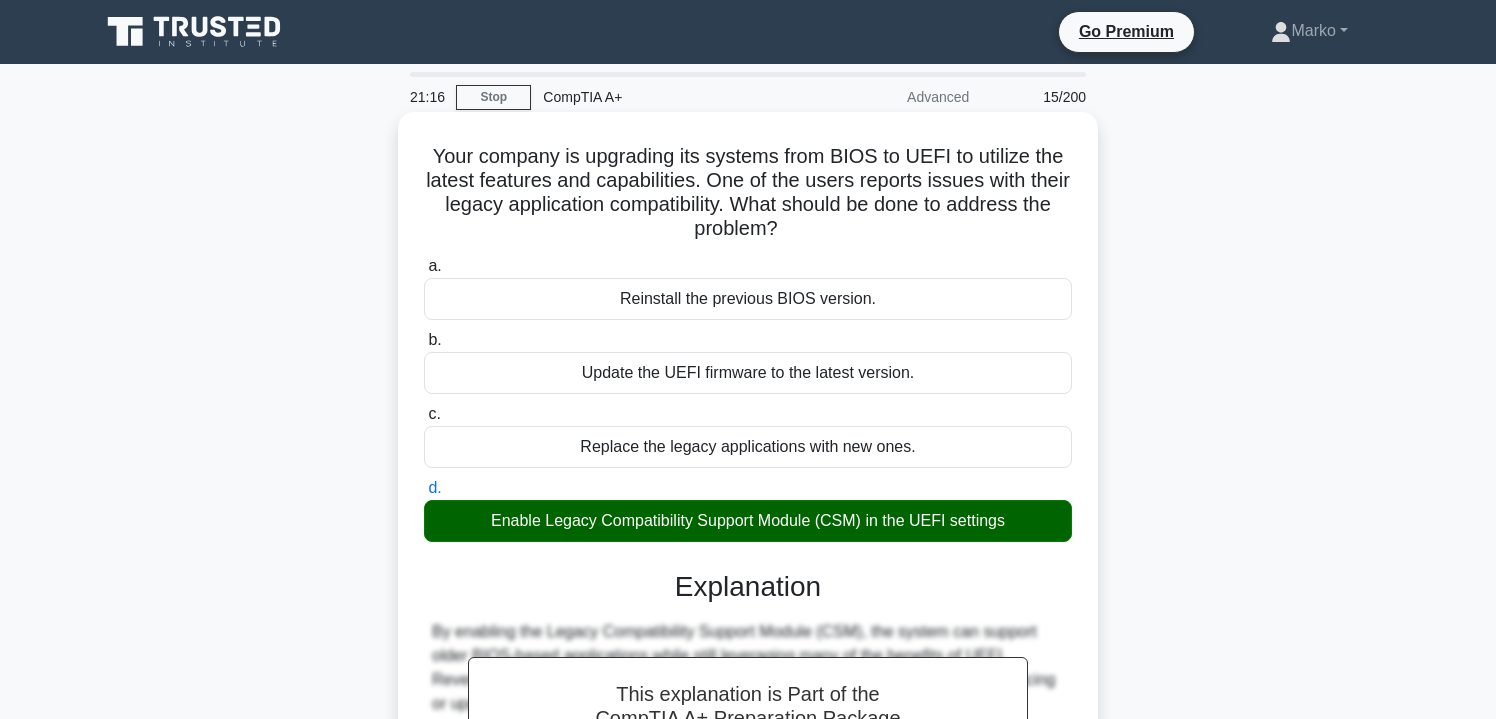 scroll, scrollTop: 361, scrollLeft: 0, axis: vertical 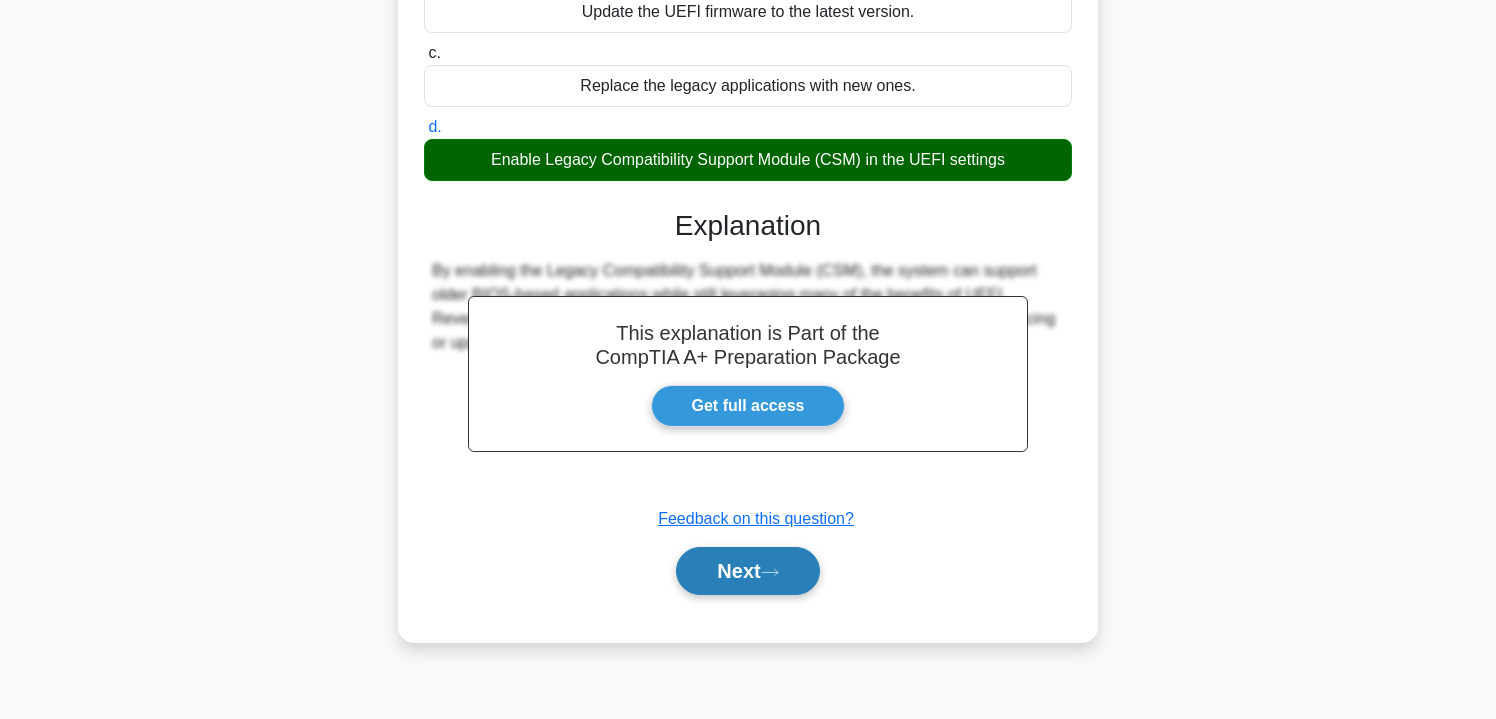 click on "Next" at bounding box center [747, 571] 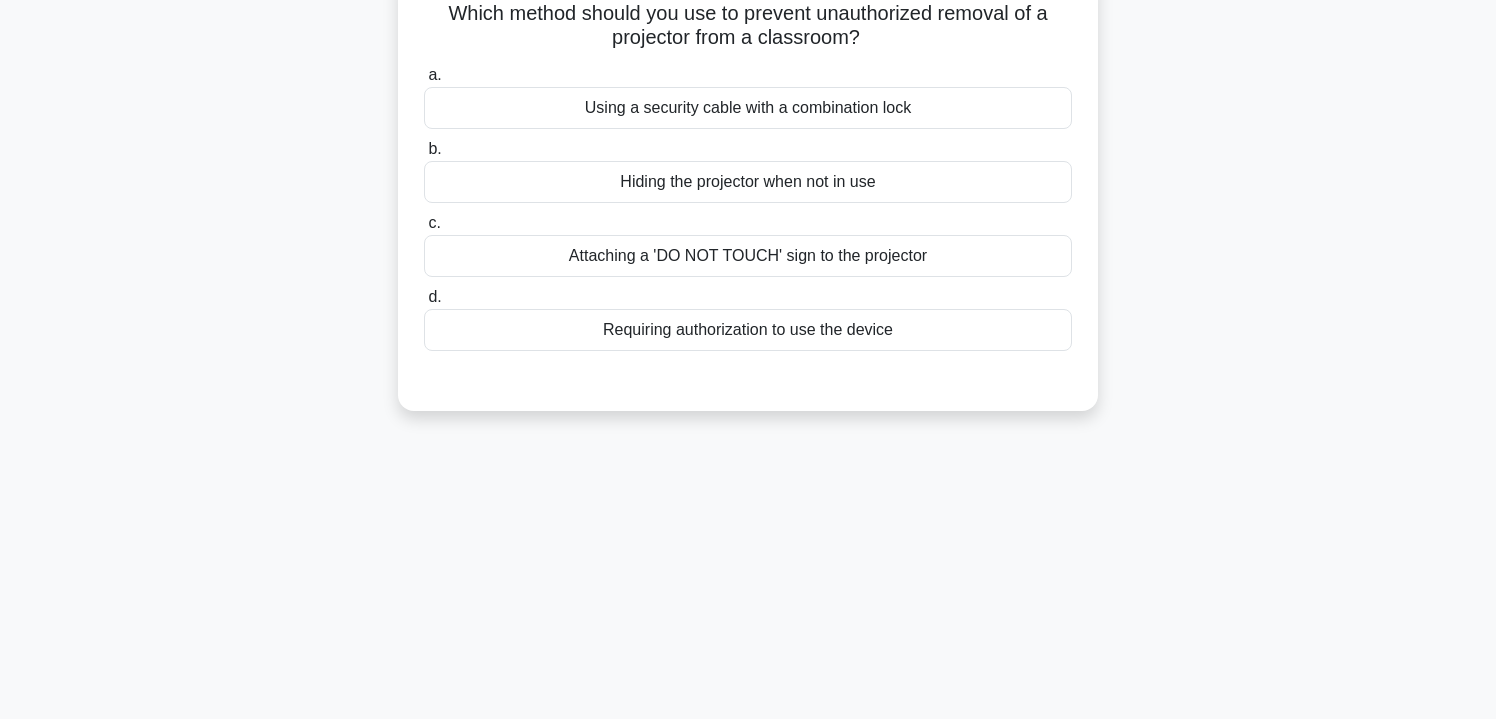 scroll, scrollTop: 44, scrollLeft: 0, axis: vertical 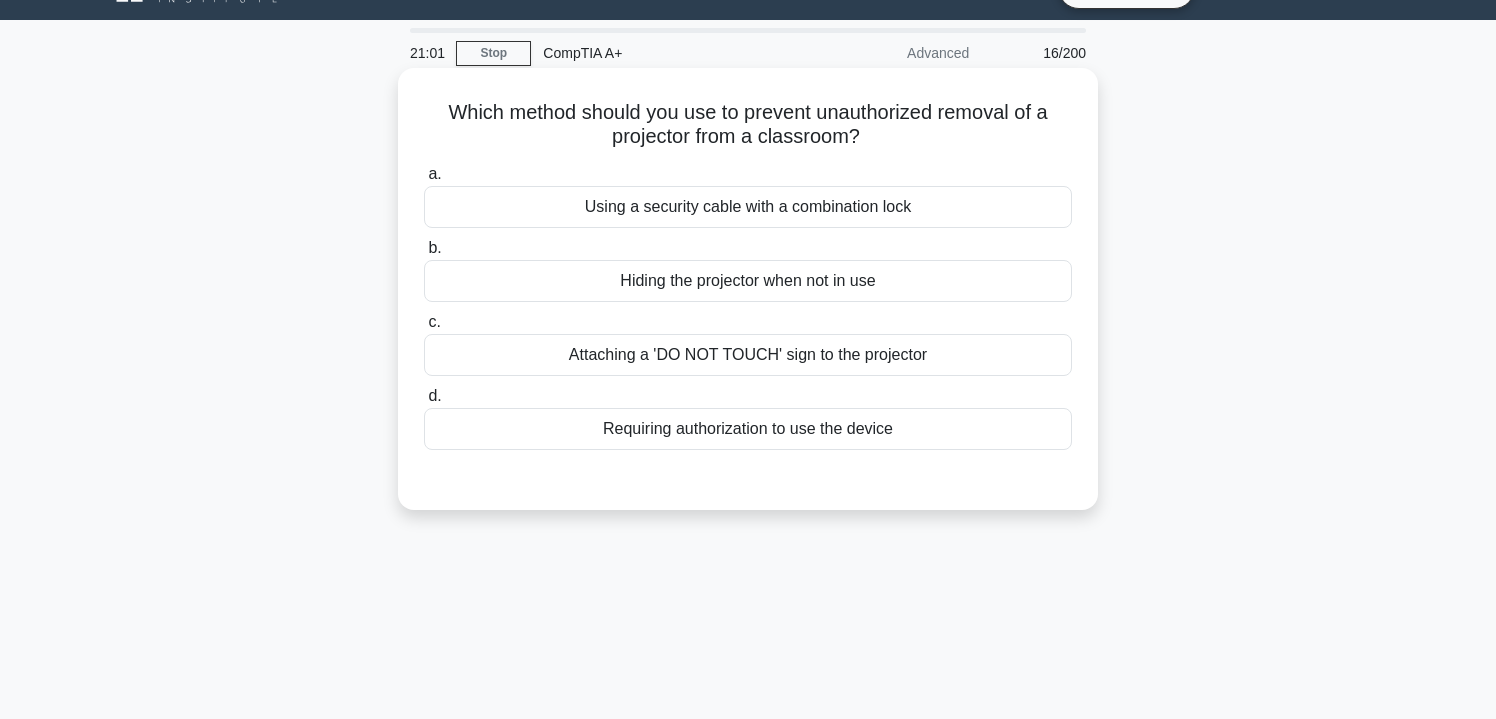 click on "Using a security cable with a combination lock" at bounding box center [748, 207] 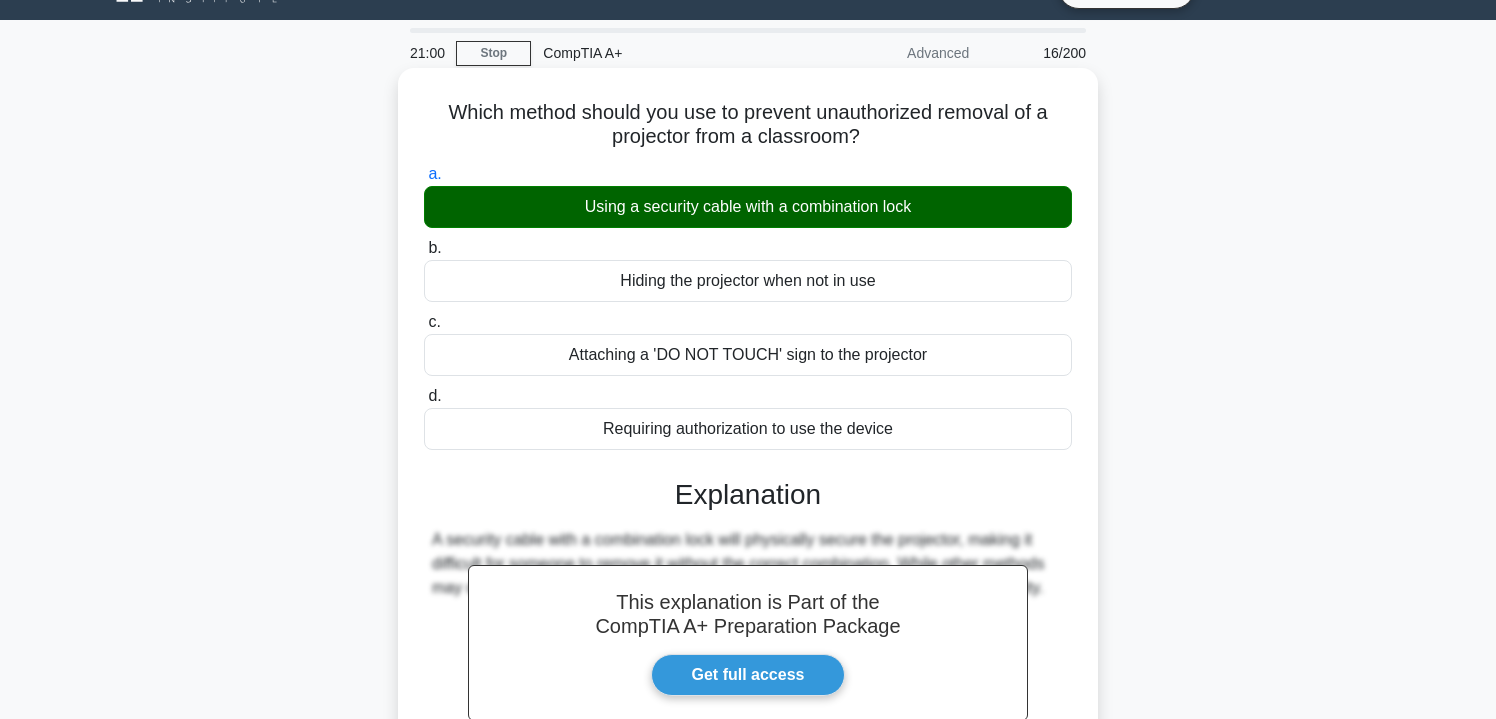 scroll, scrollTop: 361, scrollLeft: 0, axis: vertical 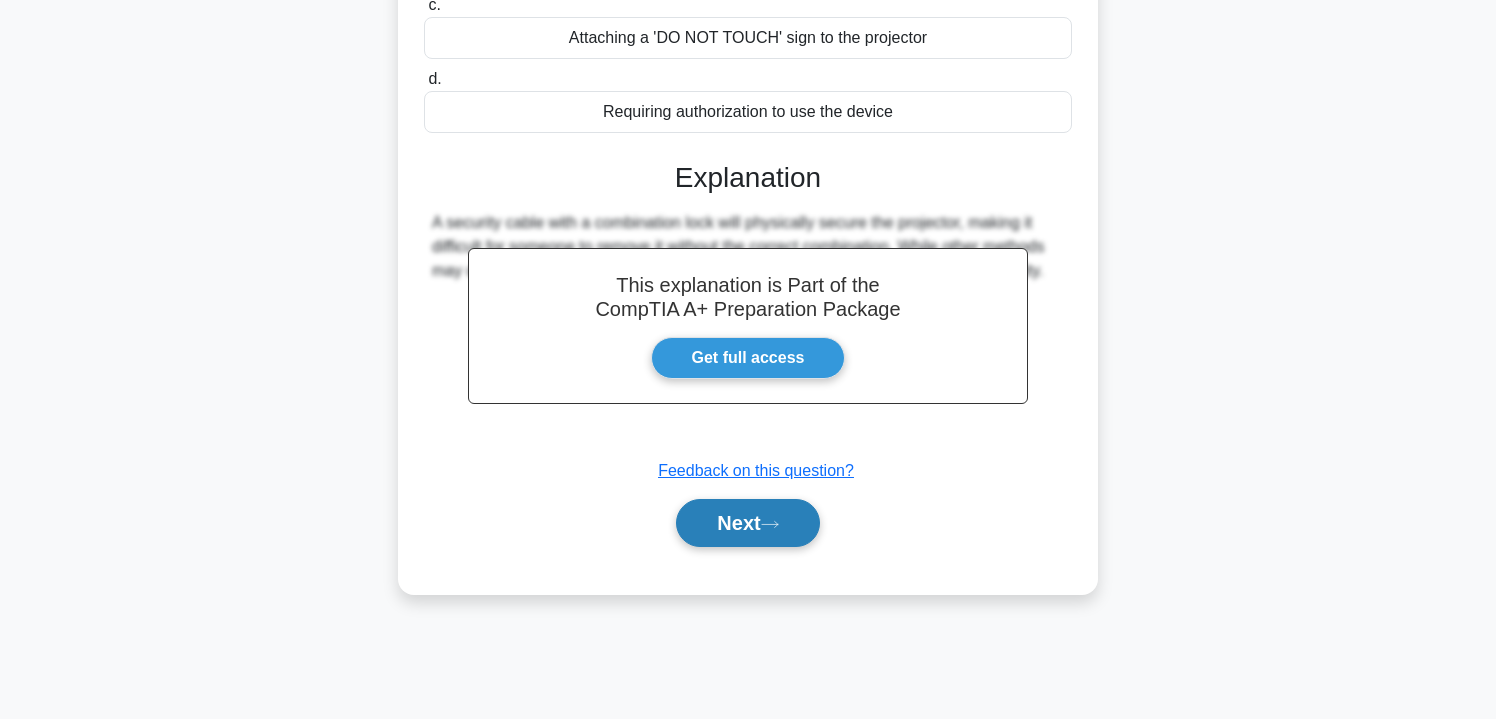 click on "Next" at bounding box center [747, 523] 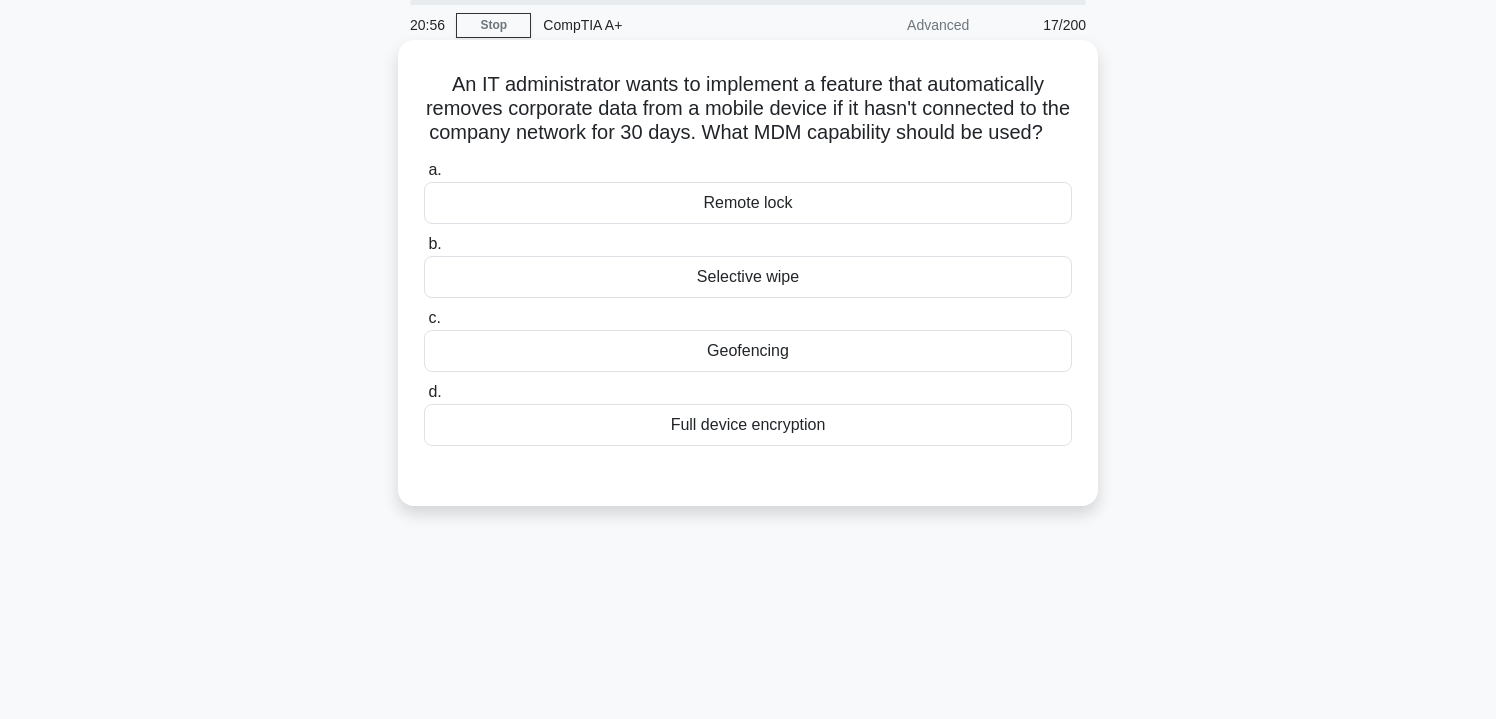 scroll, scrollTop: 68, scrollLeft: 0, axis: vertical 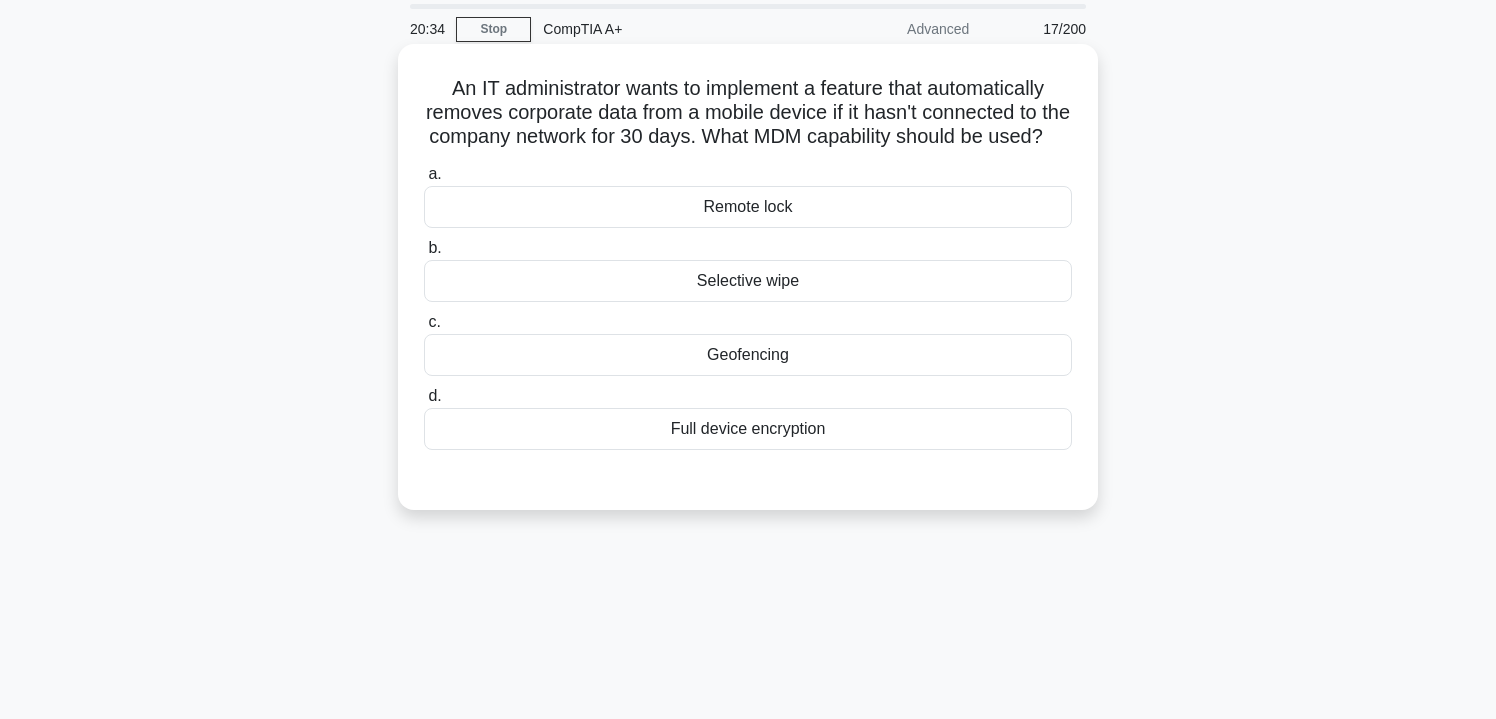 click on "Geofencing" at bounding box center [748, 355] 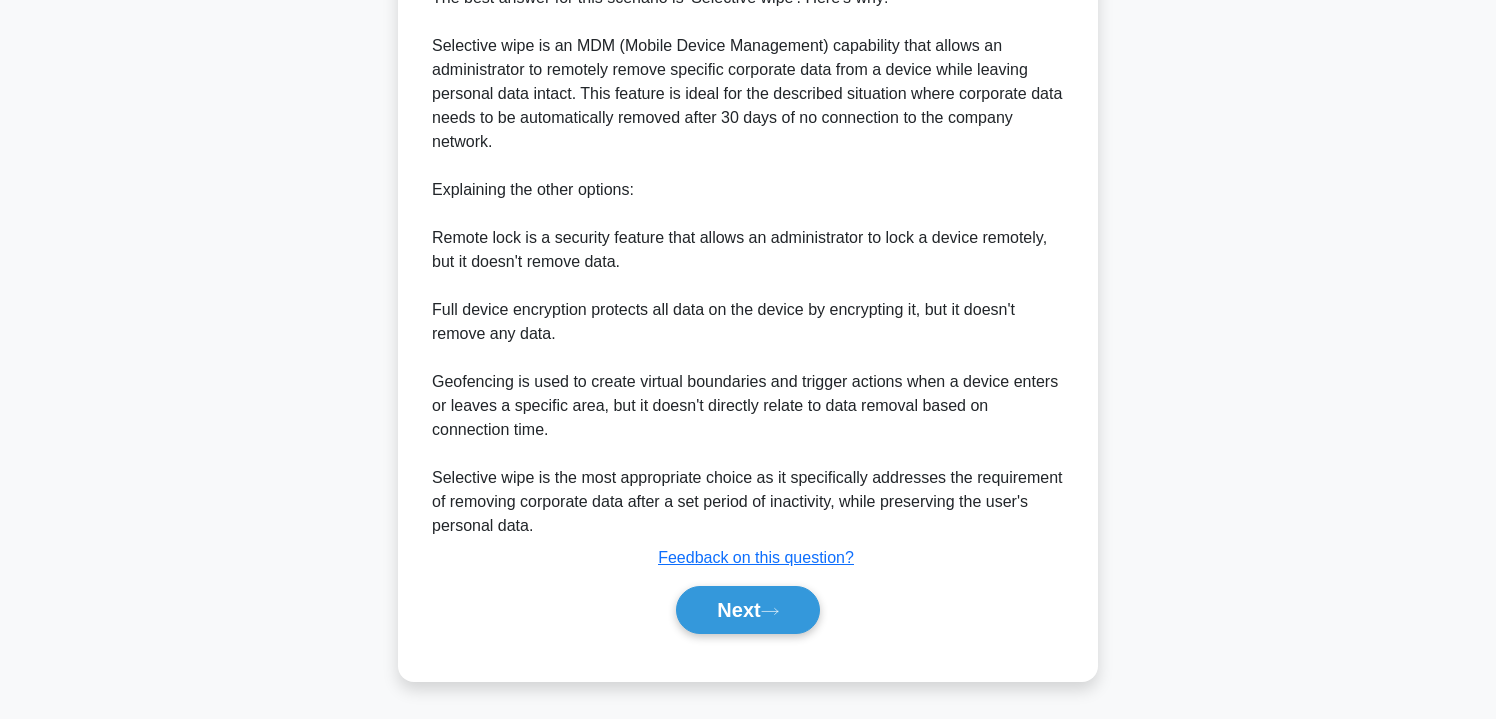 scroll, scrollTop: 634, scrollLeft: 0, axis: vertical 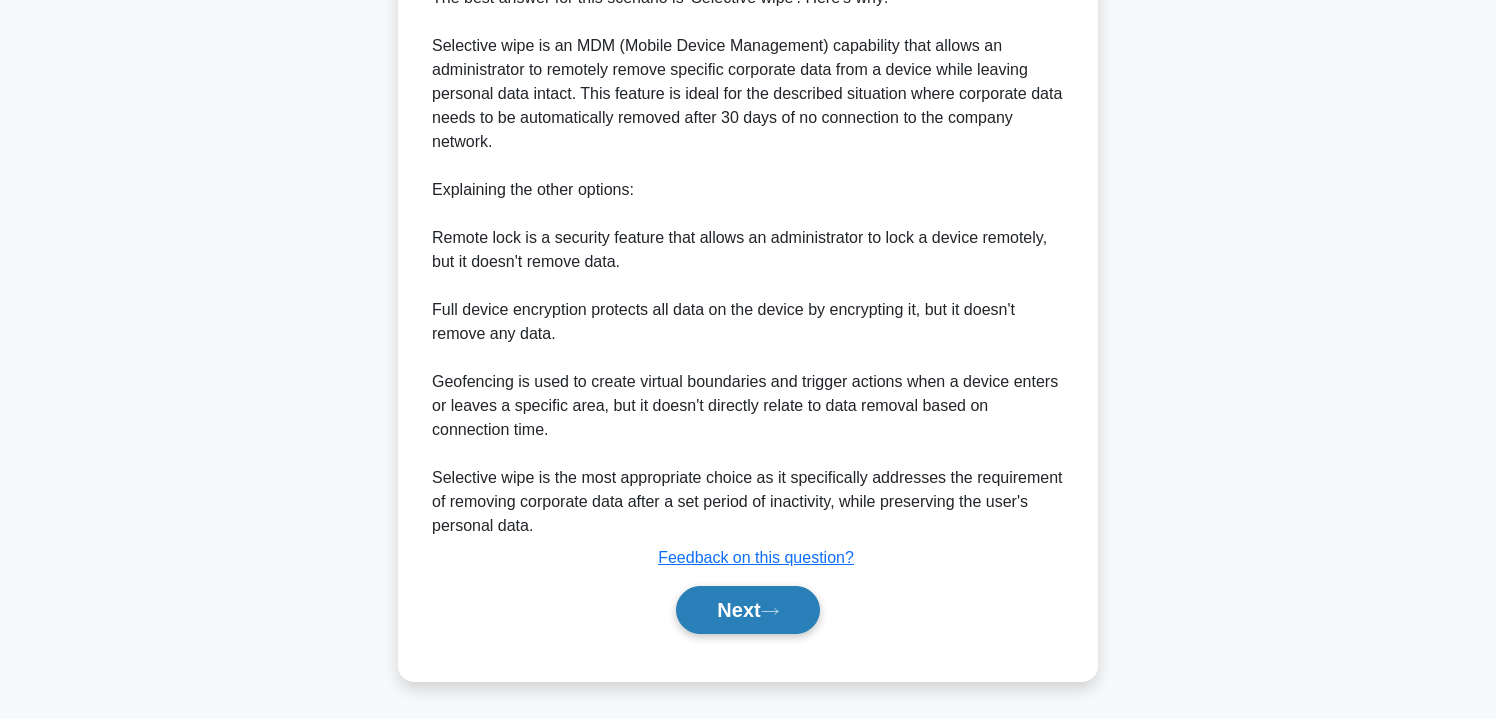 click on "Next" at bounding box center [747, 610] 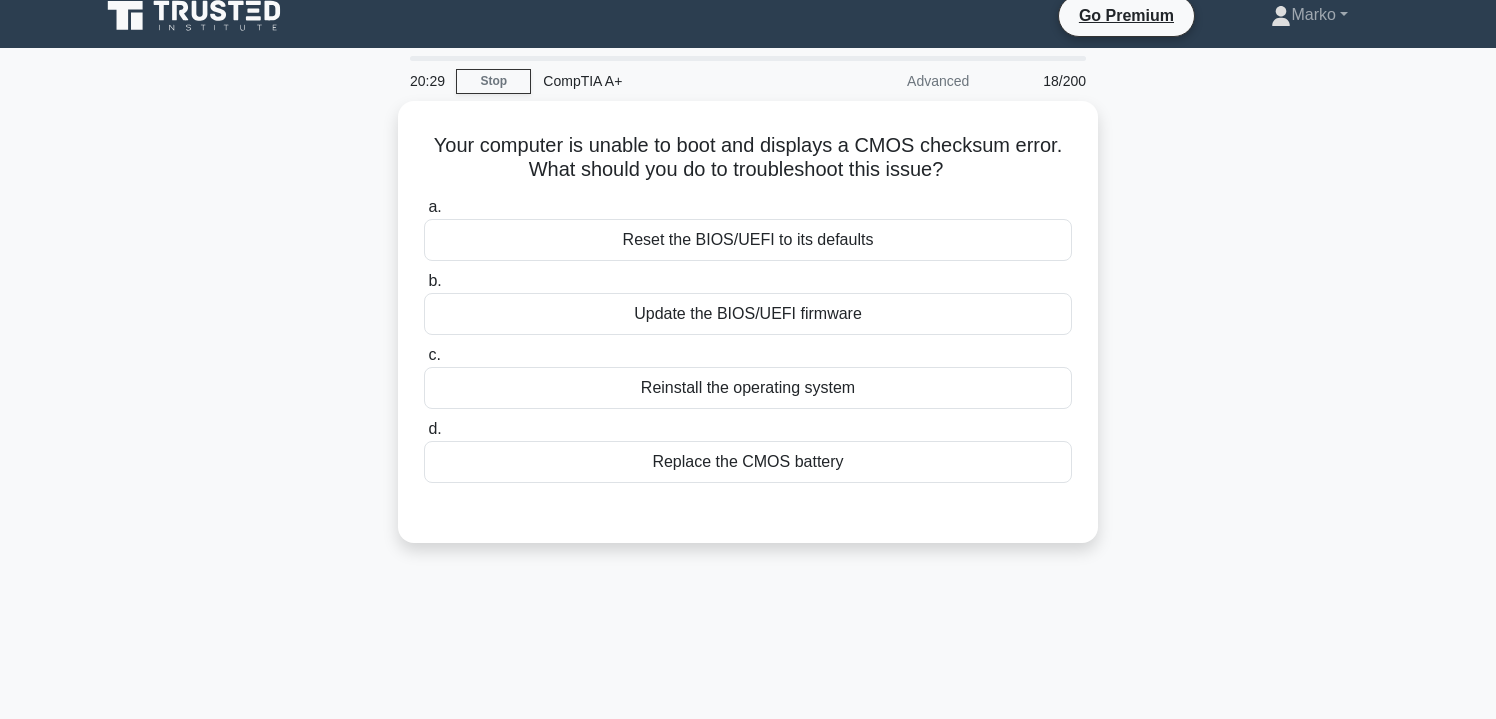 scroll, scrollTop: 0, scrollLeft: 0, axis: both 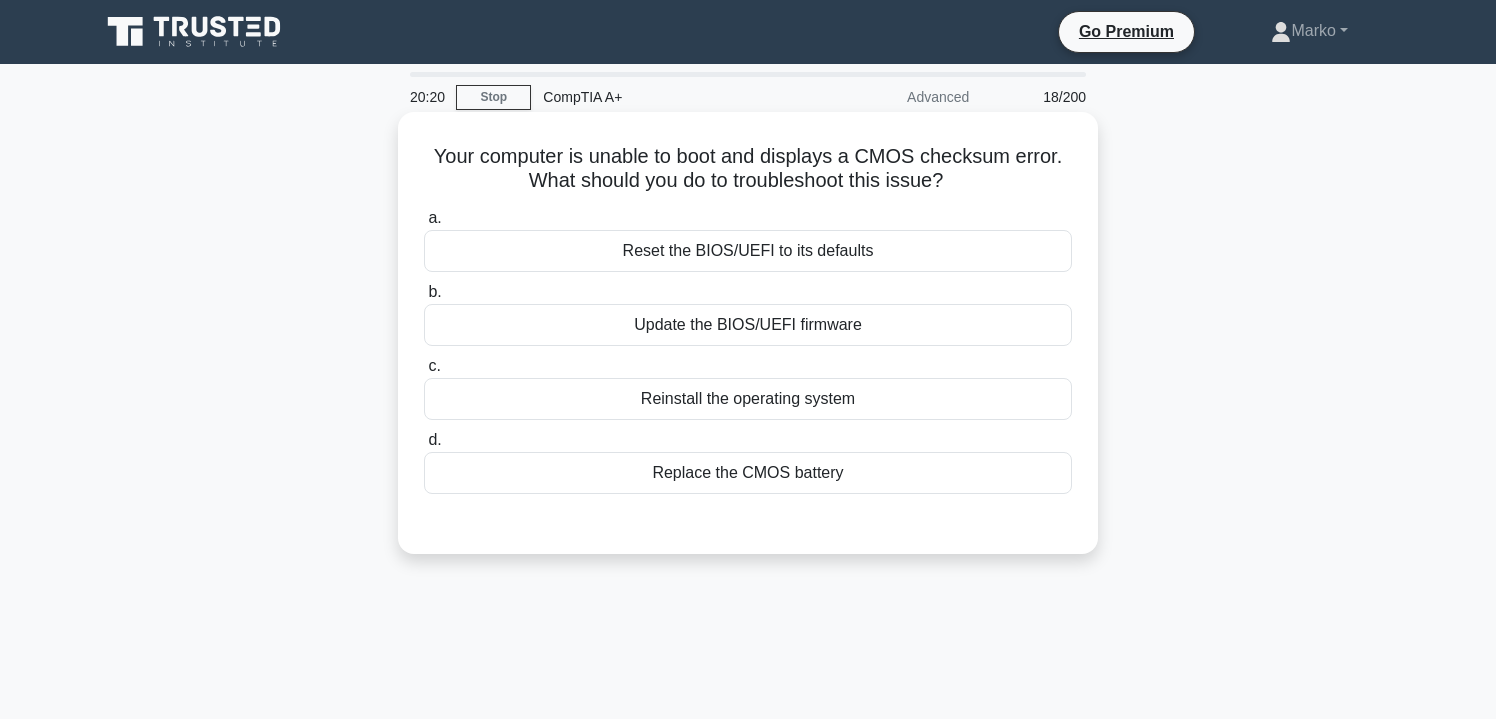 click on "Replace the CMOS battery" at bounding box center [748, 473] 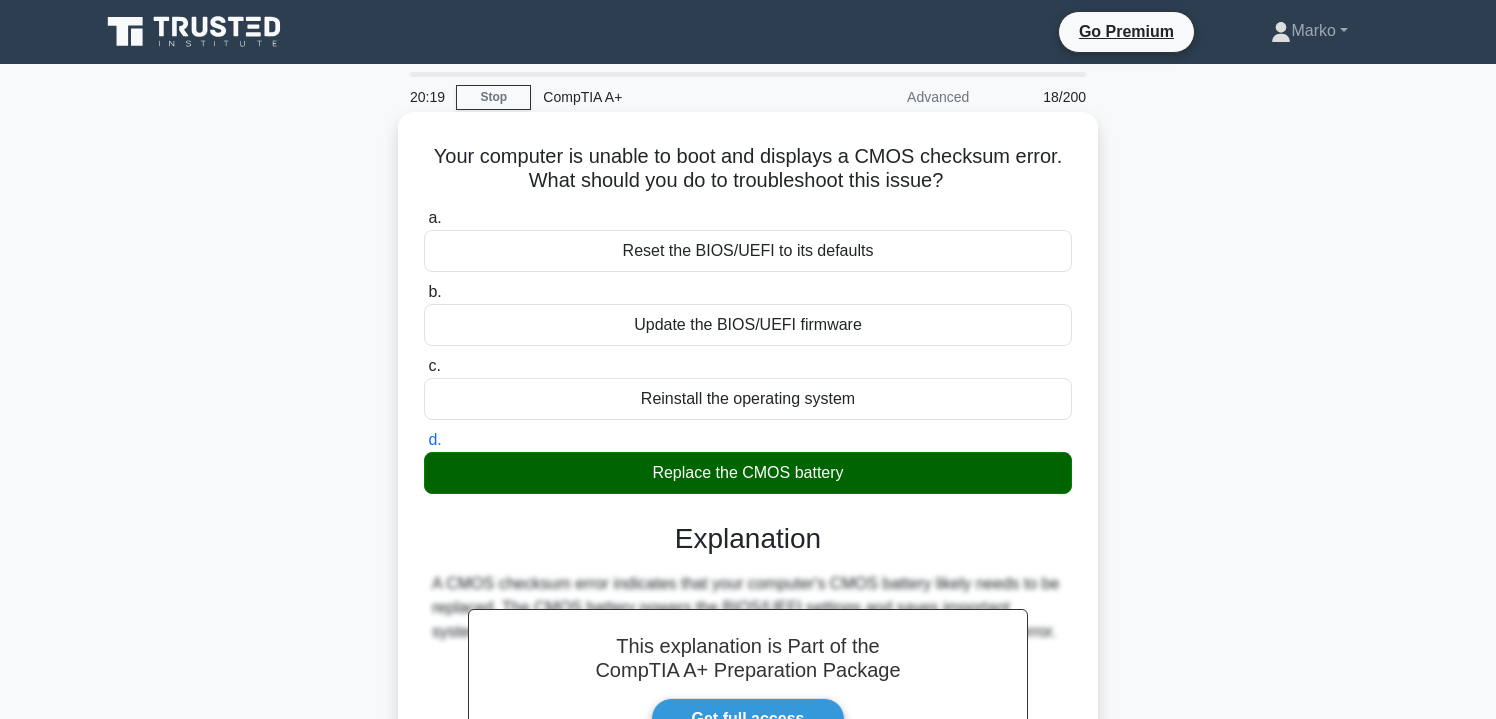 scroll, scrollTop: 361, scrollLeft: 0, axis: vertical 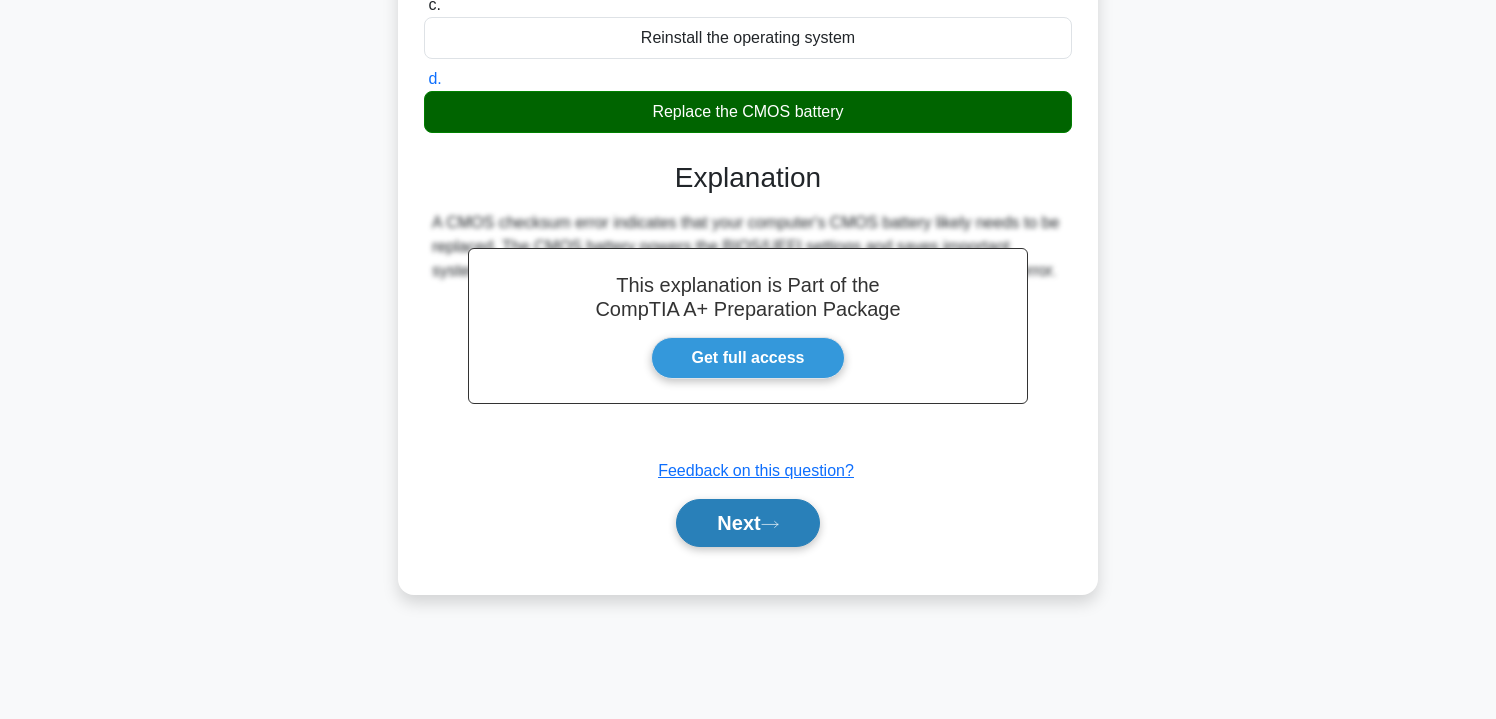 click on "Next" at bounding box center [747, 523] 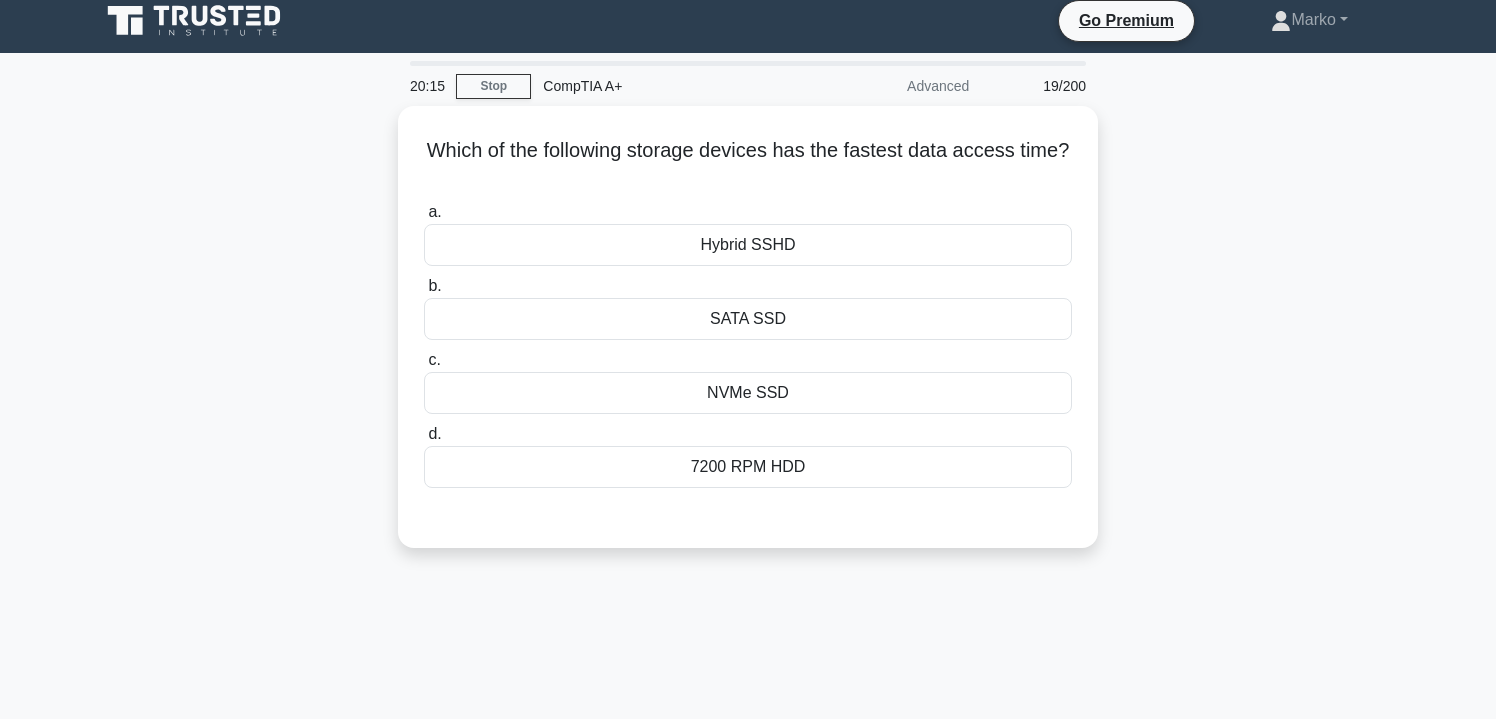 scroll, scrollTop: 19, scrollLeft: 0, axis: vertical 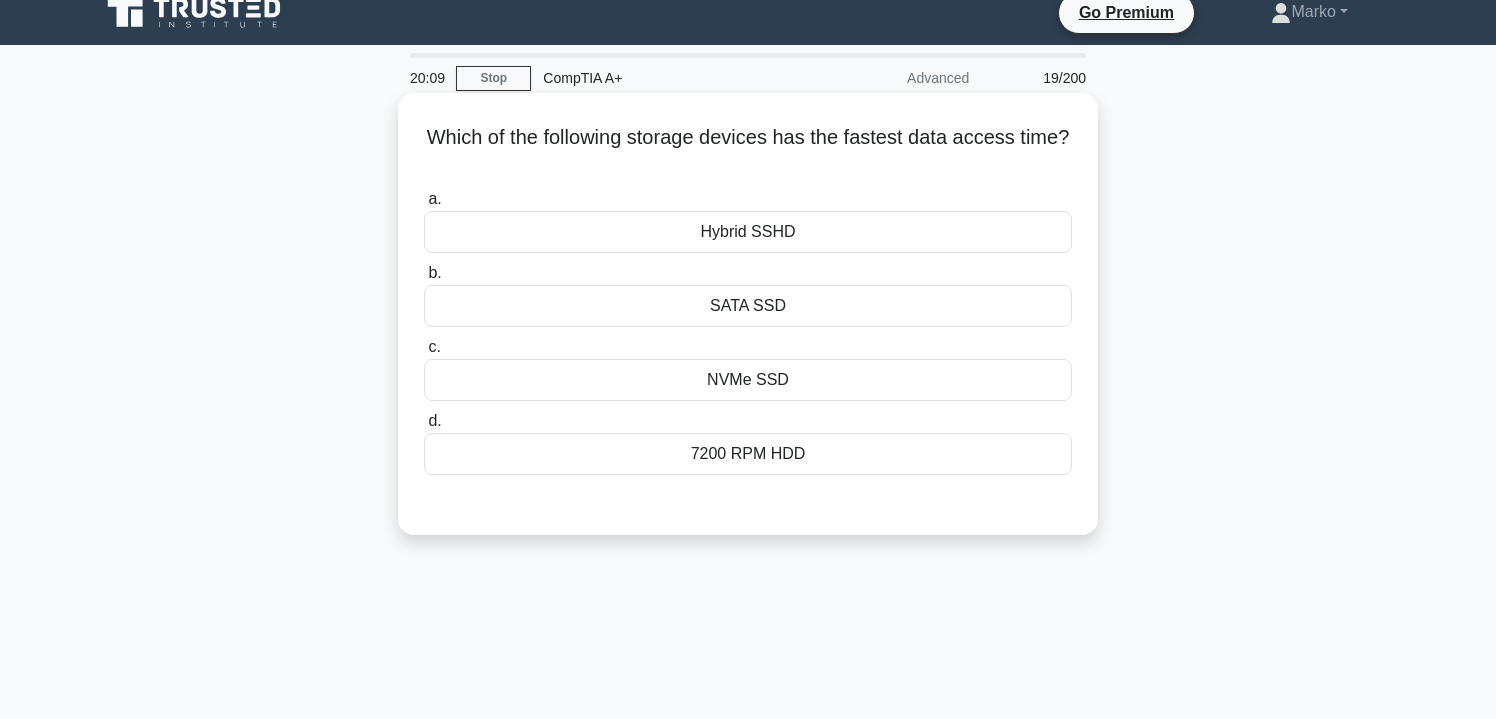 click on "NVMe SSD" at bounding box center [748, 380] 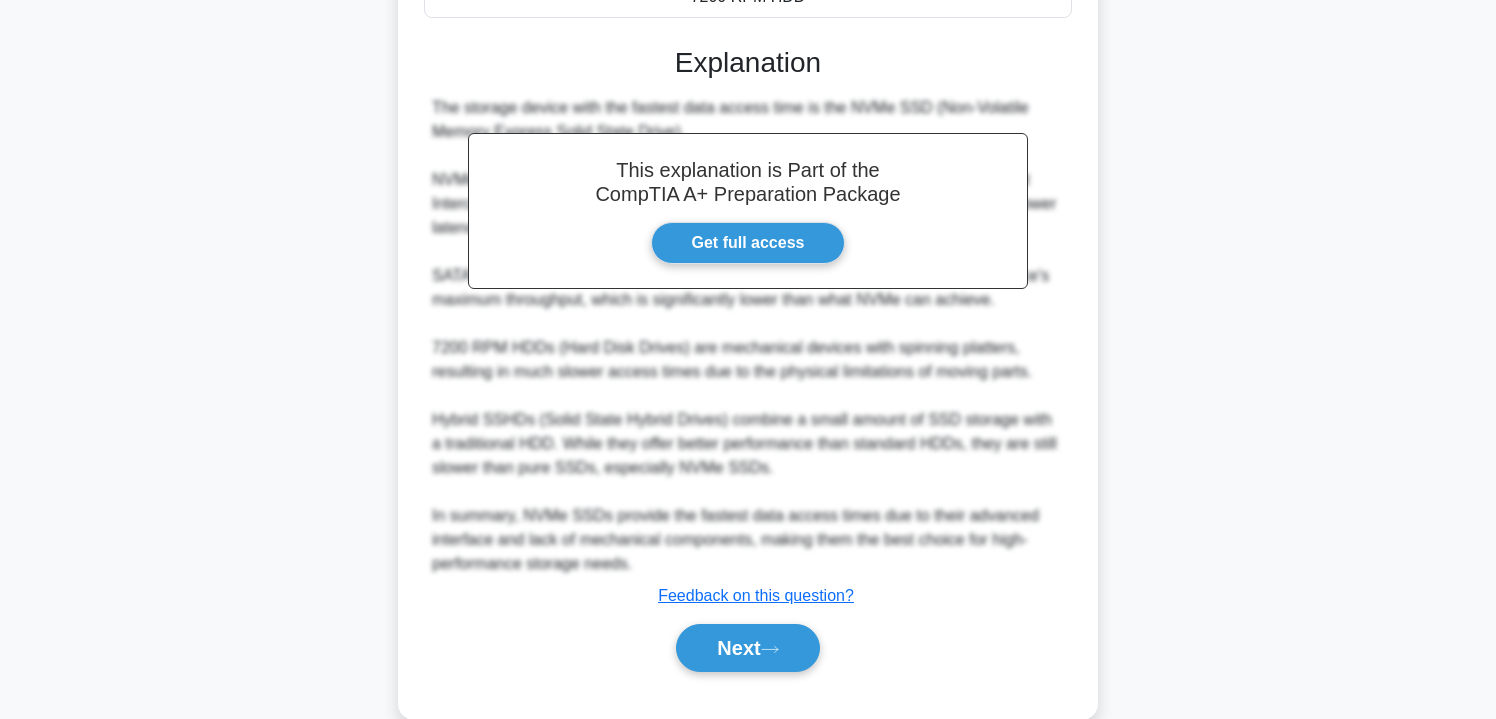 scroll, scrollTop: 512, scrollLeft: 0, axis: vertical 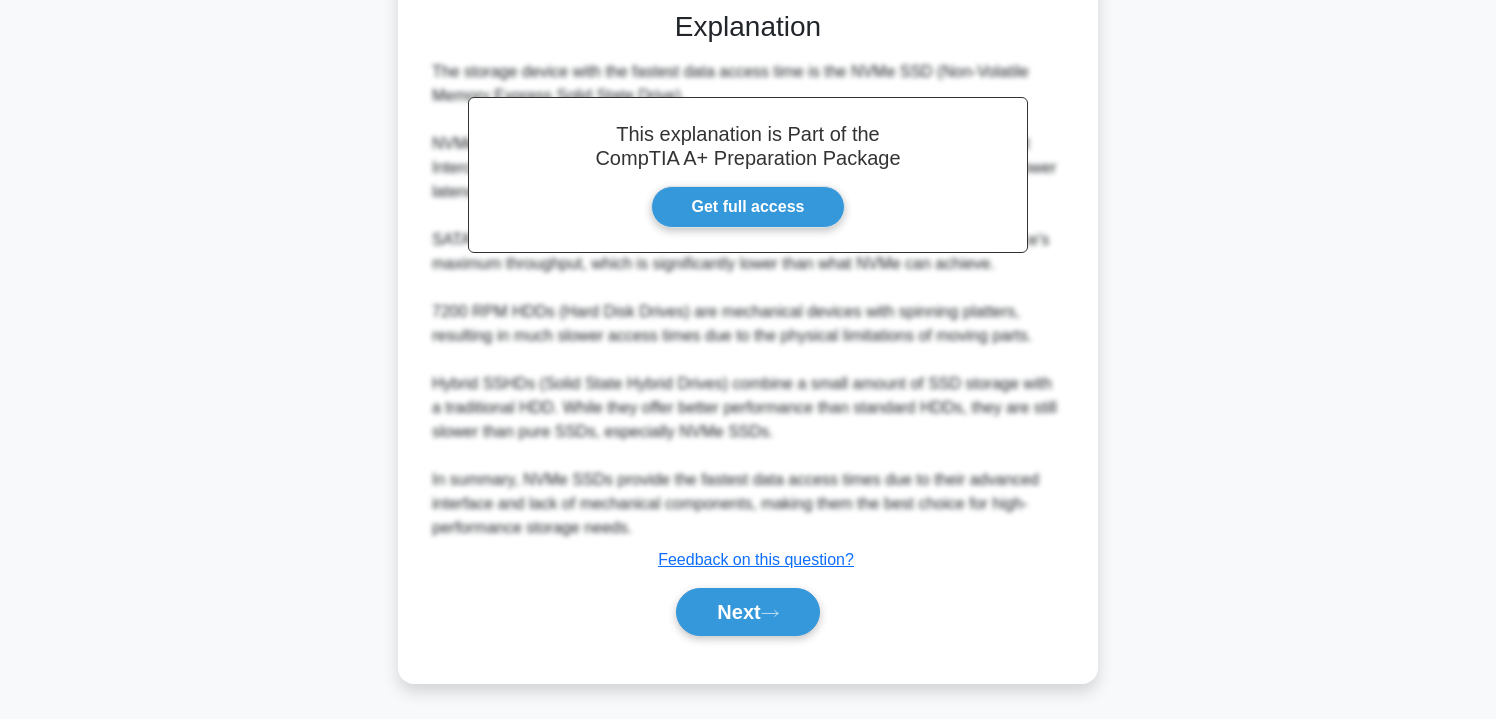 click on "Next" at bounding box center (748, 612) 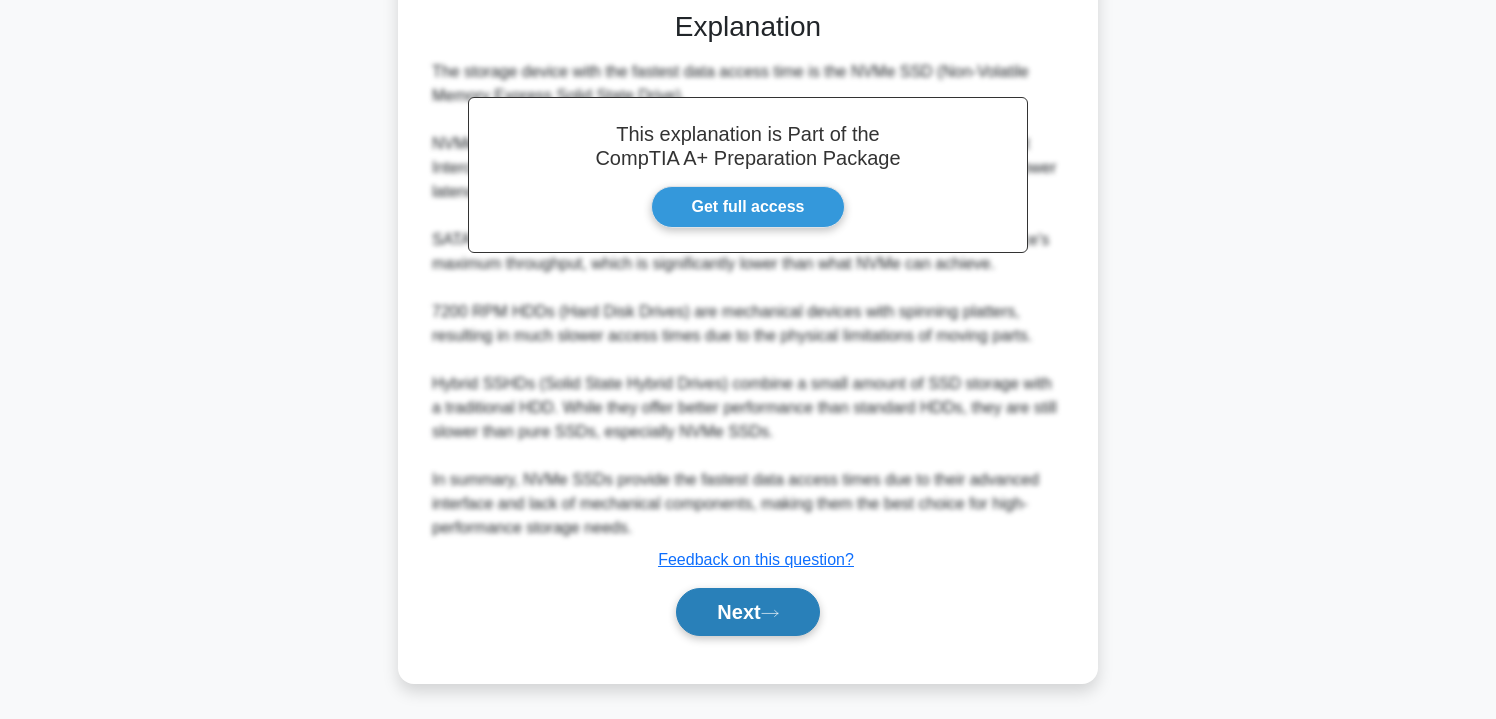 click on "Next" at bounding box center [747, 612] 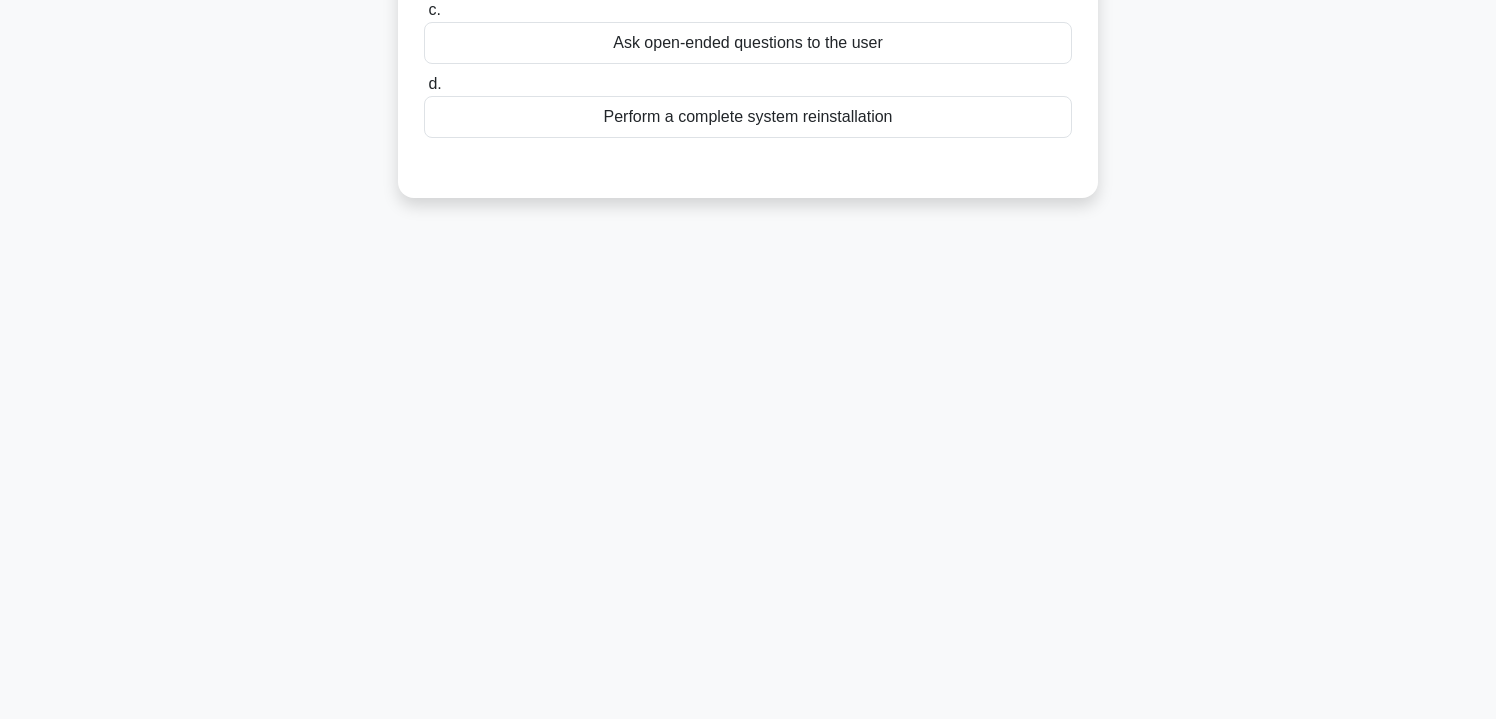 scroll, scrollTop: 0, scrollLeft: 0, axis: both 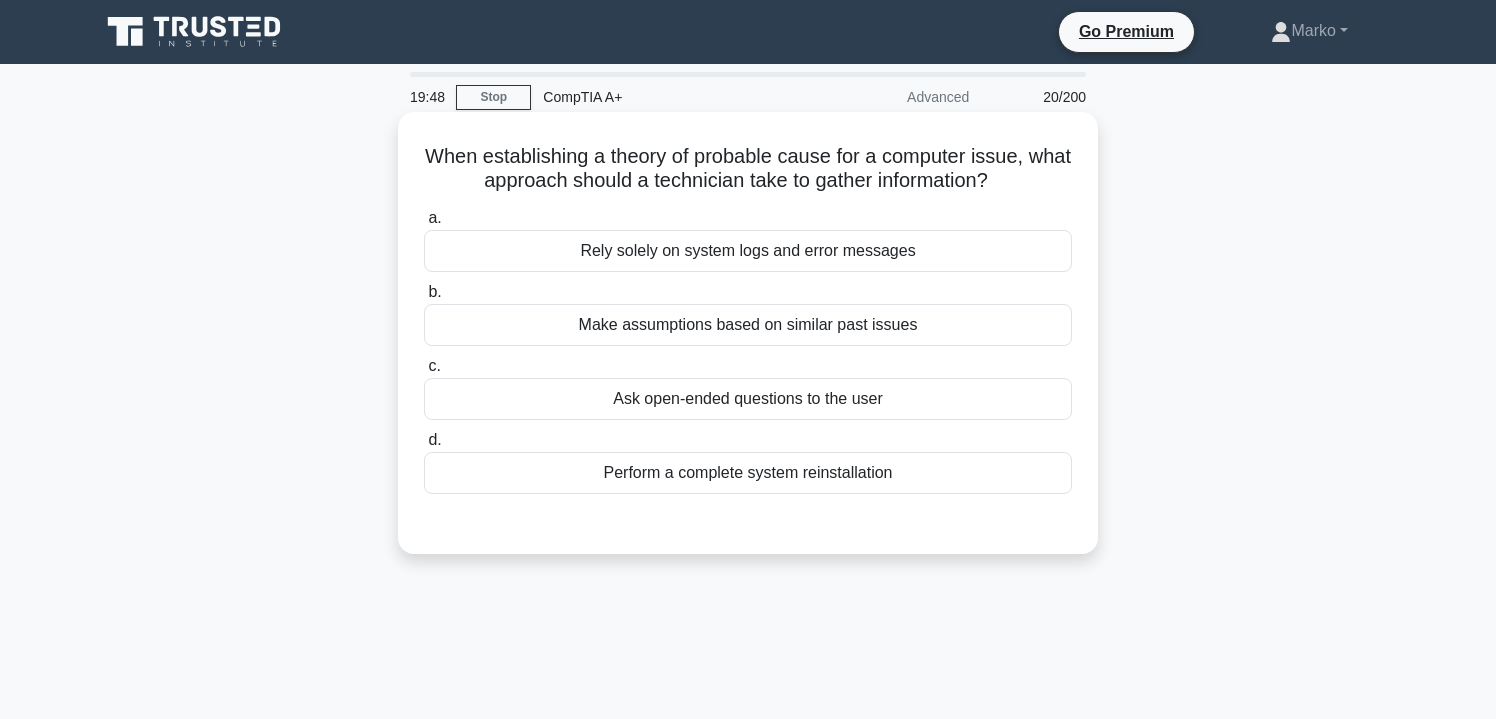 click on "Ask open-ended questions to the user" at bounding box center (748, 399) 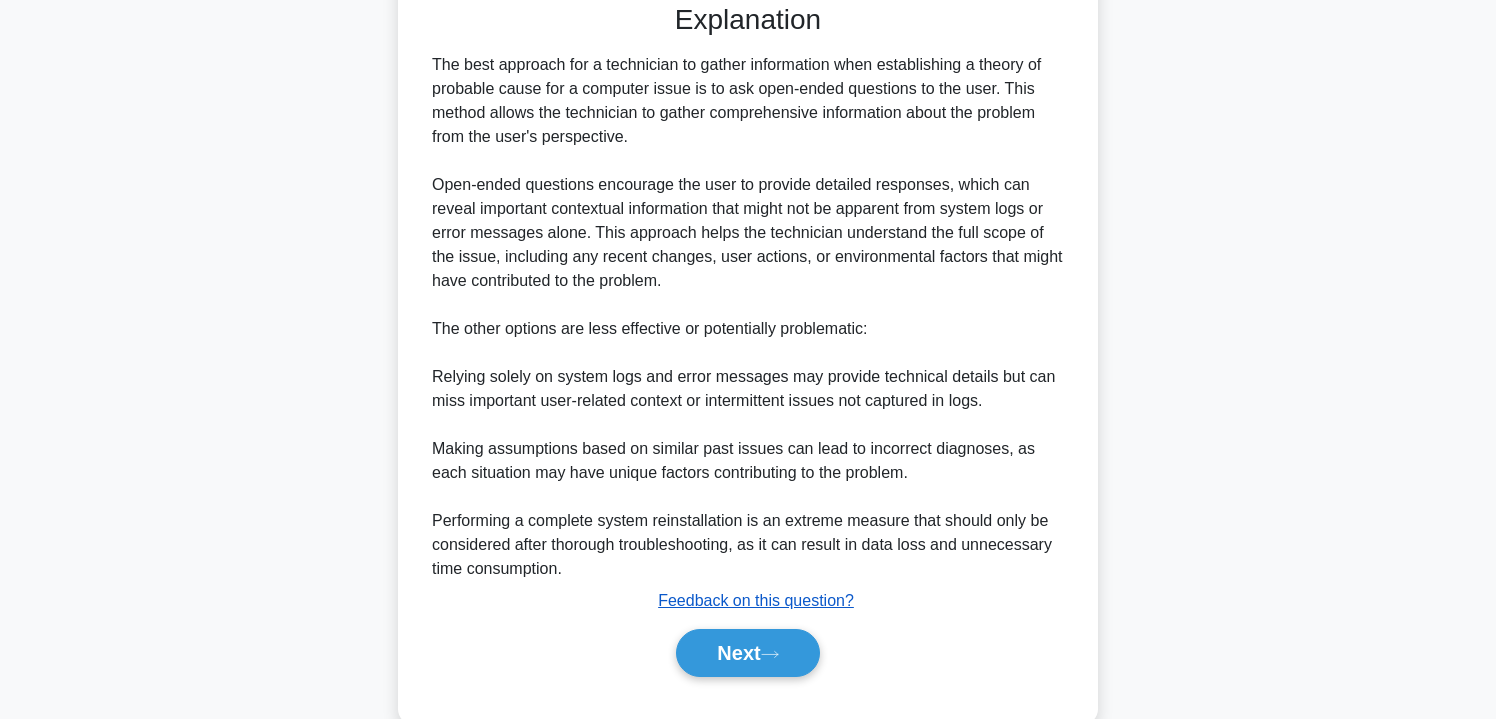 scroll, scrollTop: 520, scrollLeft: 0, axis: vertical 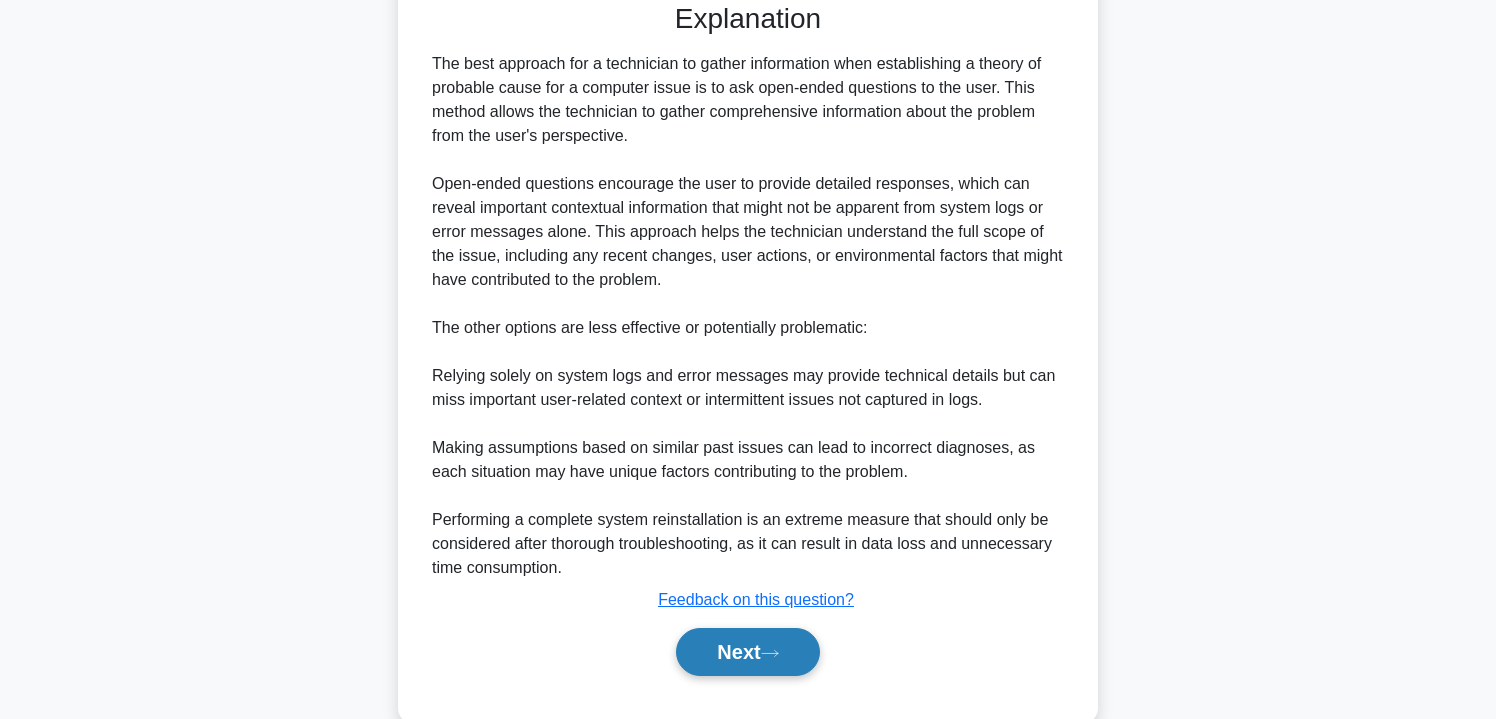 click on "Next" at bounding box center [747, 652] 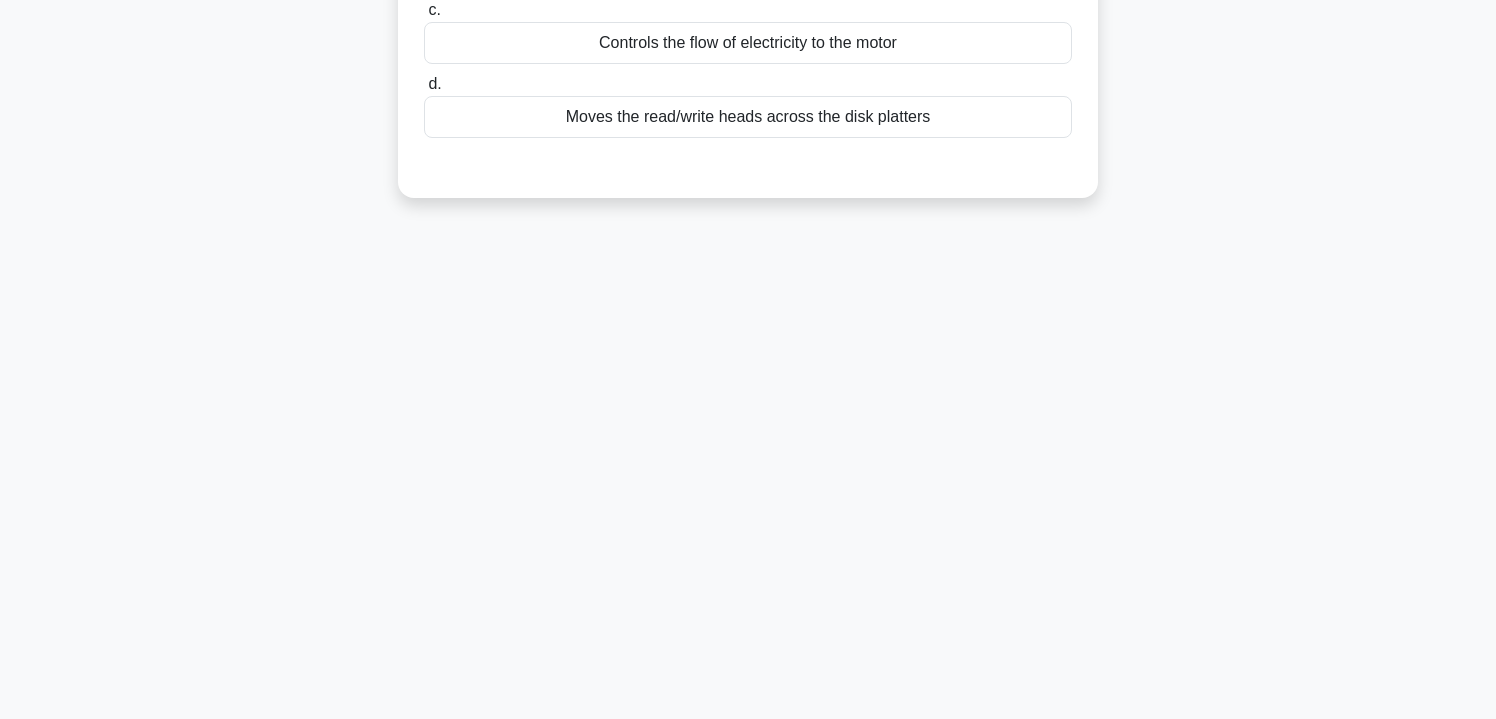 scroll, scrollTop: 0, scrollLeft: 0, axis: both 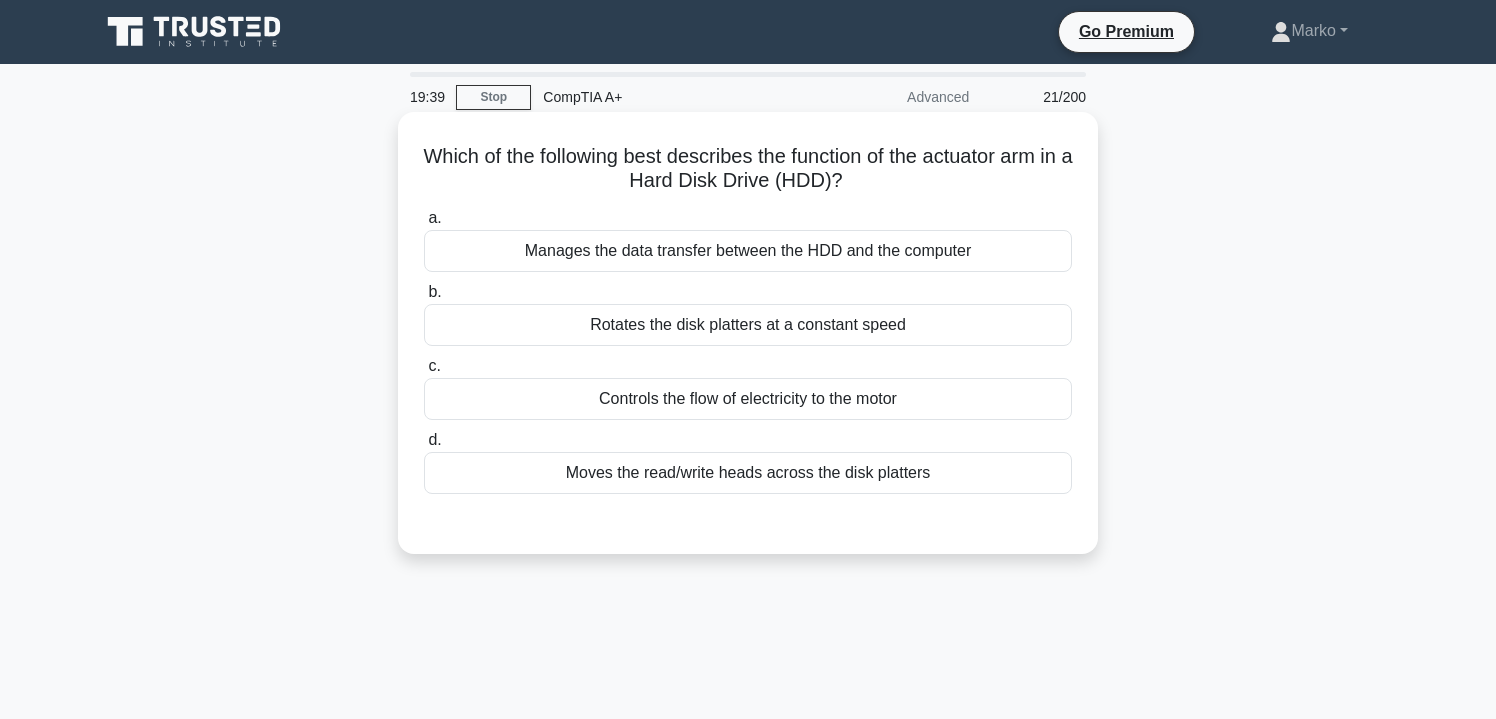 click on "b.
Rotates the disk platters at a constant speed" at bounding box center [748, 313] 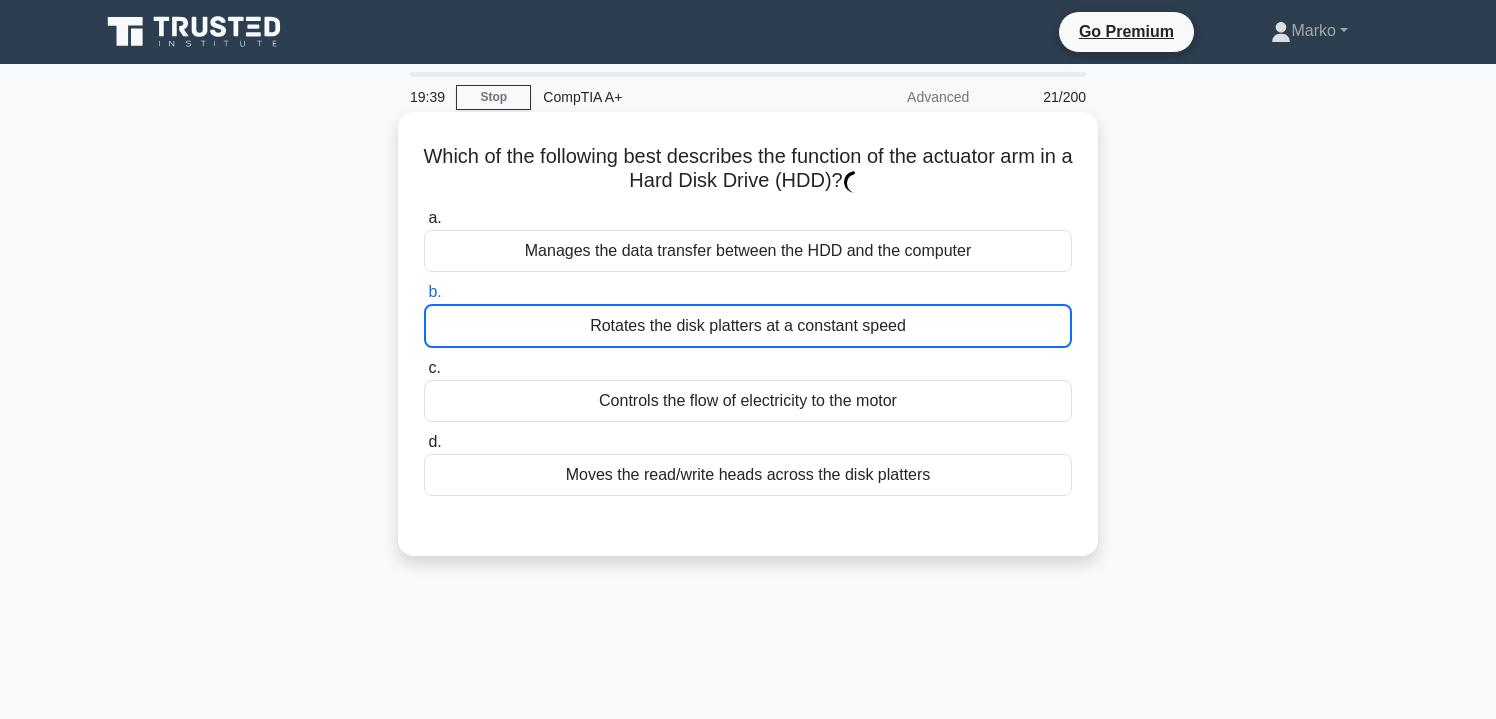 click on "b.
Rotates the disk platters at a constant speed" at bounding box center [748, 314] 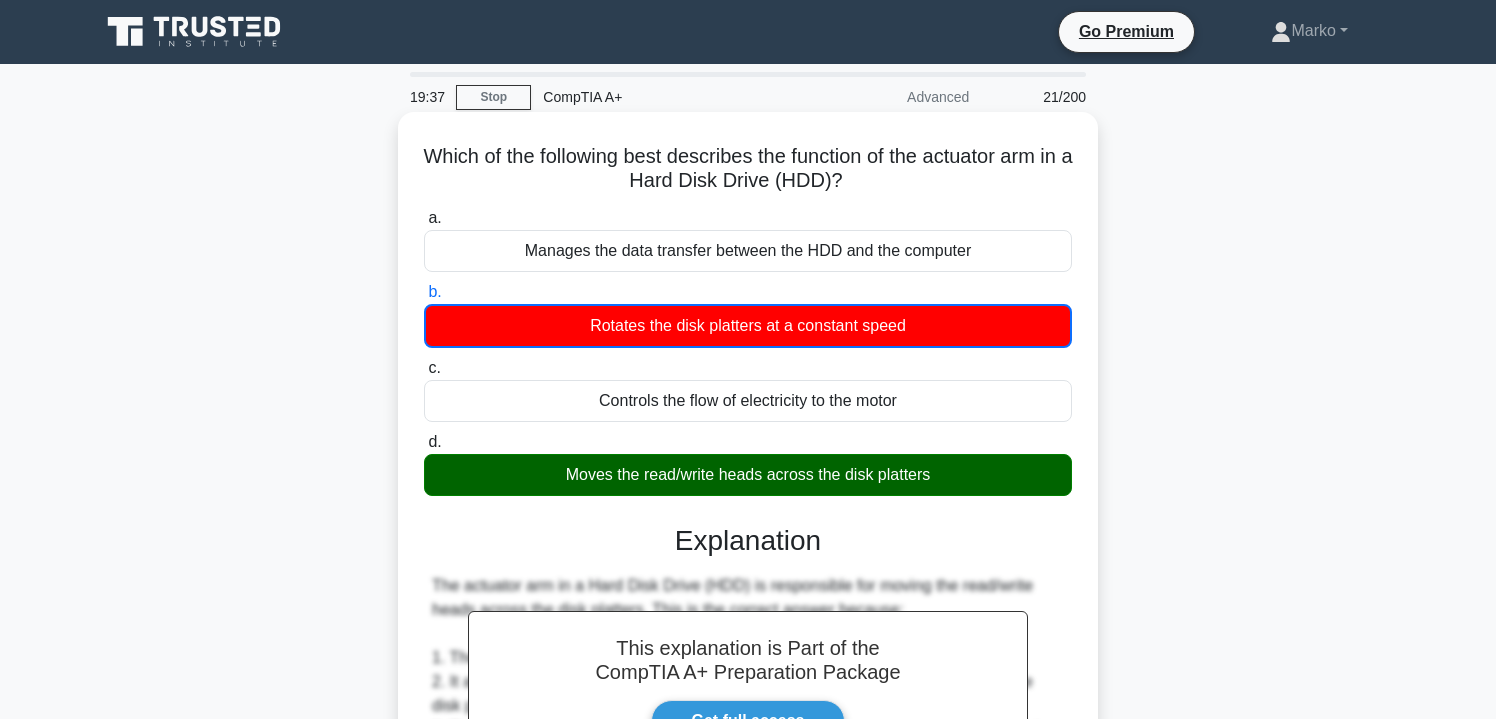 click on "Moves the read/write heads across the disk platters" at bounding box center [748, 475] 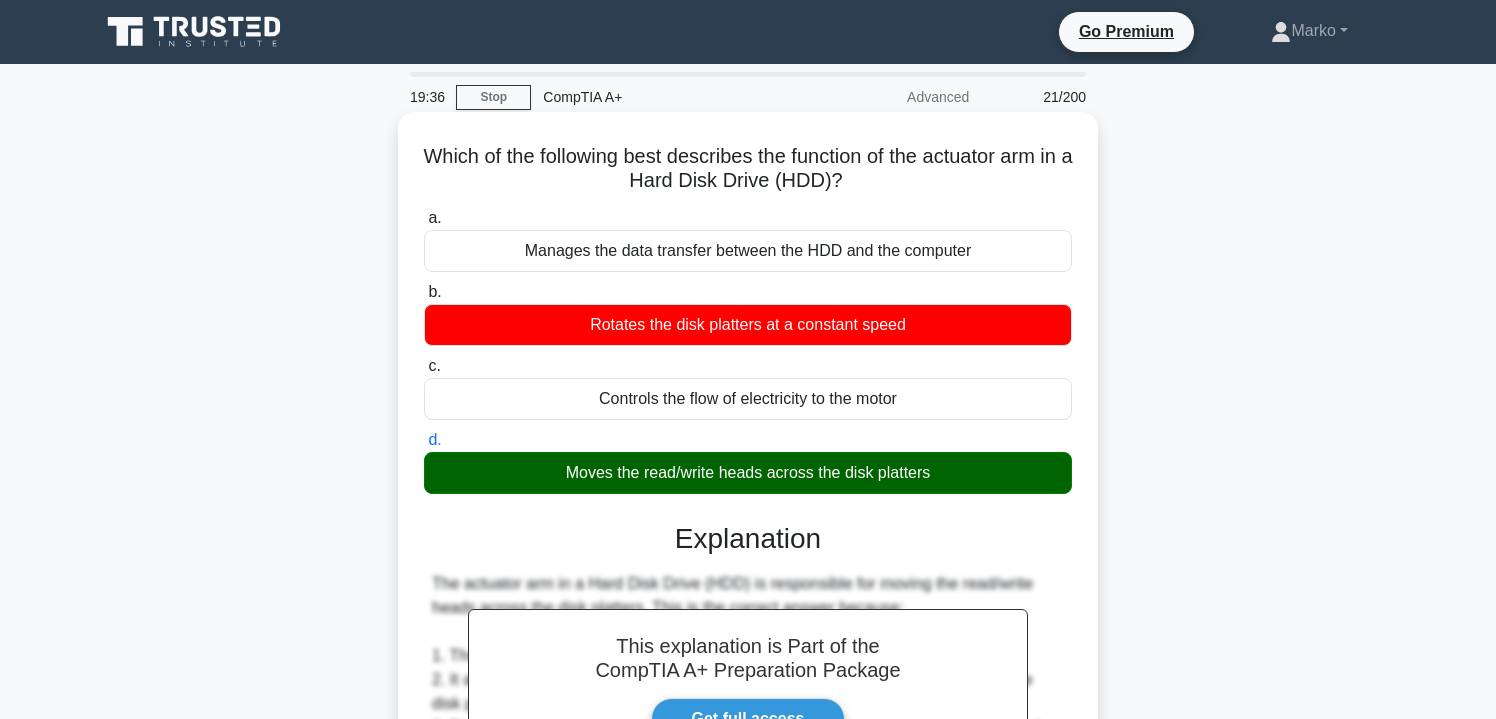 click on "Moves the read/write heads across the disk platters" at bounding box center (748, 473) 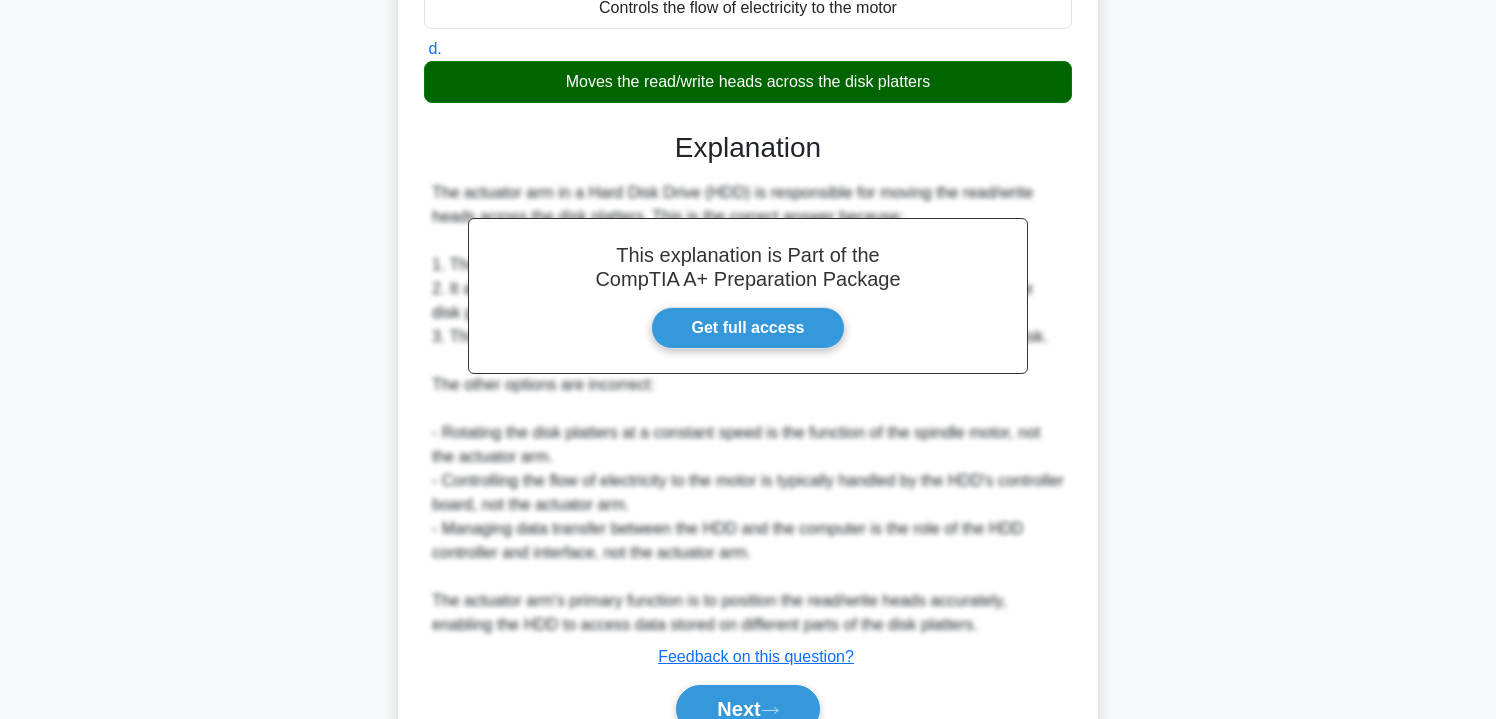 scroll, scrollTop: 488, scrollLeft: 0, axis: vertical 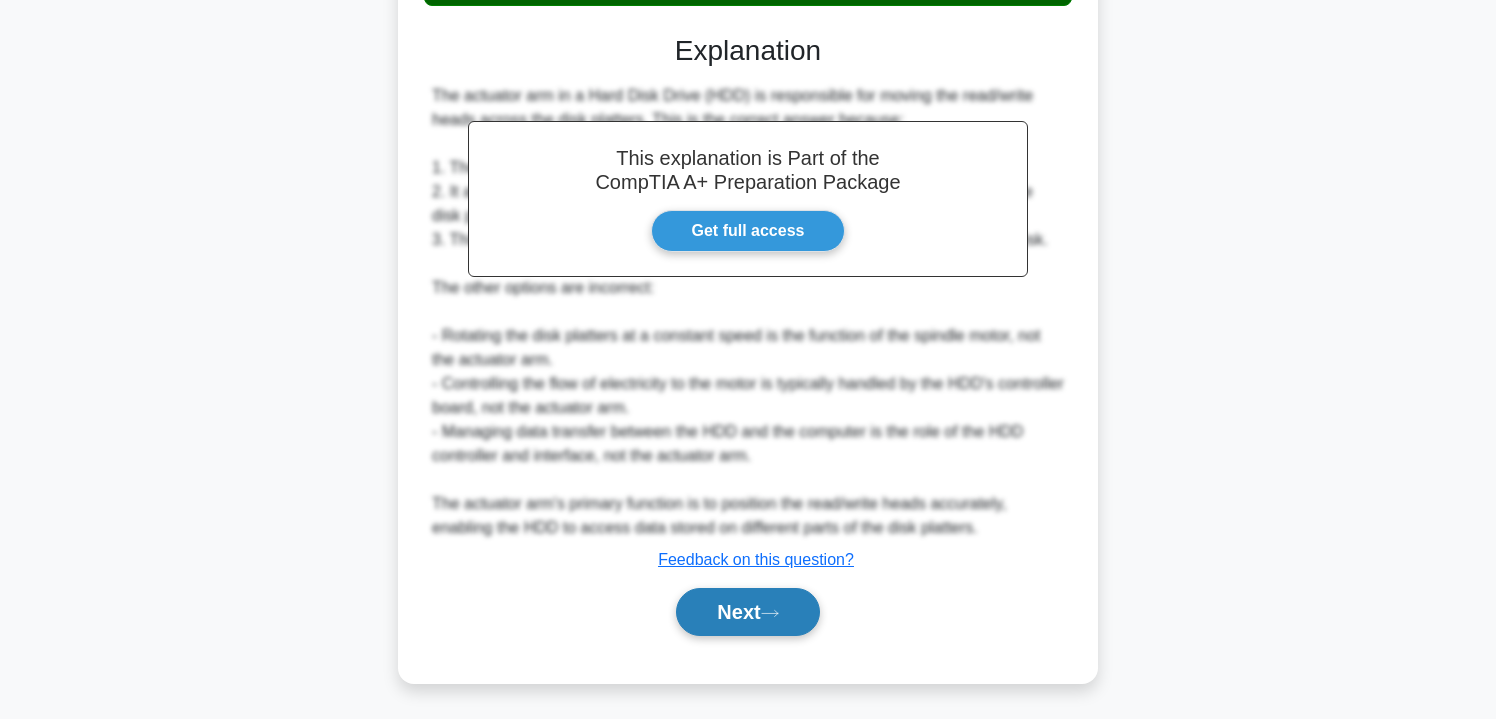 click on "Next" at bounding box center [747, 612] 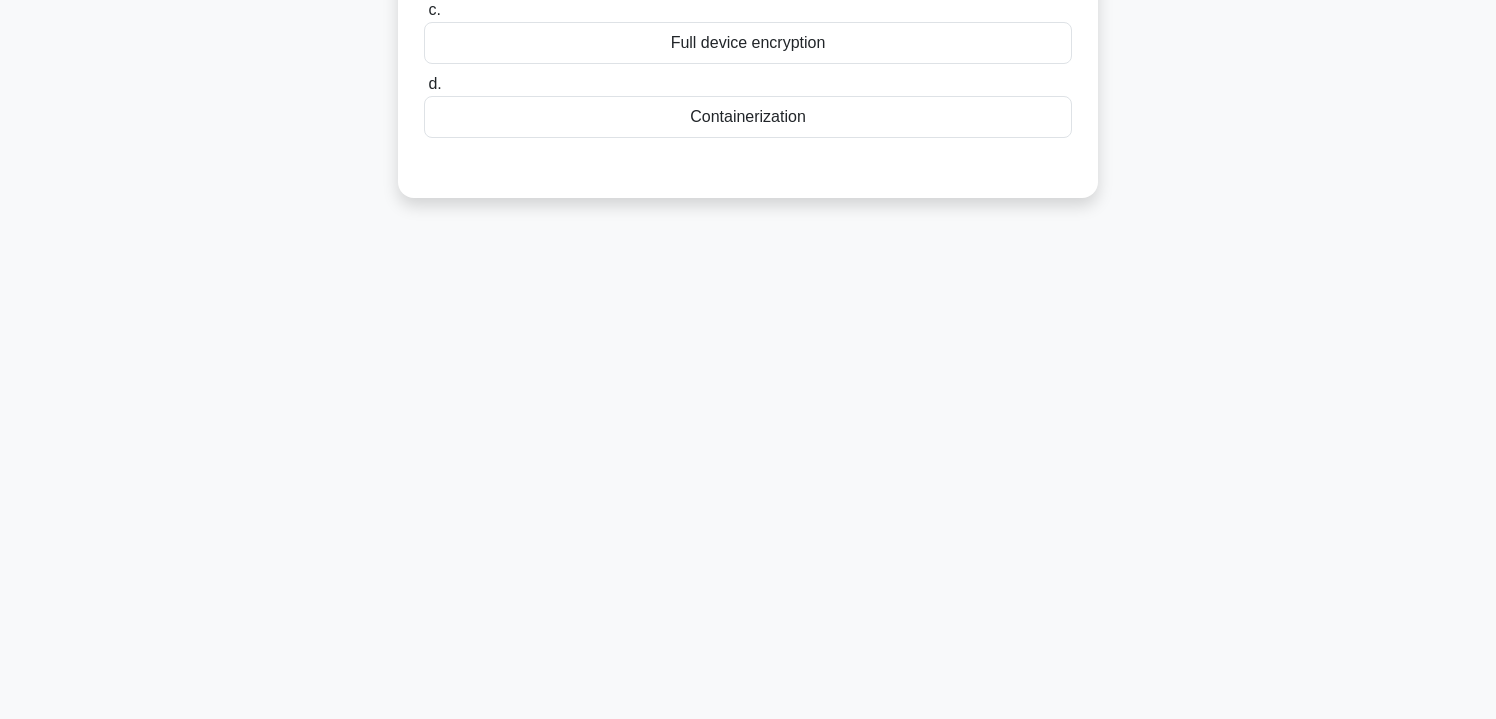 scroll, scrollTop: 0, scrollLeft: 0, axis: both 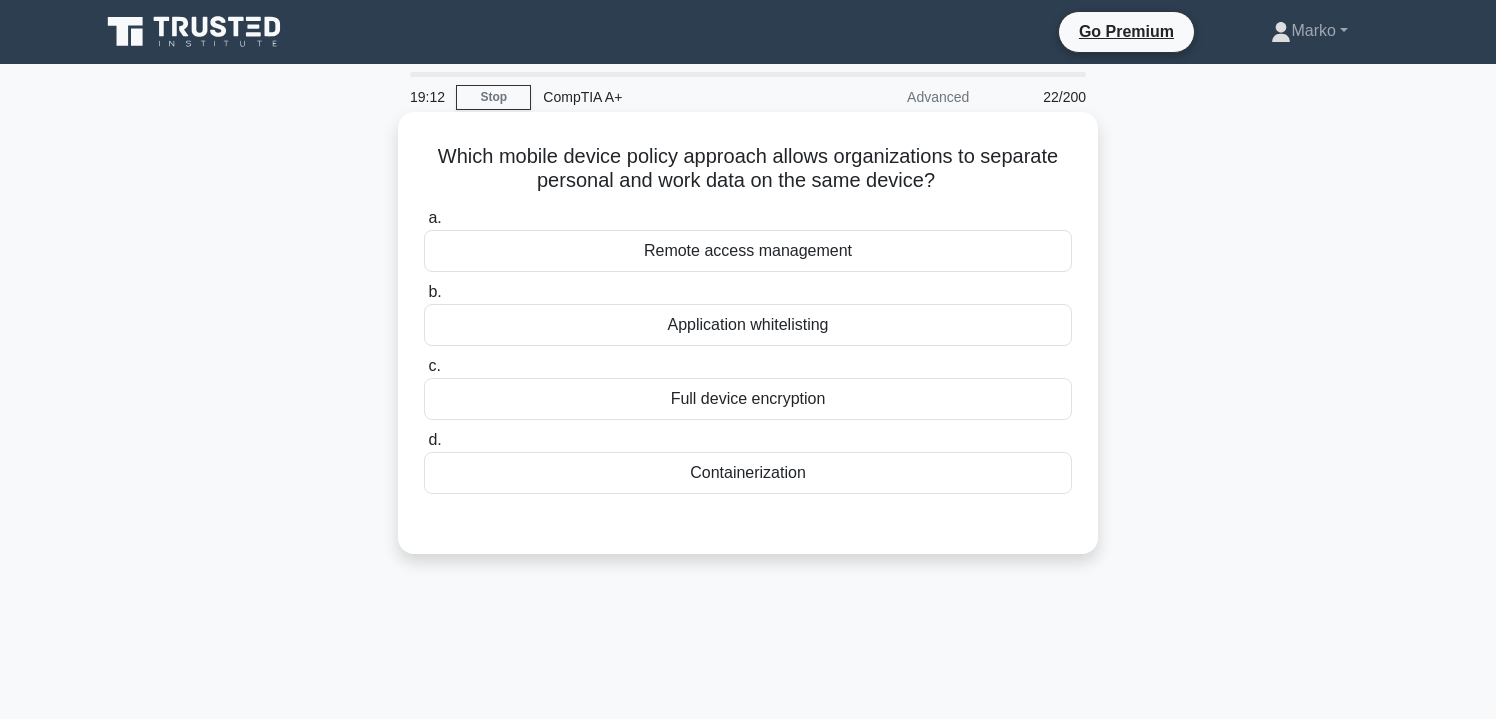 click on "Containerization" at bounding box center (748, 473) 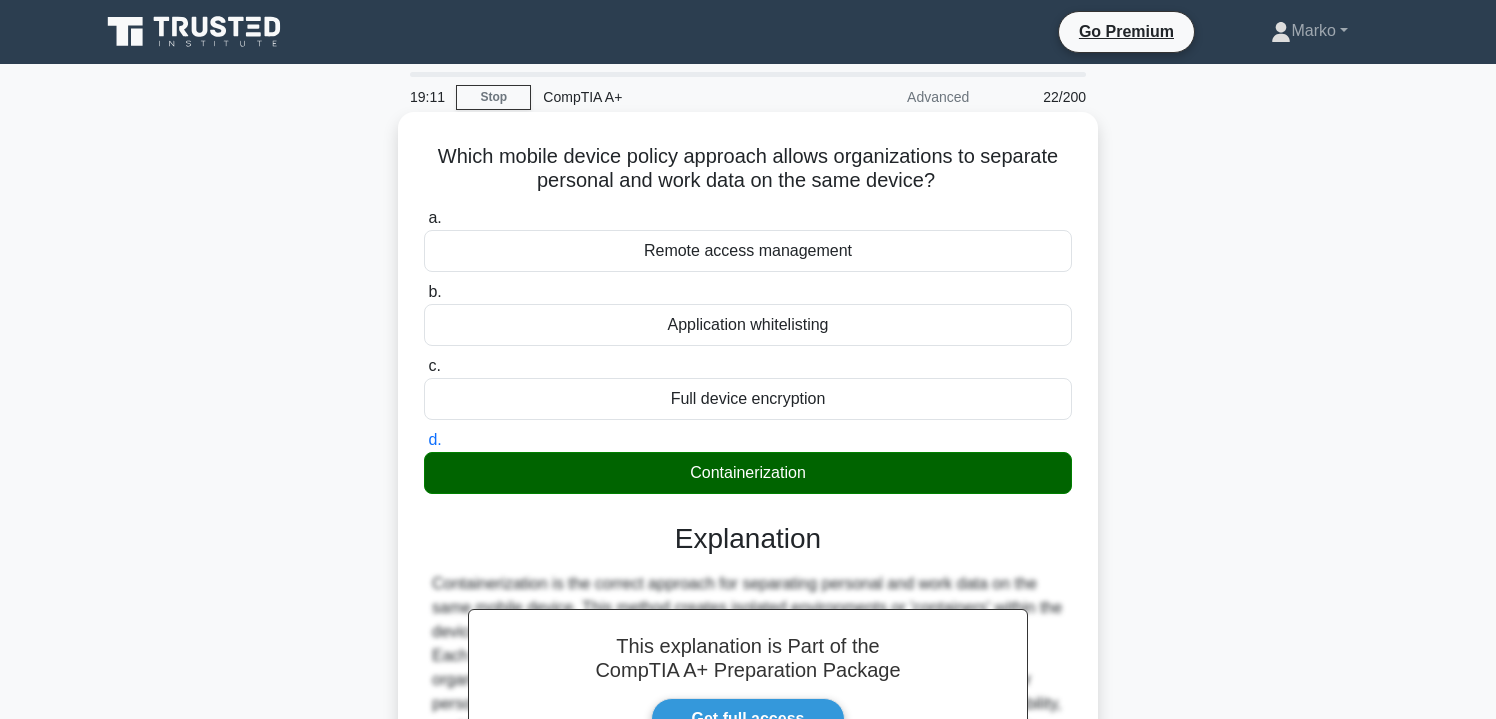 scroll, scrollTop: 361, scrollLeft: 0, axis: vertical 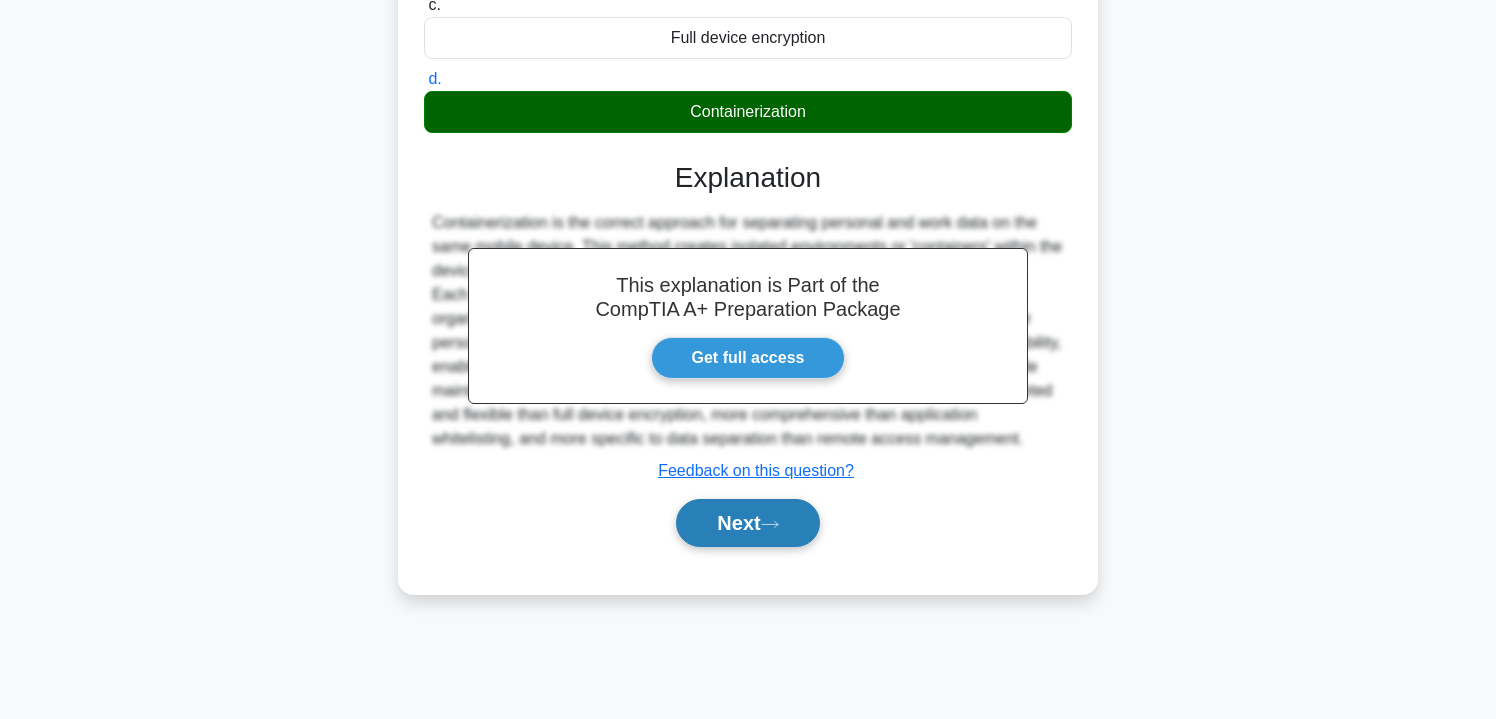 click on "Next" at bounding box center [747, 523] 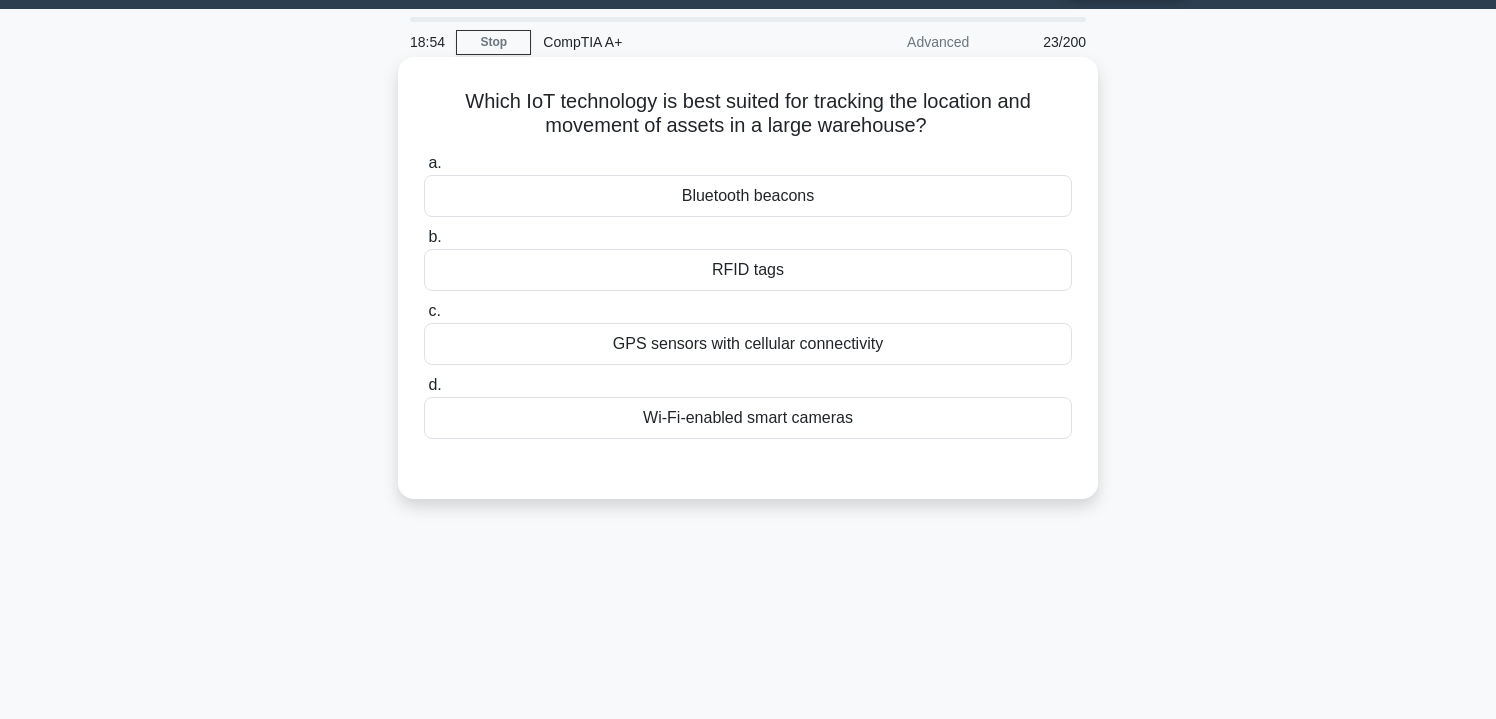 scroll, scrollTop: 18, scrollLeft: 0, axis: vertical 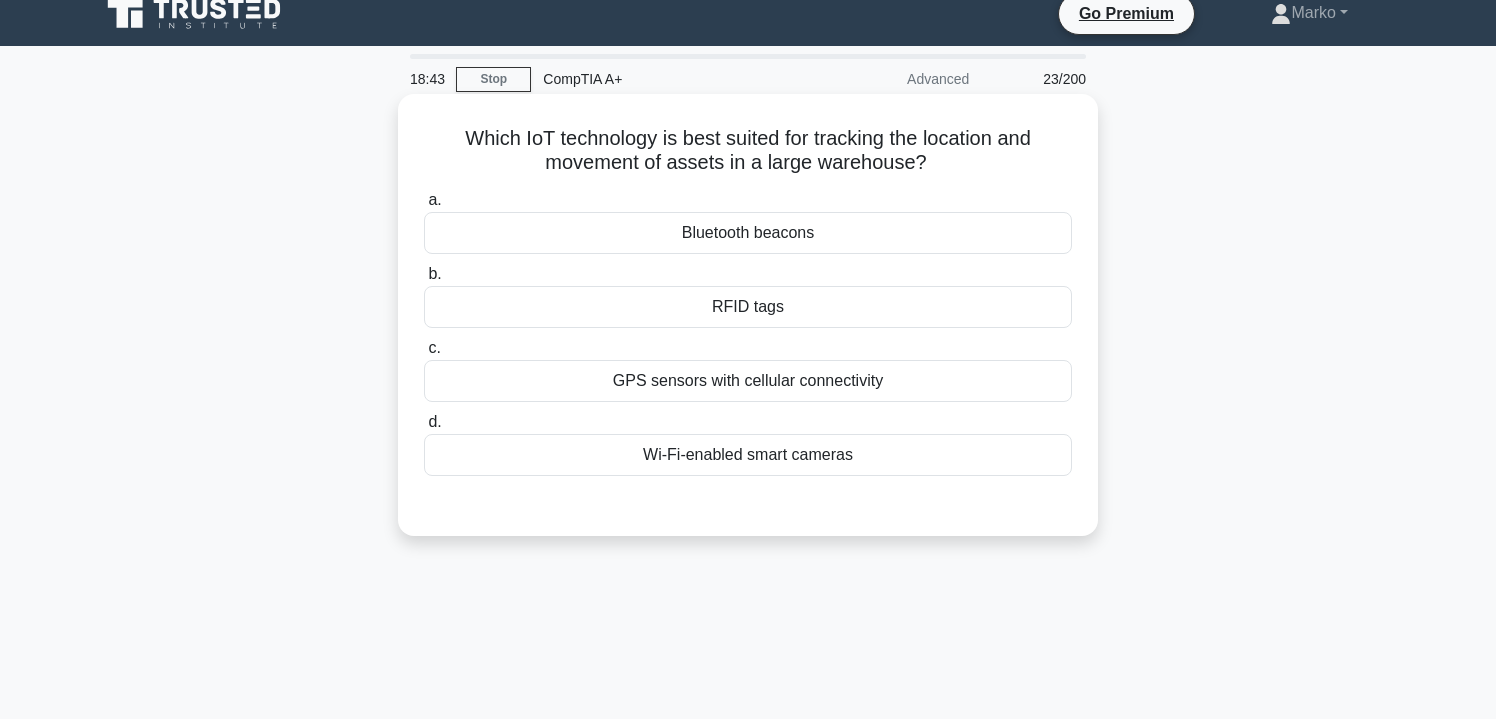click on "RFID tags" at bounding box center (748, 307) 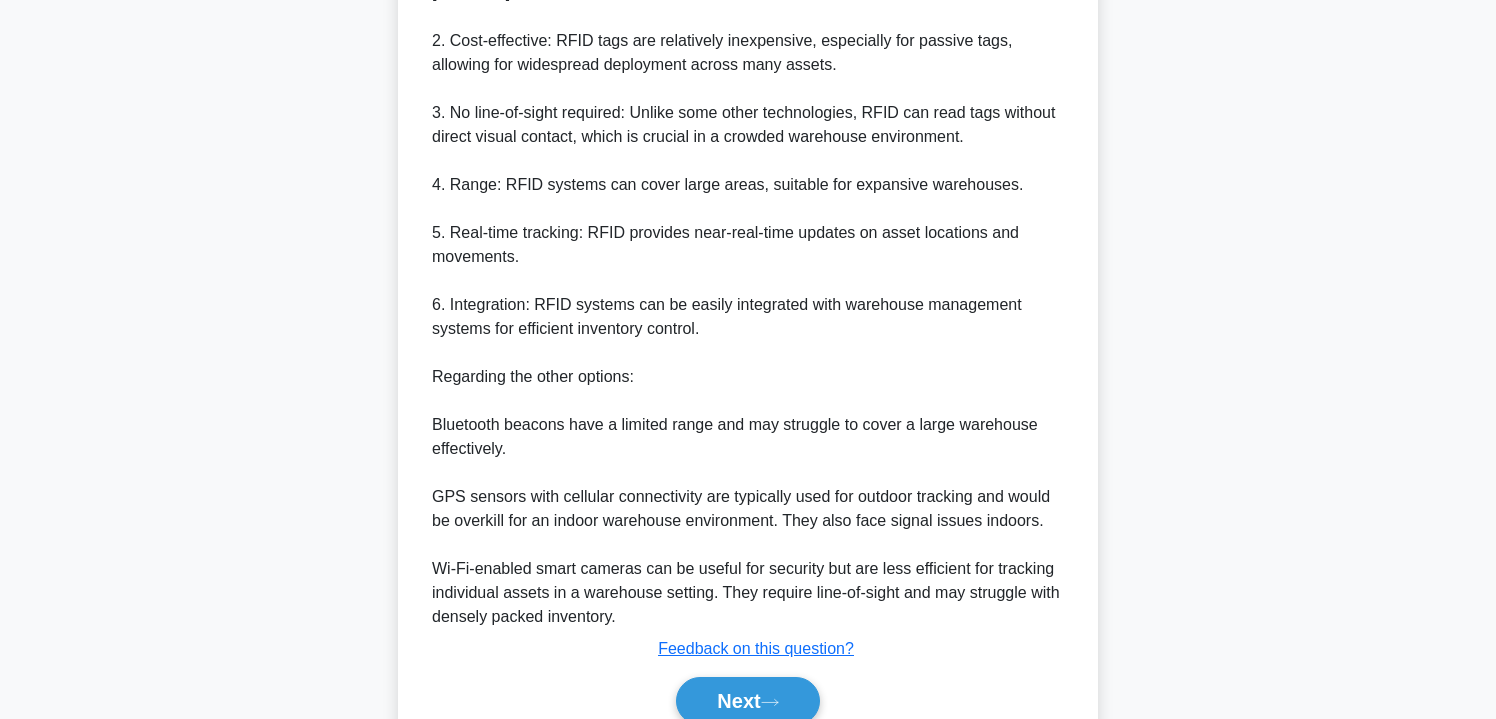 scroll, scrollTop: 746, scrollLeft: 0, axis: vertical 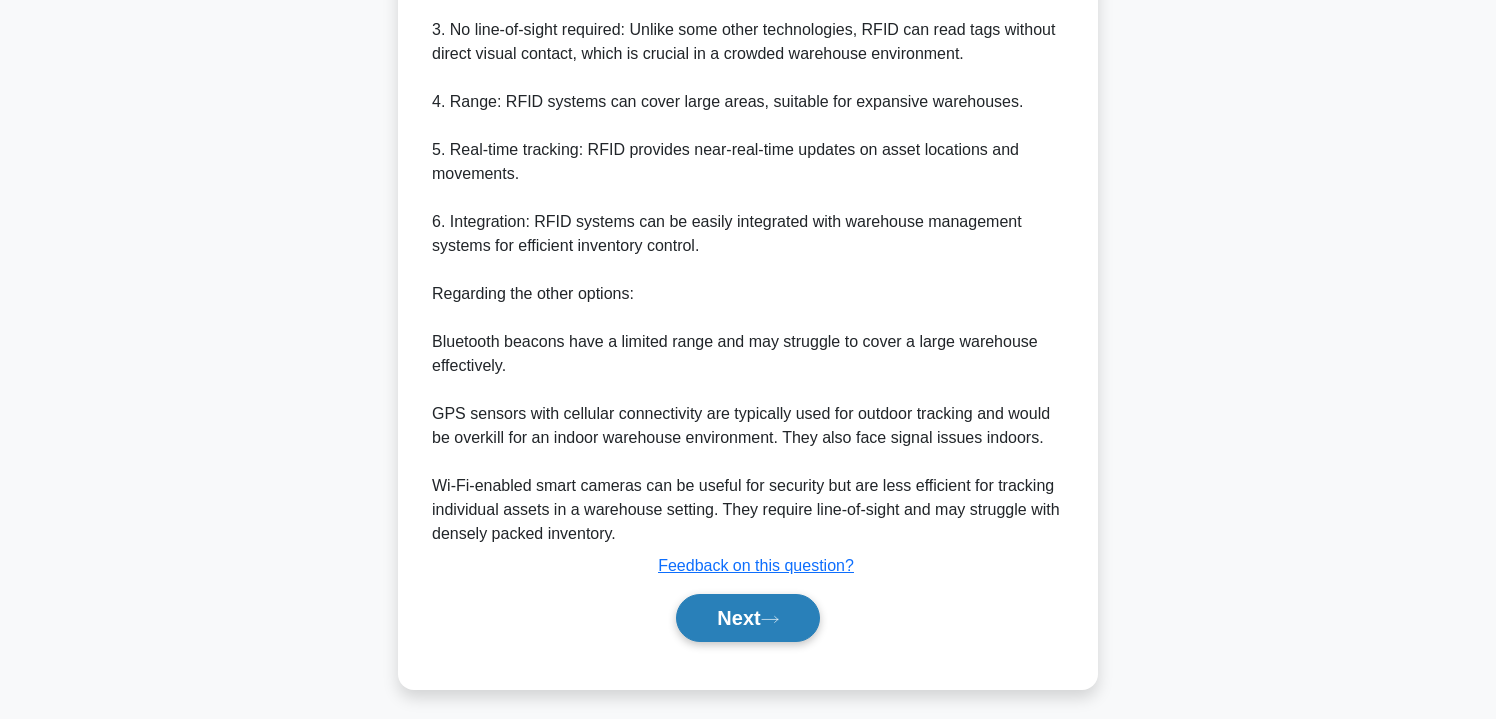 click on "Next" at bounding box center (747, 618) 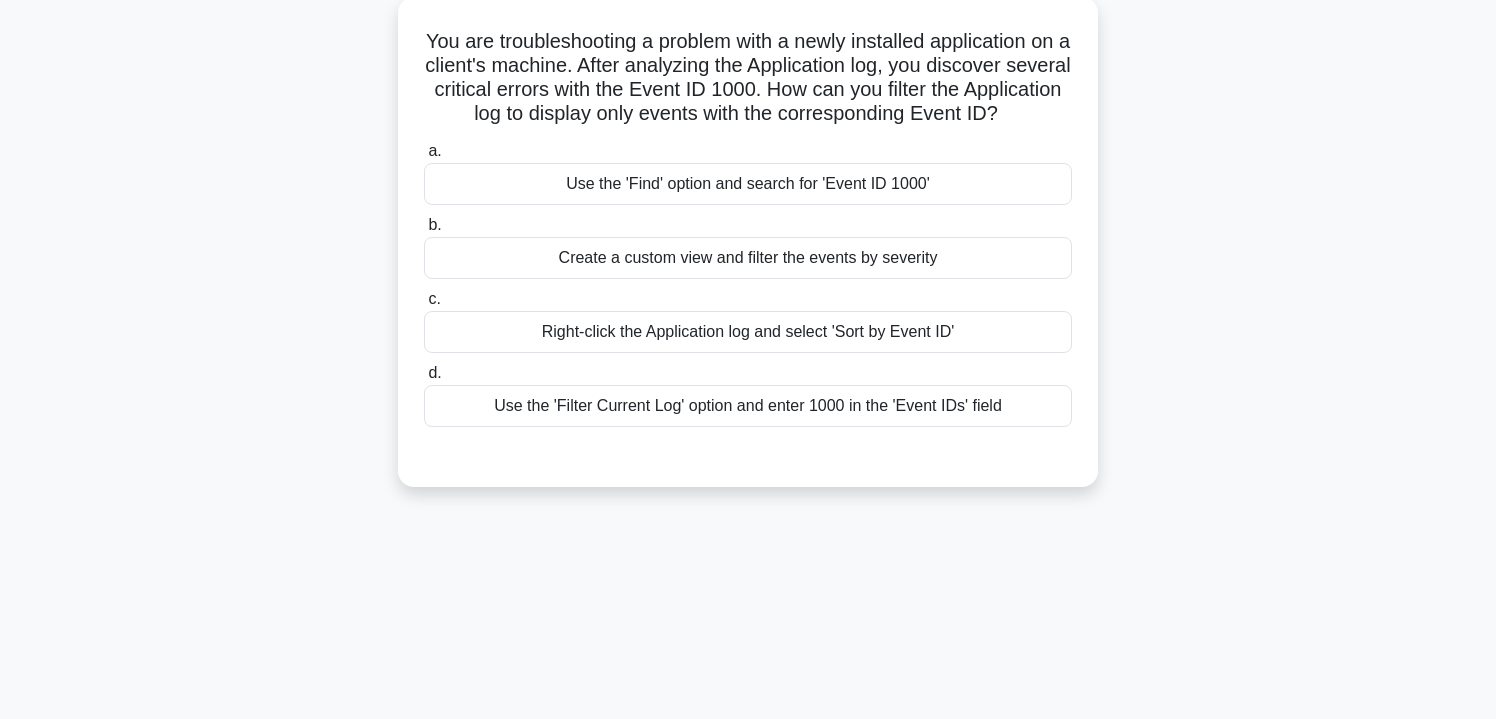 scroll, scrollTop: 114, scrollLeft: 0, axis: vertical 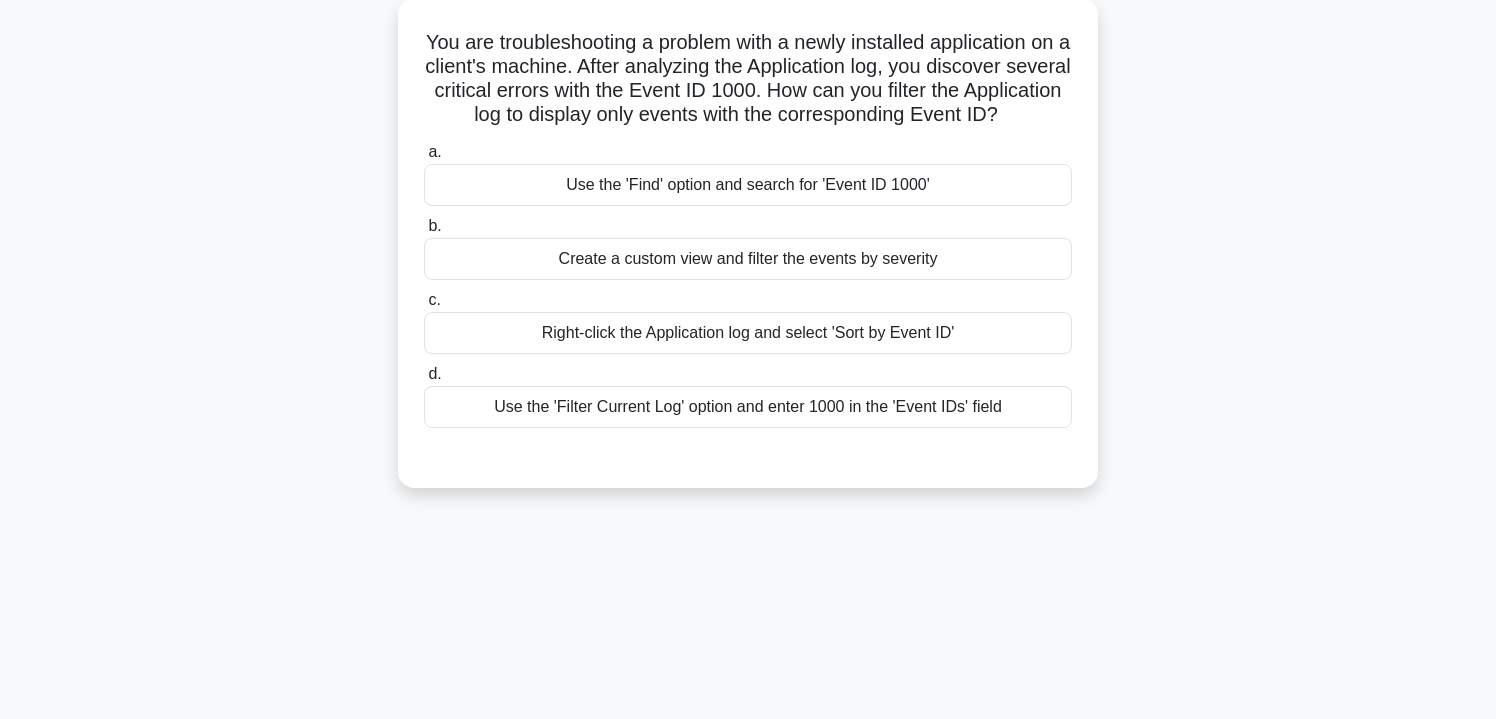 click on "Use the 'Filter Current Log' option and enter 1000 in the 'Event IDs' field" at bounding box center (748, 407) 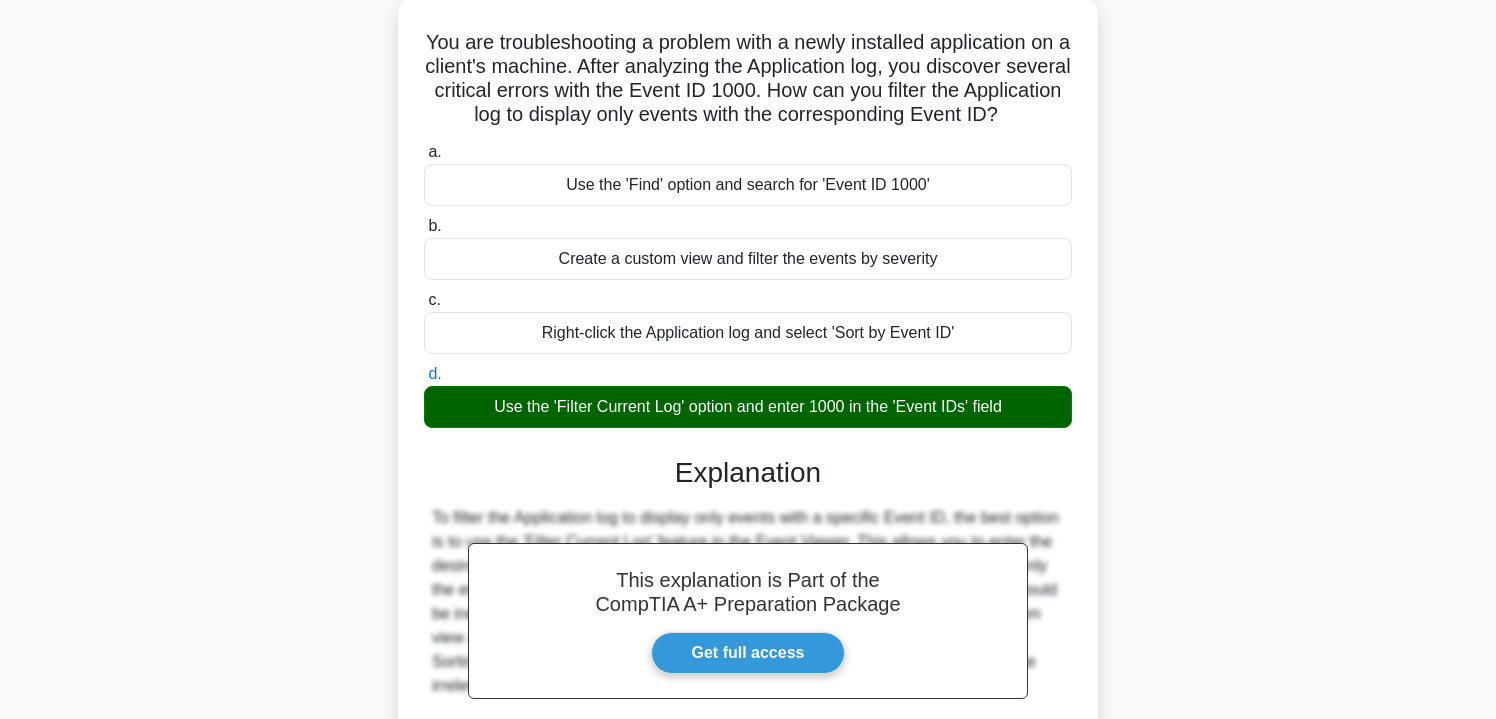 scroll, scrollTop: 361, scrollLeft: 0, axis: vertical 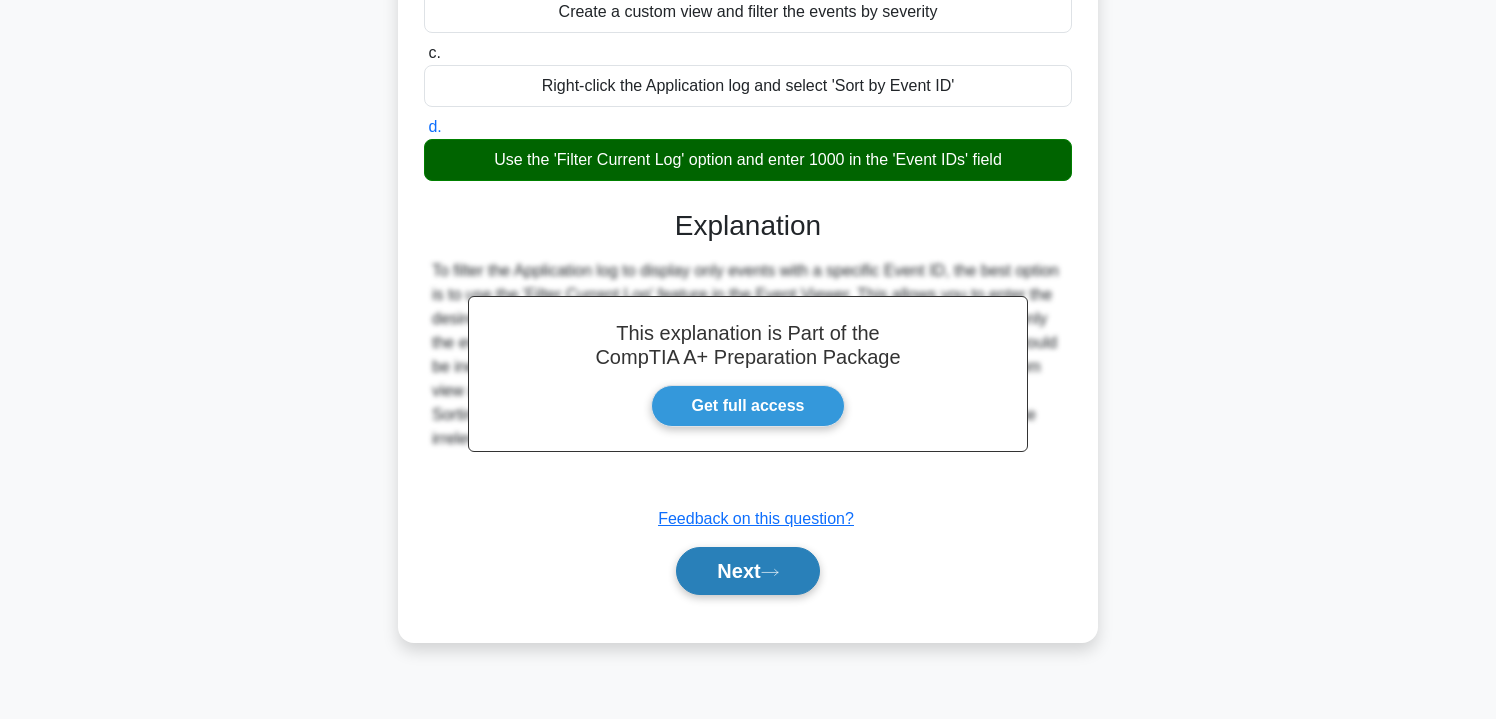 click on "Next" at bounding box center (747, 571) 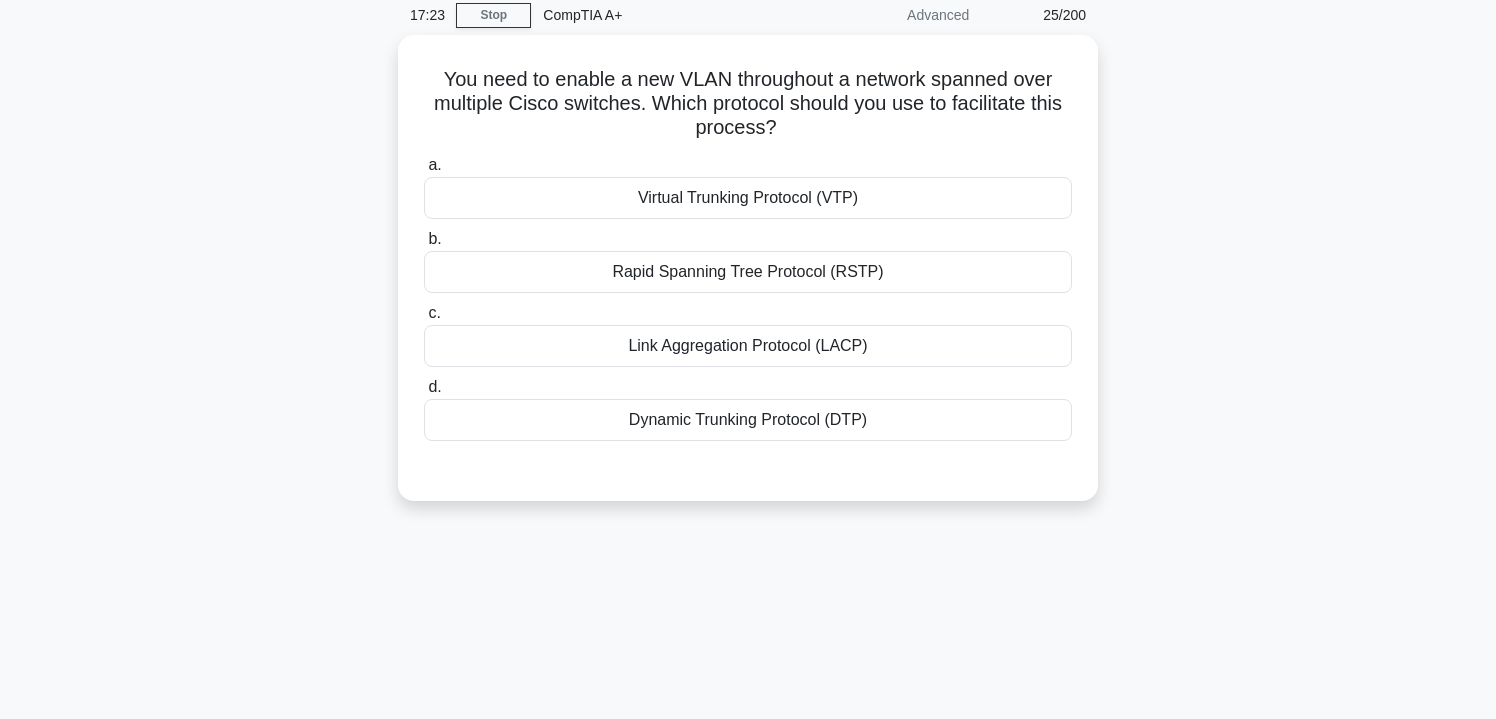 scroll, scrollTop: 81, scrollLeft: 0, axis: vertical 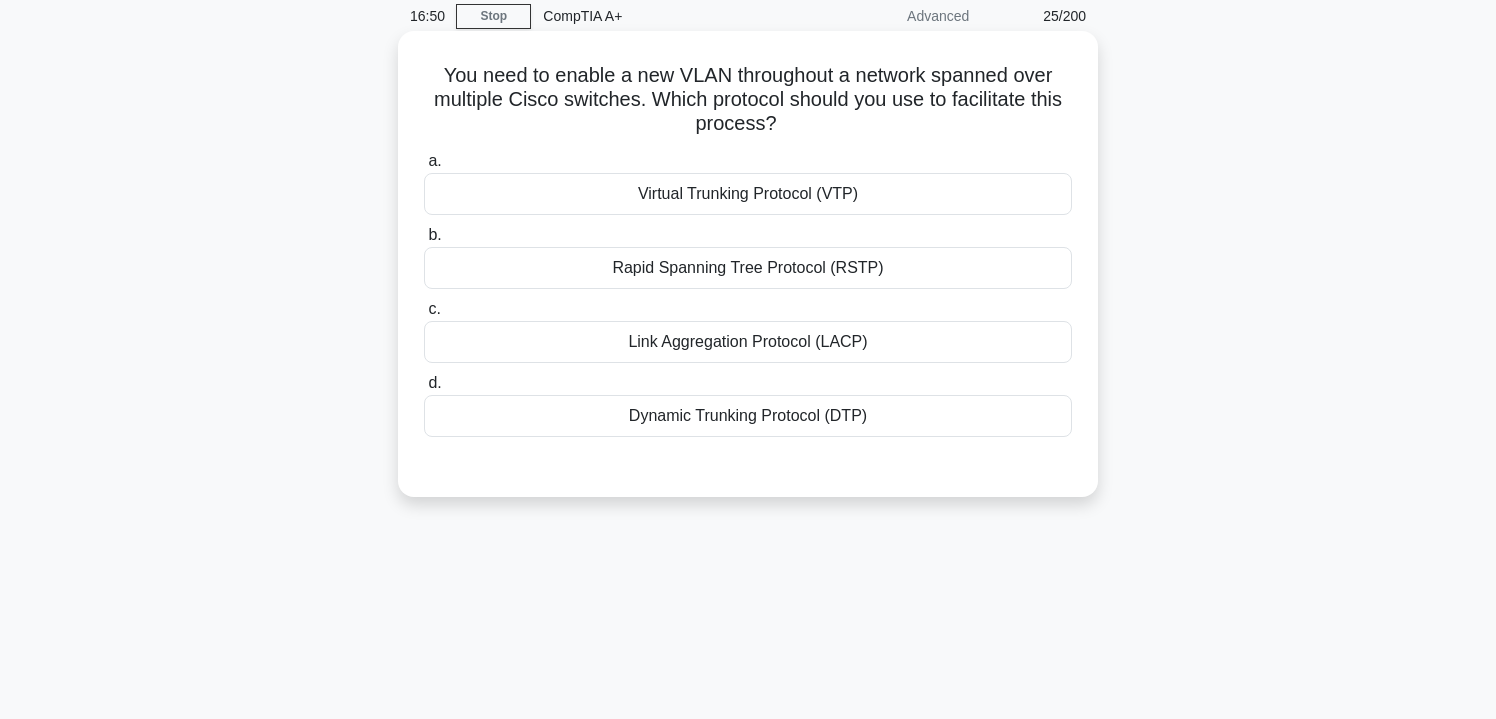 click on "Virtual Trunking Protocol (VTP)" at bounding box center [748, 194] 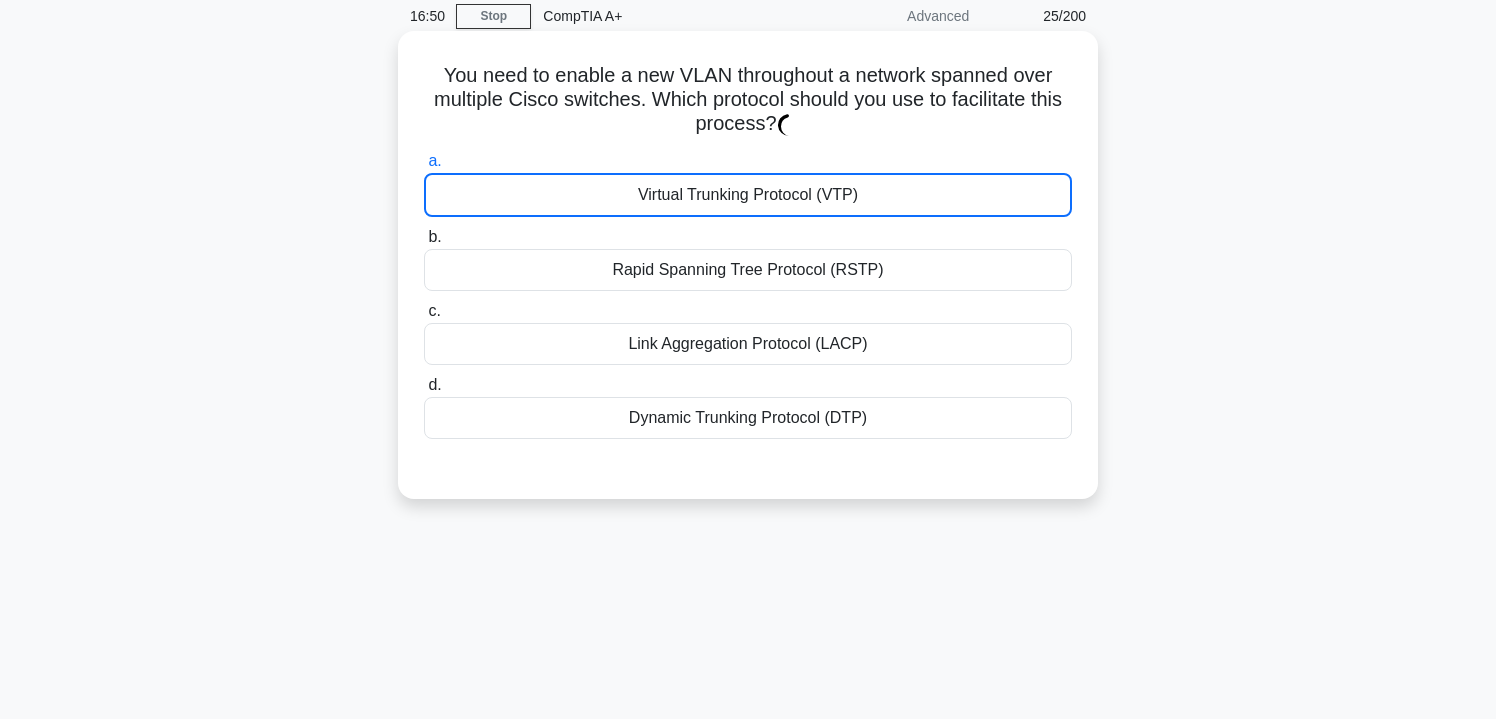 click on "Virtual Trunking Protocol (VTP)" at bounding box center [748, 195] 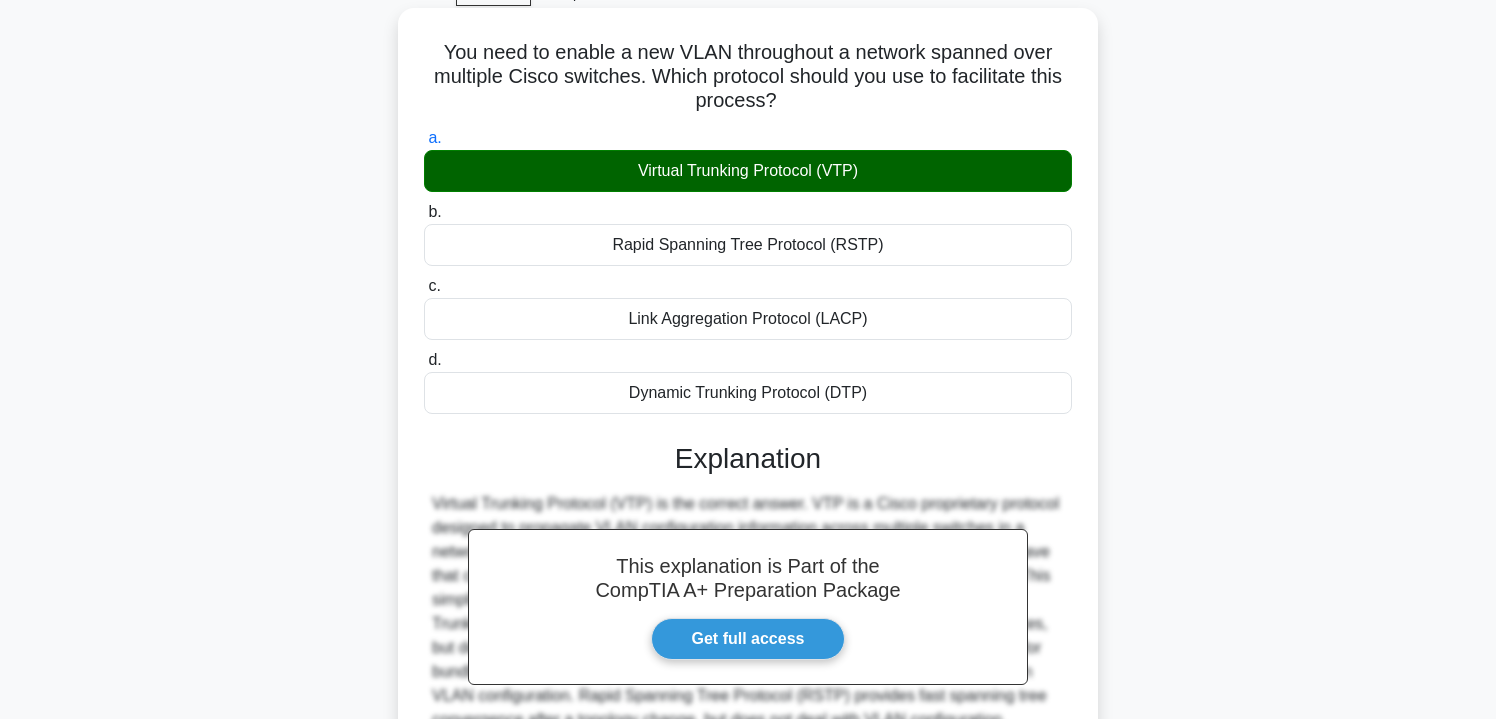 scroll, scrollTop: 106, scrollLeft: 0, axis: vertical 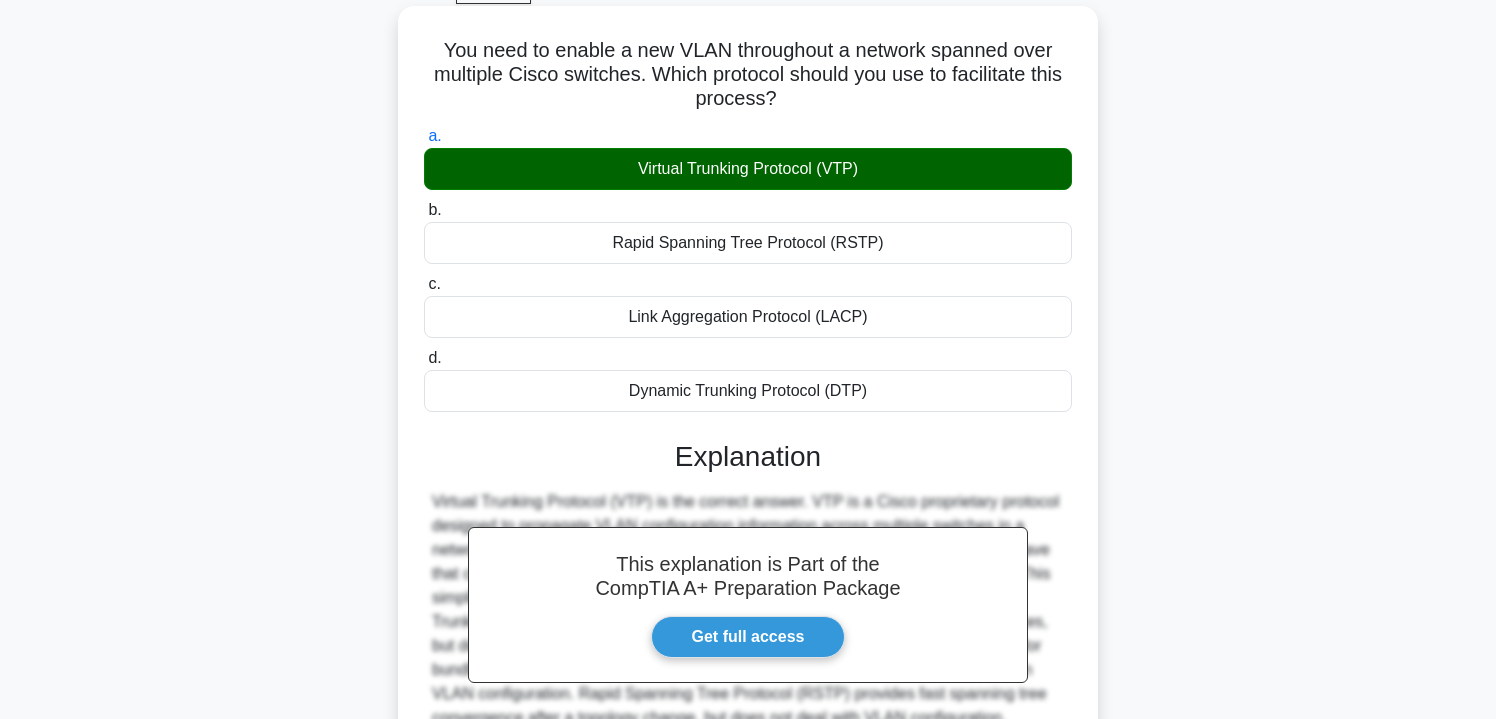 click on "Virtual Trunking Protocol (VTP)" at bounding box center (748, 169) 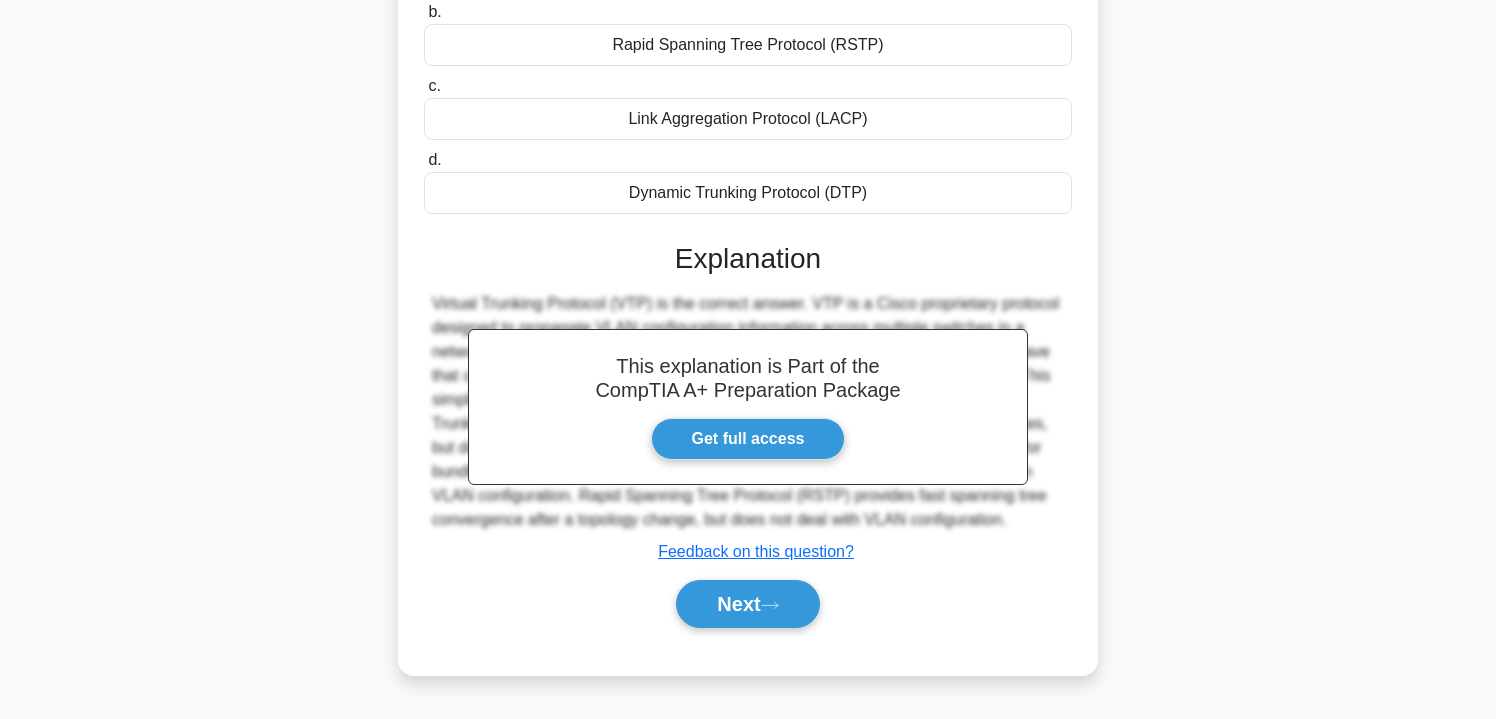scroll, scrollTop: 361, scrollLeft: 0, axis: vertical 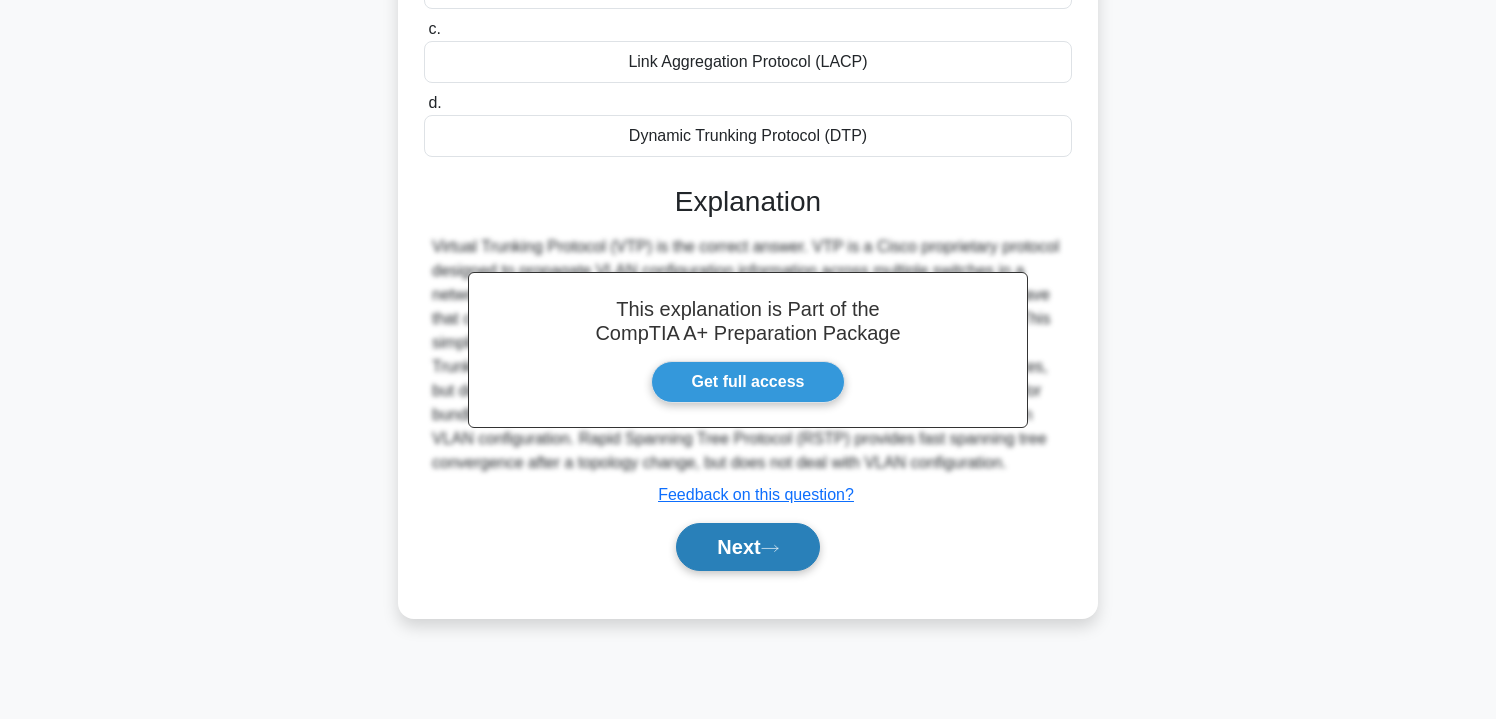click on "Next" at bounding box center (747, 547) 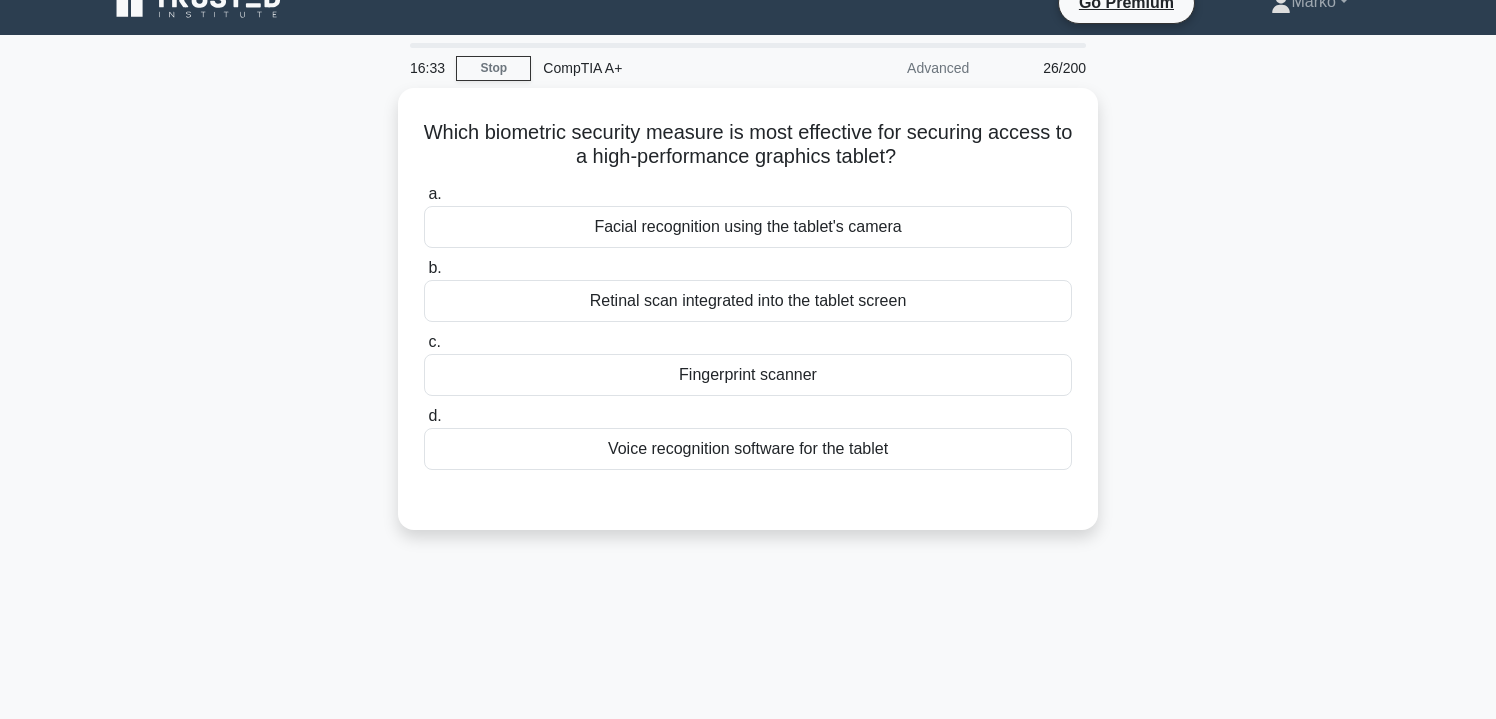 scroll, scrollTop: 28, scrollLeft: 0, axis: vertical 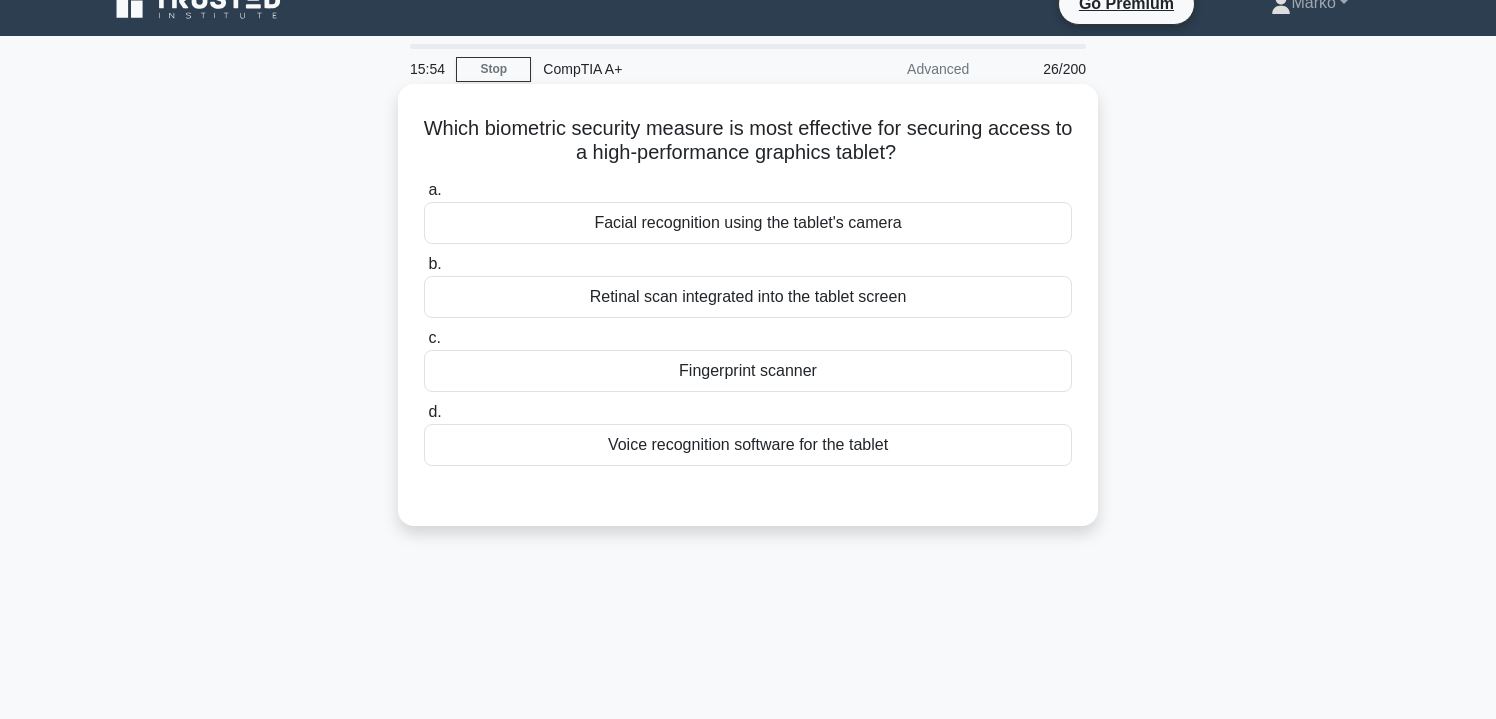 click on "Facial recognition using the tablet's camera" at bounding box center [748, 223] 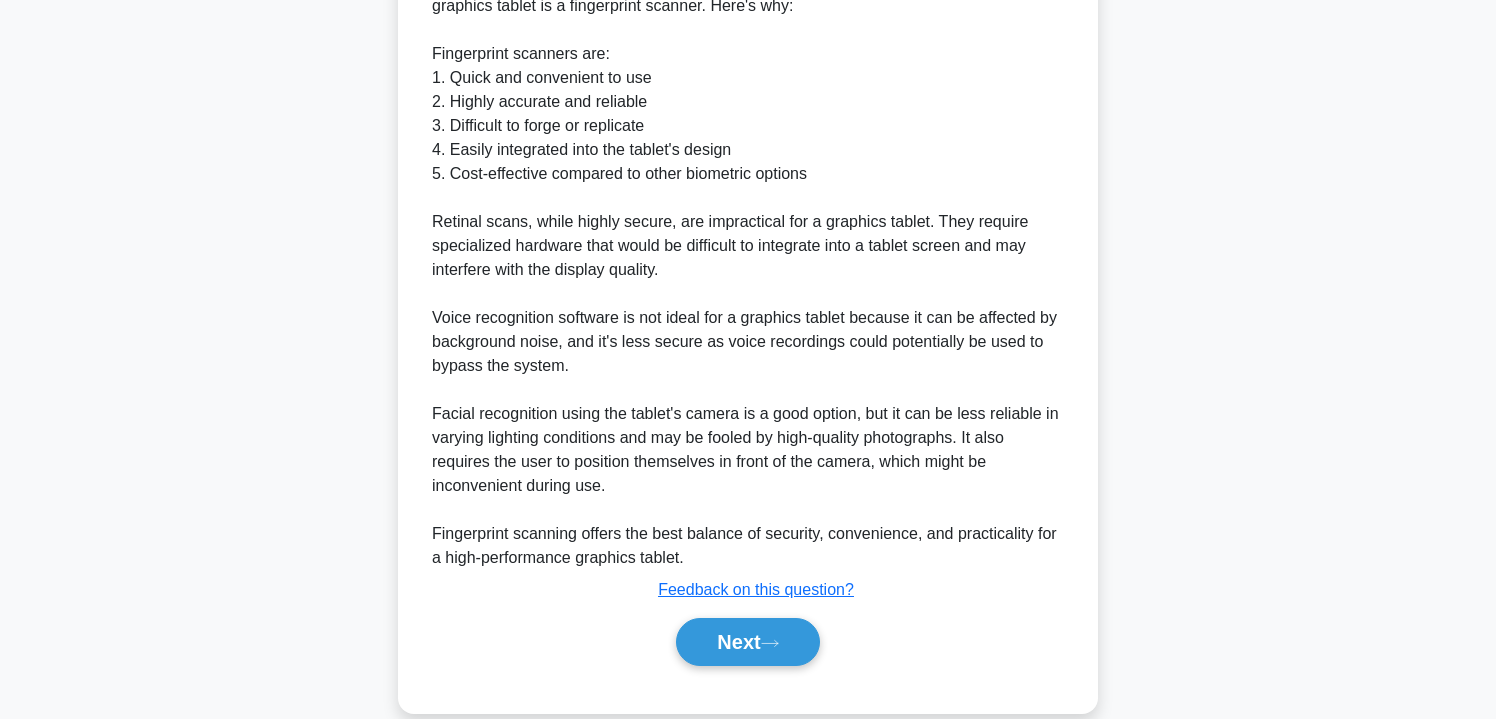 scroll, scrollTop: 634, scrollLeft: 0, axis: vertical 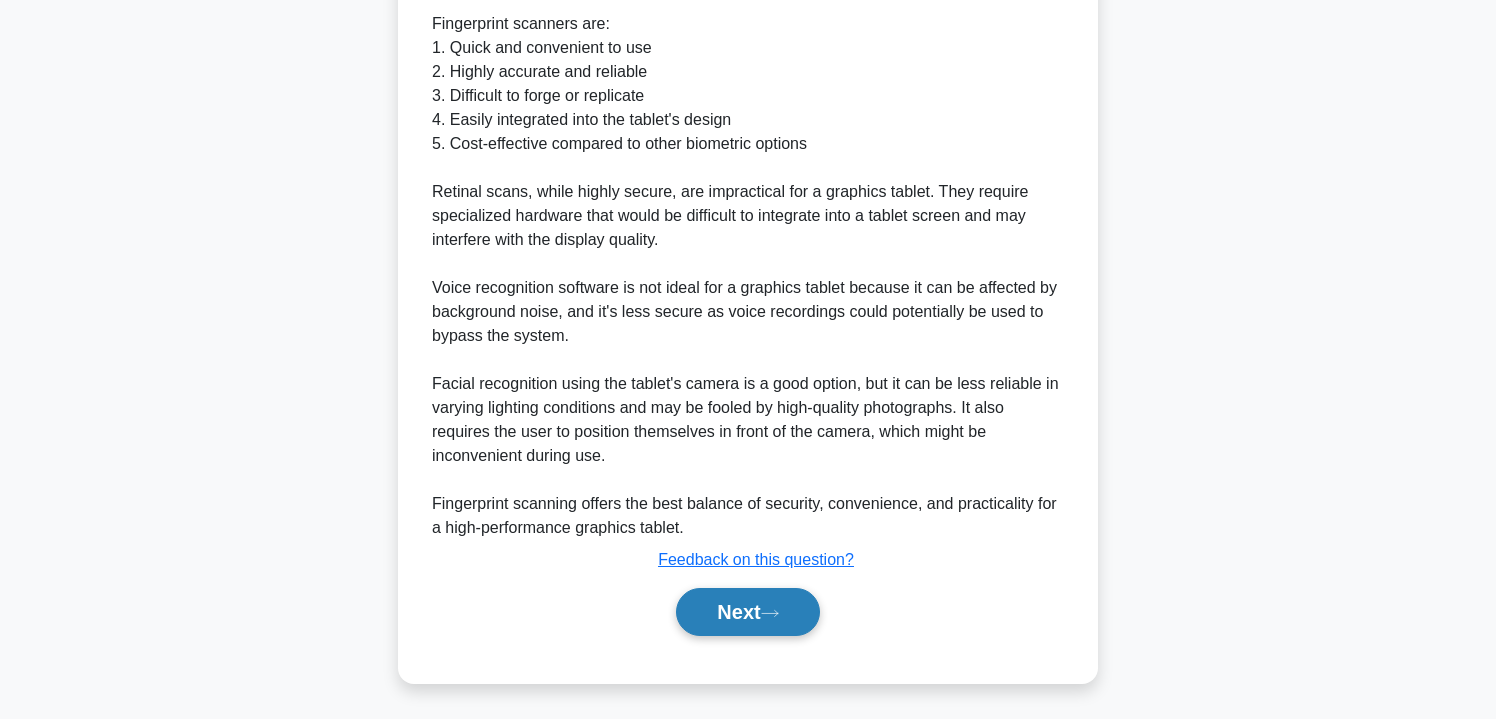 click on "Next" at bounding box center (747, 612) 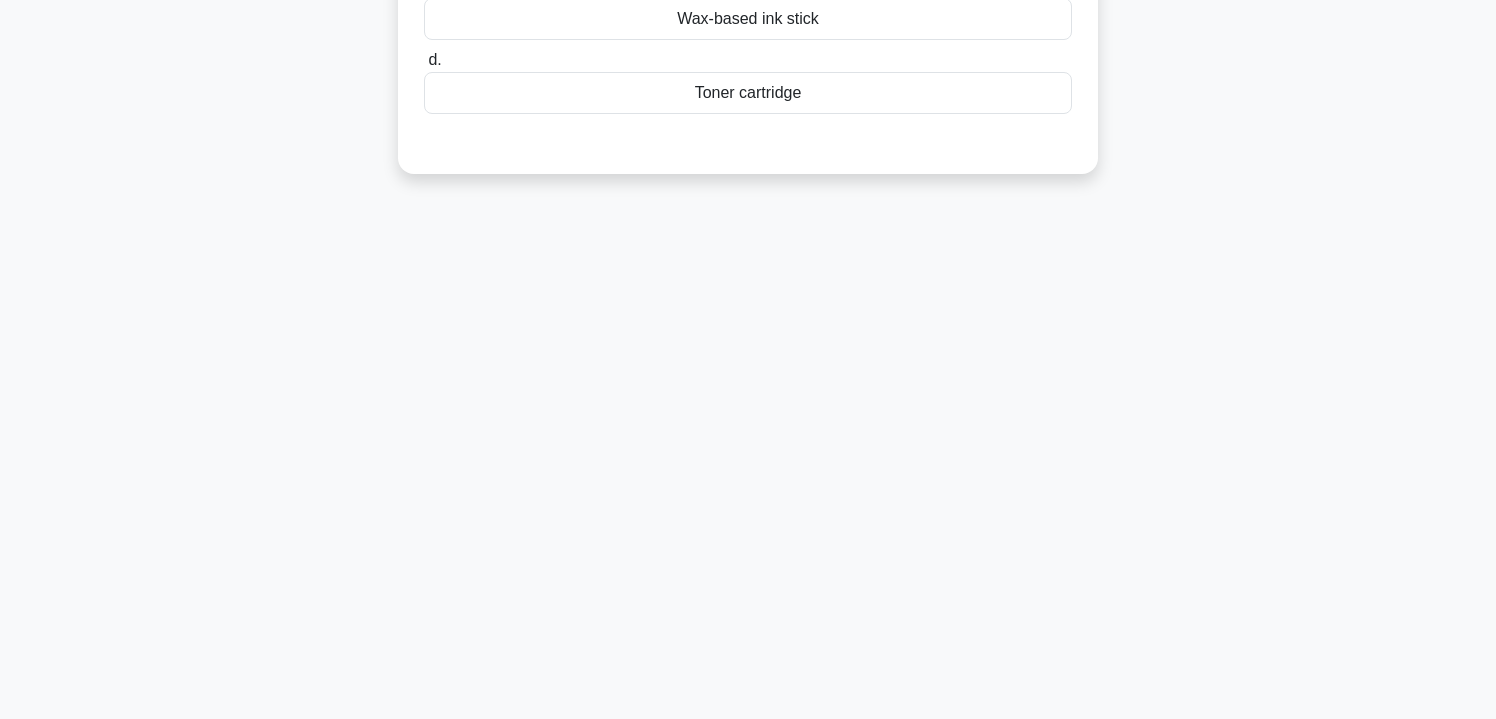 scroll, scrollTop: 0, scrollLeft: 0, axis: both 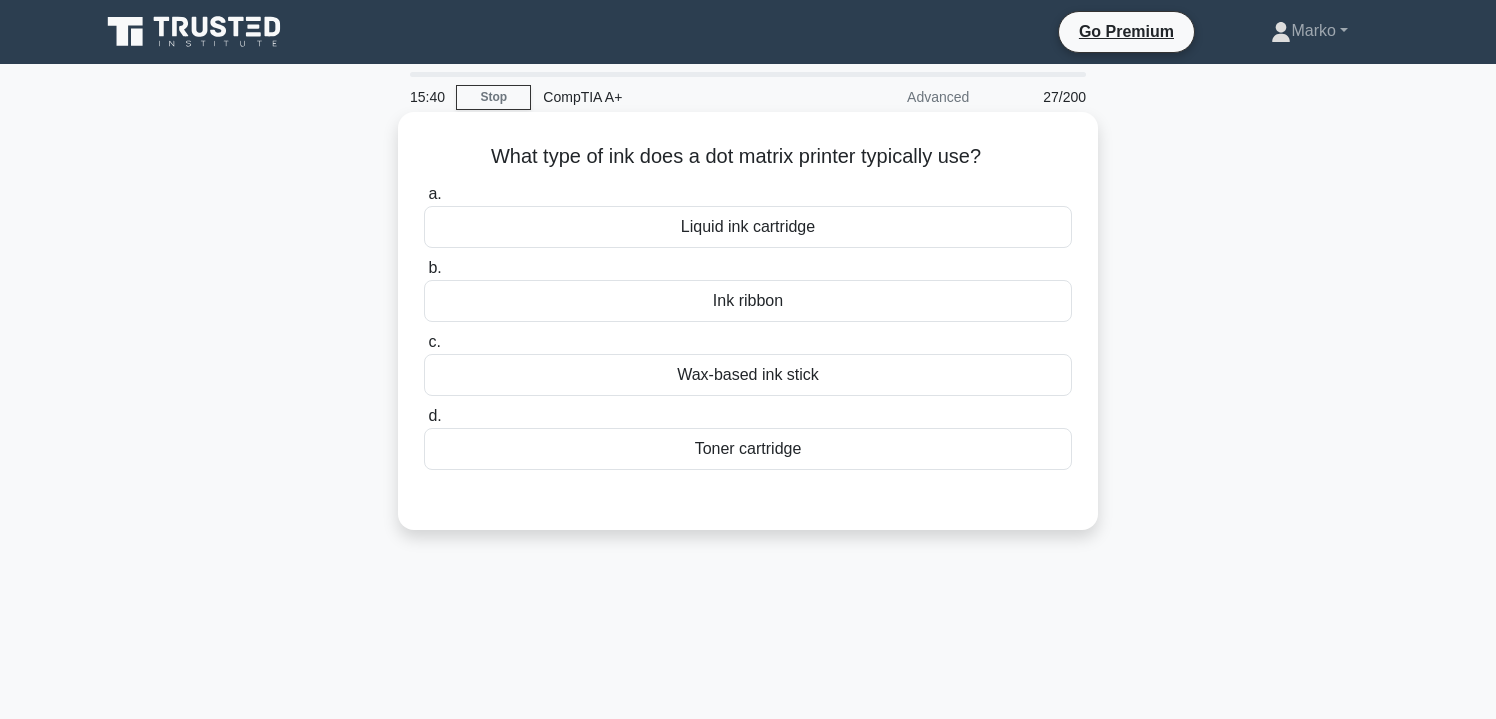click on "Toner cartridge" at bounding box center (748, 449) 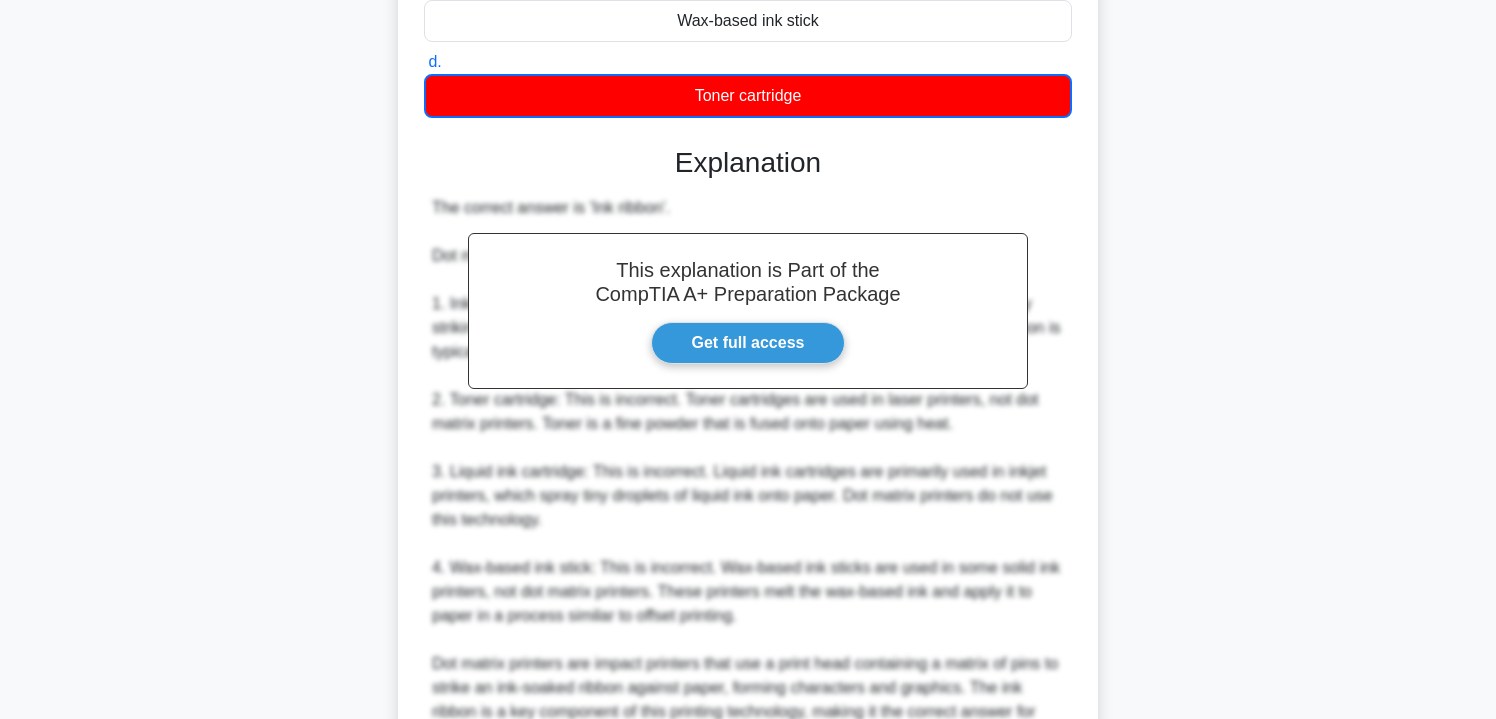 scroll, scrollTop: 562, scrollLeft: 0, axis: vertical 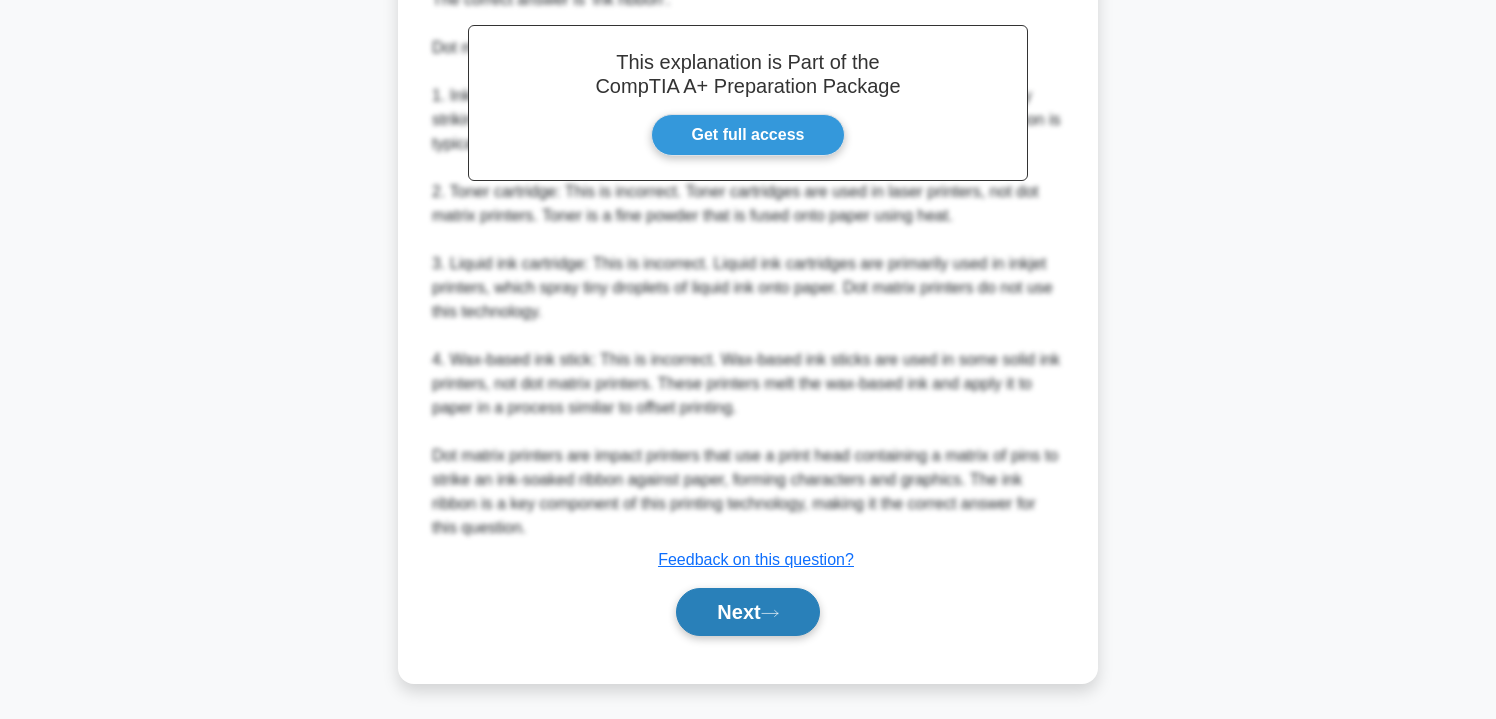 click on "Next" at bounding box center [747, 612] 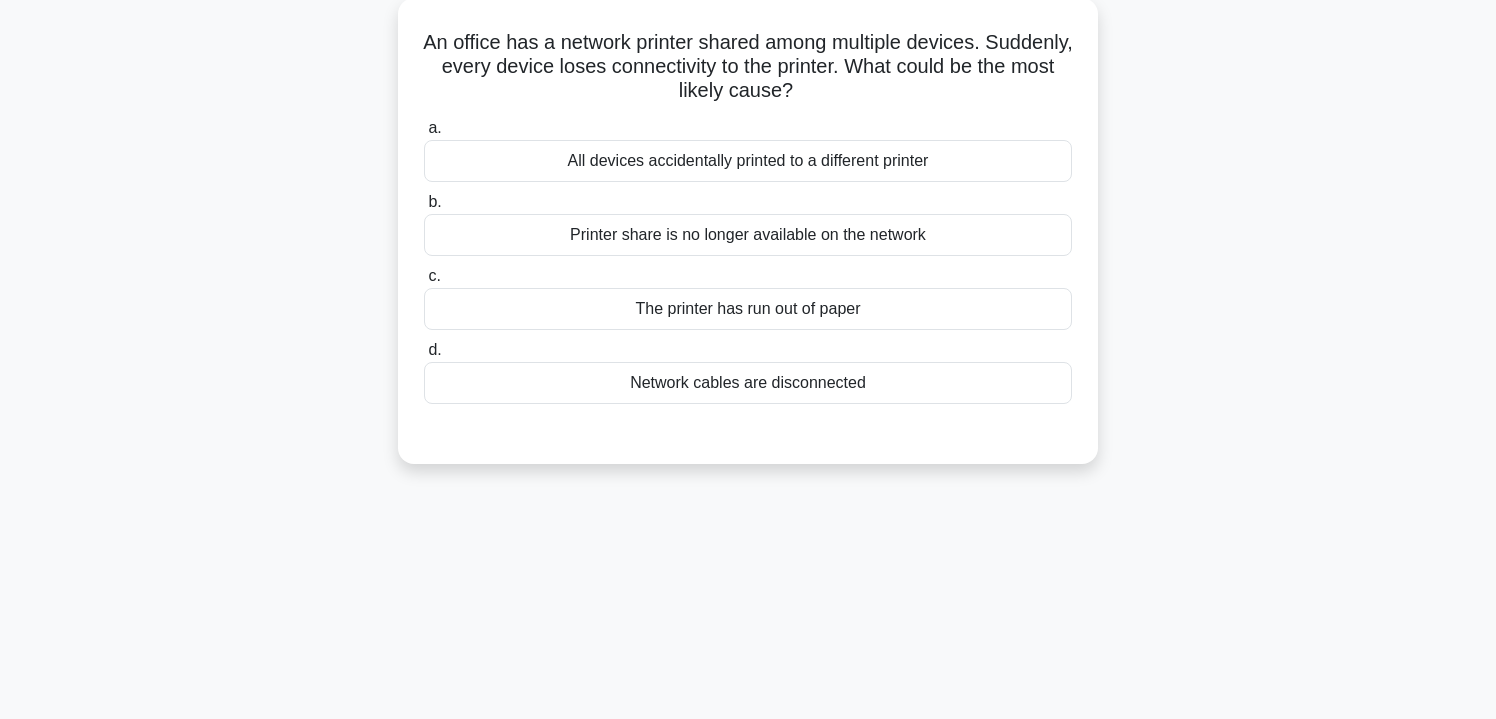 scroll, scrollTop: 121, scrollLeft: 0, axis: vertical 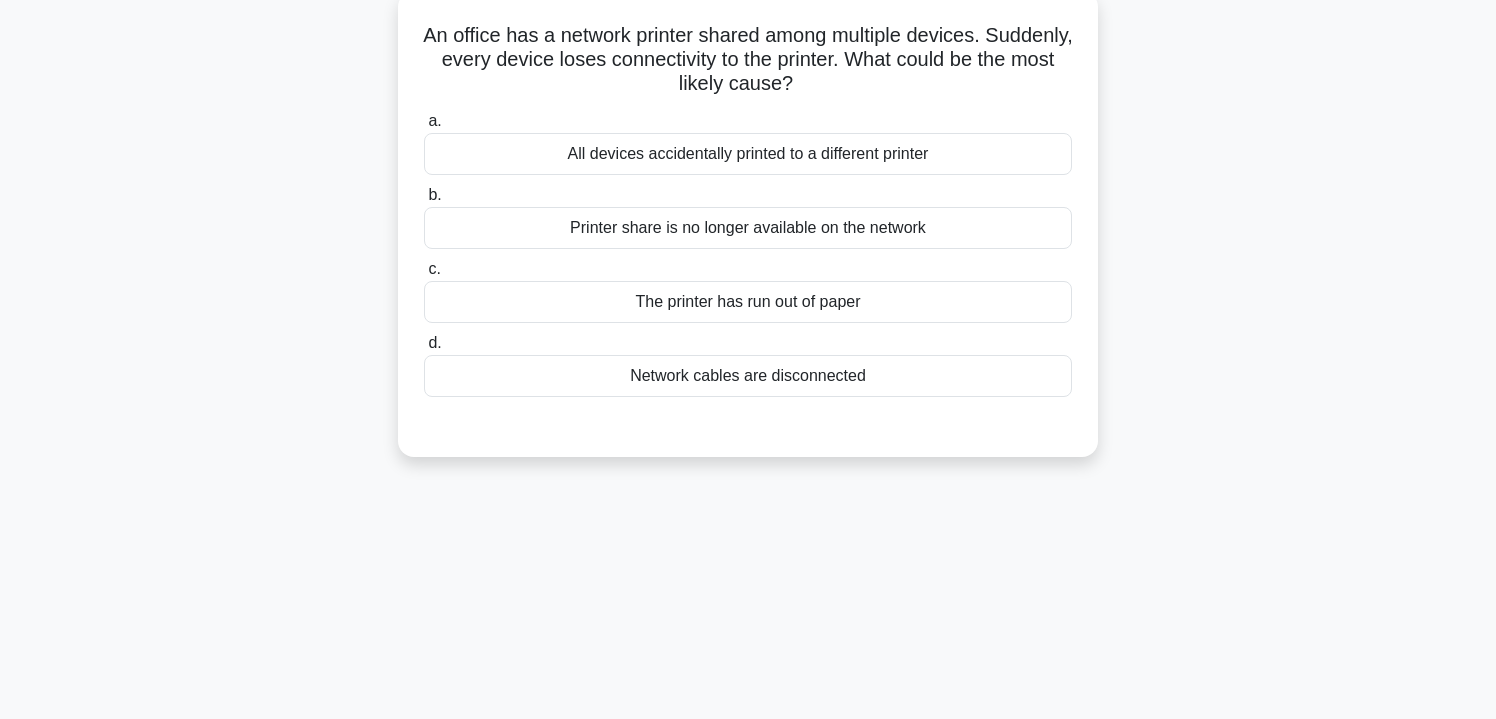 click on "Network cables are disconnected" at bounding box center (748, 376) 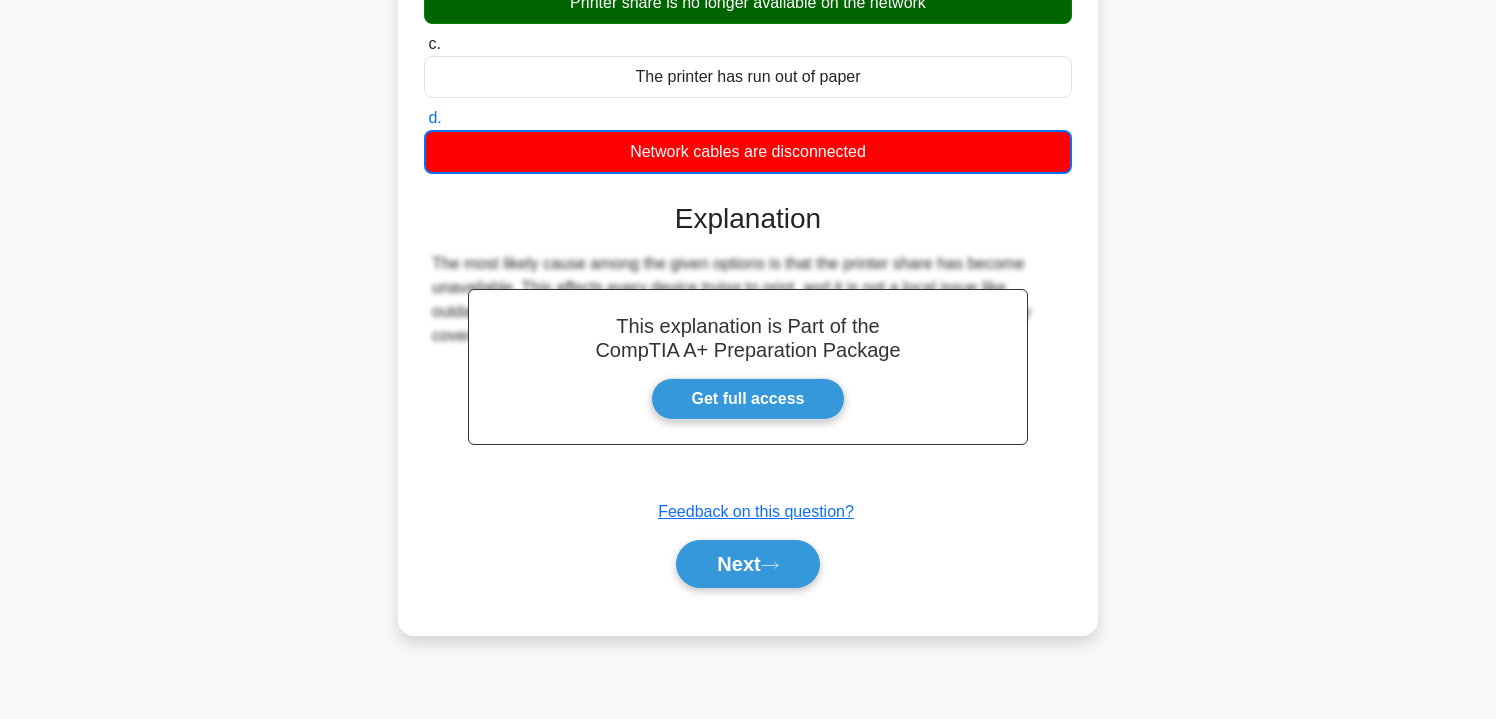 scroll, scrollTop: 361, scrollLeft: 0, axis: vertical 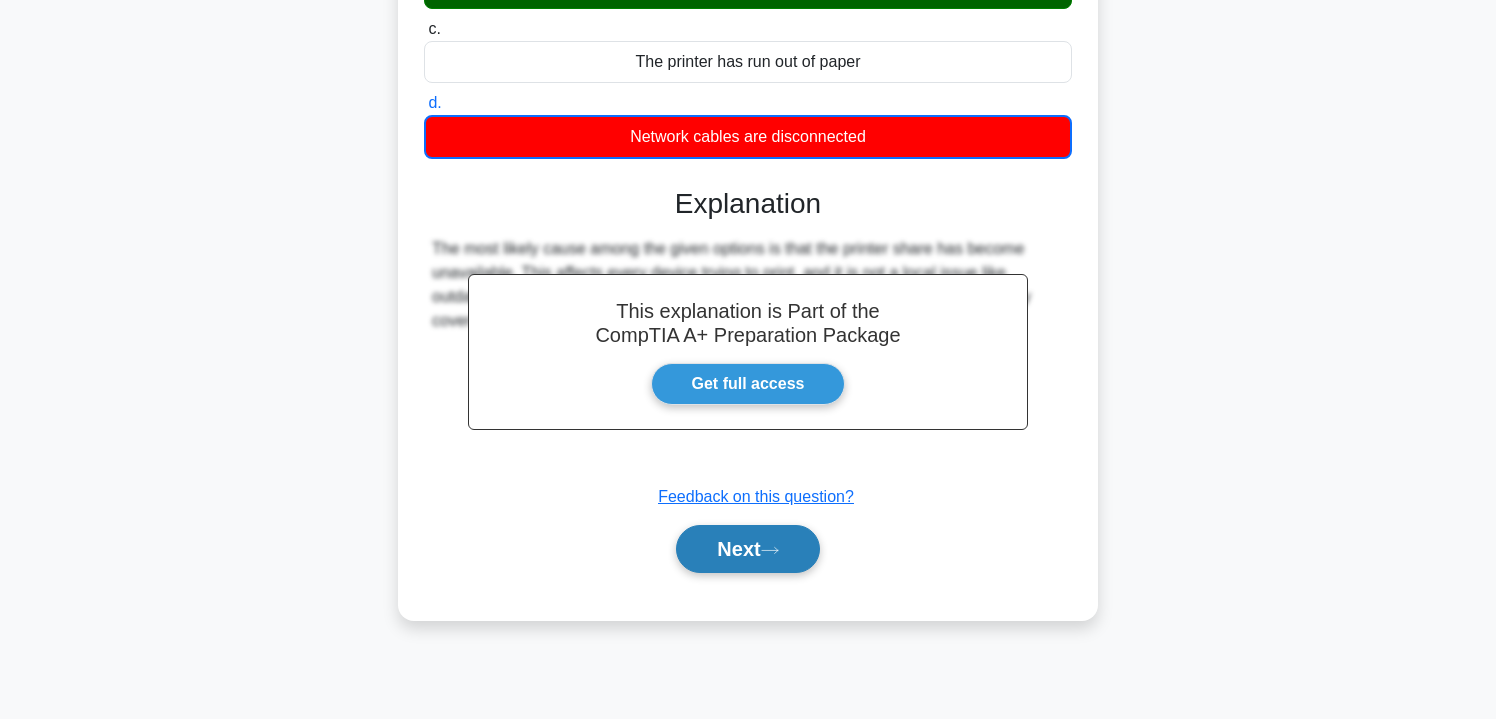 click on "Next" at bounding box center [747, 549] 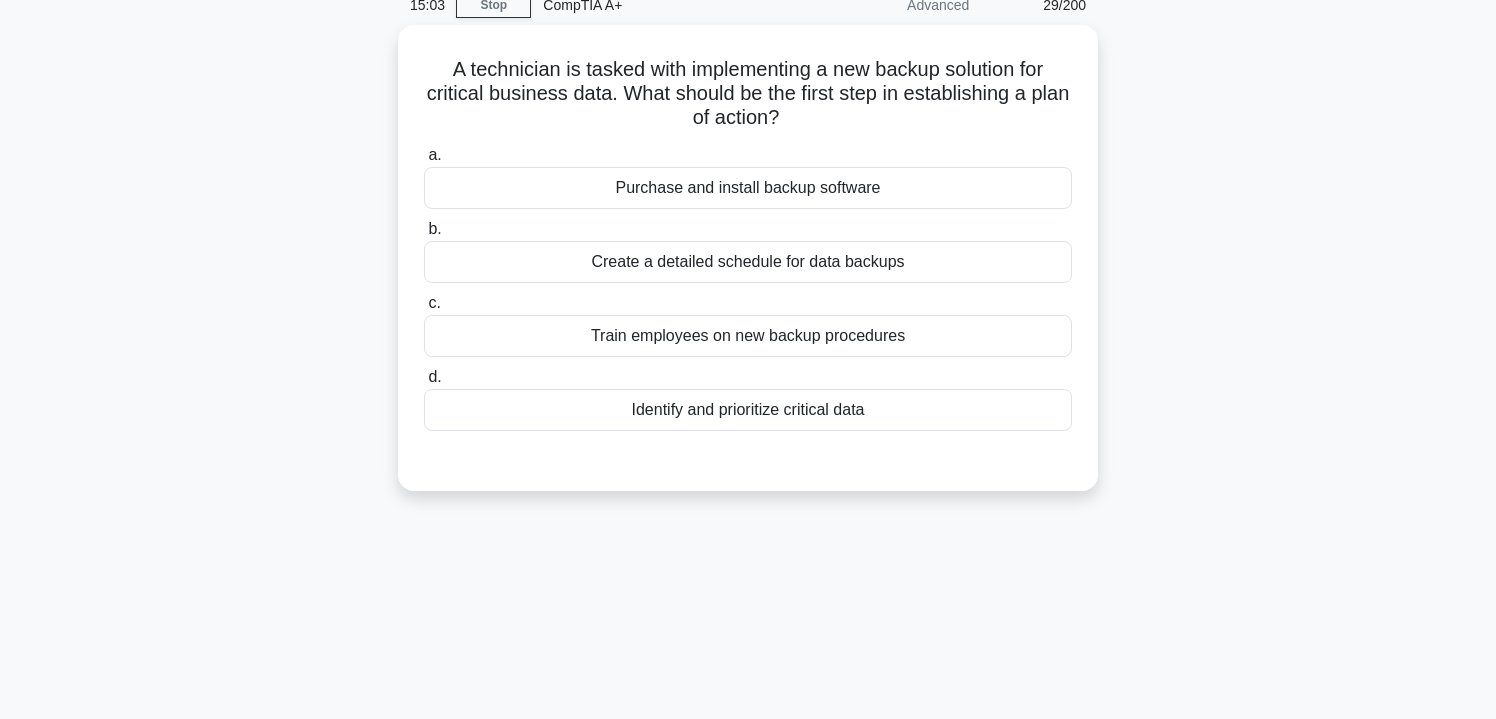 scroll, scrollTop: 90, scrollLeft: 0, axis: vertical 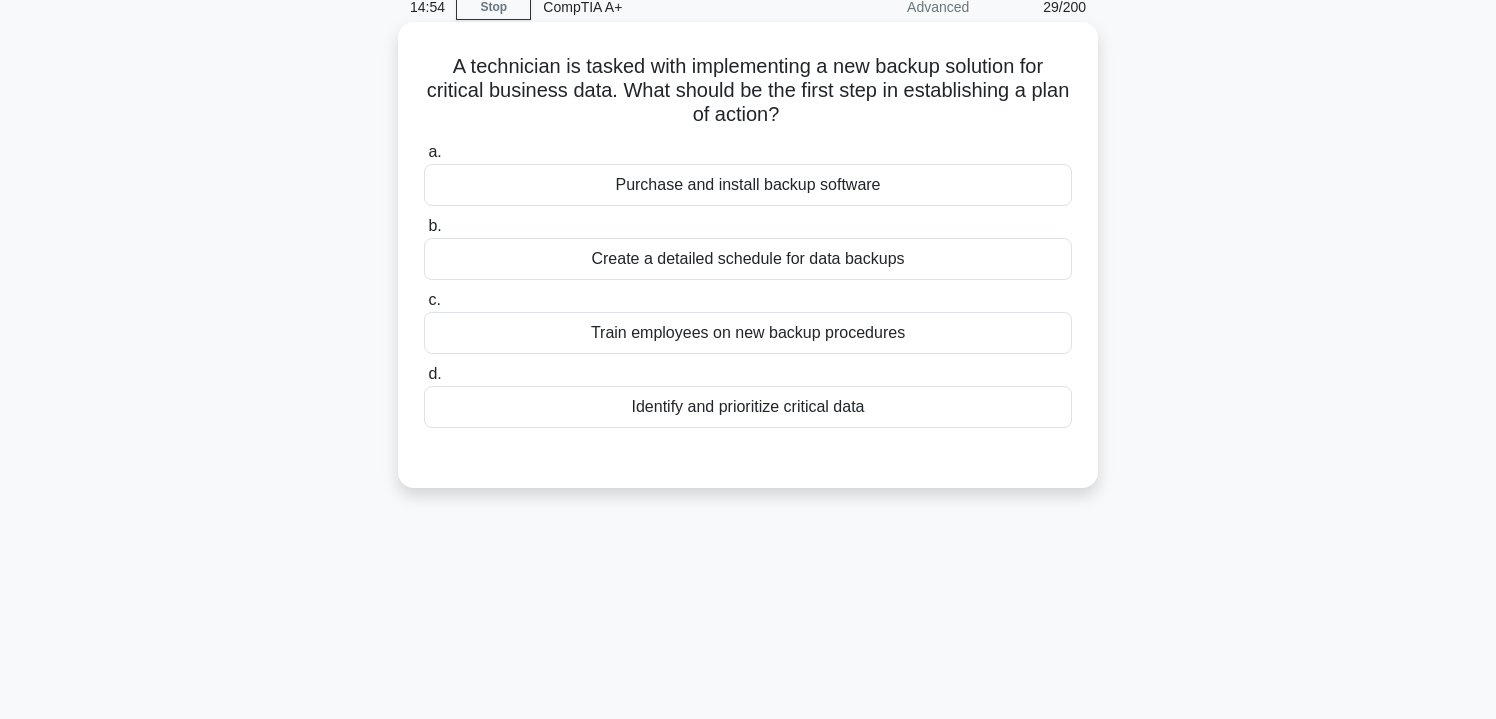 click on "Identify and prioritize critical data" at bounding box center (748, 407) 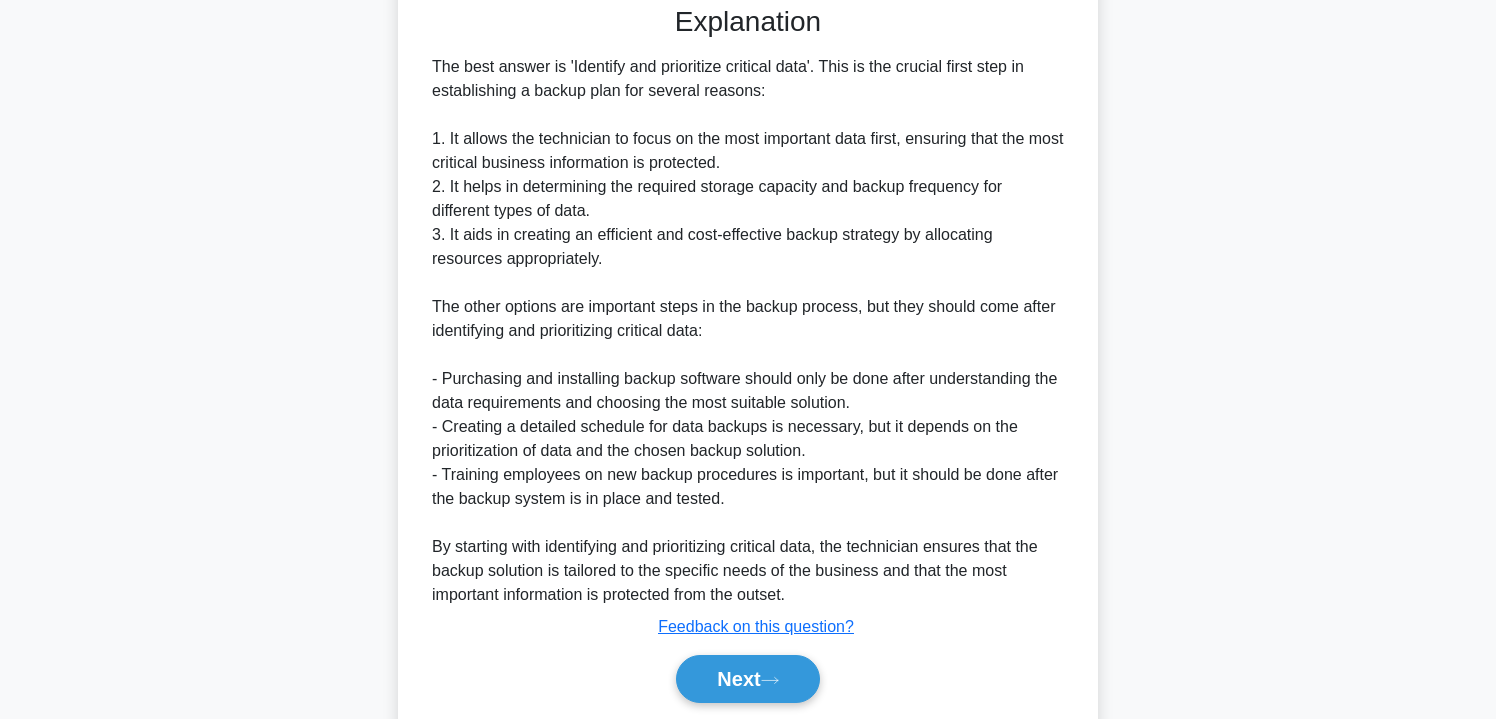 scroll, scrollTop: 542, scrollLeft: 0, axis: vertical 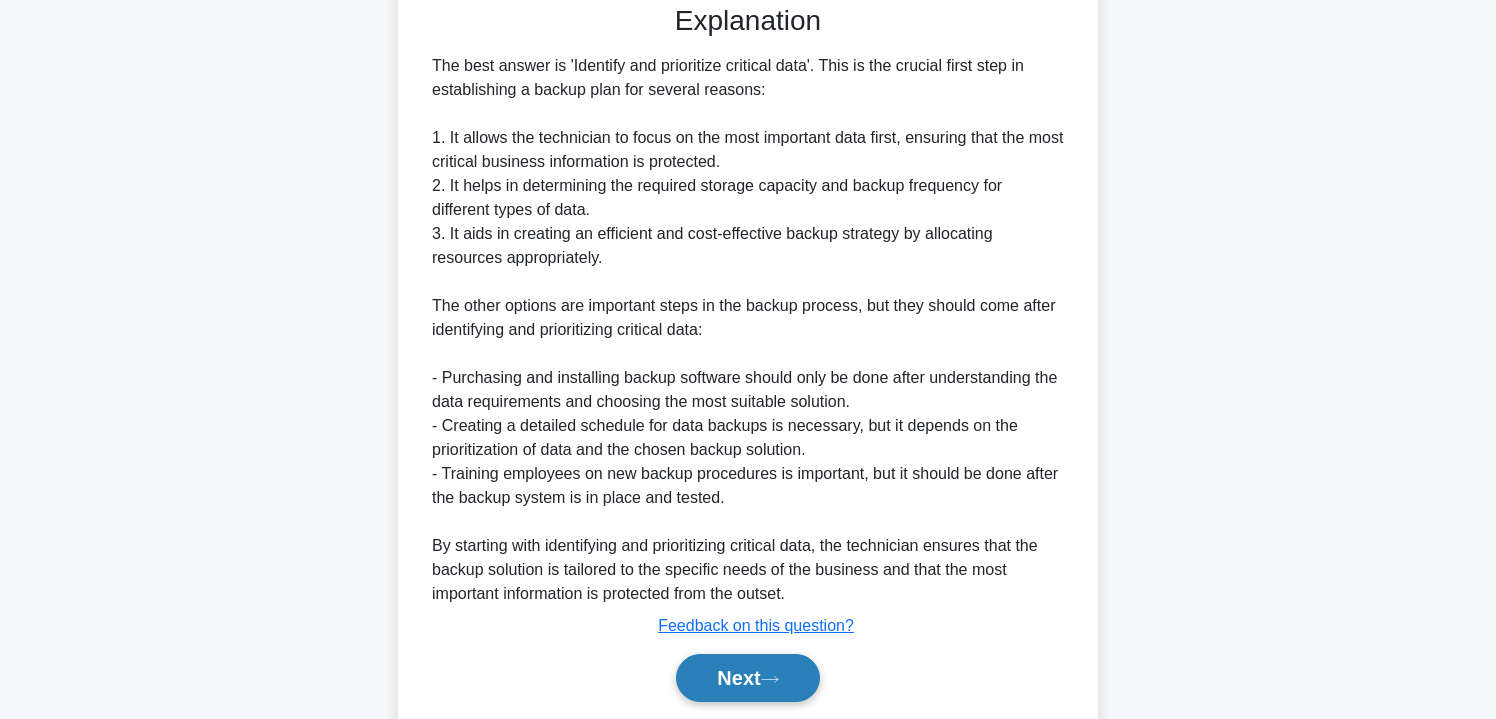 click on "Next" at bounding box center (747, 678) 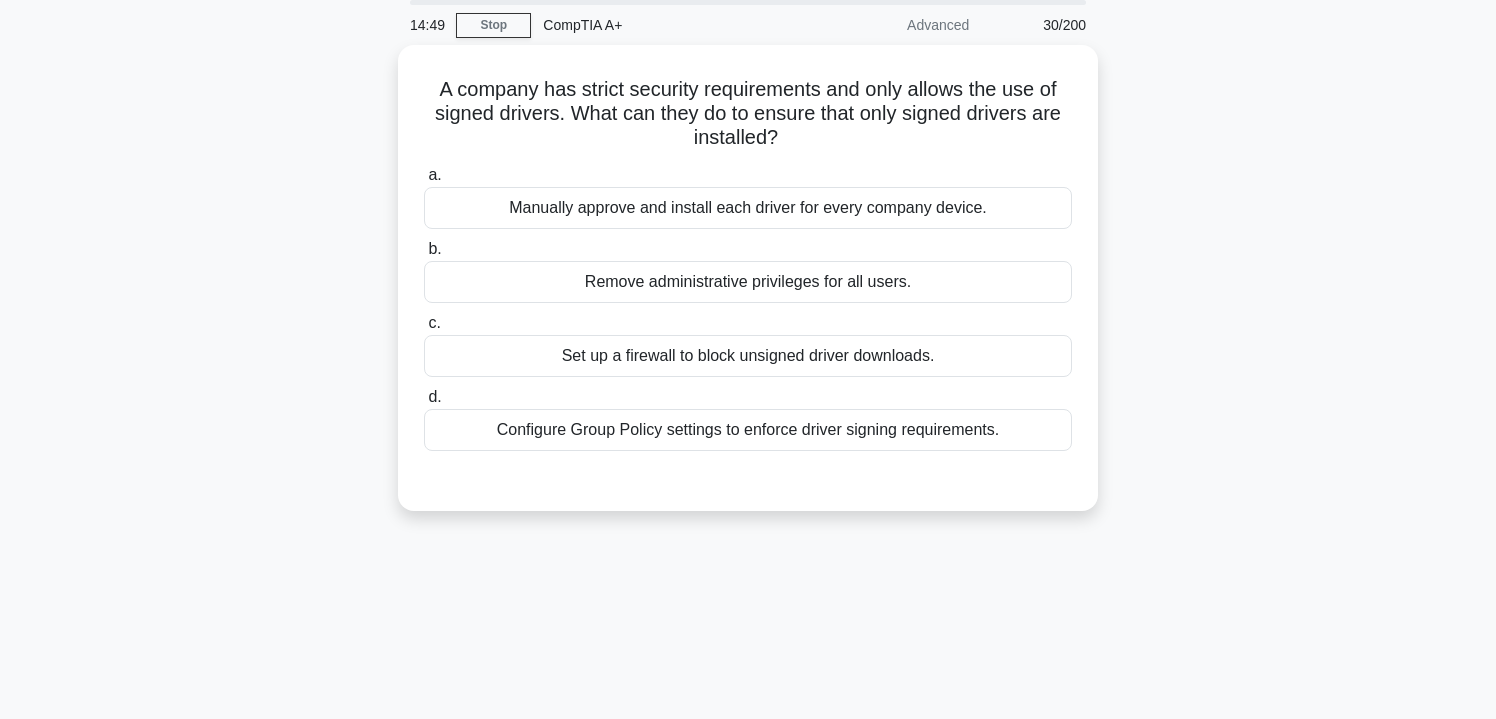 scroll, scrollTop: 69, scrollLeft: 0, axis: vertical 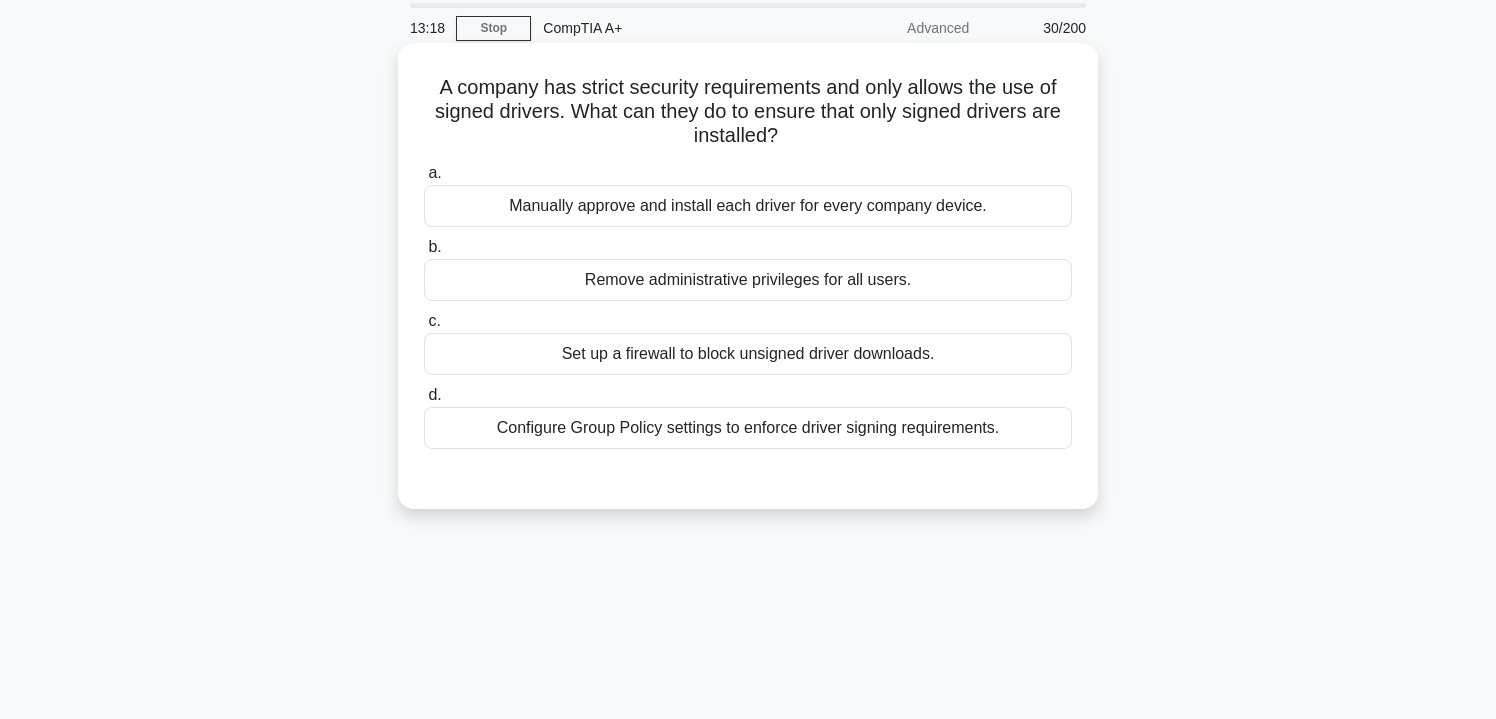 click on "Configure Group Policy settings to enforce driver signing requirements." at bounding box center (748, 428) 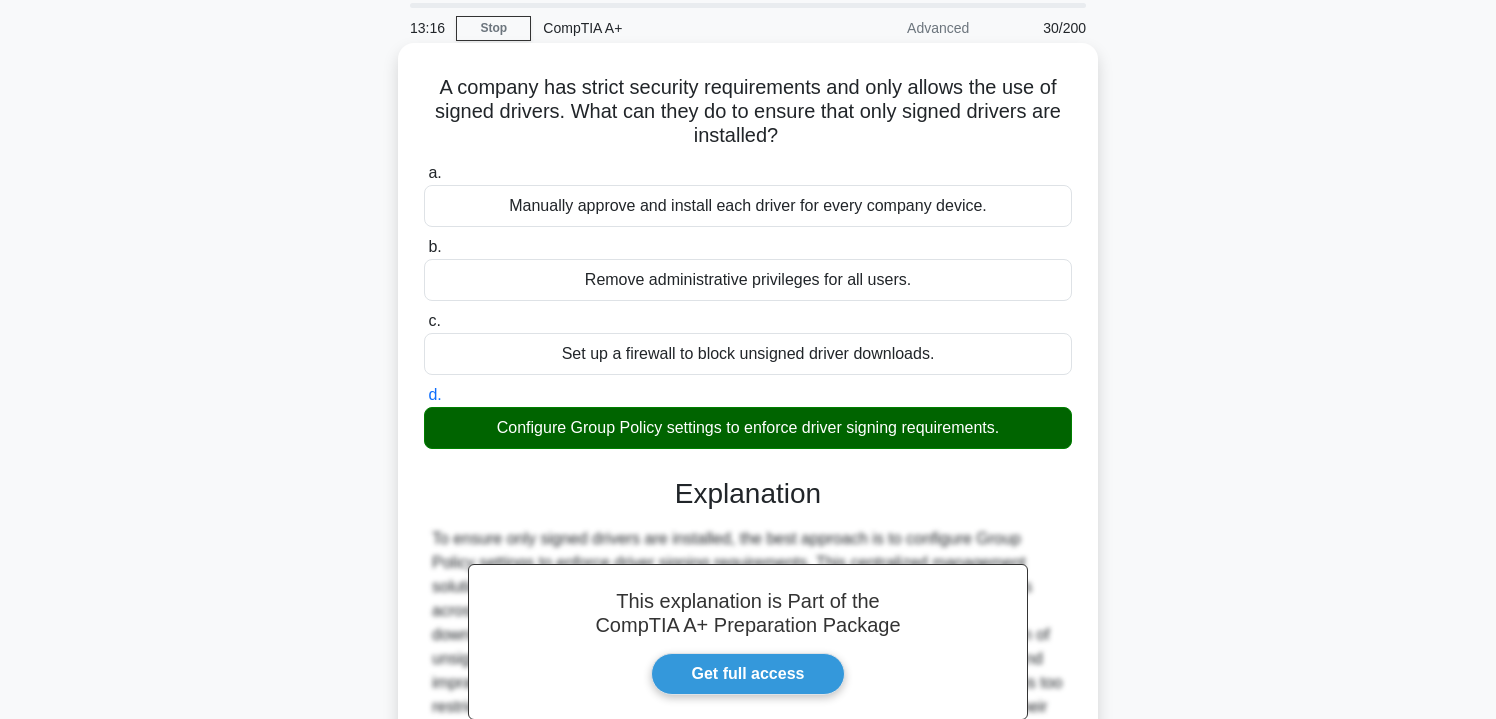 scroll, scrollTop: 361, scrollLeft: 0, axis: vertical 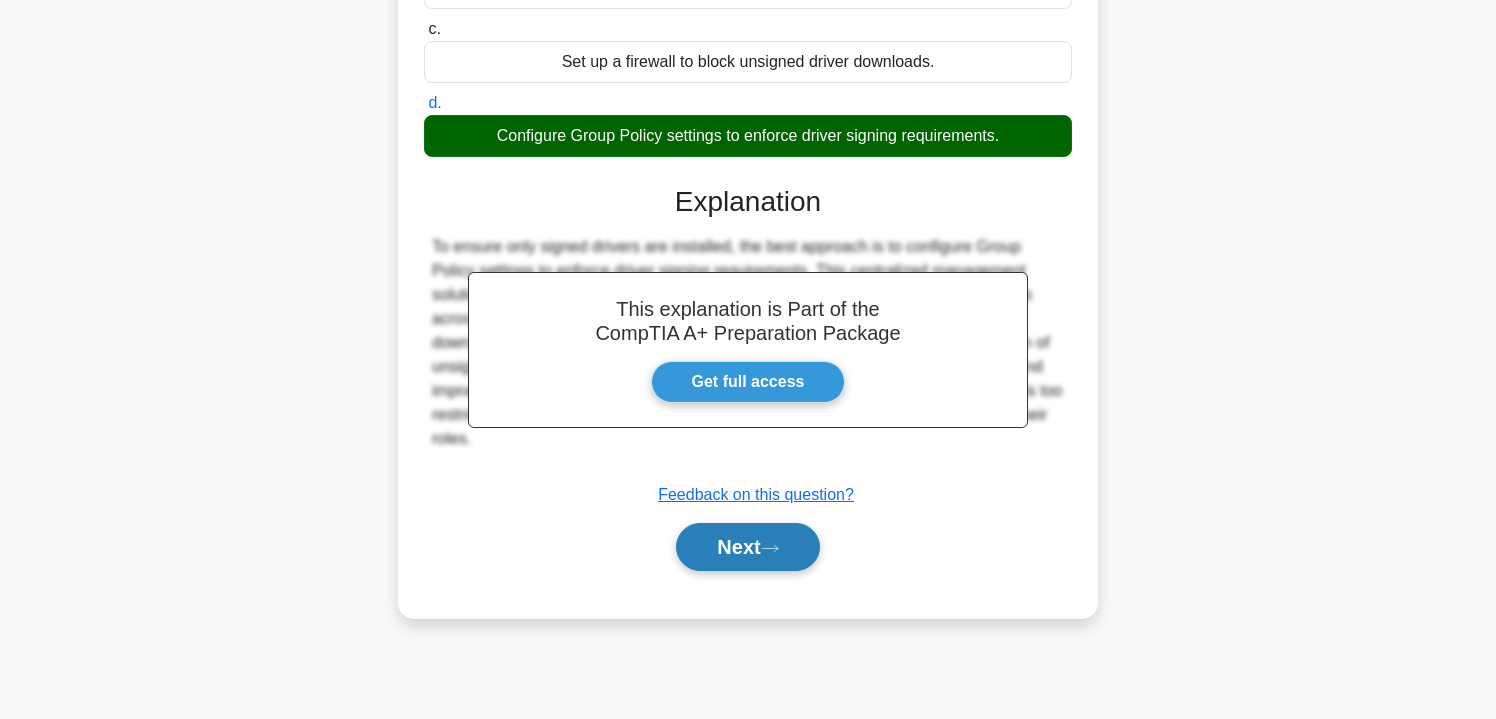 click on "Next" at bounding box center (747, 547) 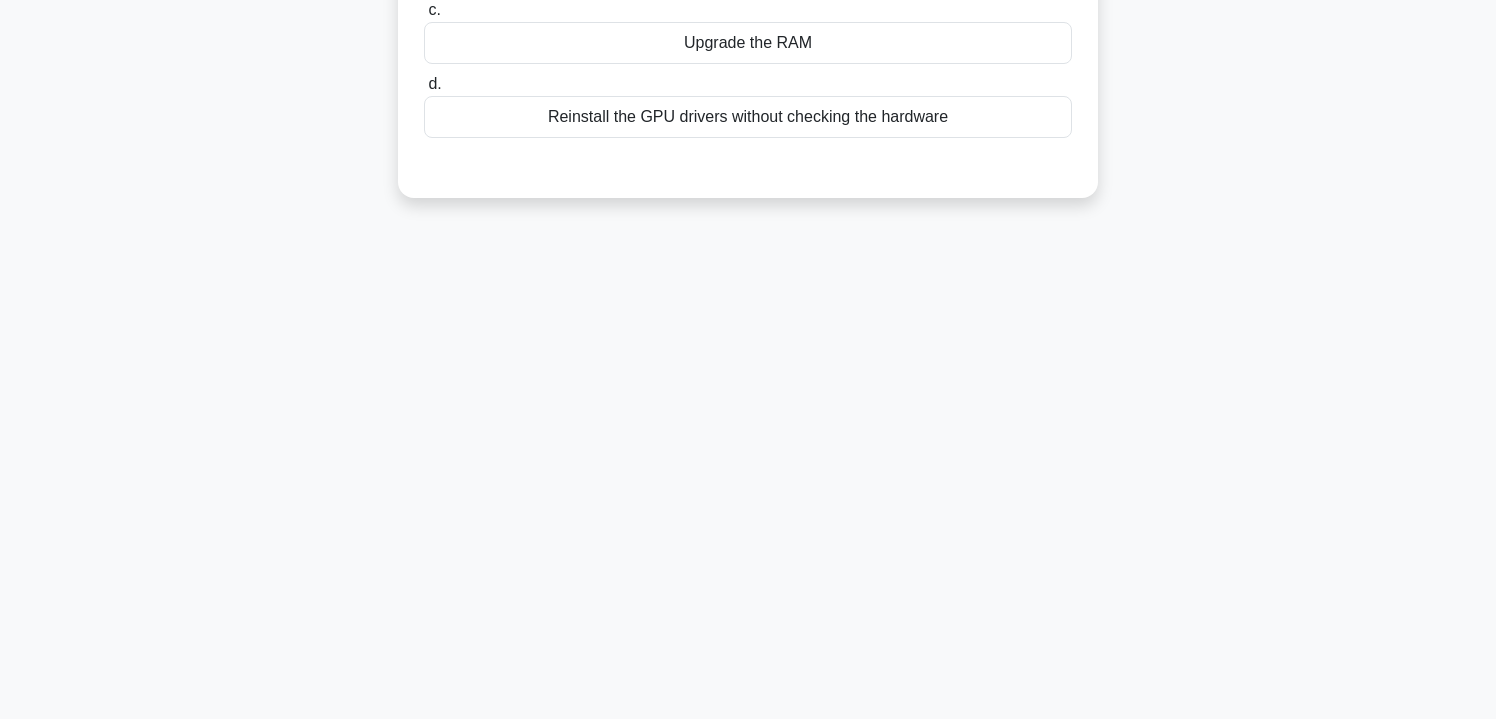 scroll, scrollTop: 0, scrollLeft: 0, axis: both 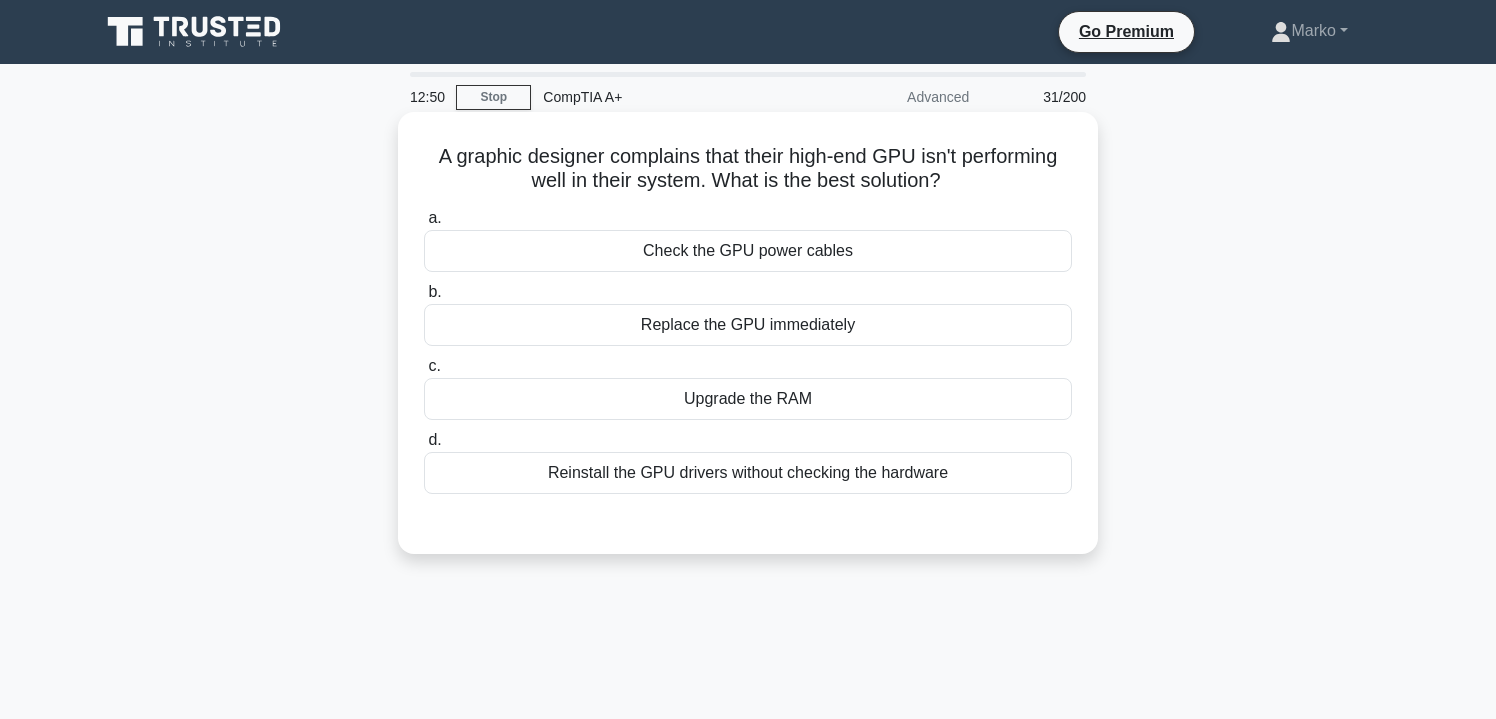 click on "Upgrade the RAM" at bounding box center [748, 399] 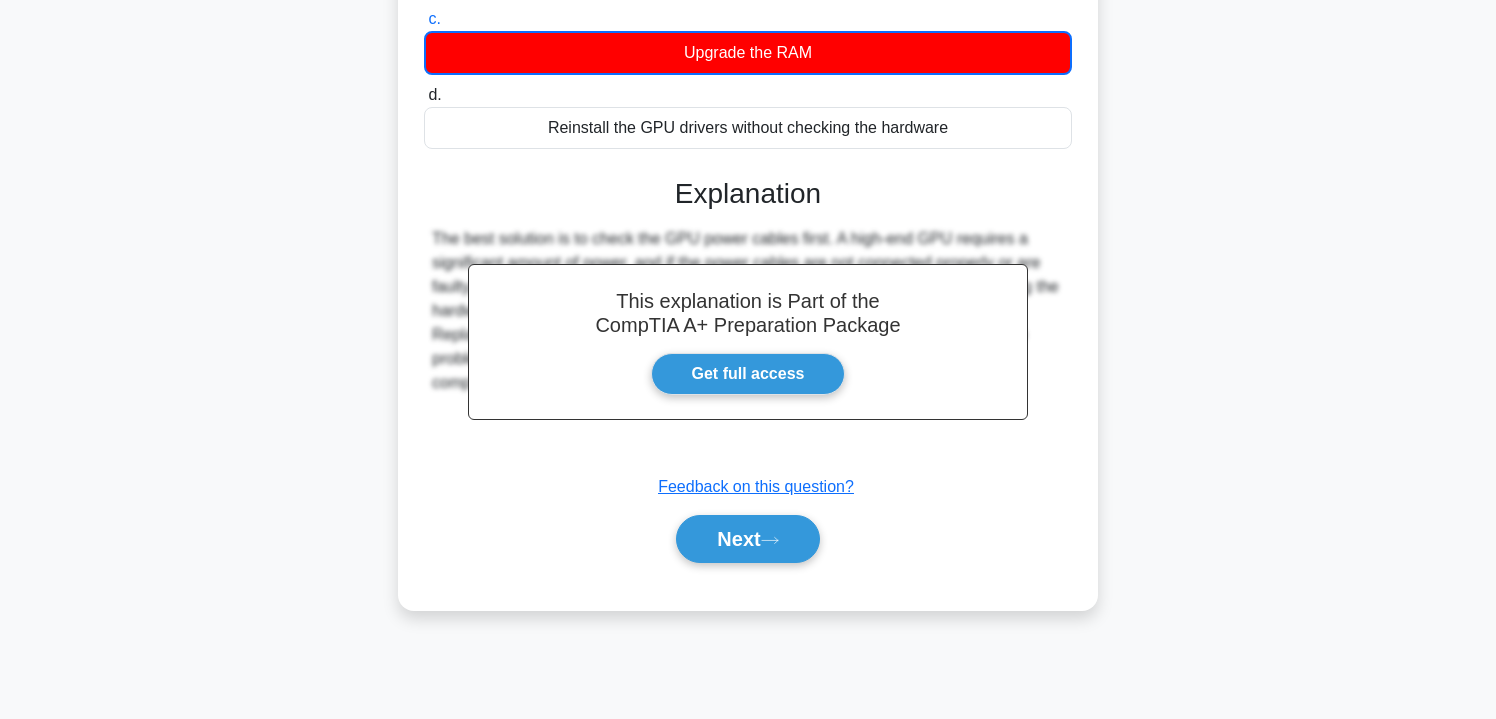 scroll, scrollTop: 361, scrollLeft: 0, axis: vertical 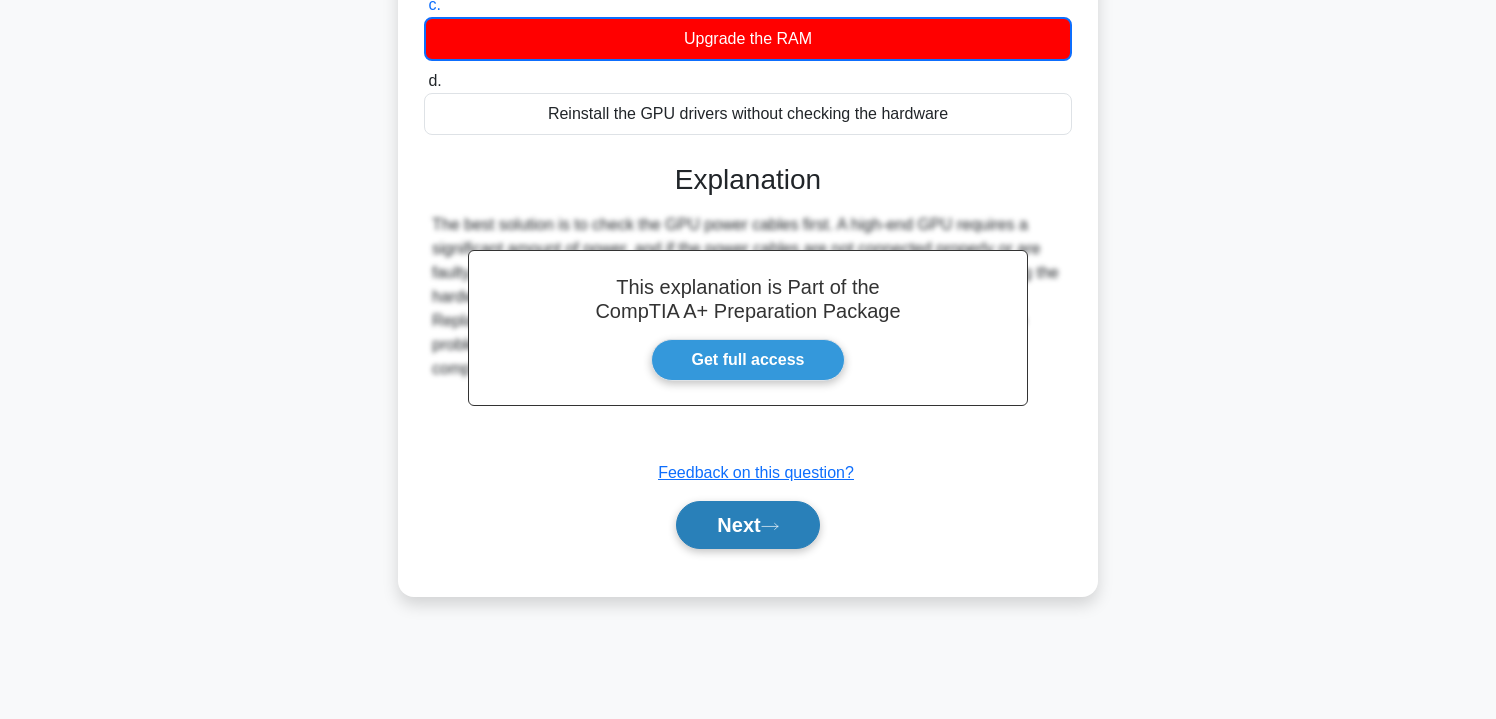 click on "Next" at bounding box center [747, 525] 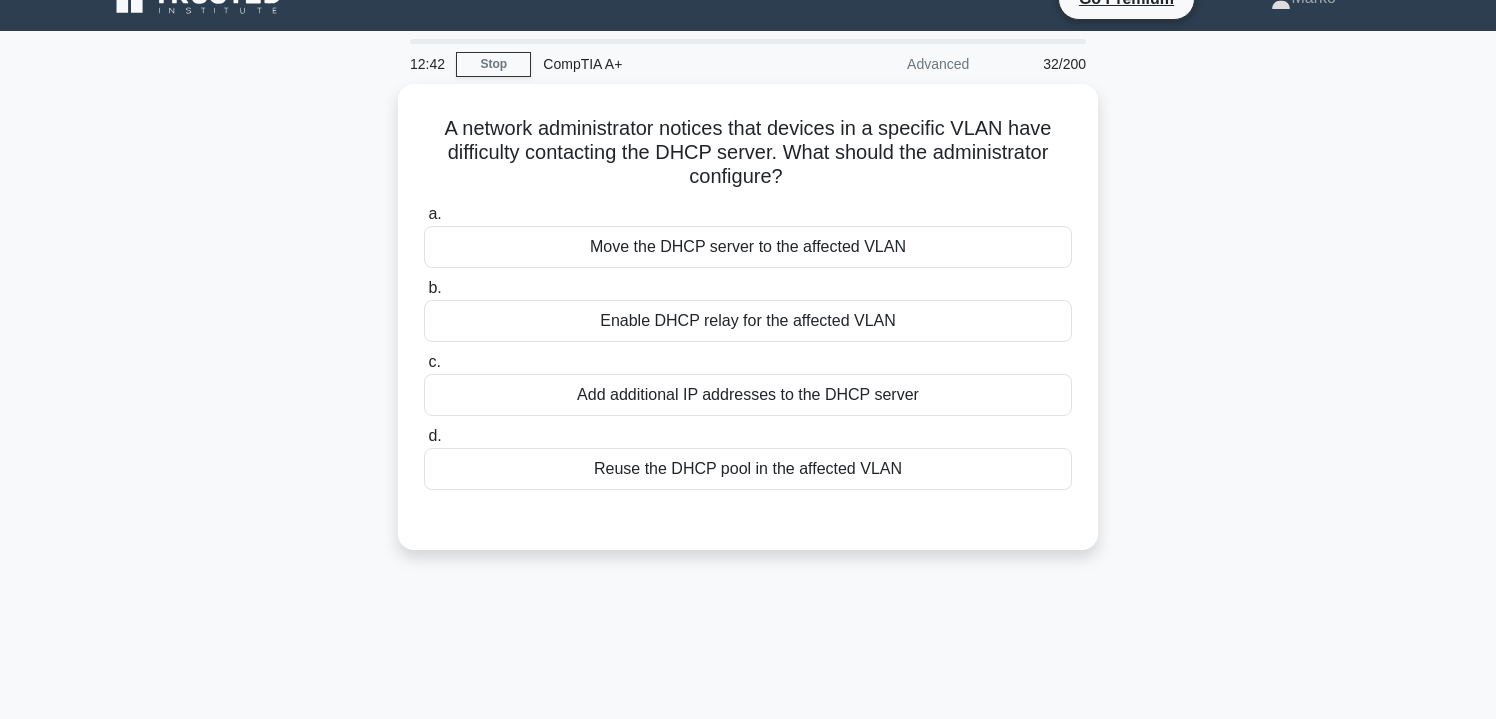 scroll, scrollTop: 0, scrollLeft: 0, axis: both 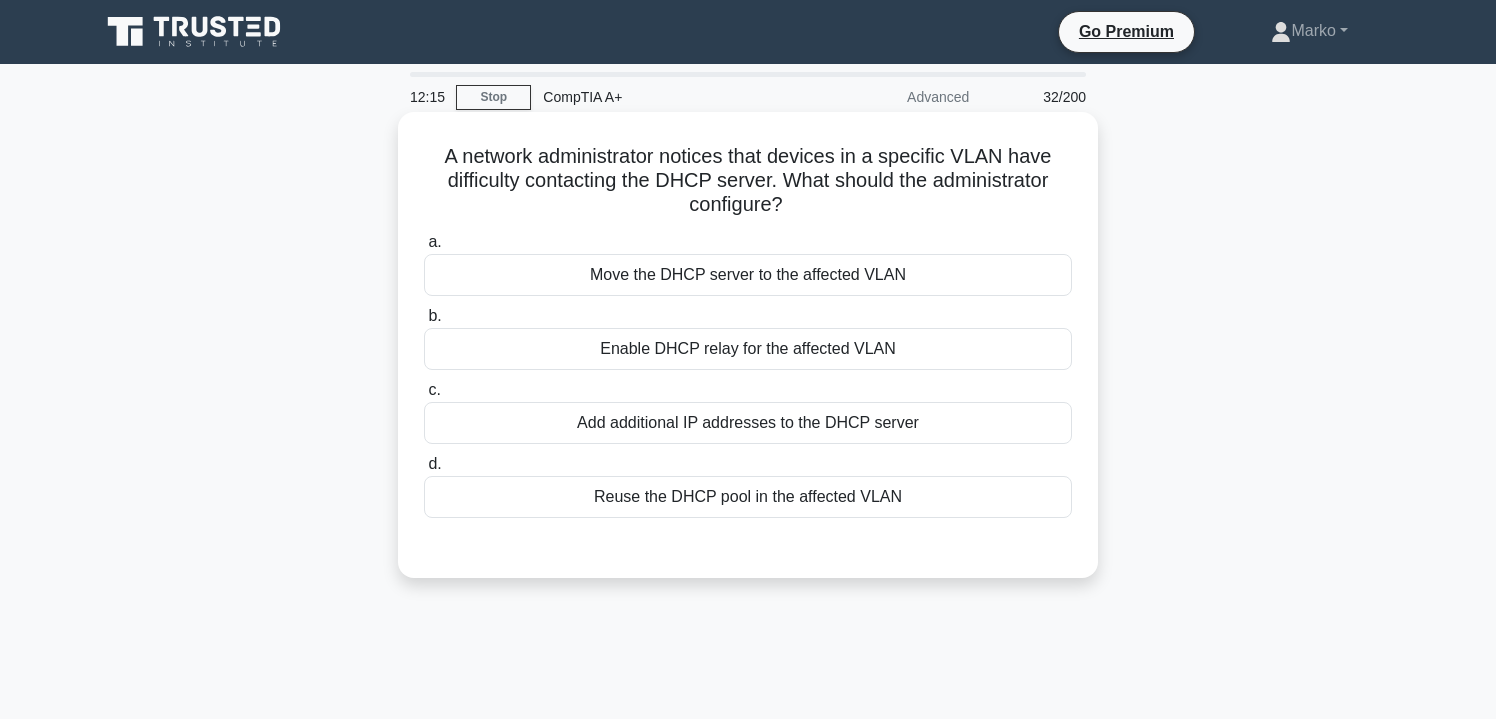 click on "Enable DHCP relay for the affected VLAN" at bounding box center (748, 349) 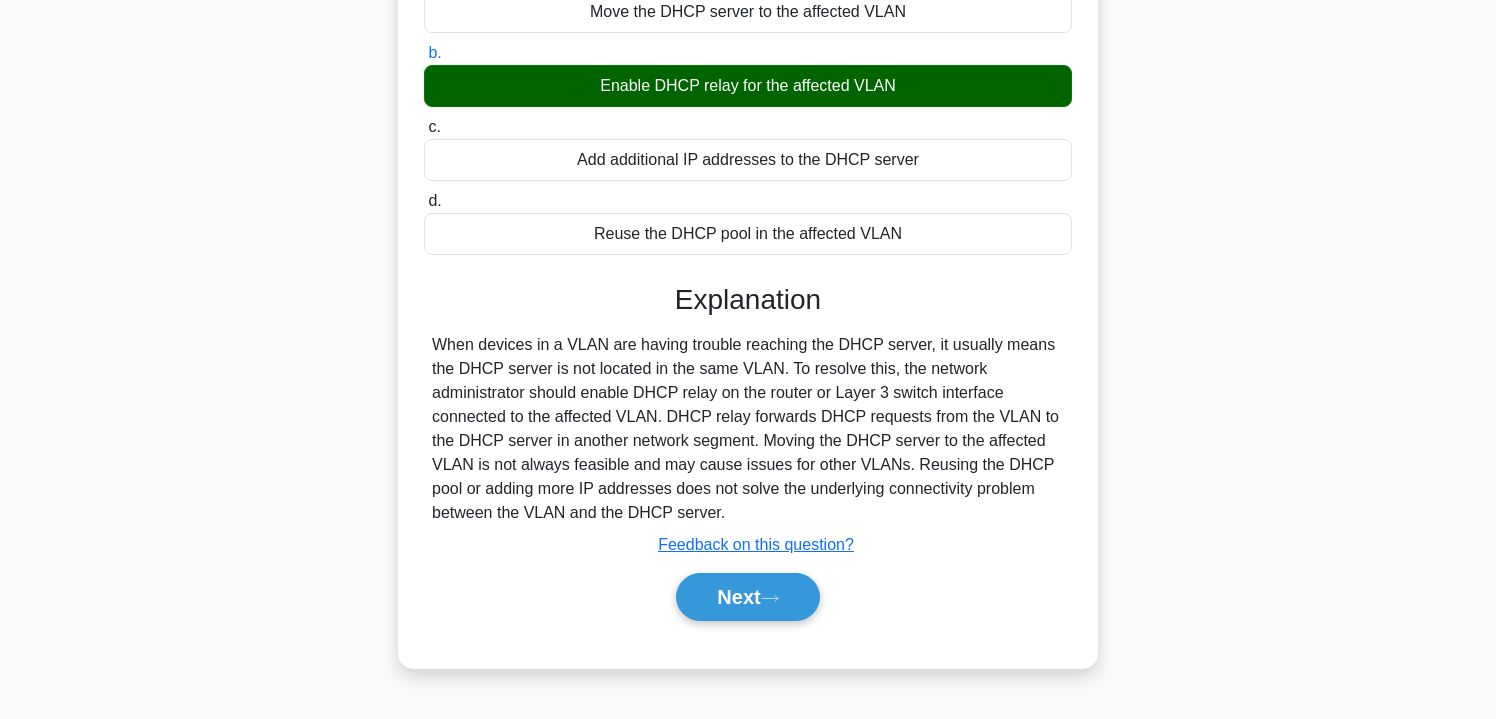 scroll, scrollTop: 361, scrollLeft: 0, axis: vertical 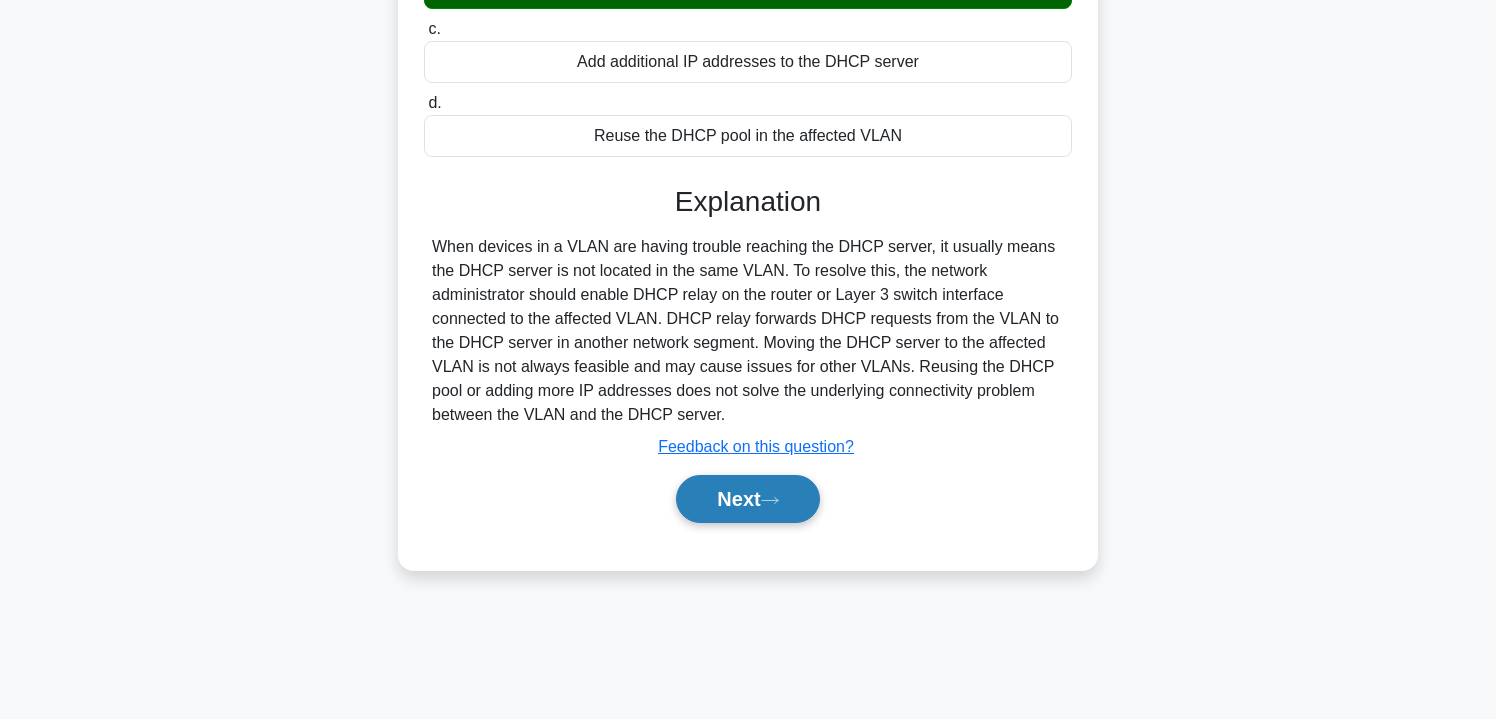 click on "Next" at bounding box center (747, 499) 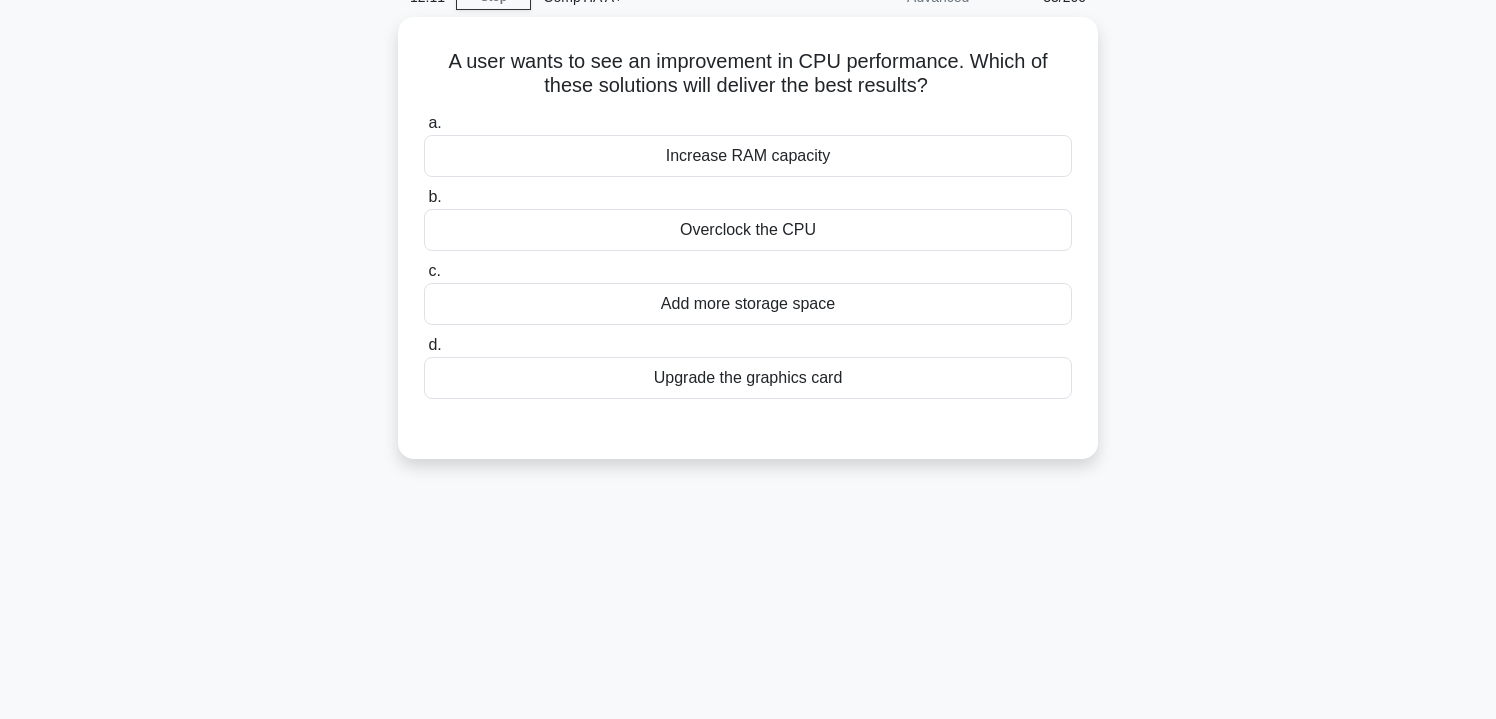 scroll, scrollTop: 96, scrollLeft: 0, axis: vertical 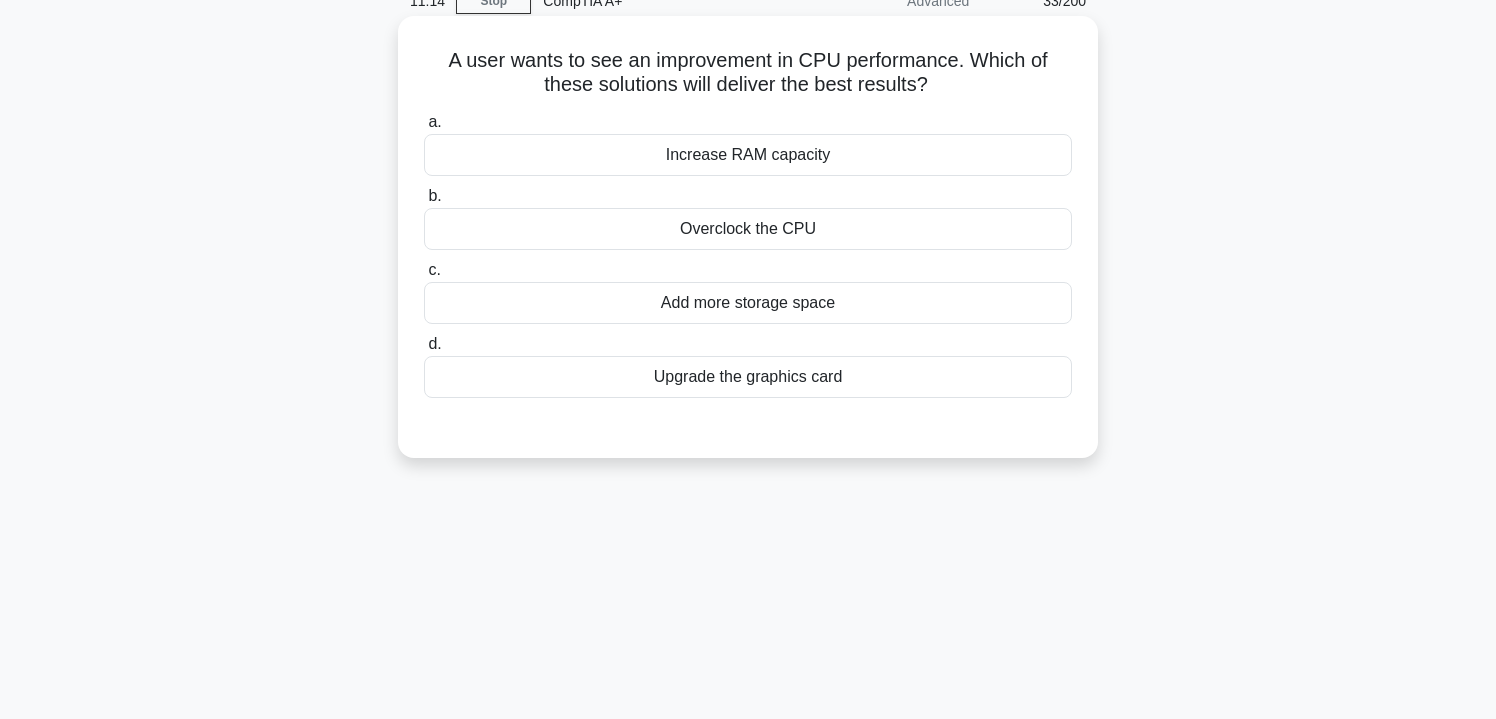click on "A user wants to see an improvement in CPU performance. Which of these solutions will deliver the best results?
.spinner_0XTQ{transform-origin:center;animation:spinner_y6GP .75s linear infinite}@keyframes spinner_y6GP{100%{transform:rotate(360deg)}}" at bounding box center [748, 73] 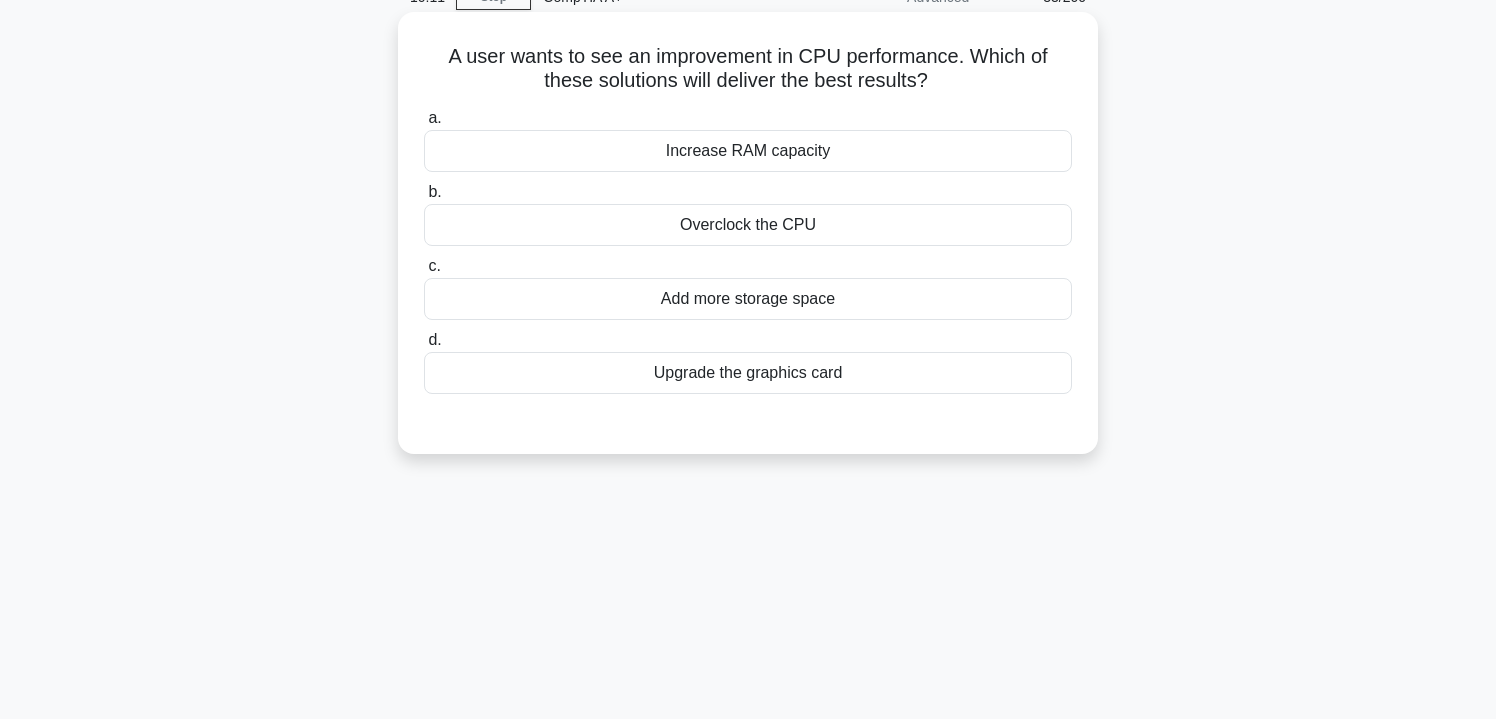 scroll, scrollTop: 96, scrollLeft: 0, axis: vertical 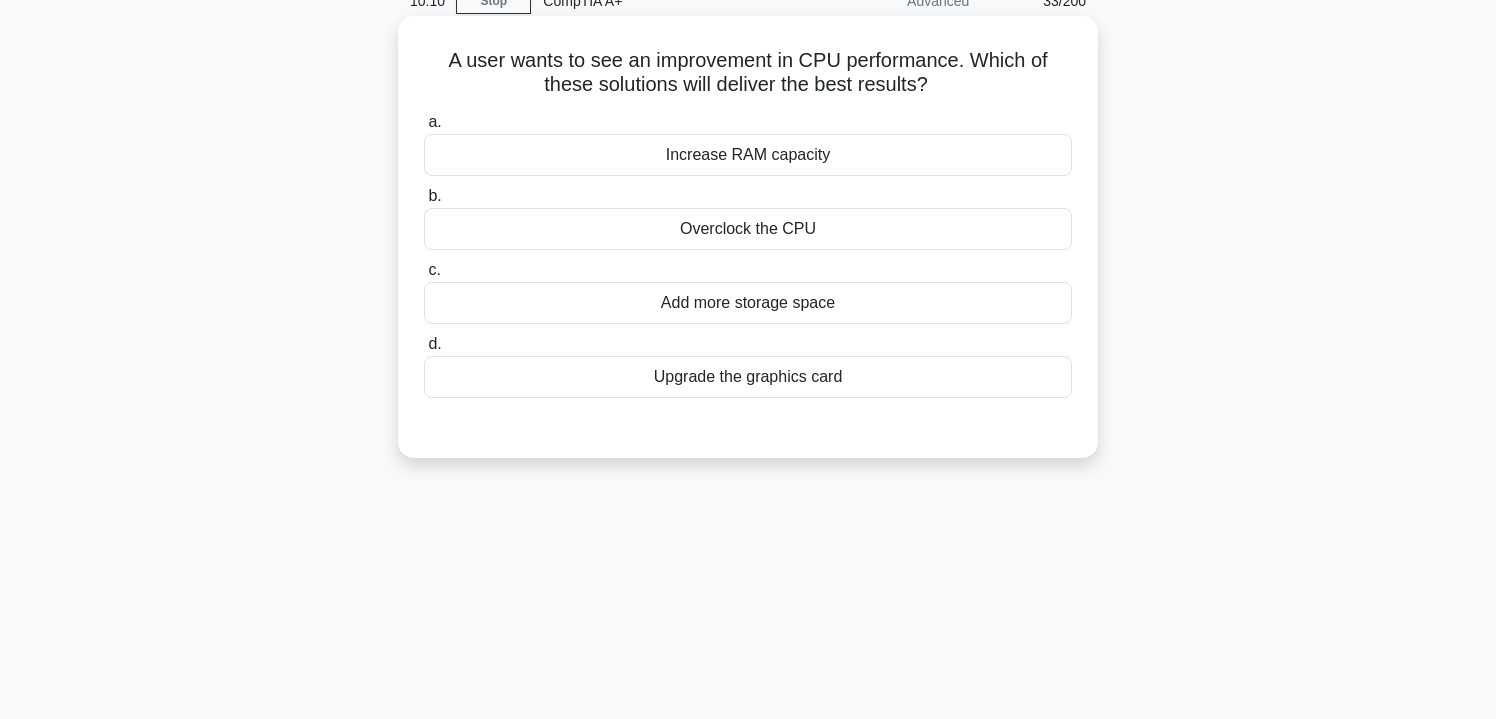 click on "Increase RAM capacity" at bounding box center [748, 155] 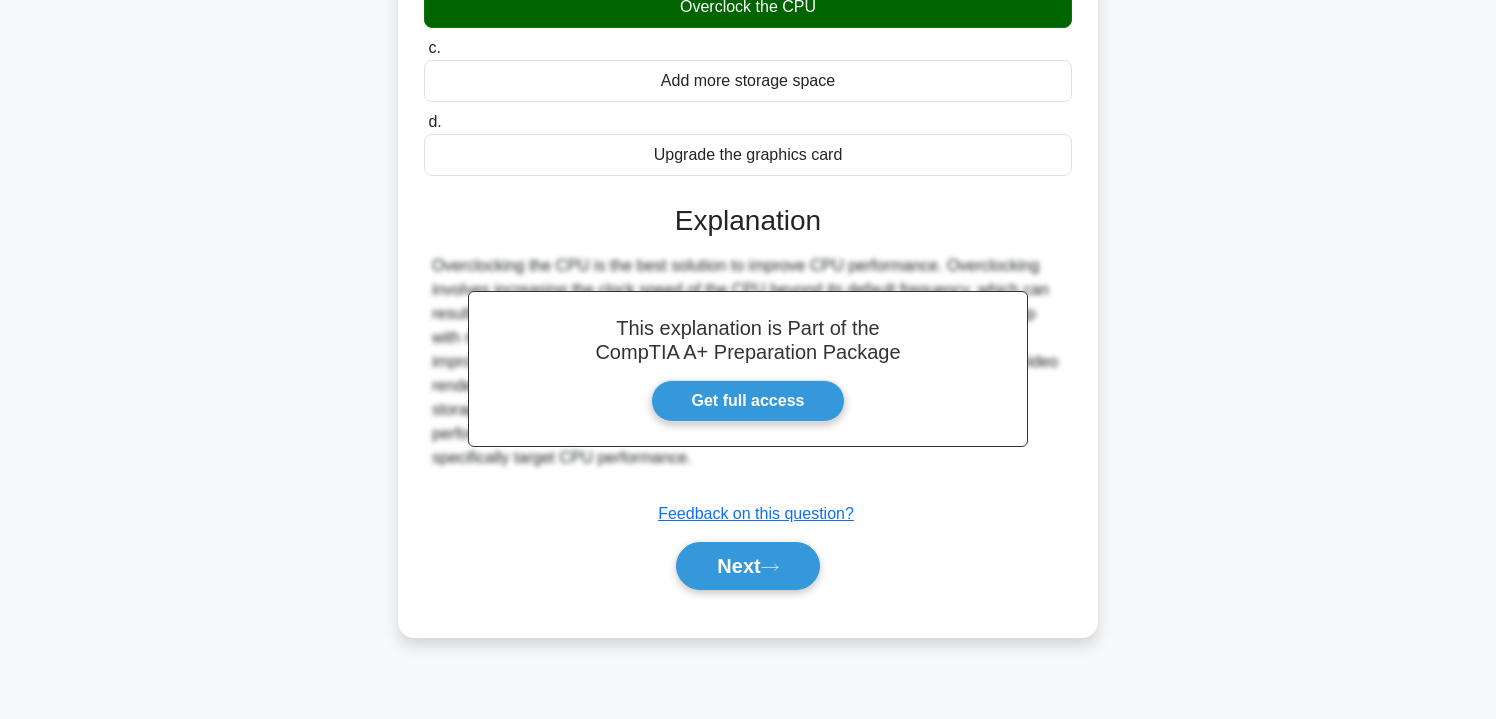 scroll, scrollTop: 361, scrollLeft: 0, axis: vertical 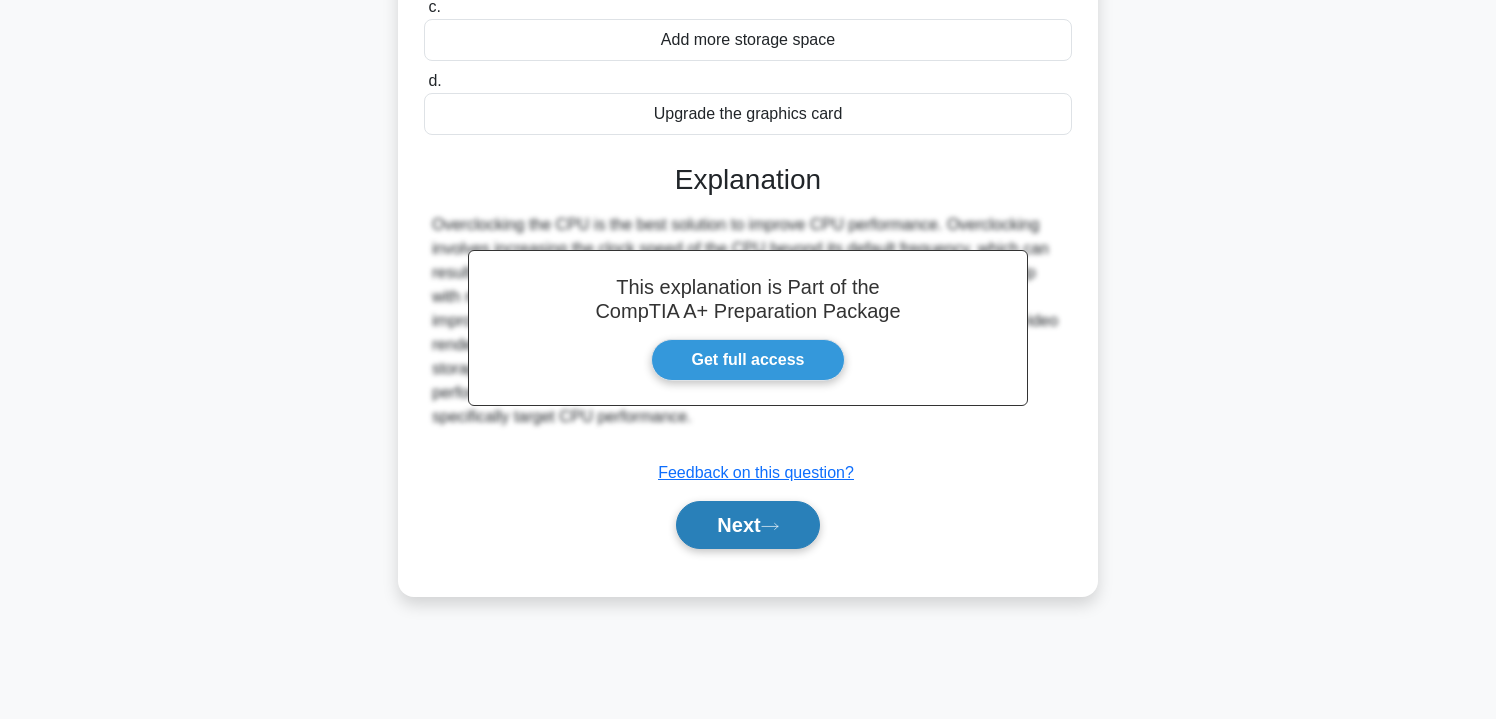 click on "Next" at bounding box center [747, 525] 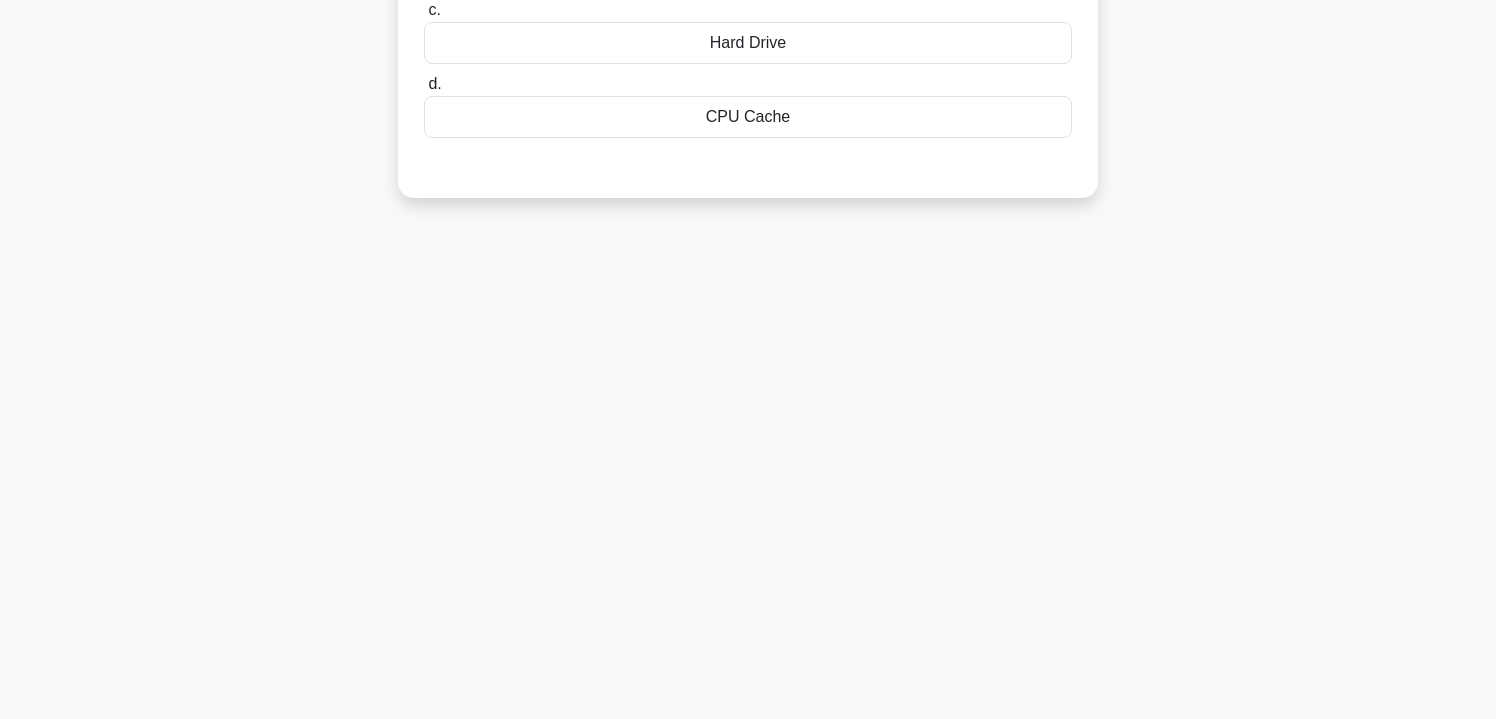 scroll, scrollTop: 0, scrollLeft: 0, axis: both 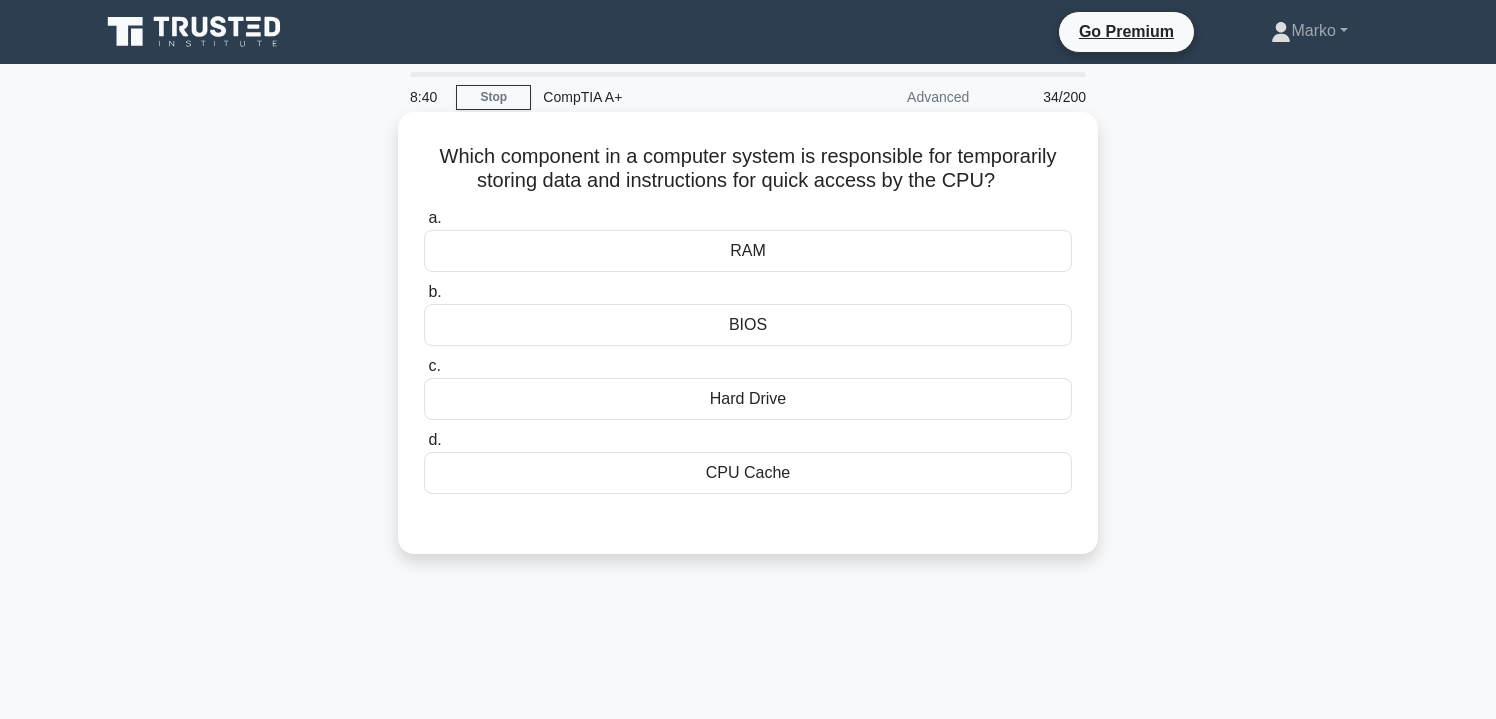 click on "a.
RAM" at bounding box center (748, 239) 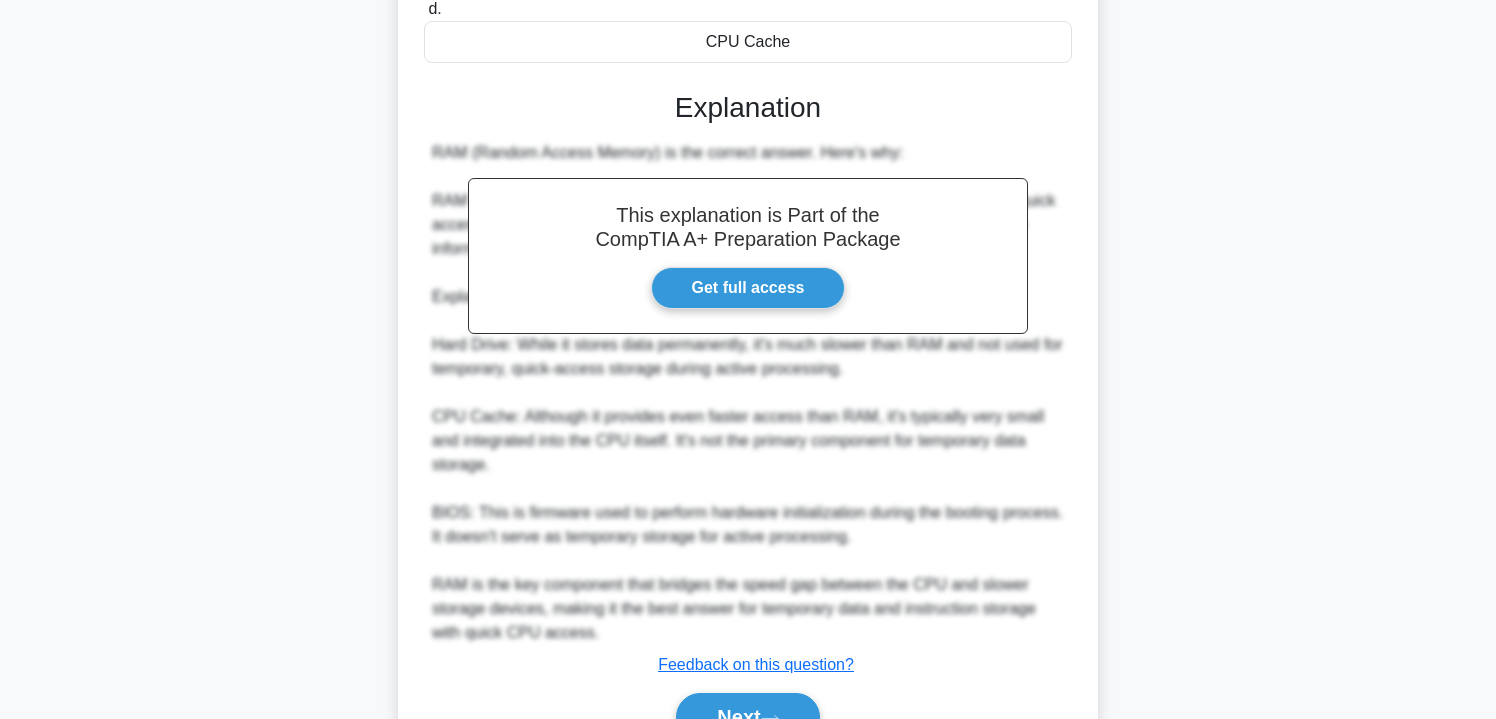 scroll, scrollTop: 512, scrollLeft: 0, axis: vertical 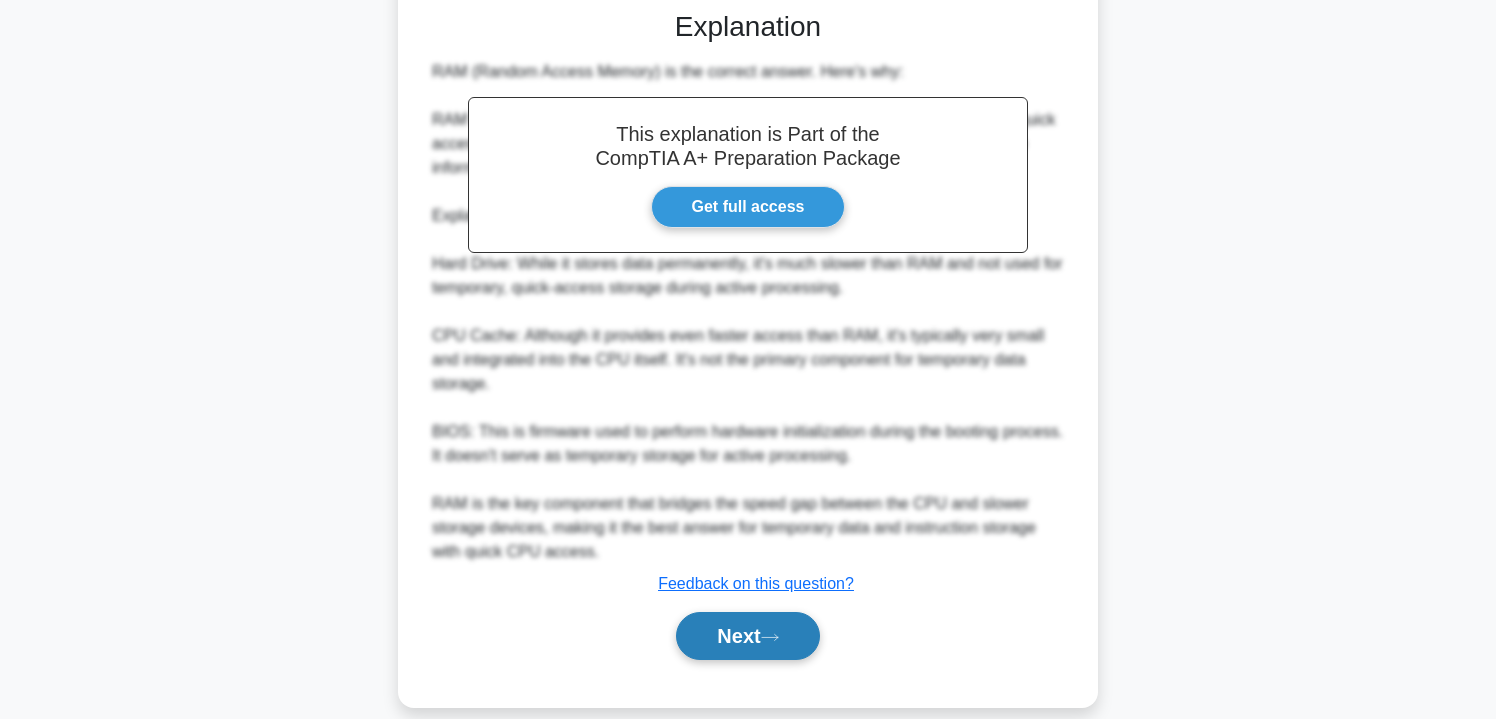 click on "Next" at bounding box center (747, 636) 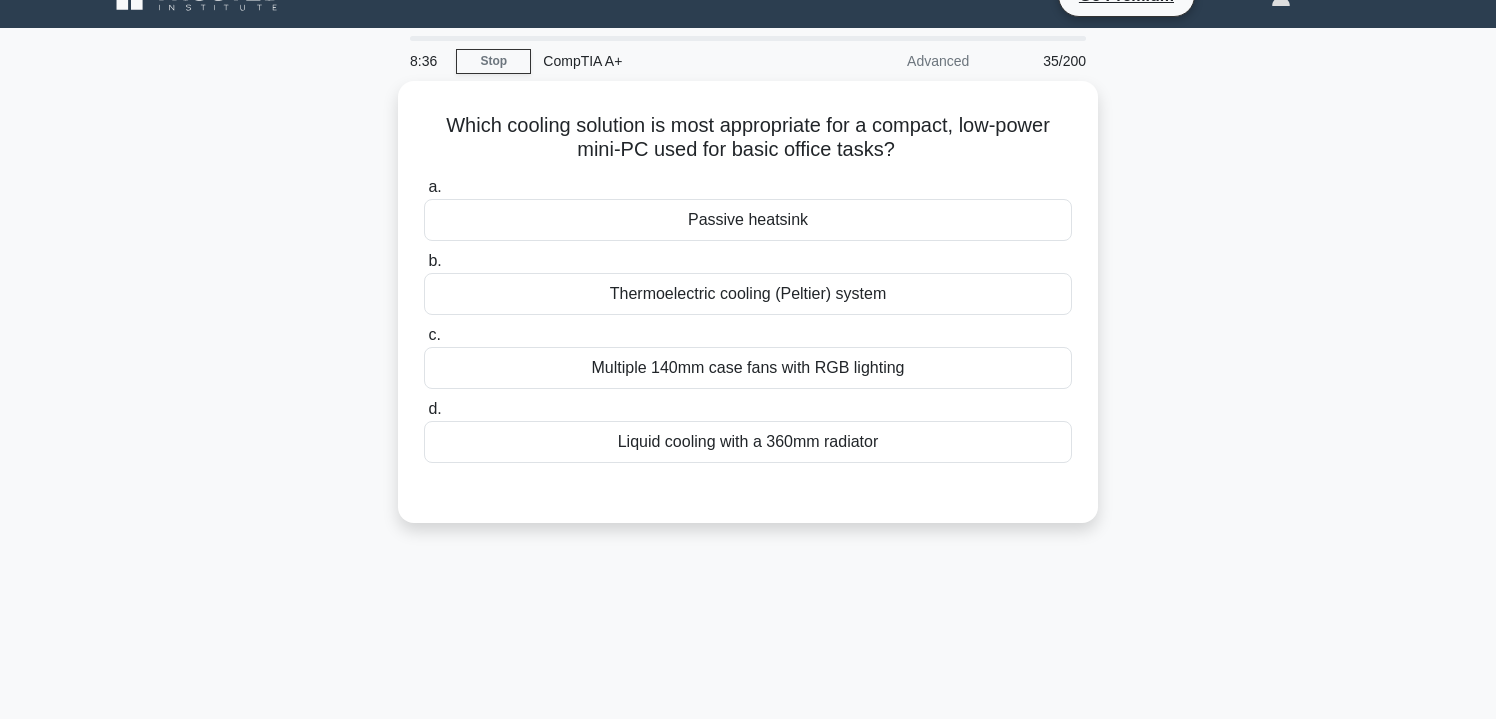 scroll, scrollTop: 0, scrollLeft: 0, axis: both 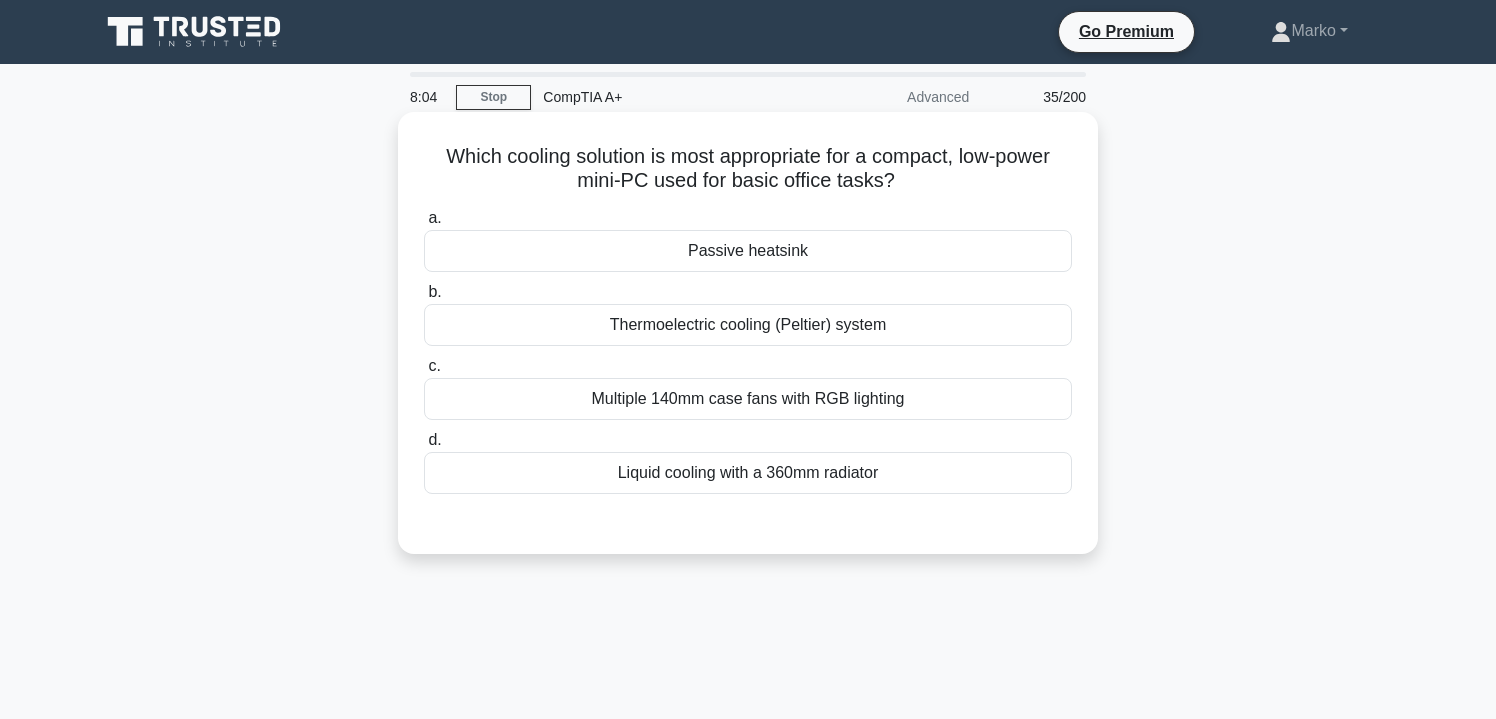 click on "Thermoelectric cooling (Peltier) system" at bounding box center (748, 325) 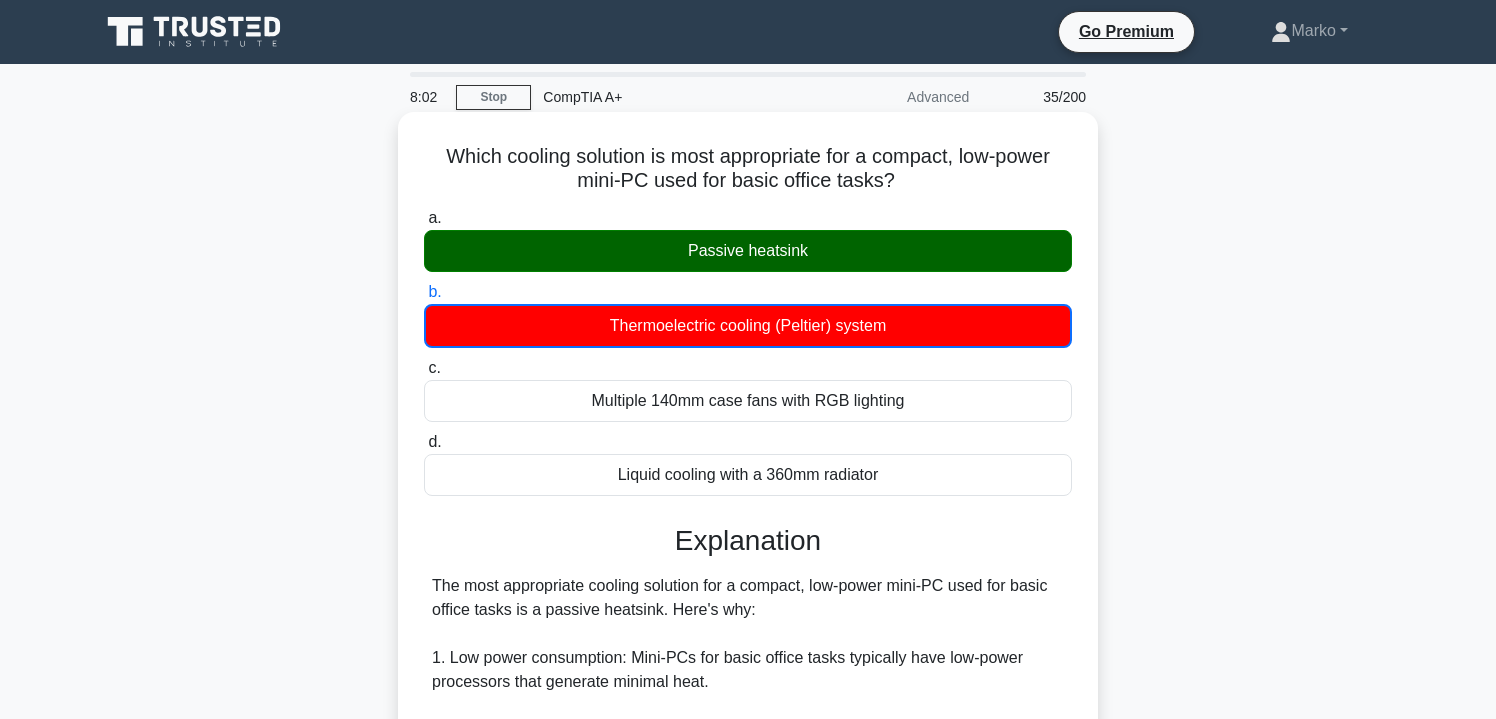 click on "Passive heatsink" at bounding box center [748, 251] 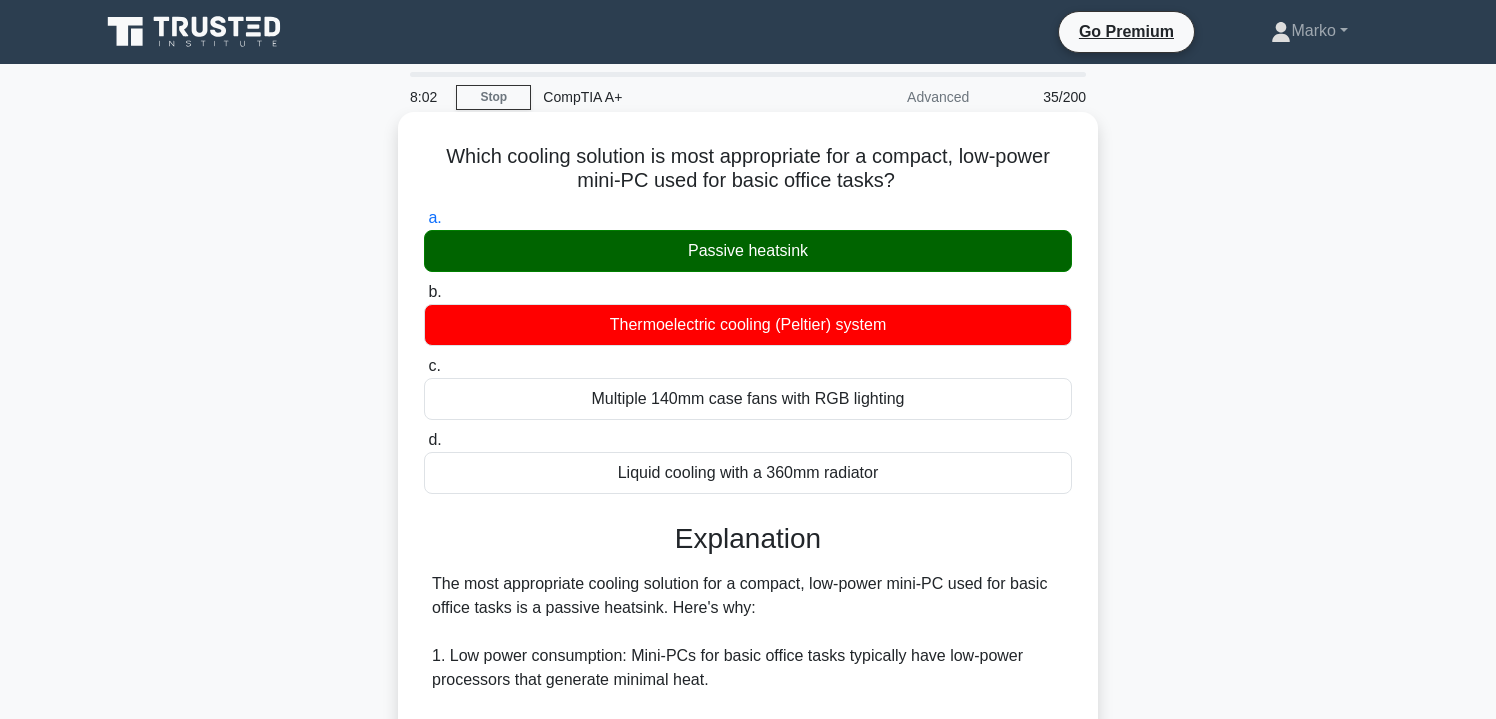 click on "Passive heatsink" at bounding box center [748, 251] 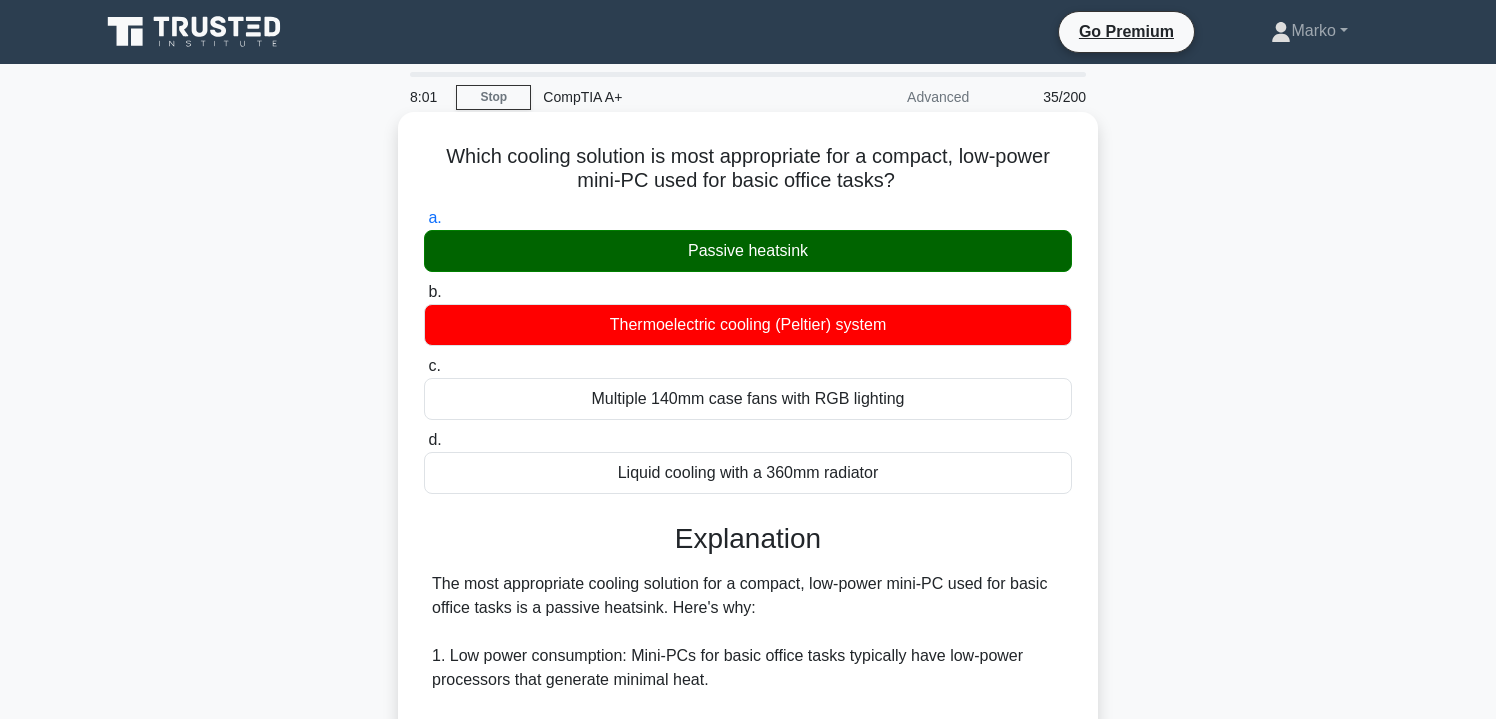 click on "Passive heatsink" at bounding box center (748, 251) 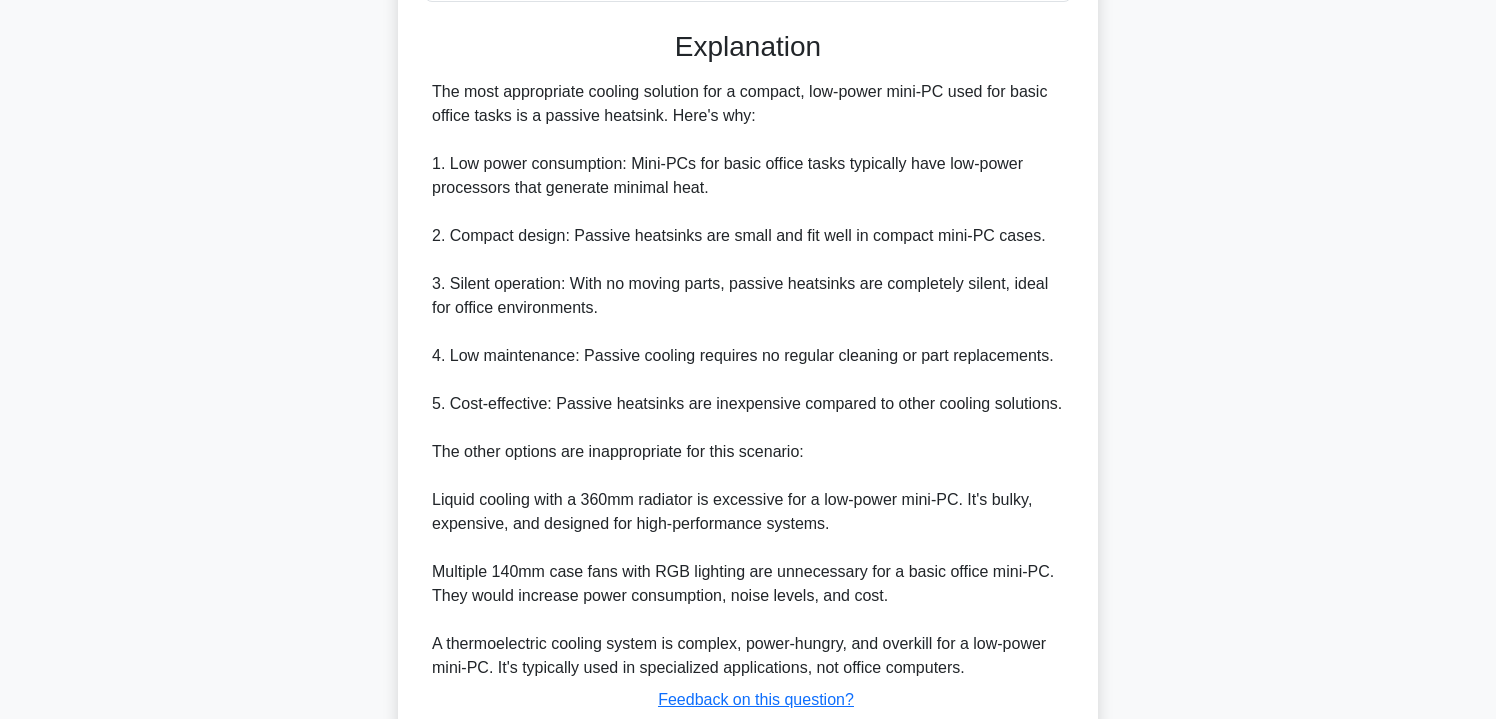 scroll, scrollTop: 632, scrollLeft: 0, axis: vertical 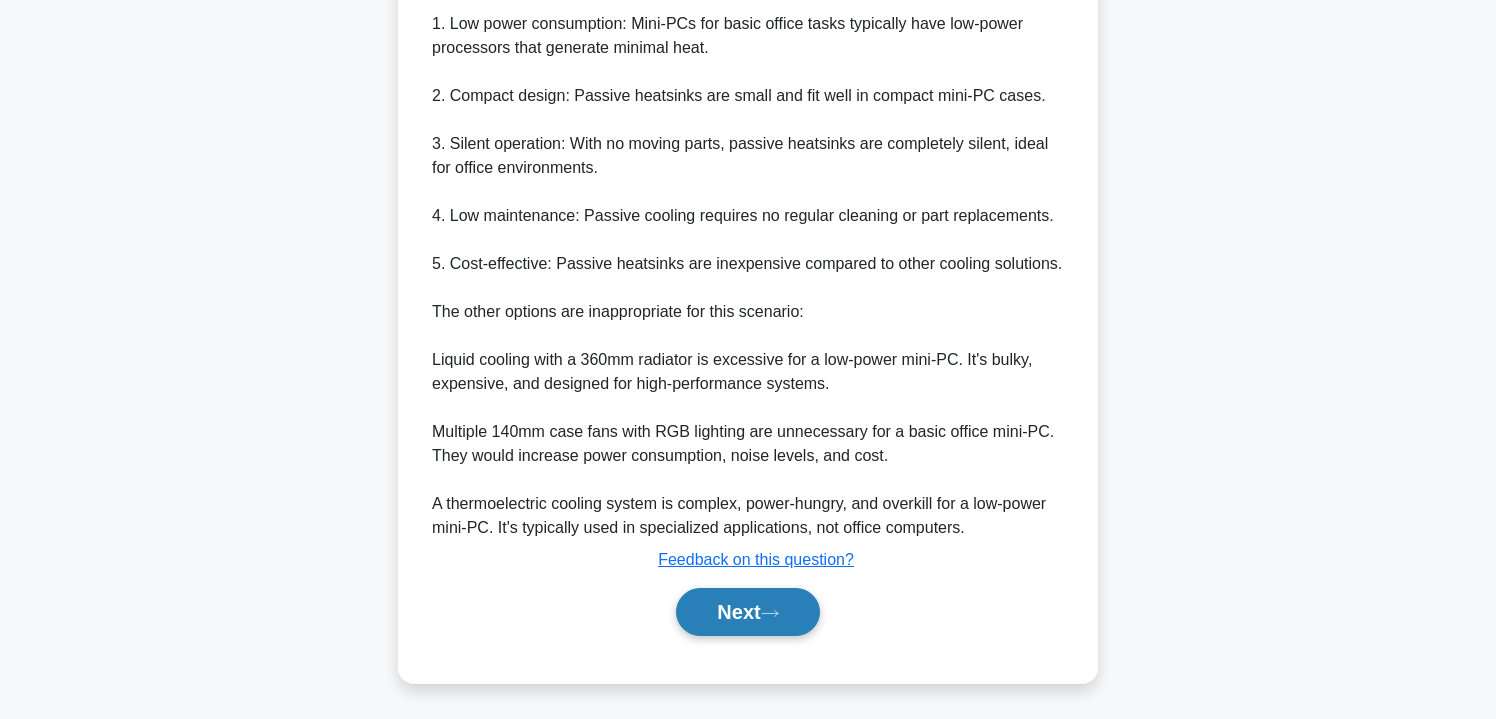 click on "Next" at bounding box center [747, 612] 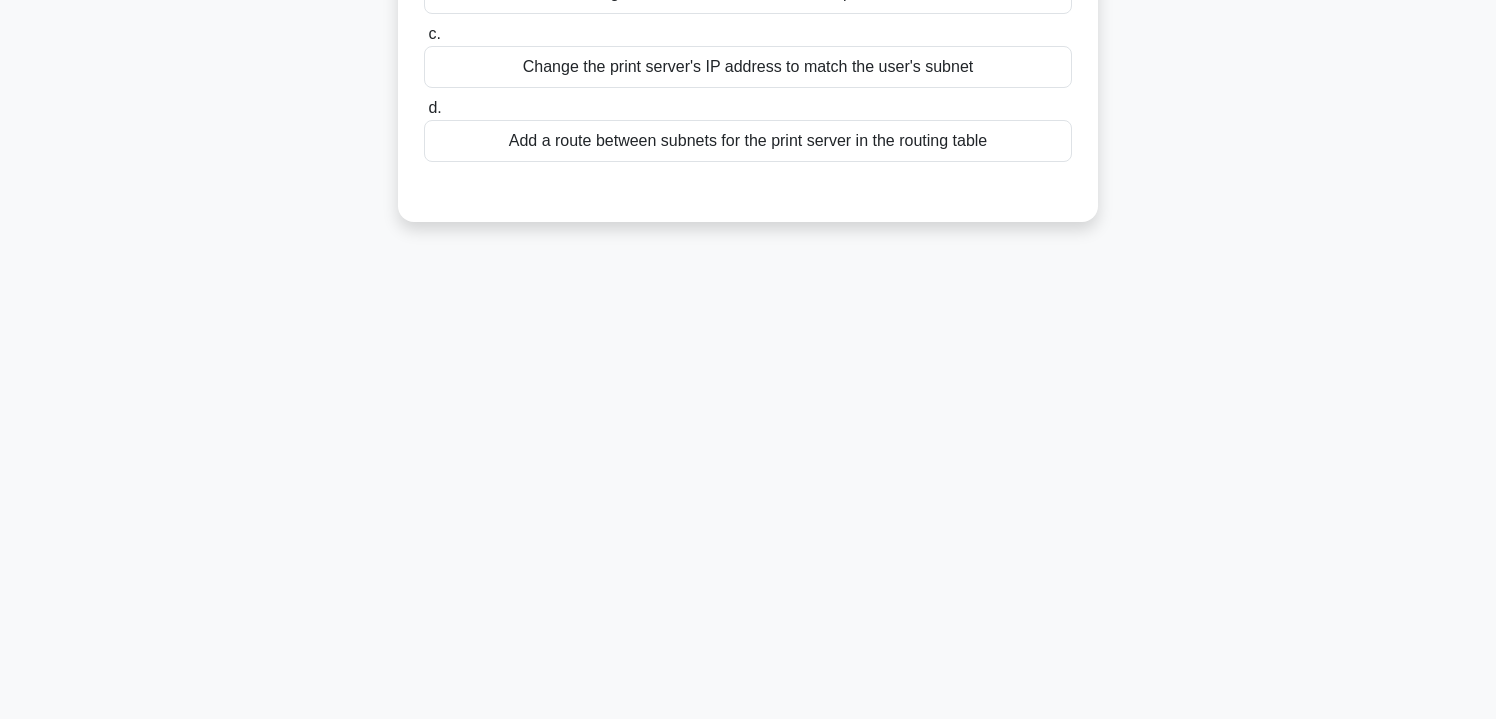 scroll, scrollTop: 0, scrollLeft: 0, axis: both 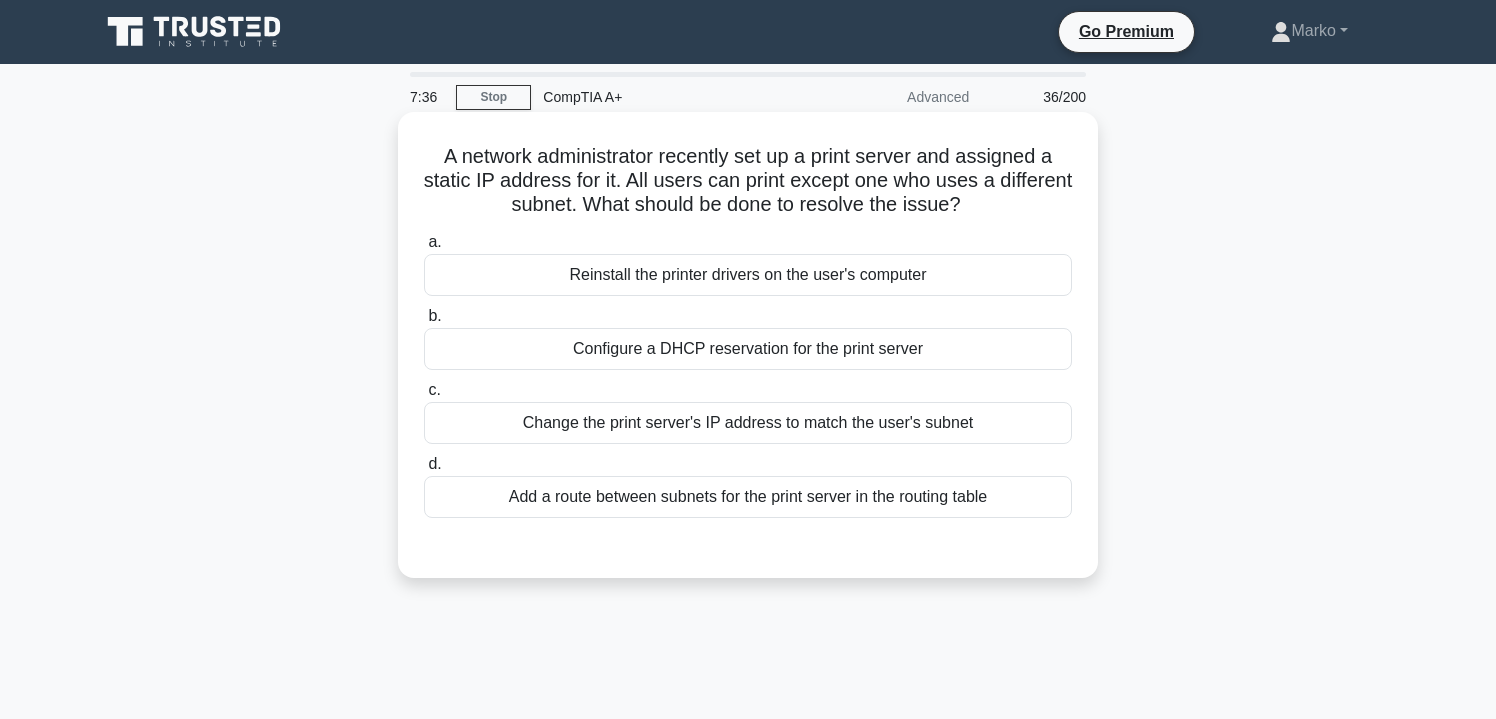 click on "Configure a DHCP reservation for the print server" at bounding box center (748, 349) 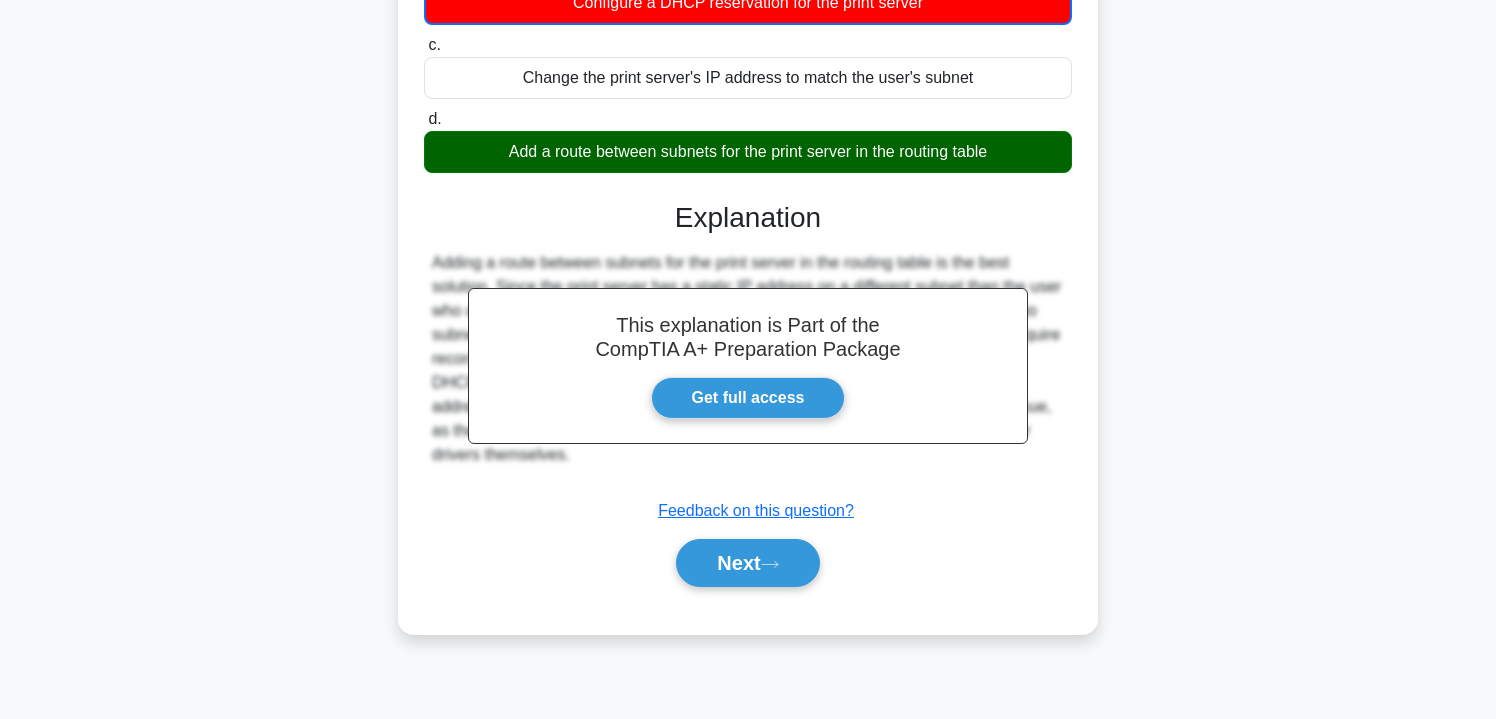 scroll, scrollTop: 361, scrollLeft: 0, axis: vertical 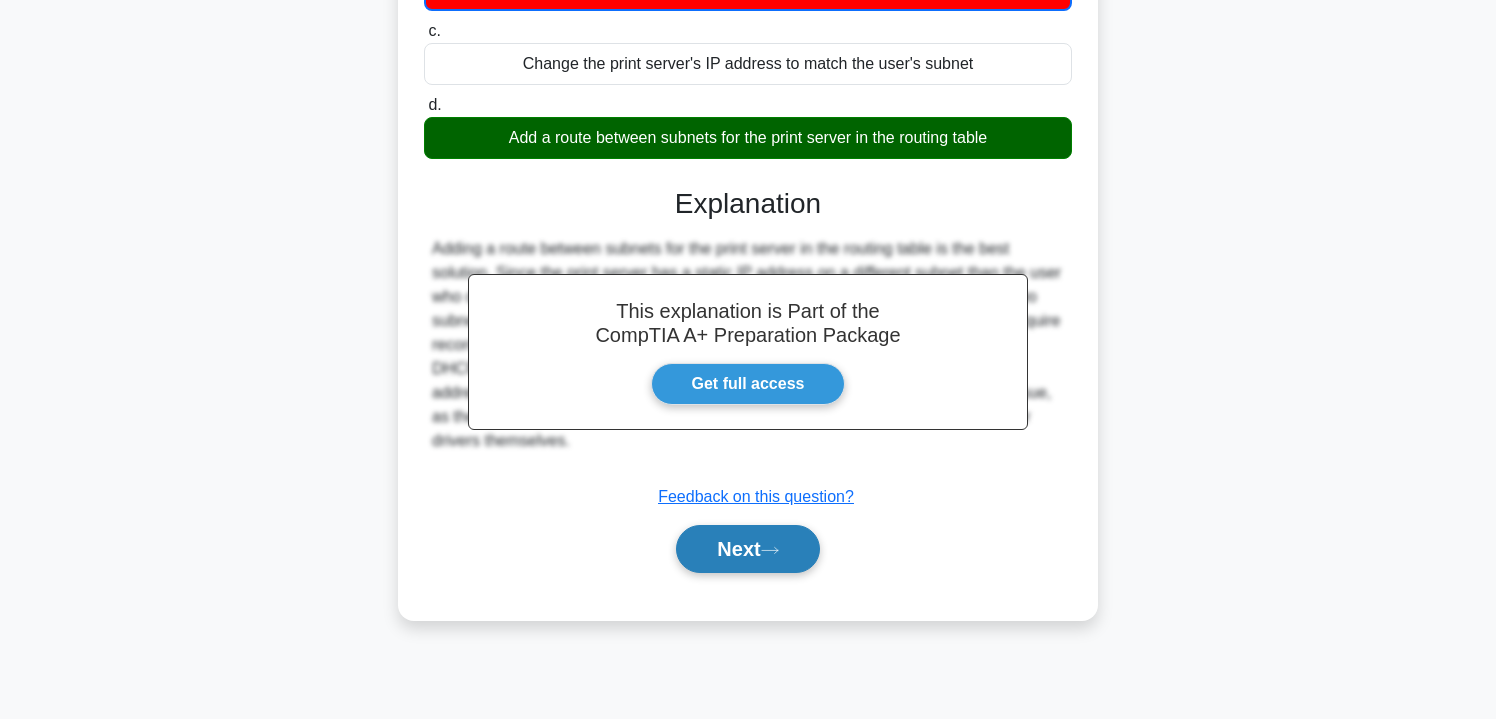 click on "Next" at bounding box center [747, 549] 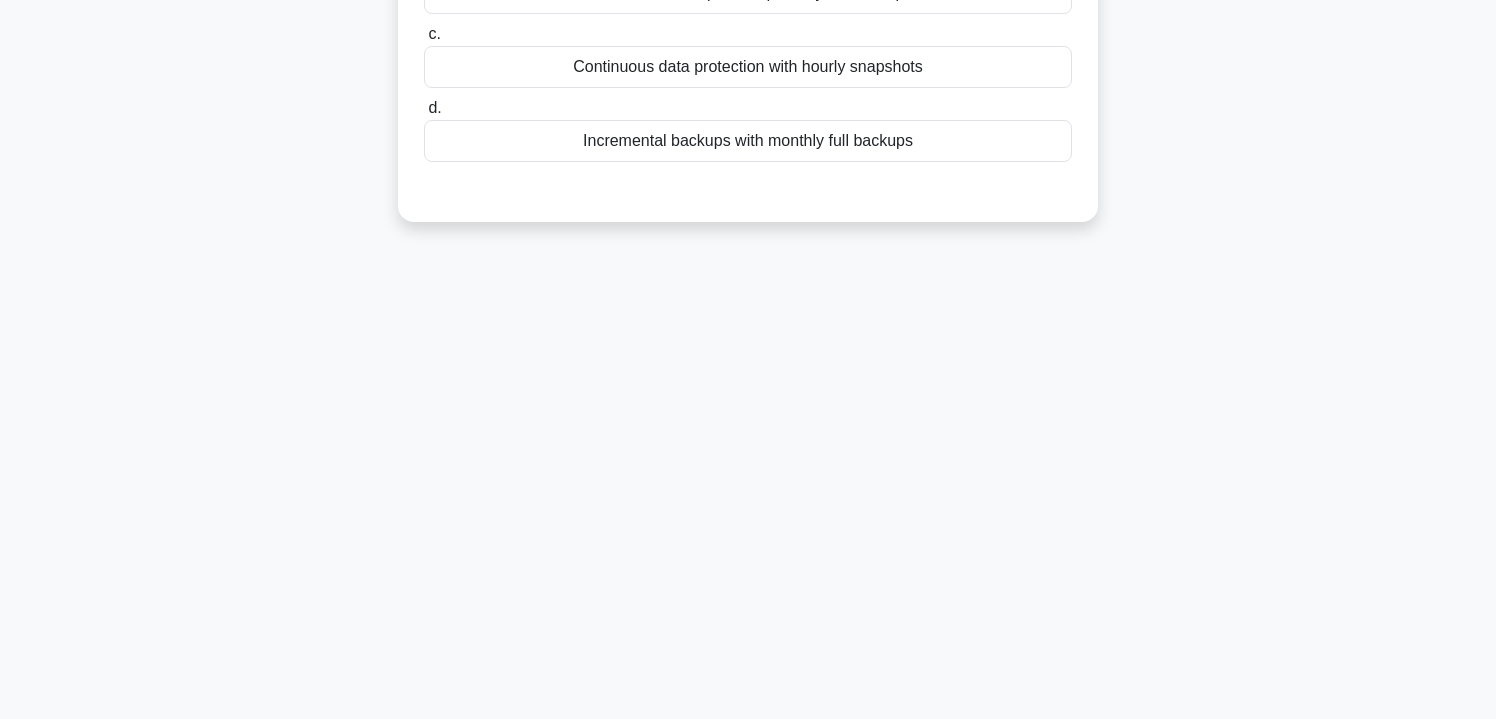 scroll, scrollTop: 0, scrollLeft: 0, axis: both 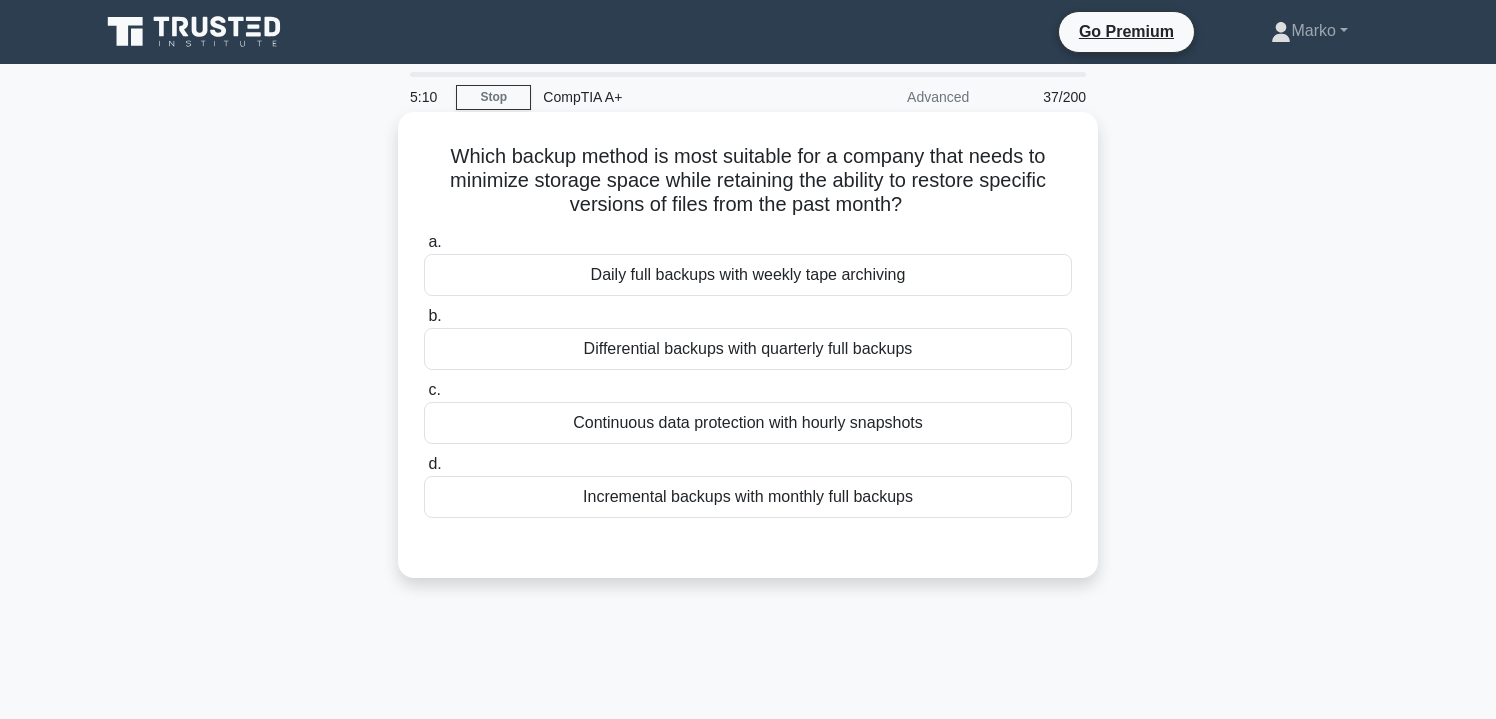 click on "Incremental backups with monthly full backups" at bounding box center [748, 497] 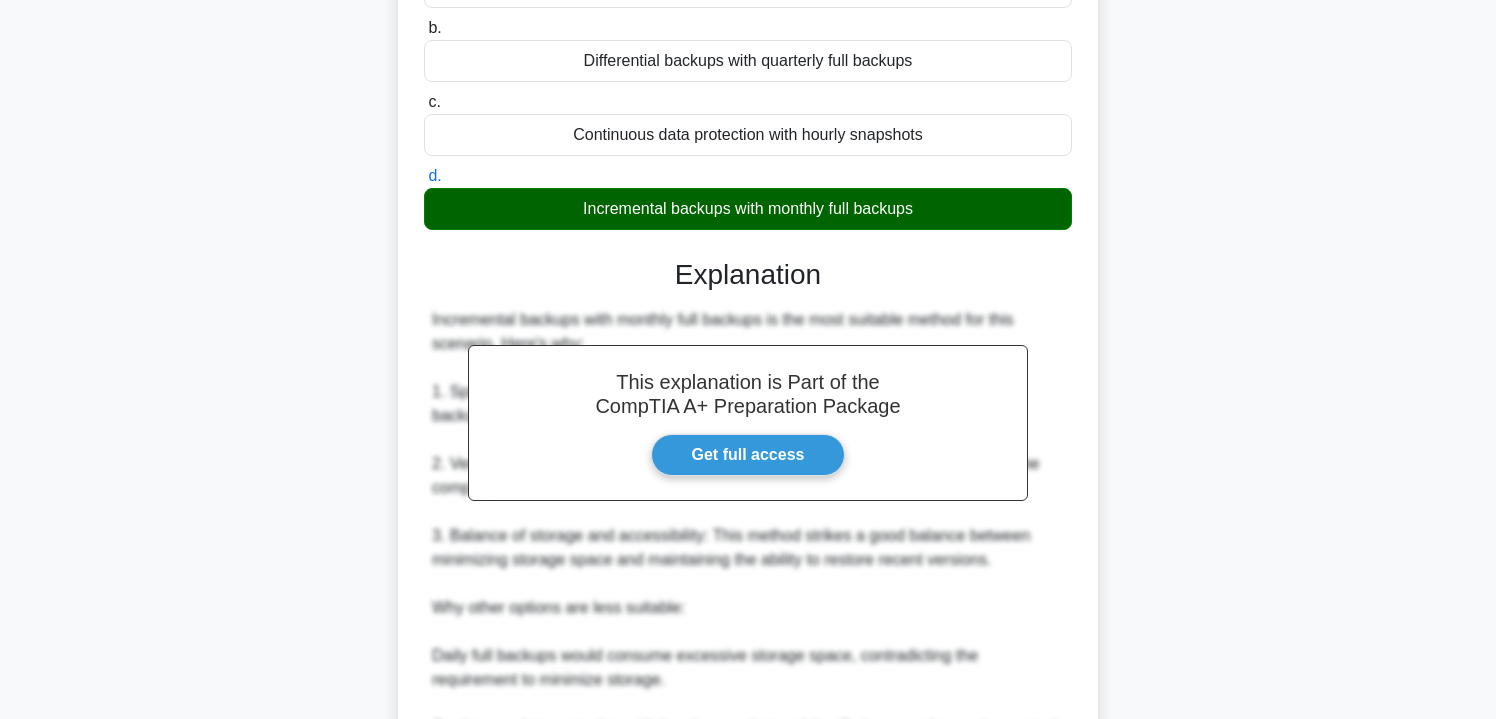scroll, scrollTop: 608, scrollLeft: 0, axis: vertical 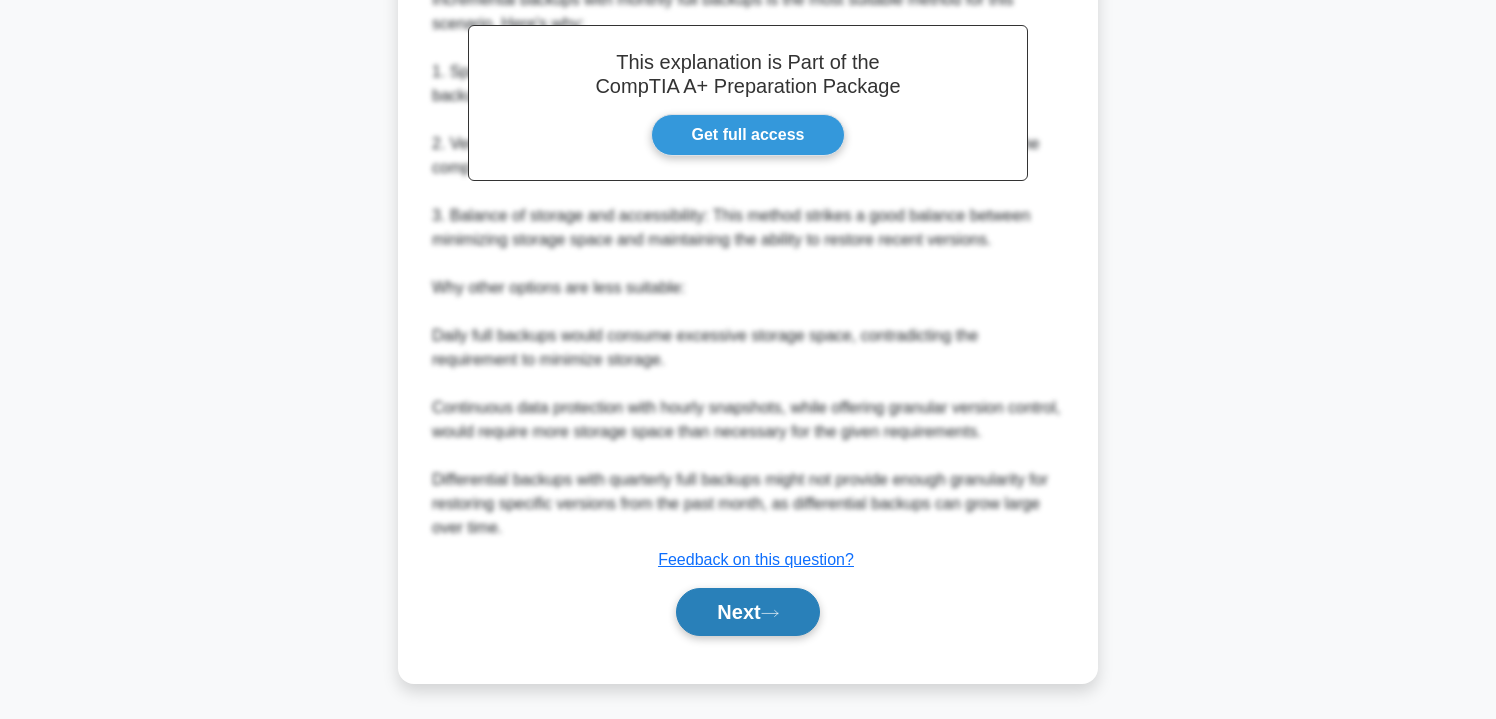 click on "Next" at bounding box center [747, 612] 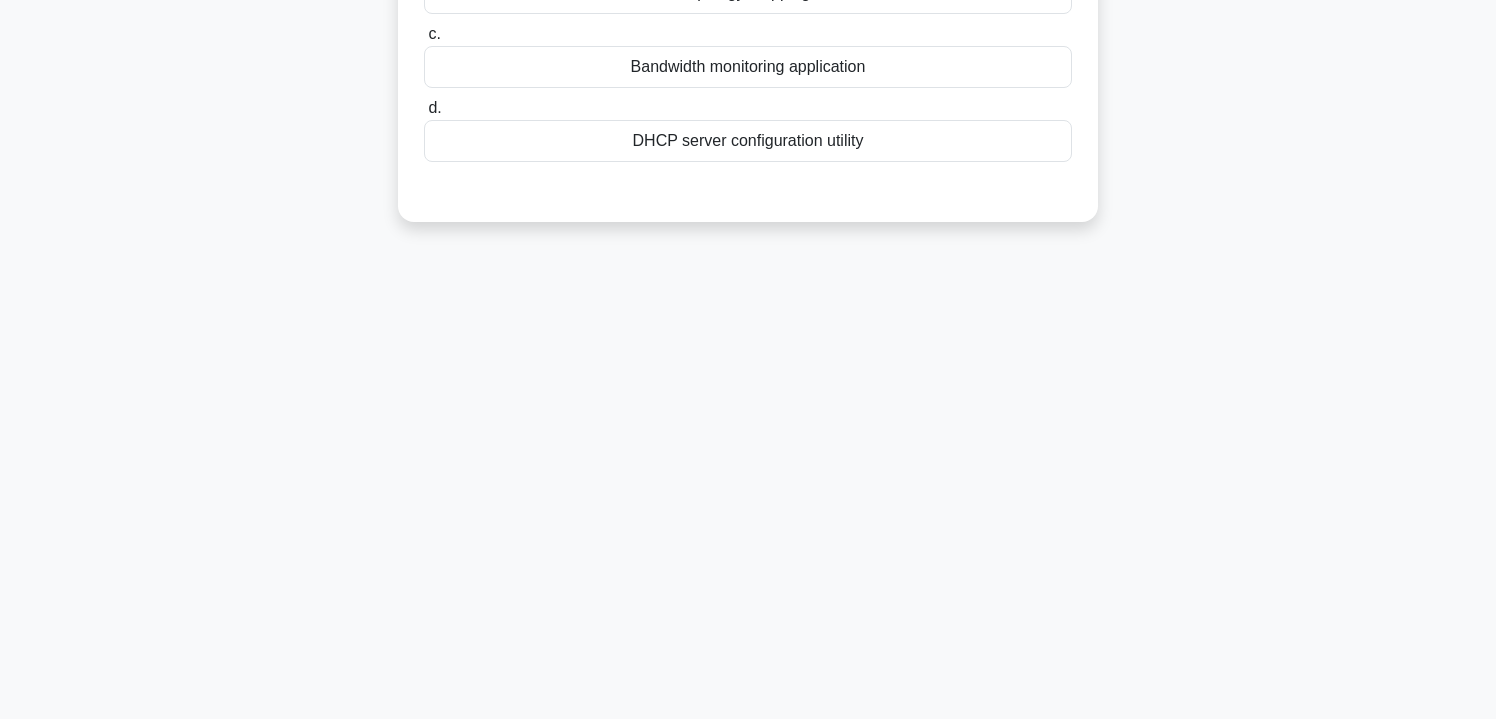 scroll, scrollTop: 0, scrollLeft: 0, axis: both 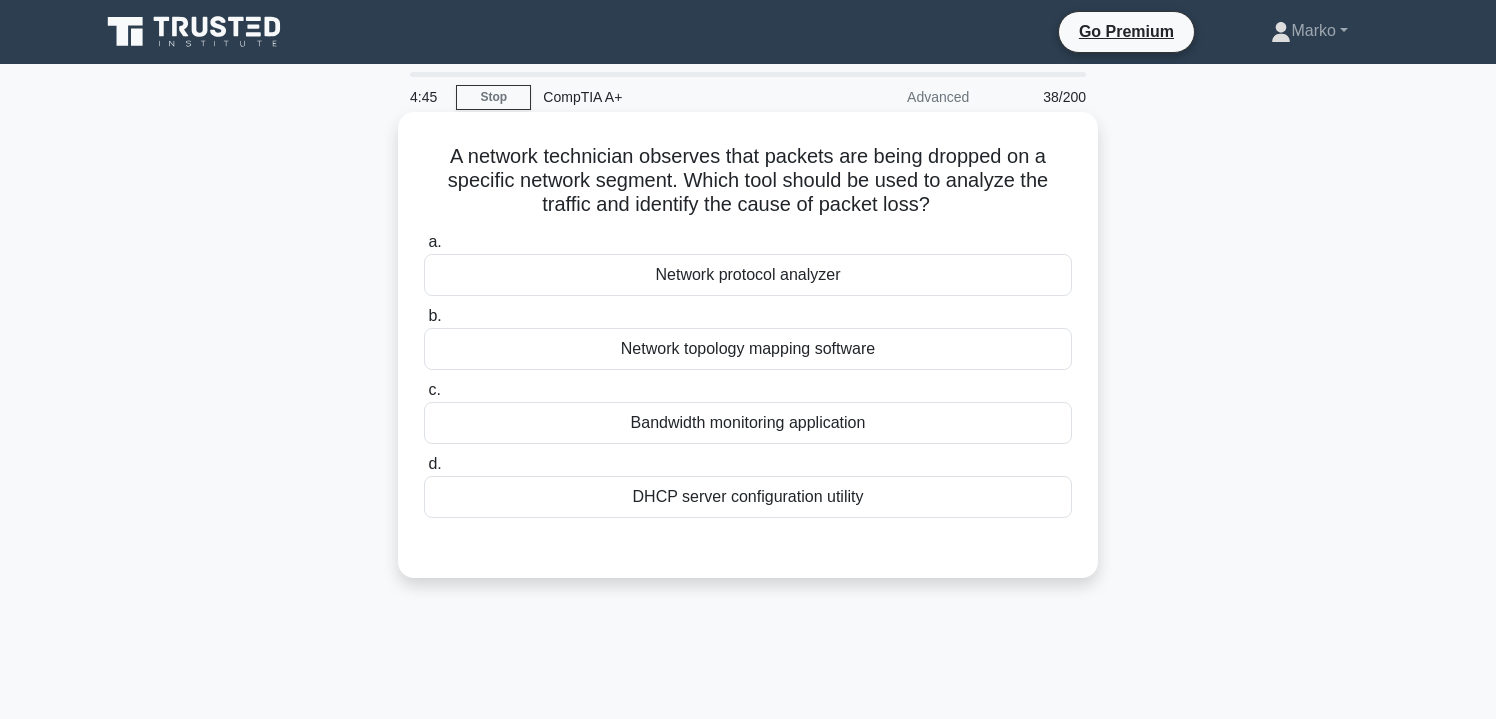 click on "Network protocol analyzer" at bounding box center (748, 275) 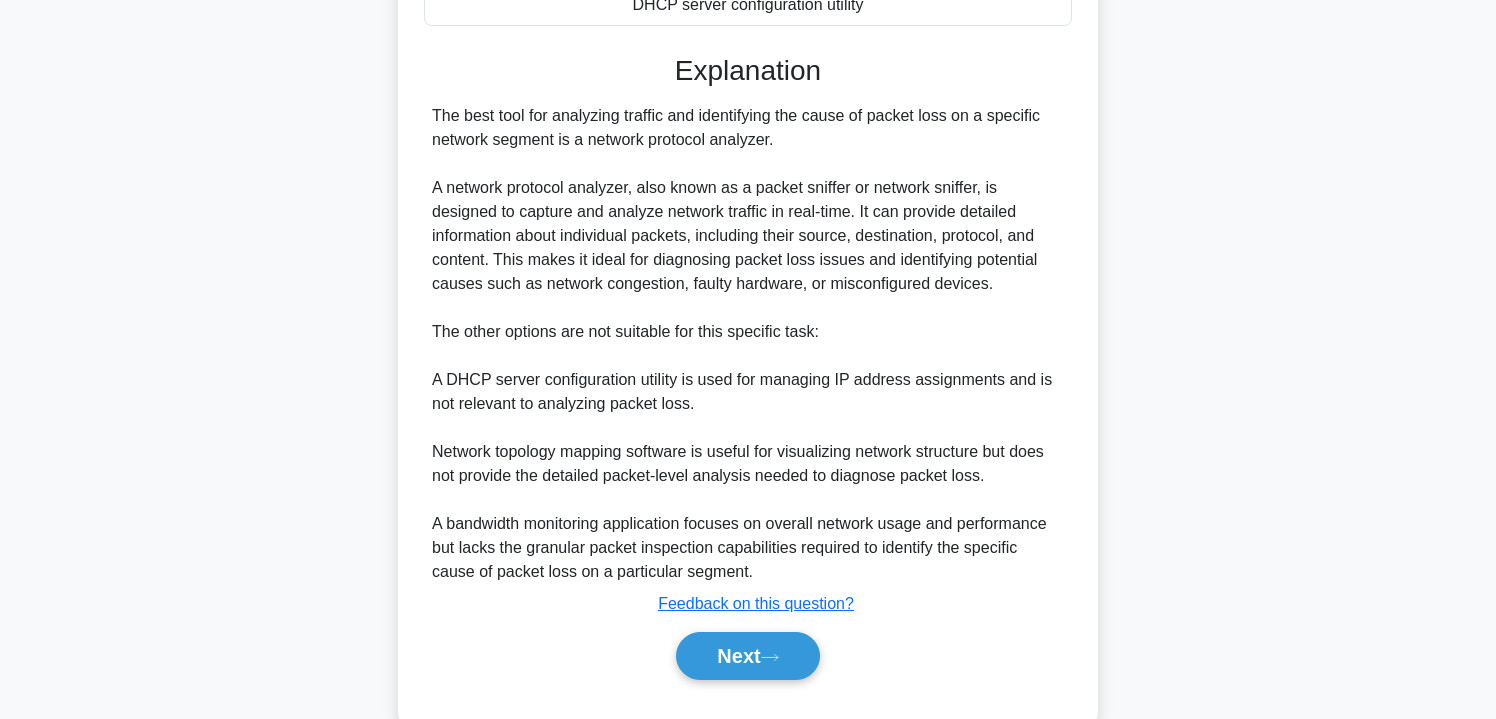scroll, scrollTop: 536, scrollLeft: 0, axis: vertical 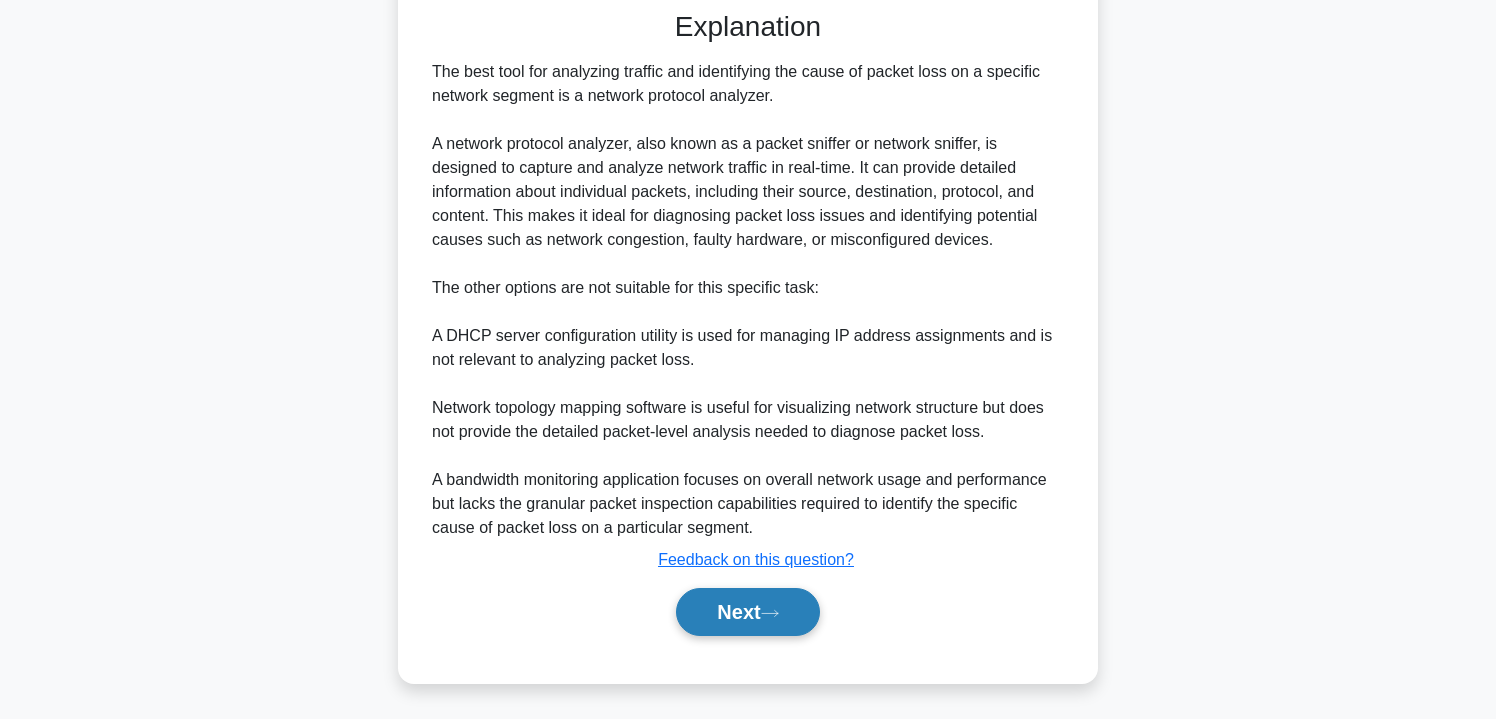 click on "Next" at bounding box center [747, 612] 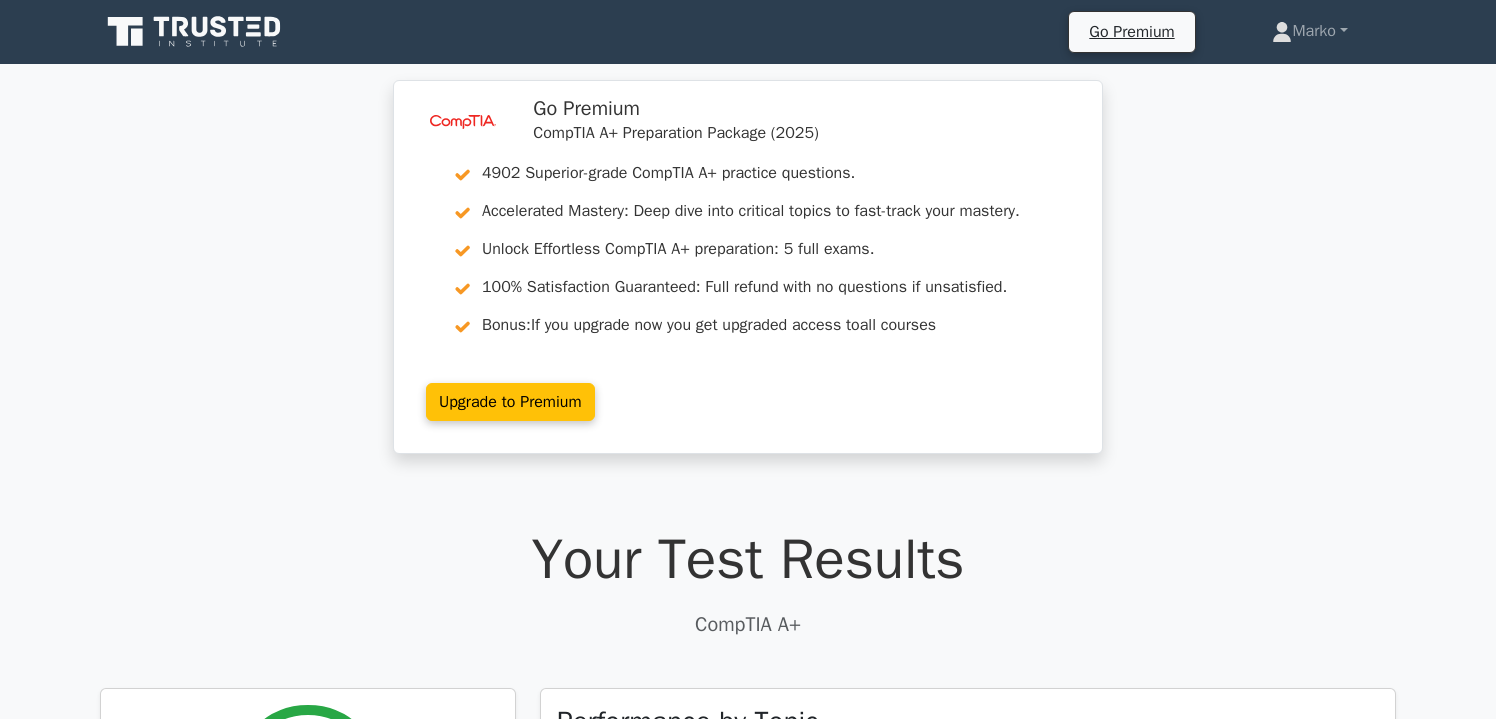 scroll, scrollTop: 0, scrollLeft: 0, axis: both 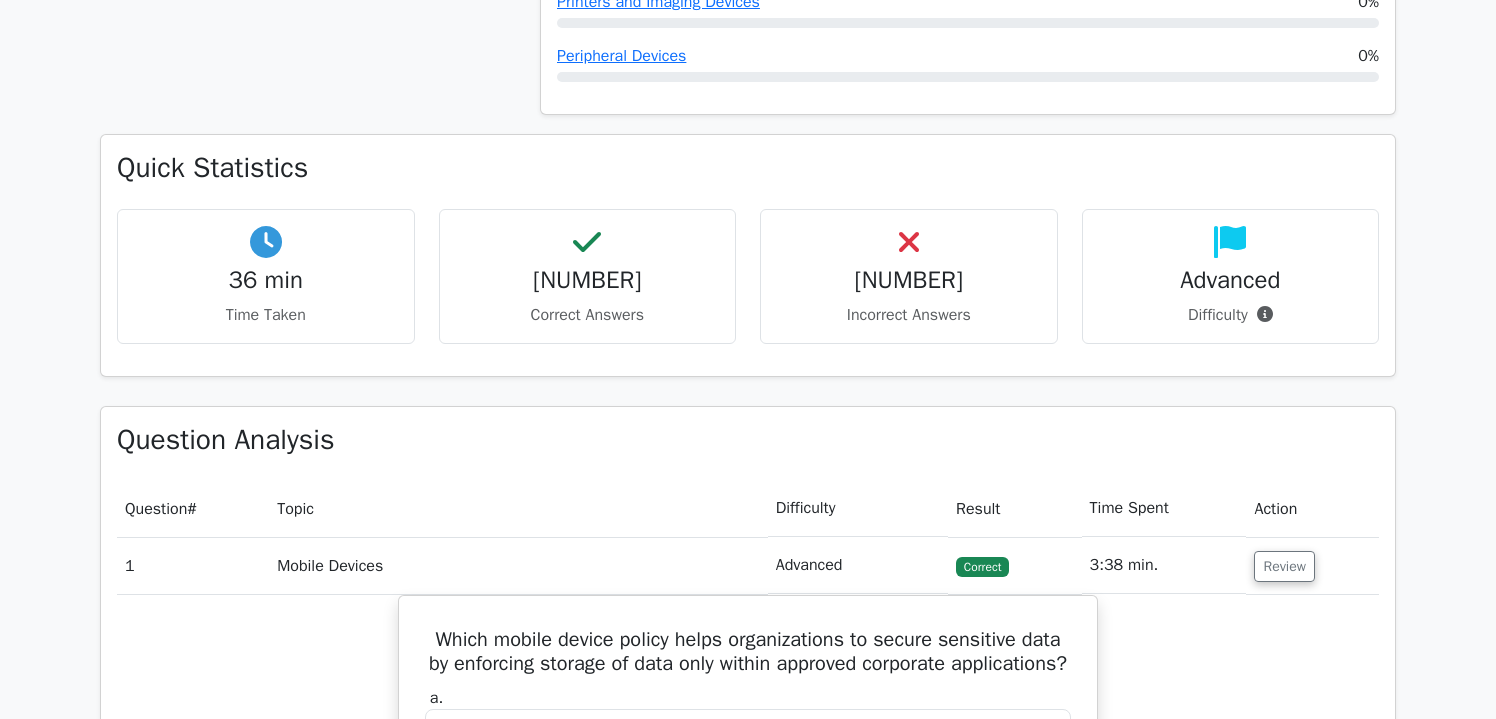 click on "[NUMBER]" at bounding box center (909, 280) 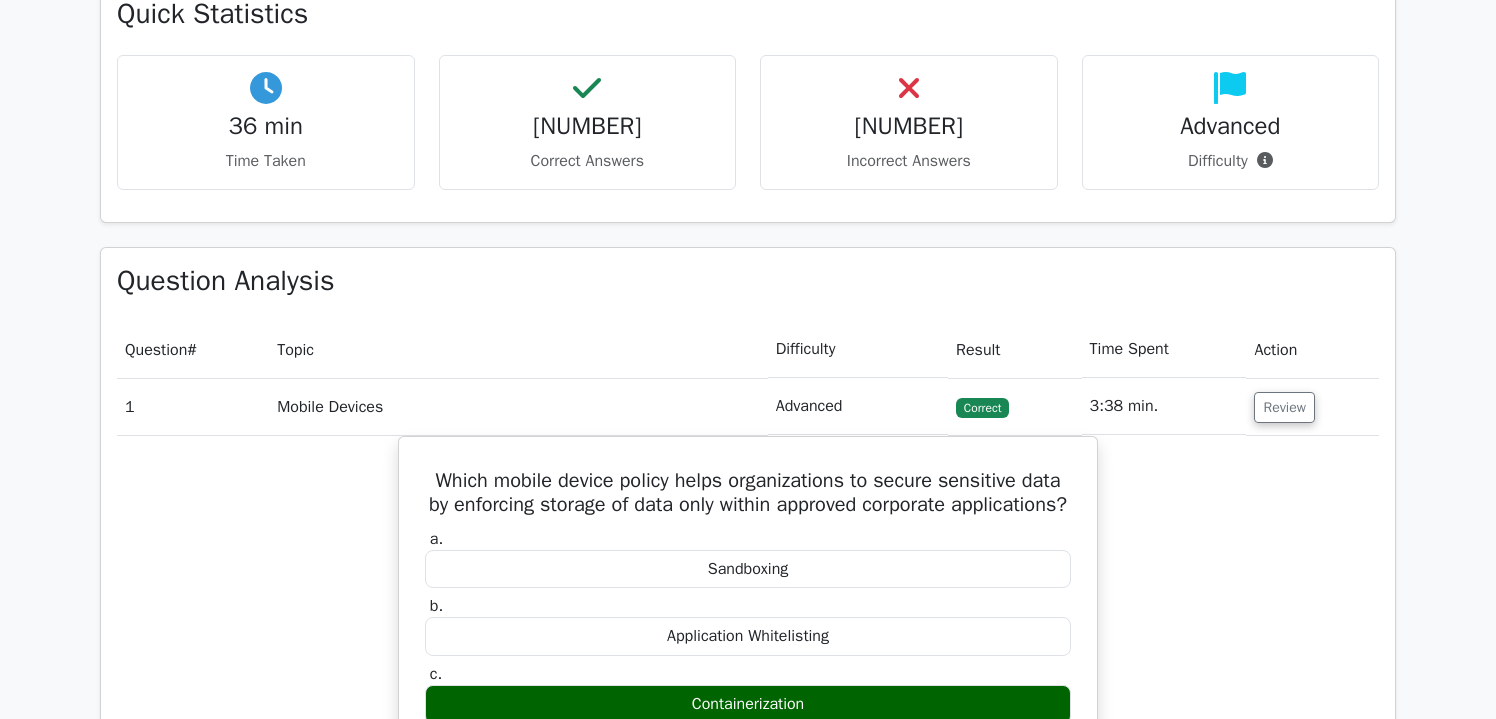 scroll, scrollTop: 1578, scrollLeft: 0, axis: vertical 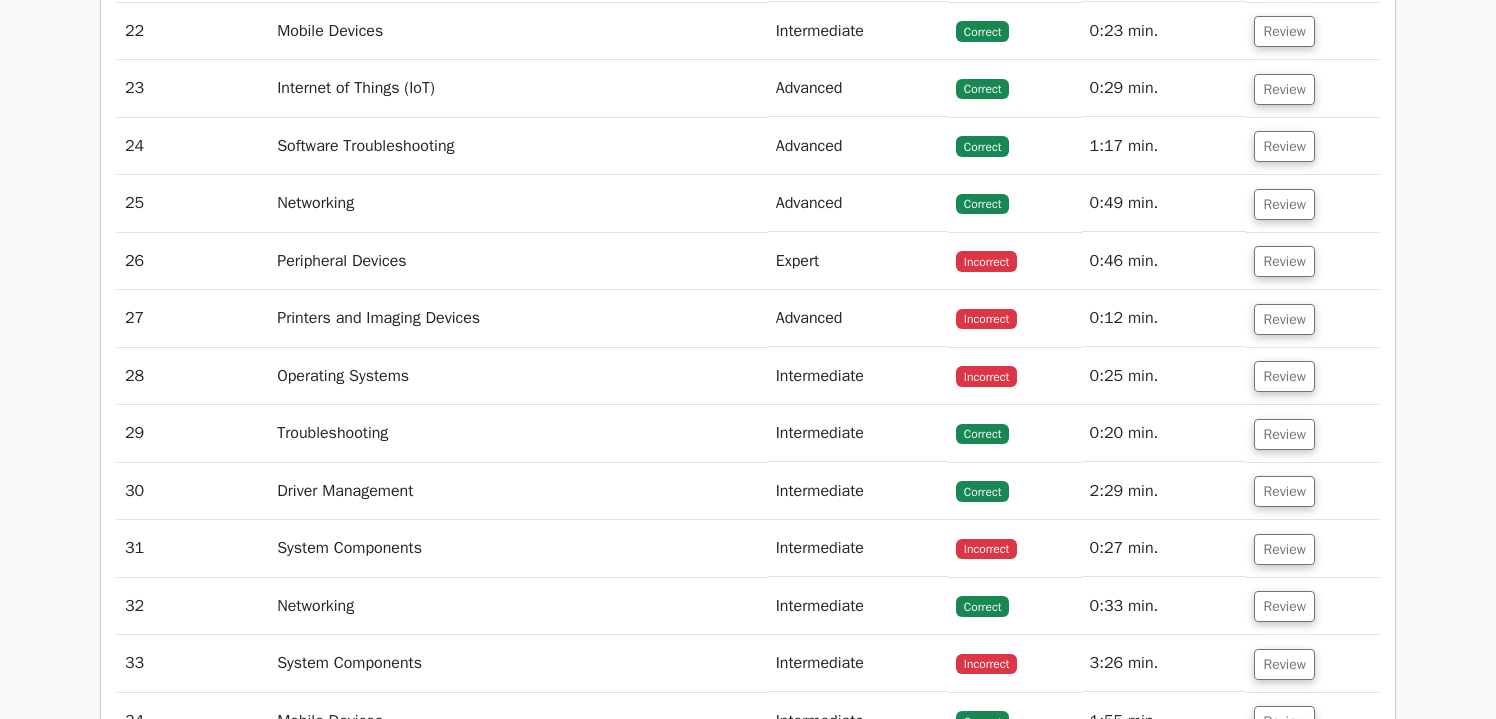 drag, startPoint x: 1086, startPoint y: 398, endPoint x: 1070, endPoint y: 441, distance: 45.88028 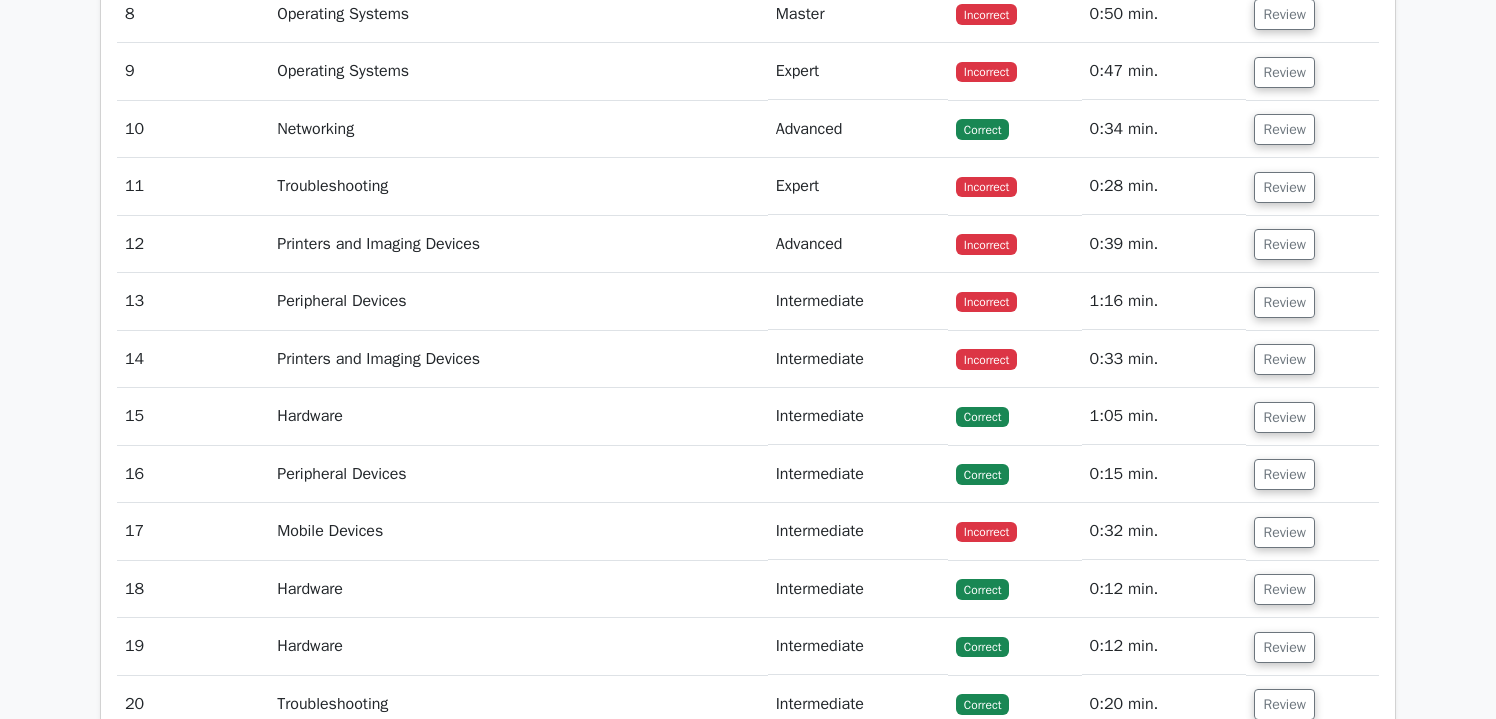 scroll, scrollTop: 3204, scrollLeft: 0, axis: vertical 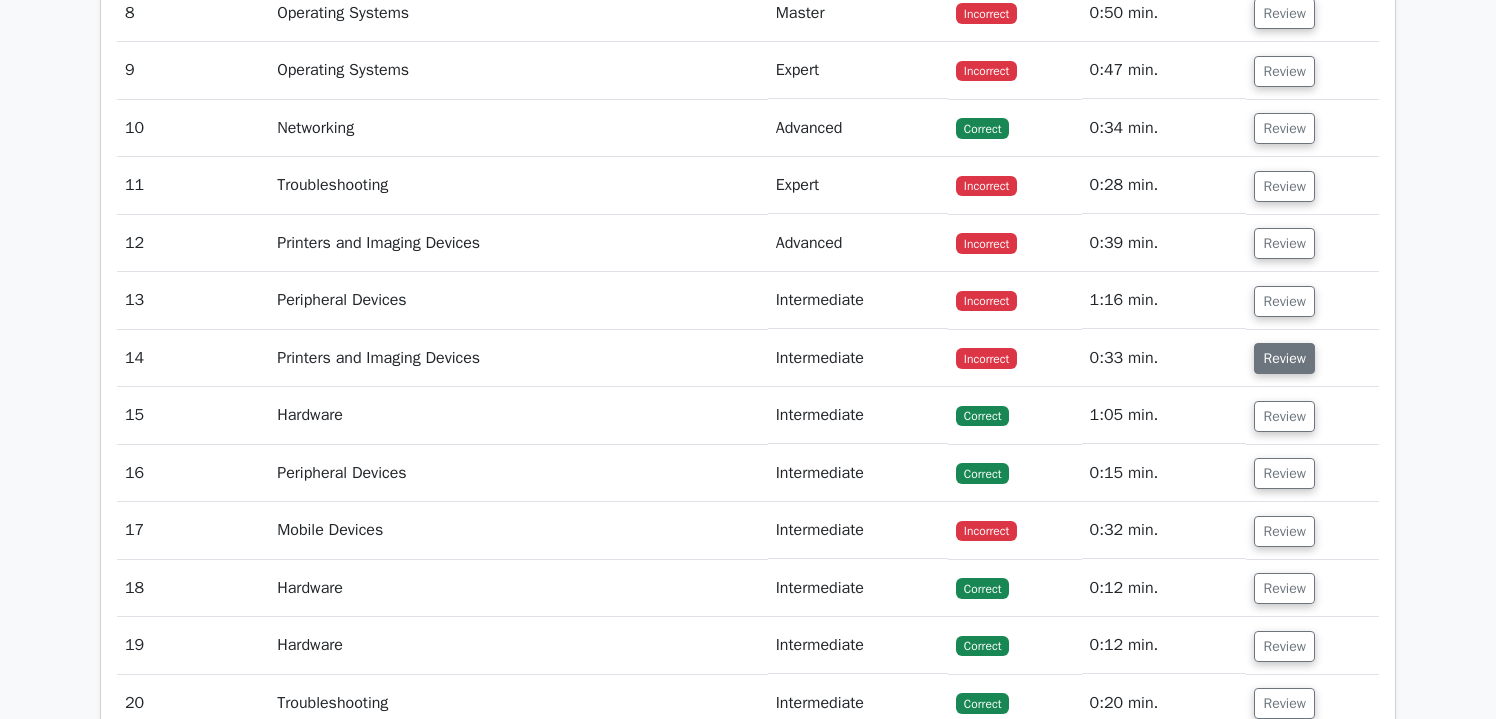 click on "Review" at bounding box center (1284, 358) 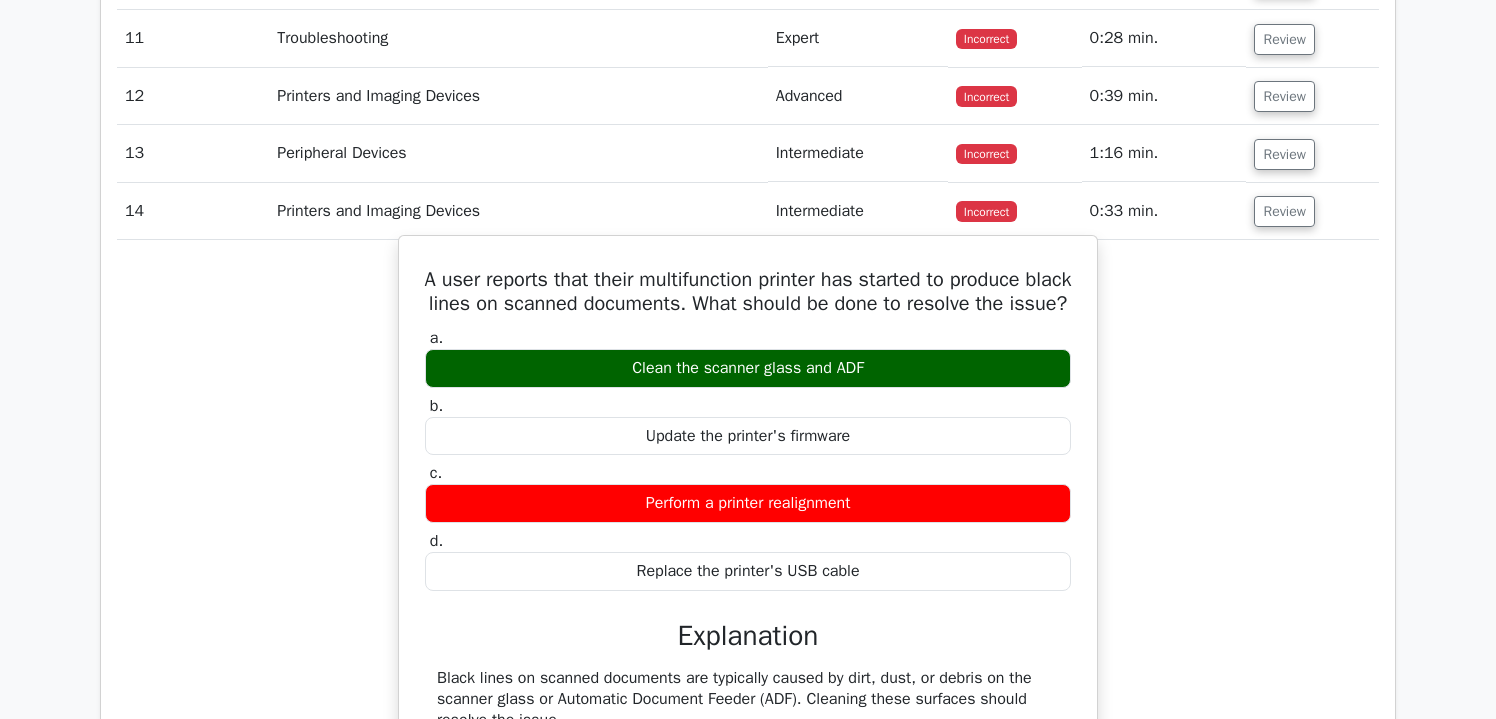 scroll, scrollTop: 3362, scrollLeft: 0, axis: vertical 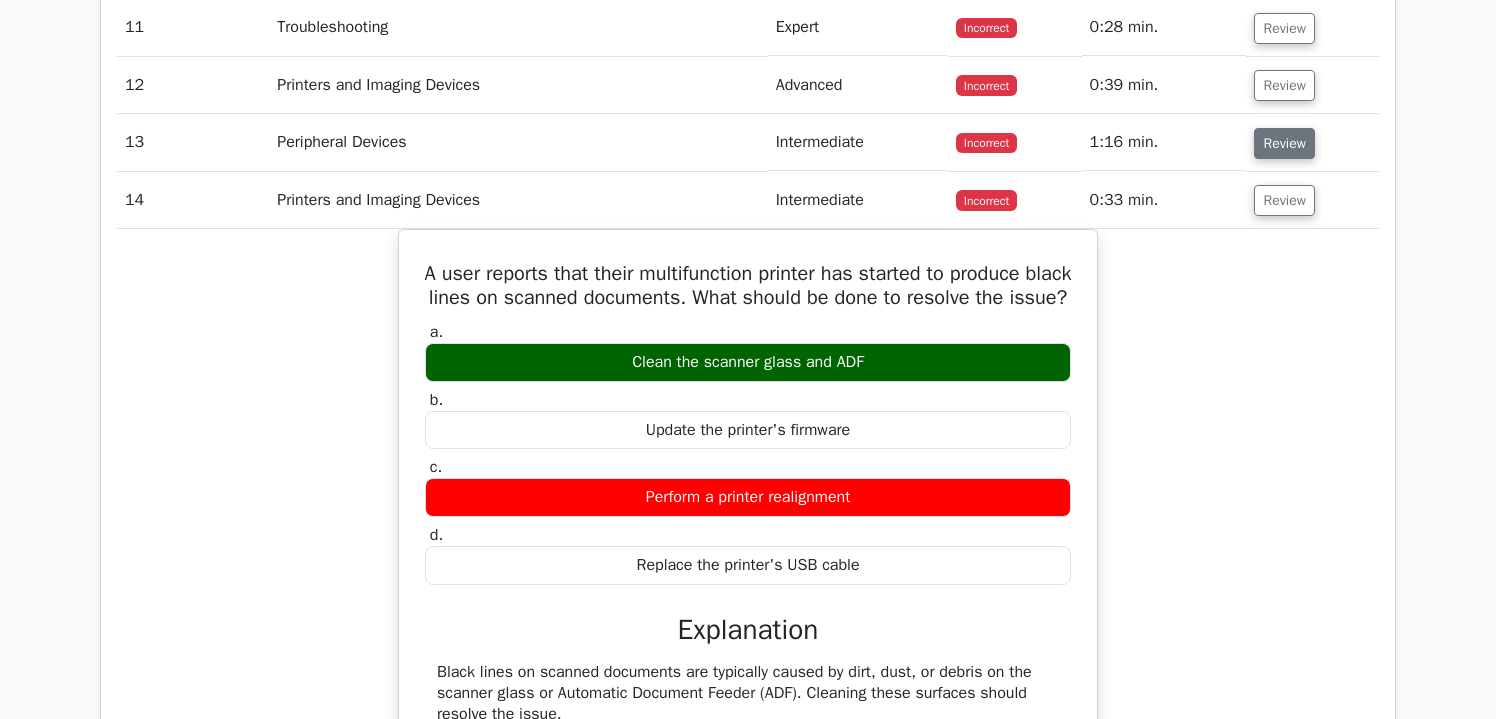 click on "Review" at bounding box center [1284, 143] 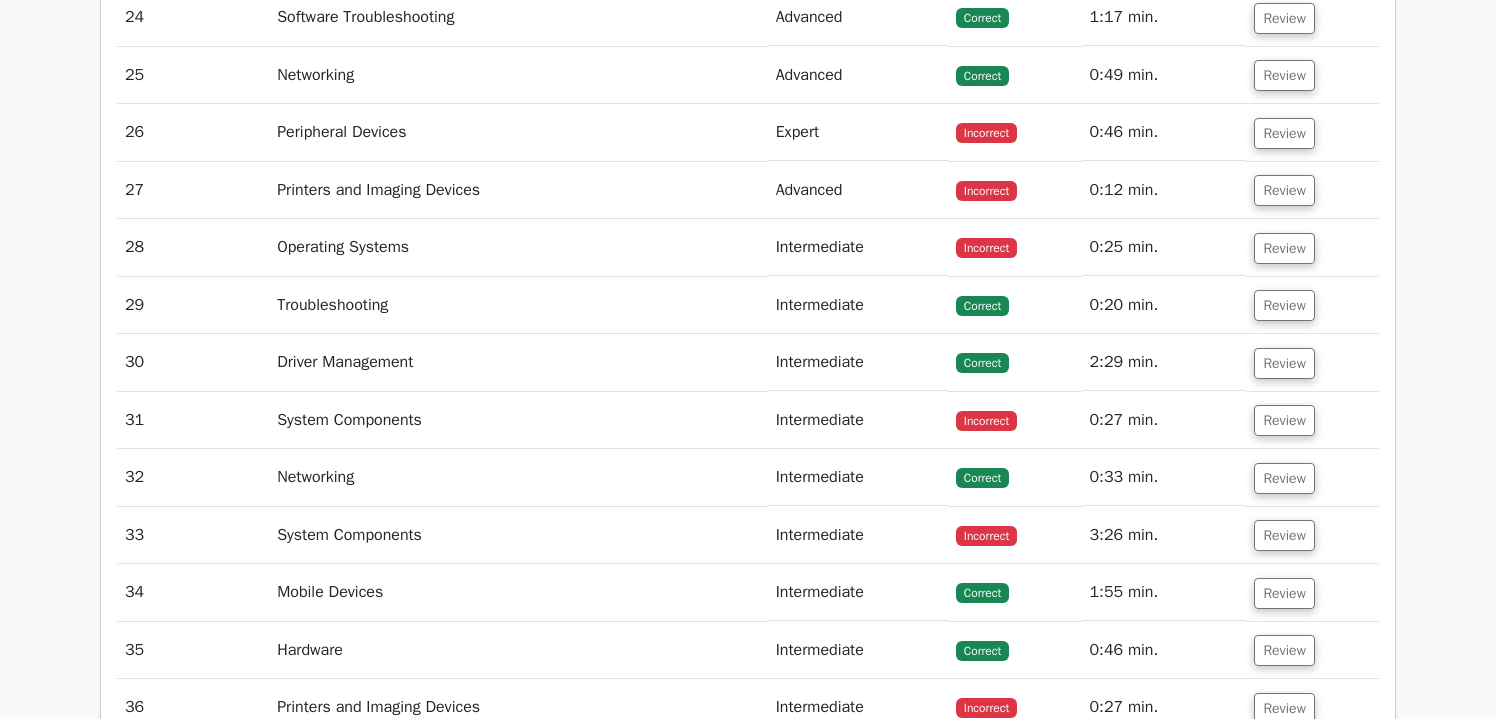 scroll, scrollTop: 5888, scrollLeft: 0, axis: vertical 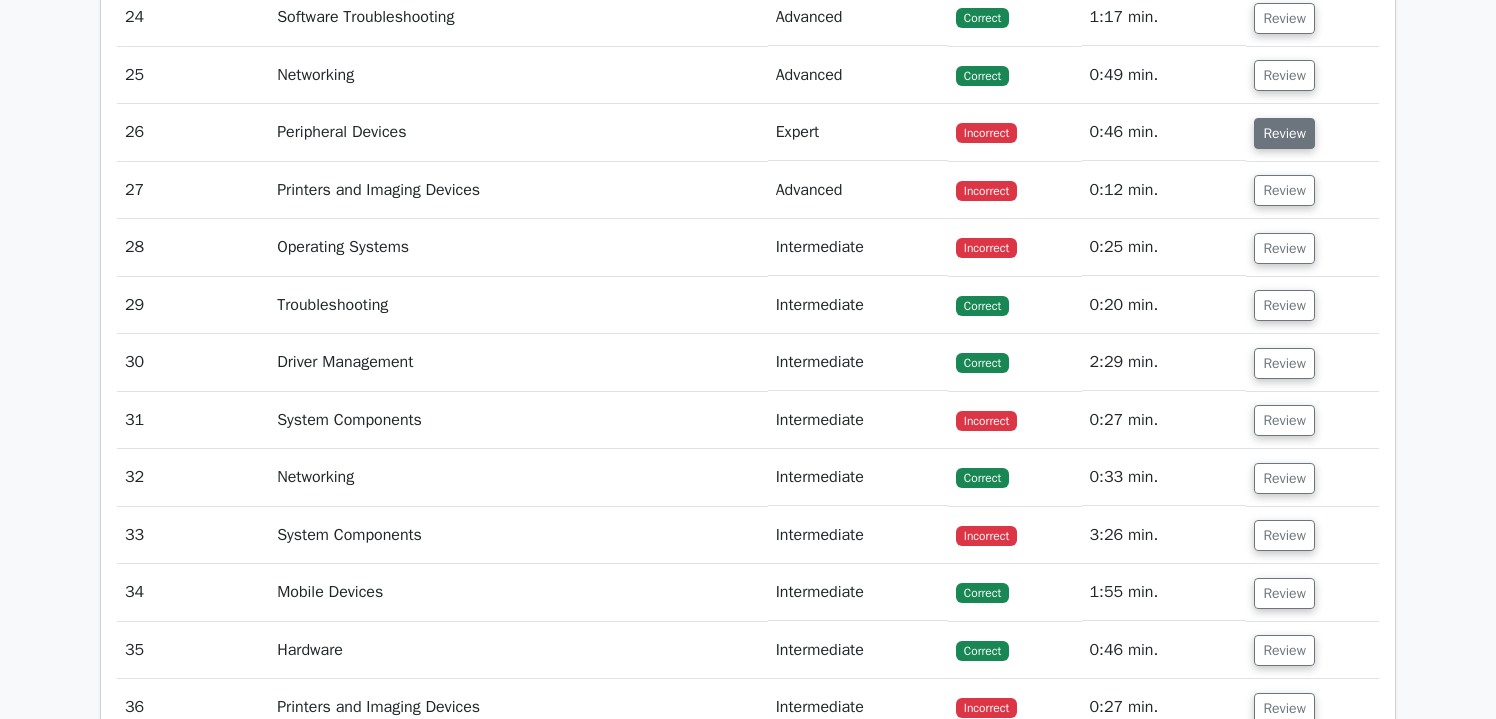 click on "Review" at bounding box center [1284, 133] 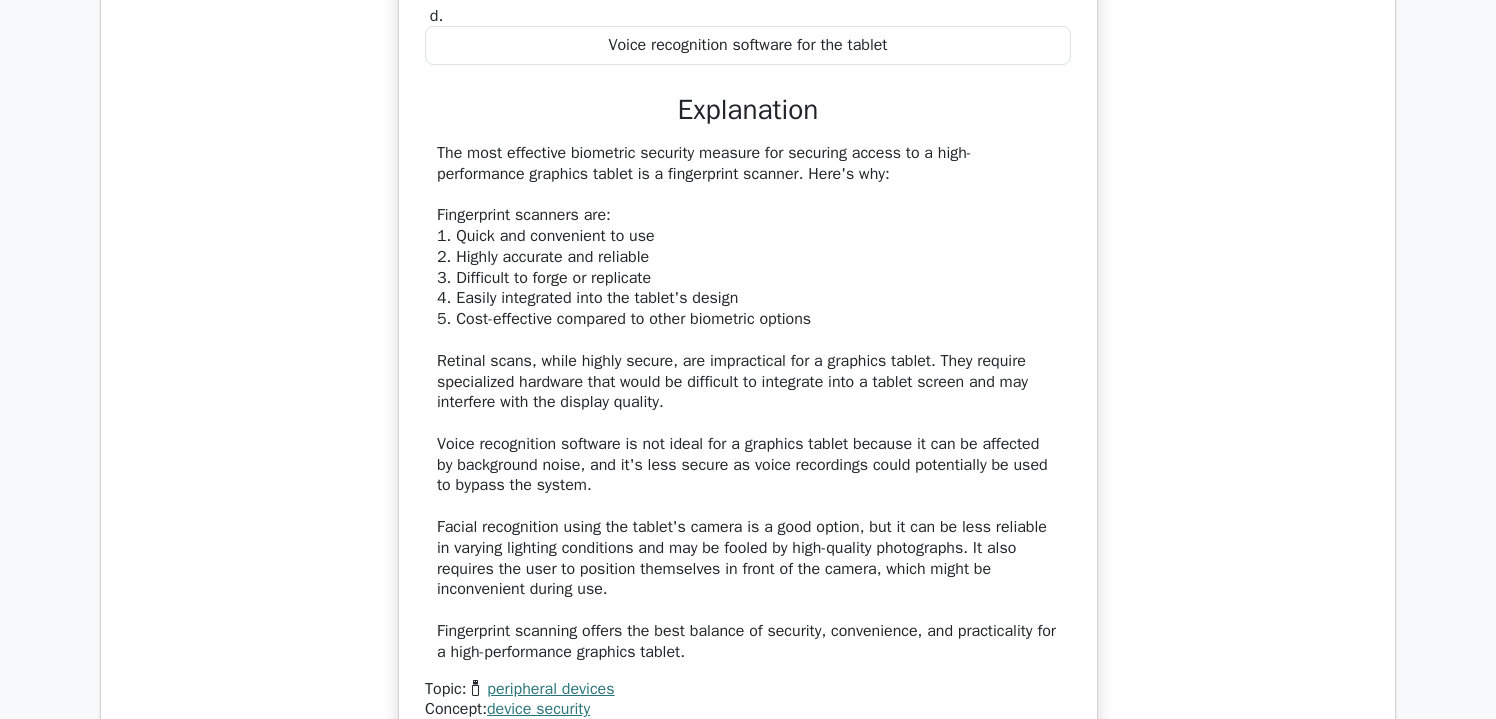 scroll, scrollTop: 6346, scrollLeft: 0, axis: vertical 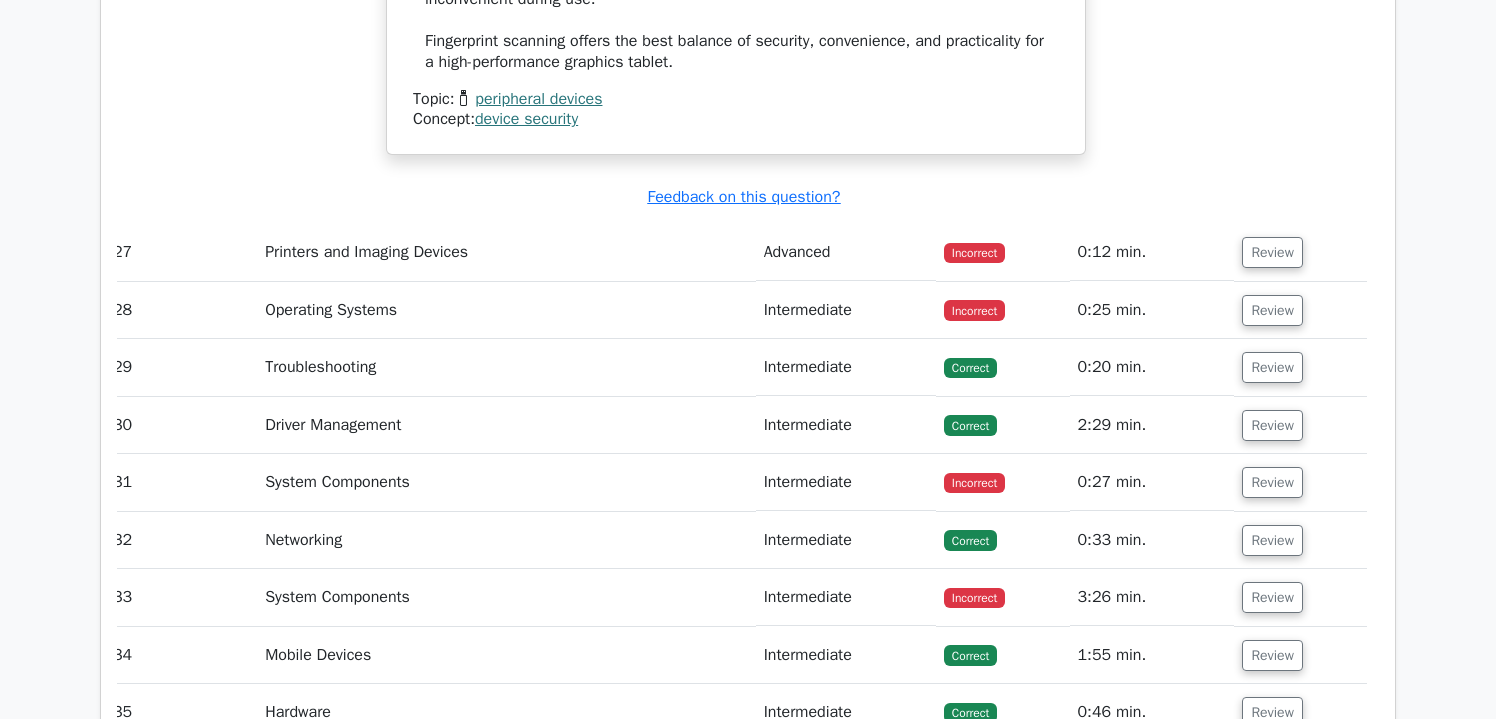 drag, startPoint x: 1306, startPoint y: 293, endPoint x: 1387, endPoint y: 320, distance: 85.3815 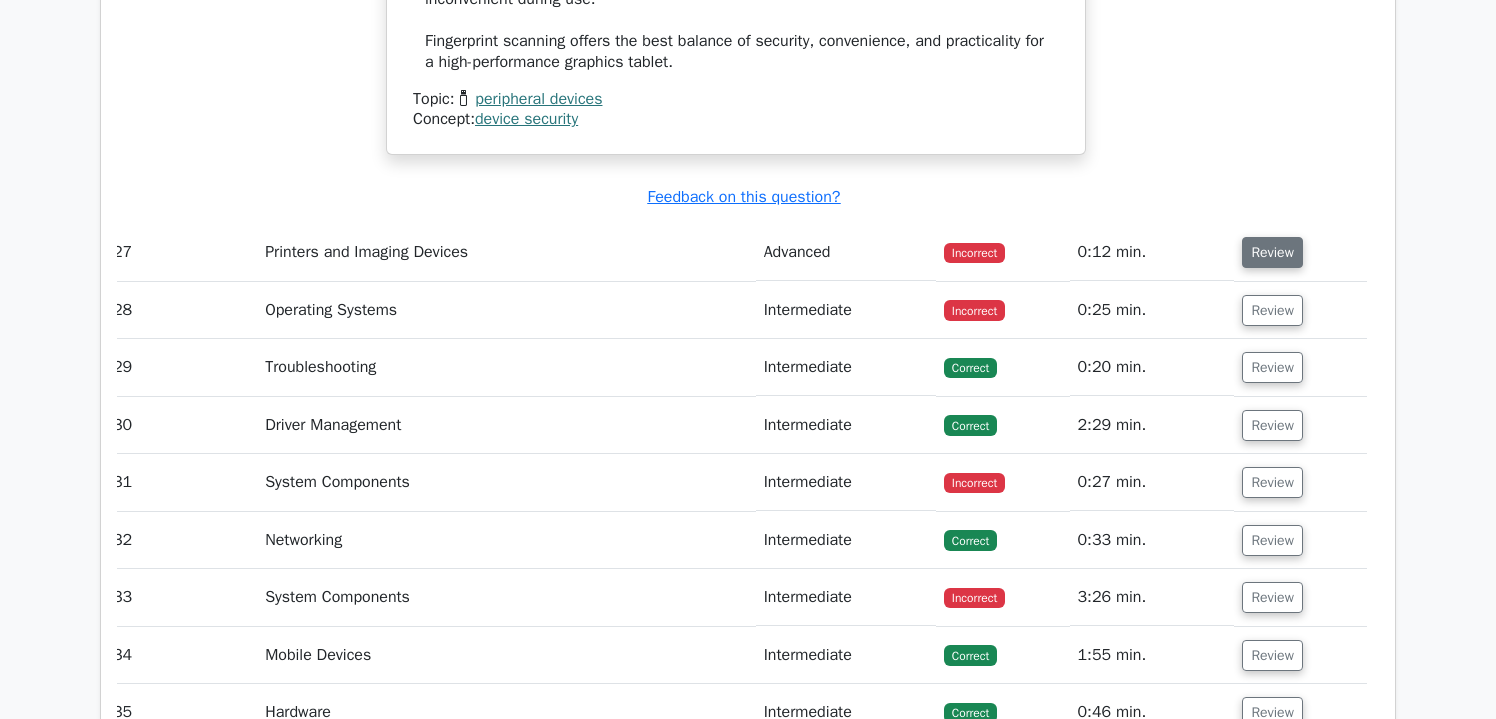 click on "Review" at bounding box center (1272, 252) 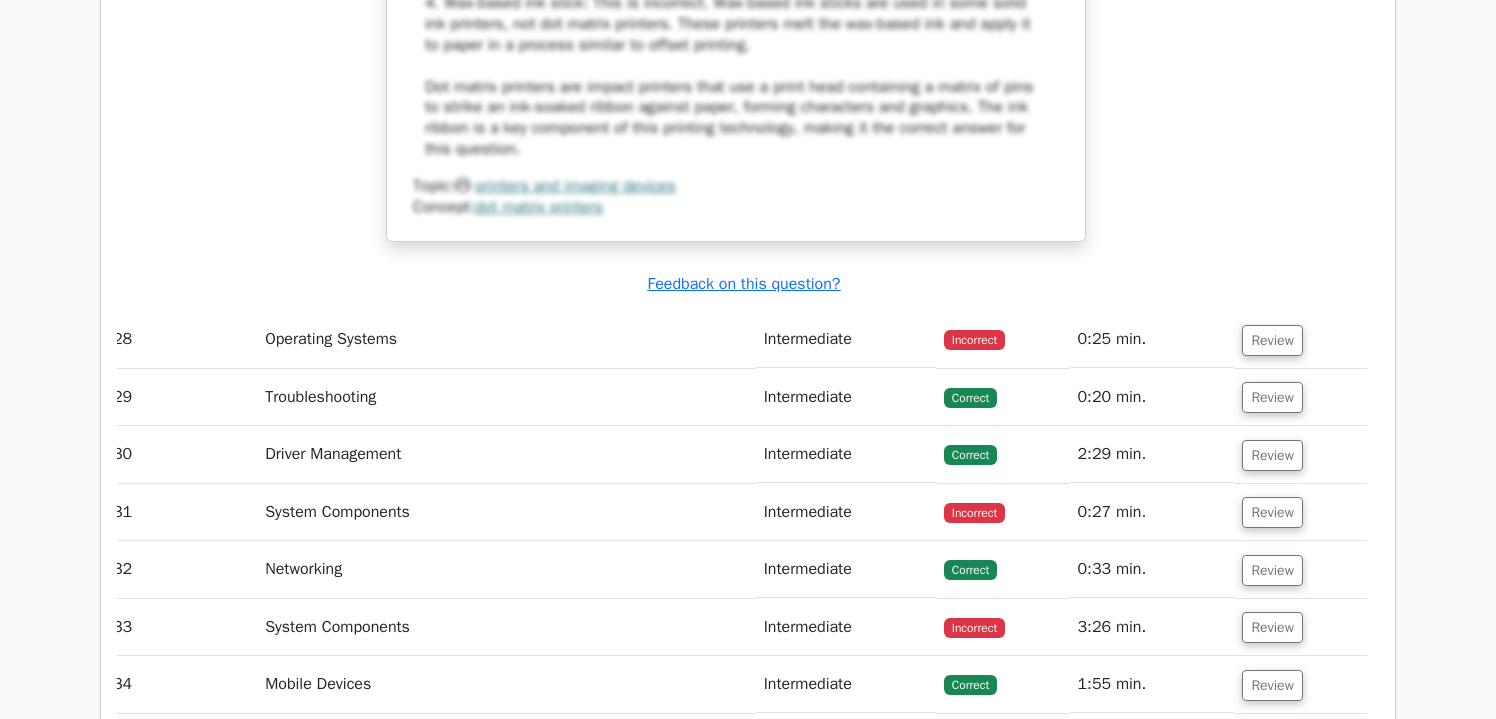 scroll, scrollTop: 7946, scrollLeft: 0, axis: vertical 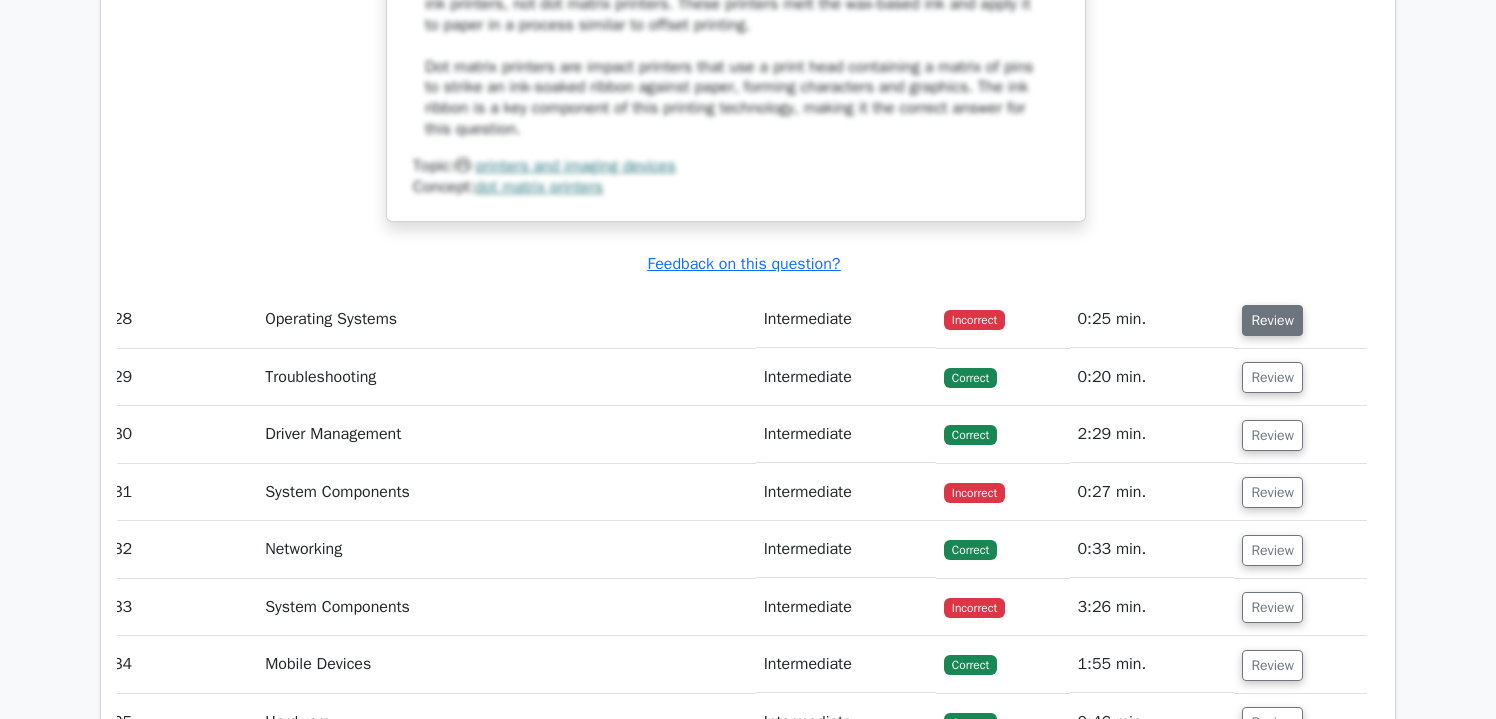 click on "Review" at bounding box center (1272, 320) 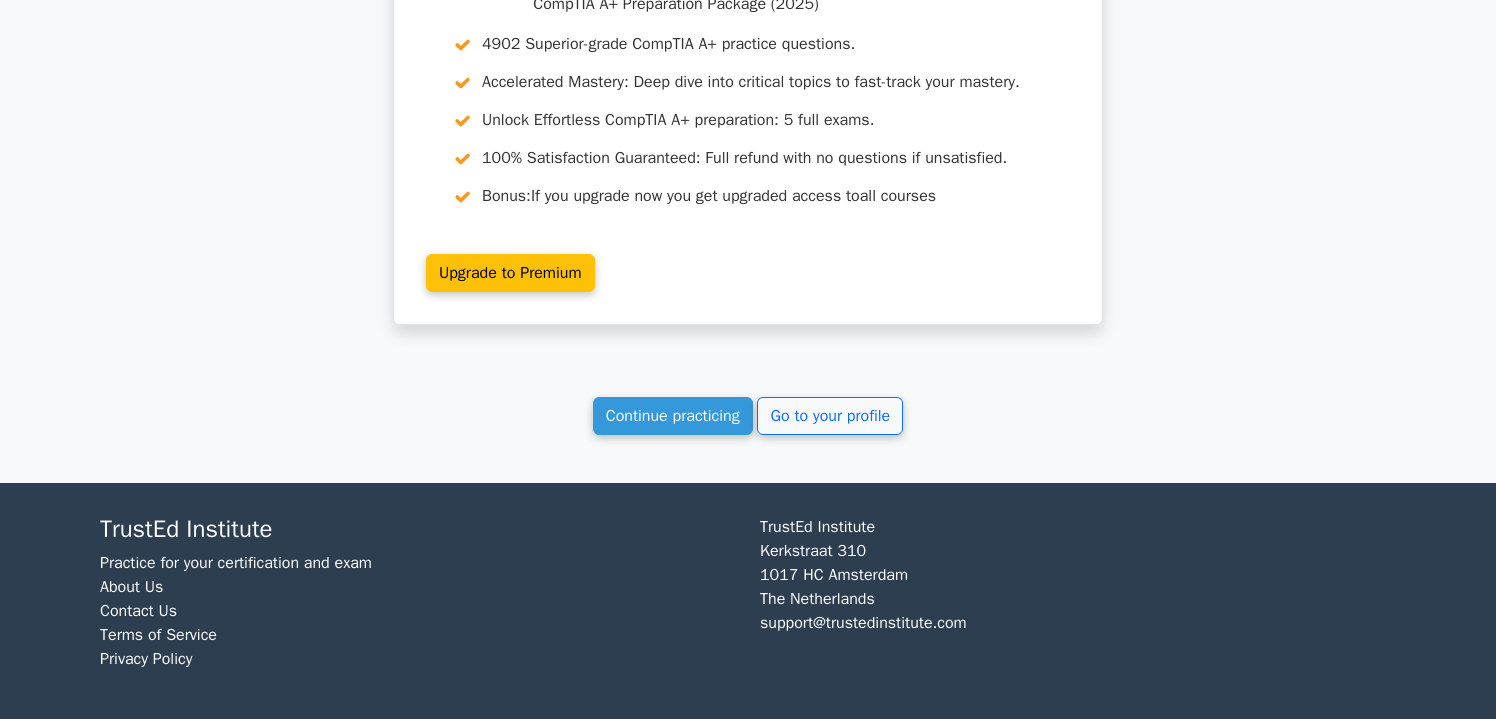 scroll, scrollTop: 9892, scrollLeft: 0, axis: vertical 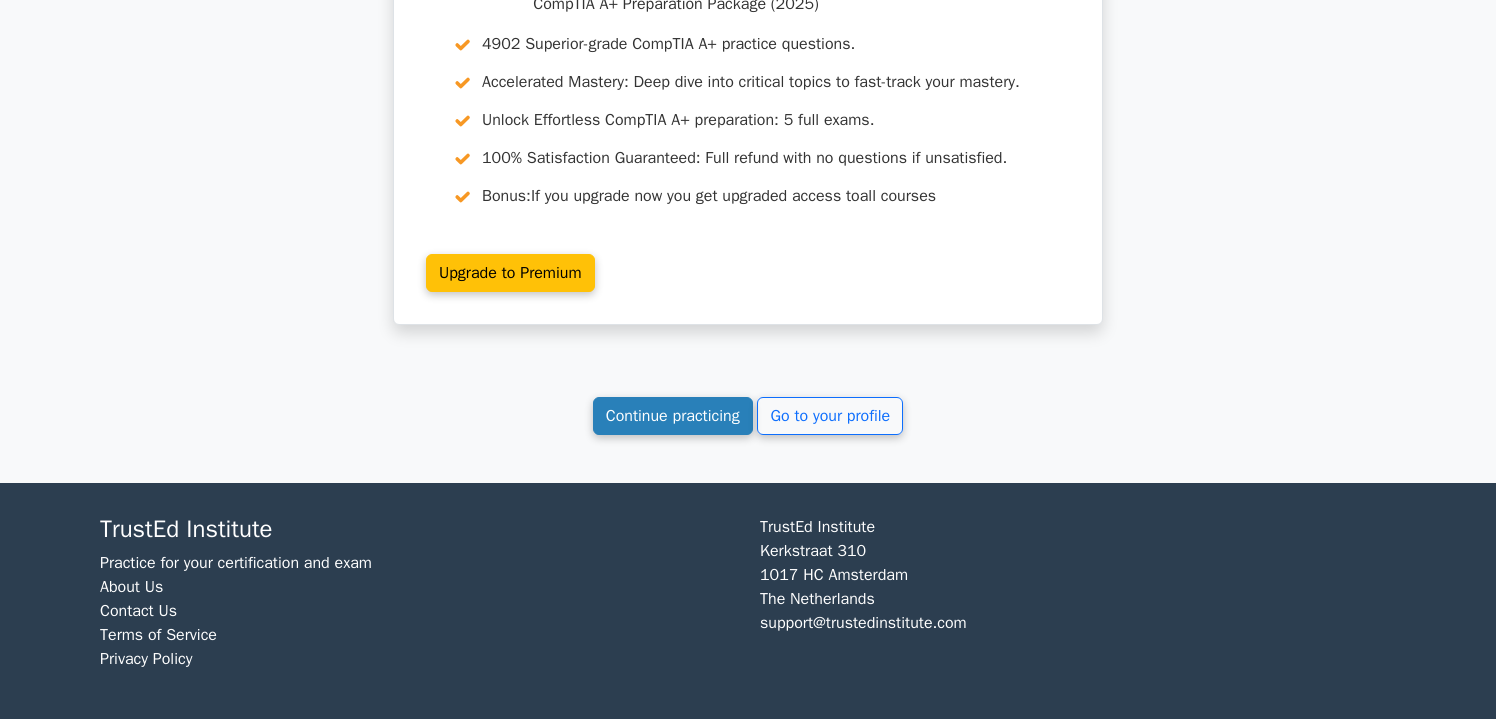 click on "Continue practicing" at bounding box center [673, 416] 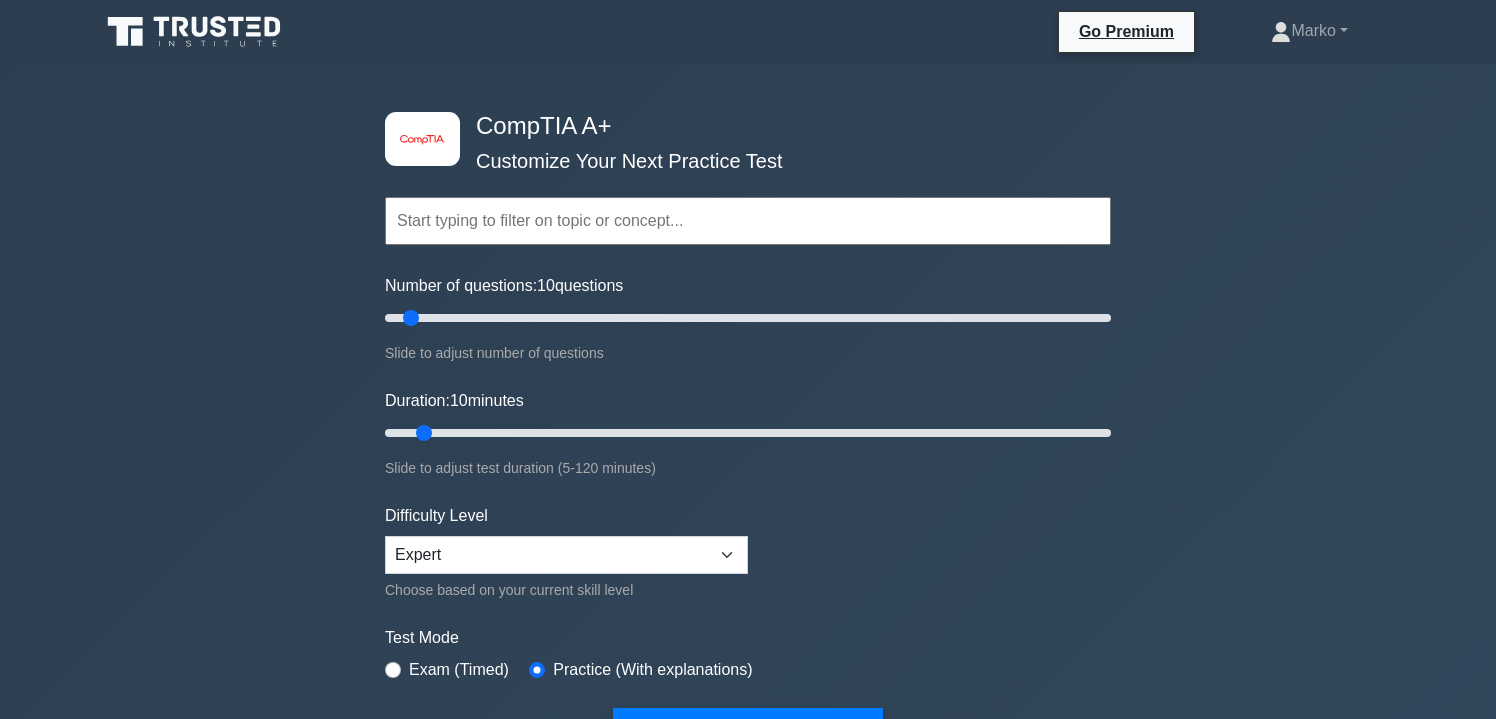 scroll, scrollTop: 0, scrollLeft: 0, axis: both 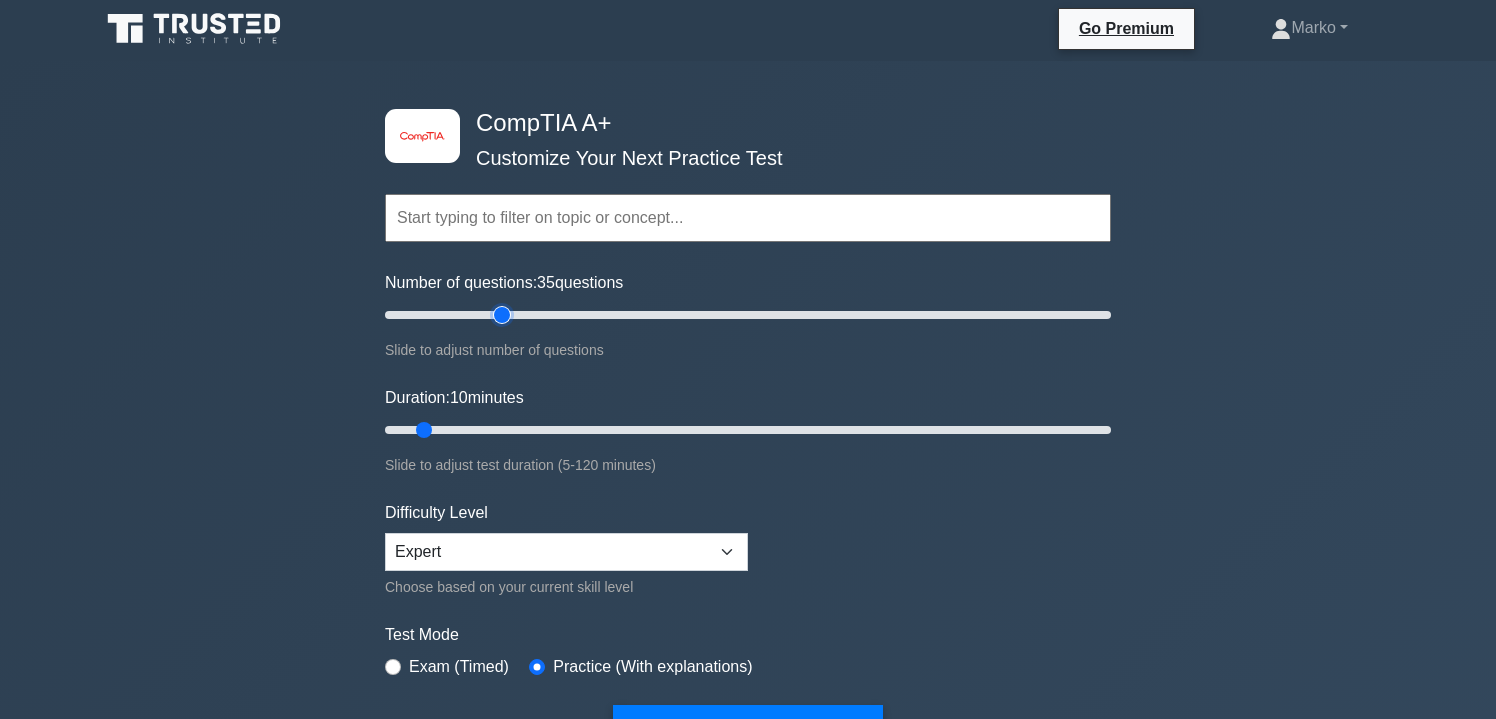 click on "Number of questions:  35  questions" at bounding box center [748, 315] 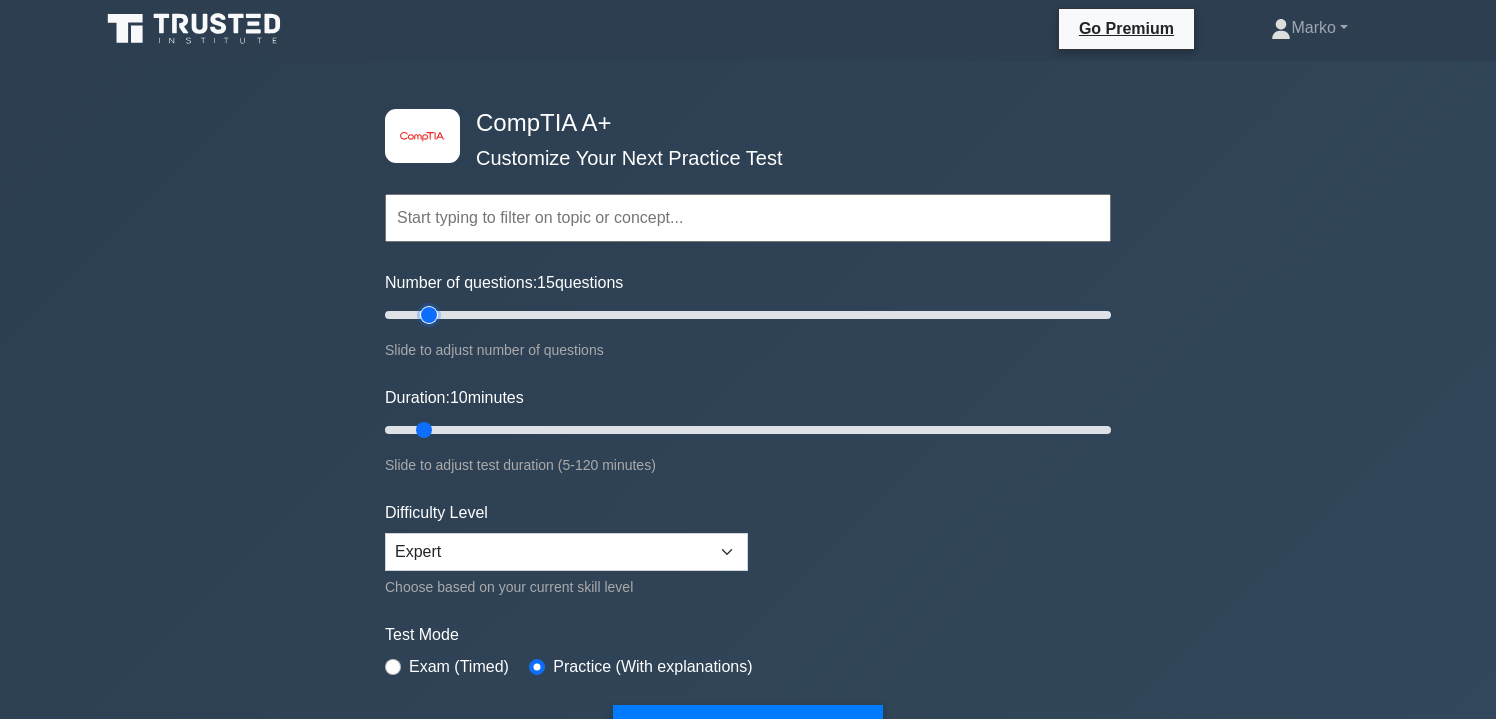 click on "Number of questions:  15  questions" at bounding box center [748, 315] 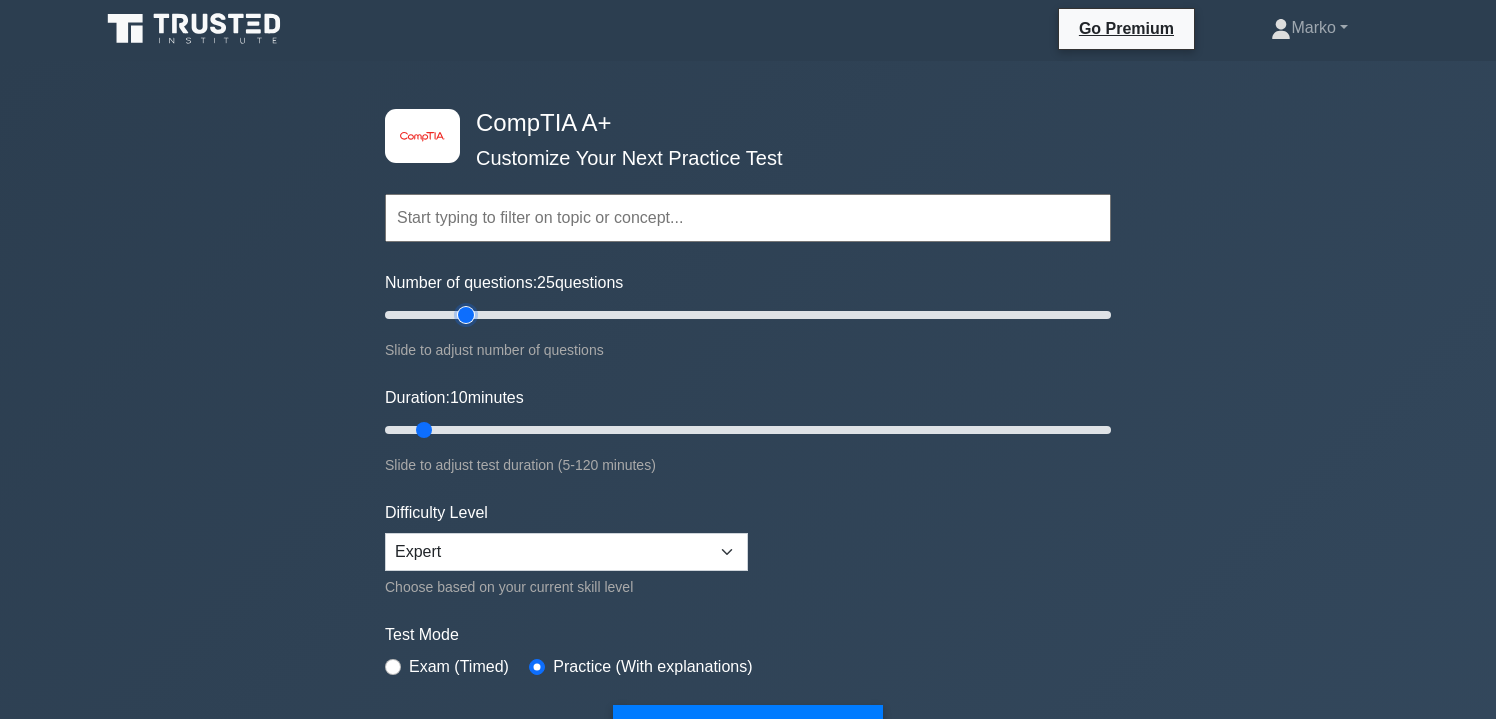 type on "25" 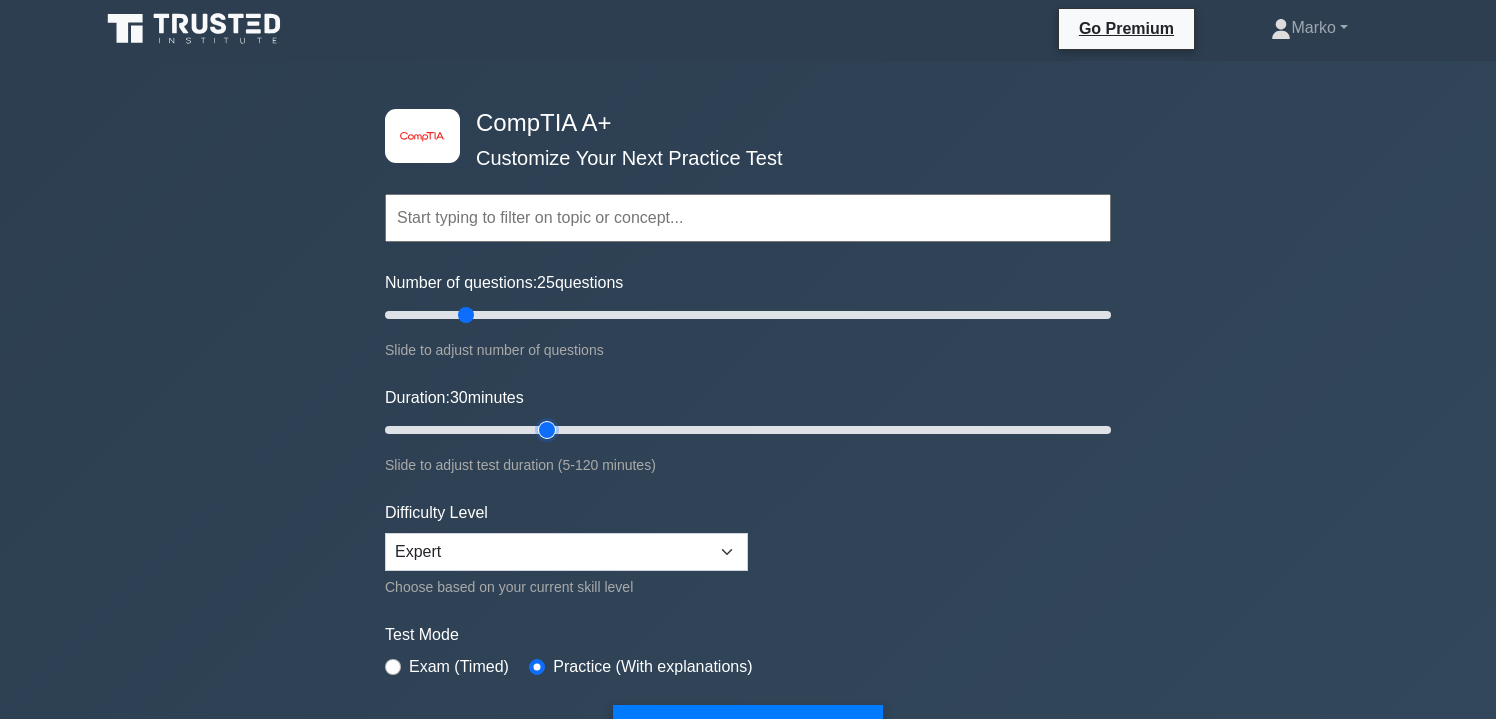 type on "30" 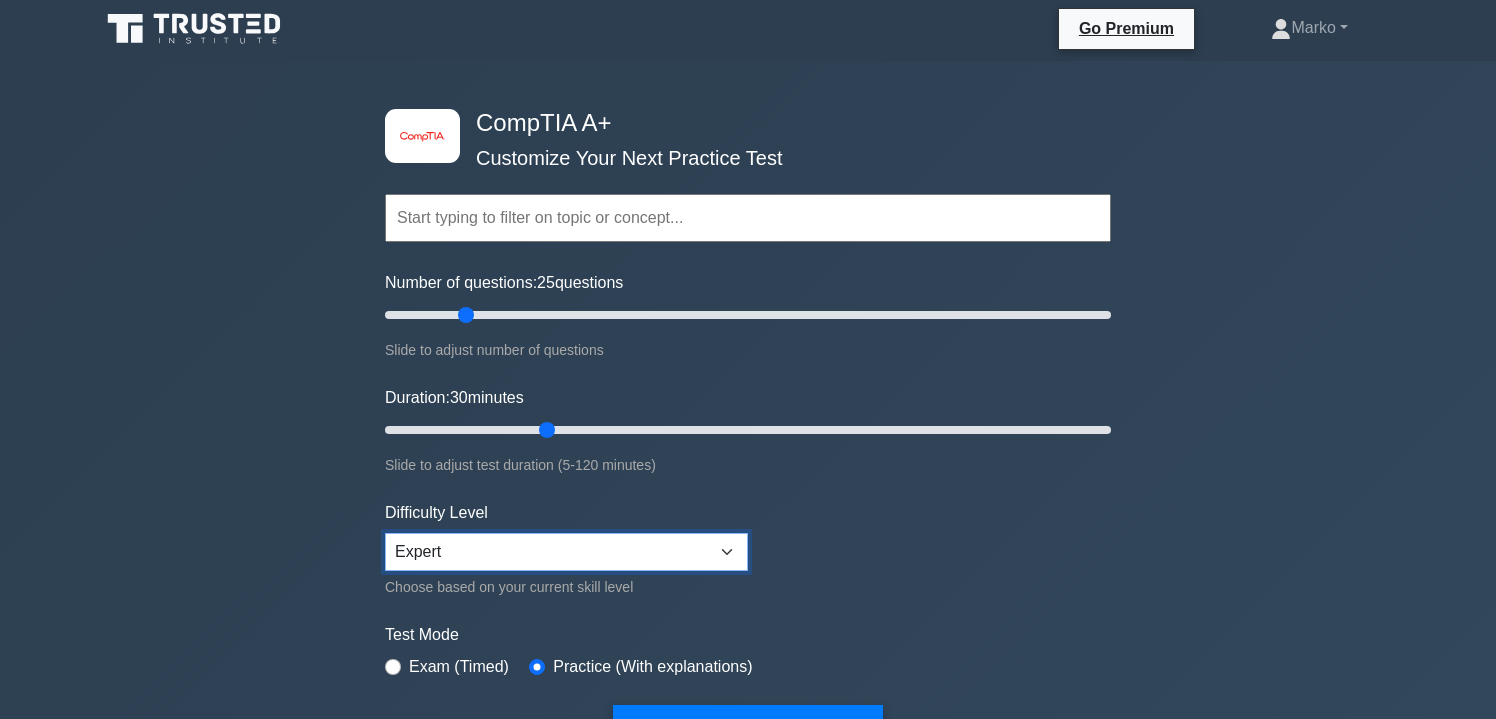 click on "Beginner
Intermediate
Expert" at bounding box center (566, 552) 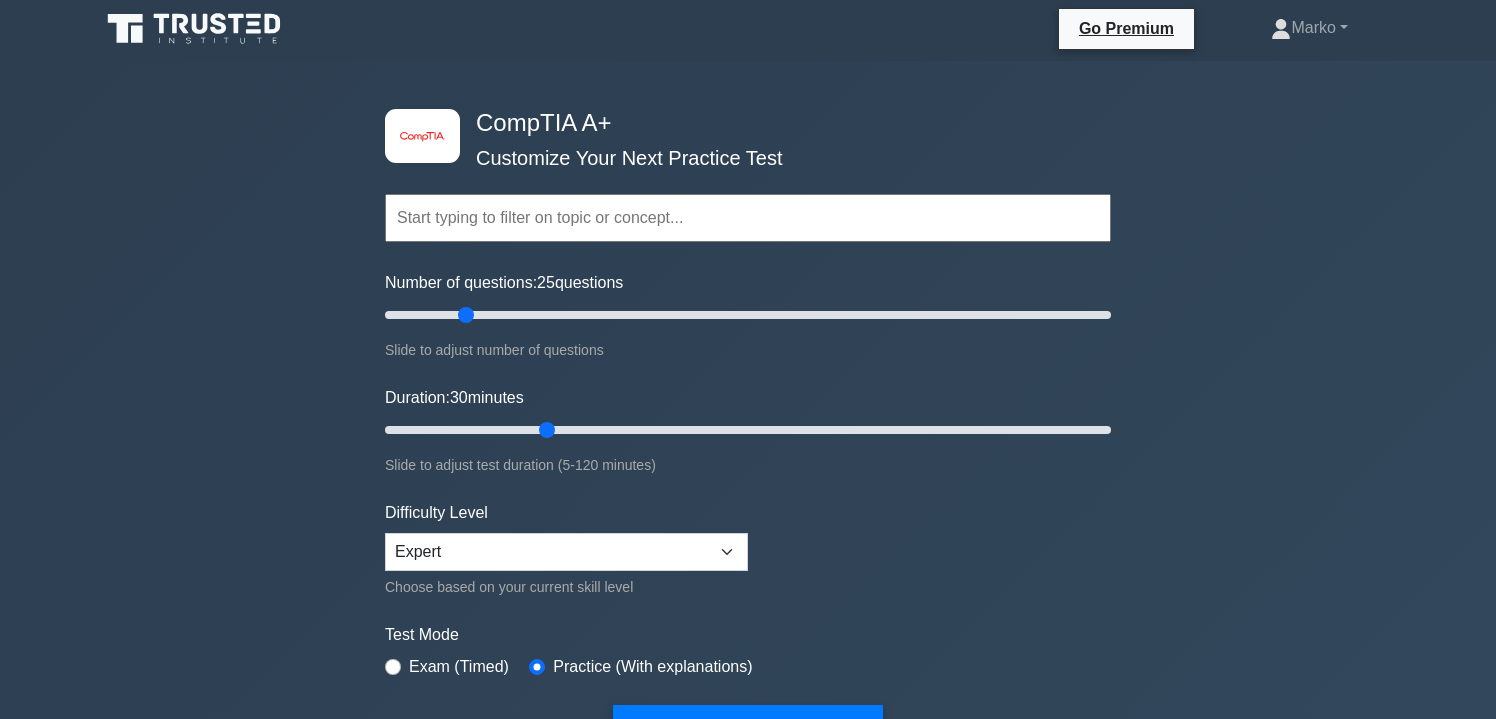 click on "Topics
Hardware
Operating Systems
Networking
Security
Troubleshooting
Mobile Devices
Virtualization and Cloud Computing
Hardware and Network Troubleshooting
Operational Procedures" at bounding box center [748, 442] 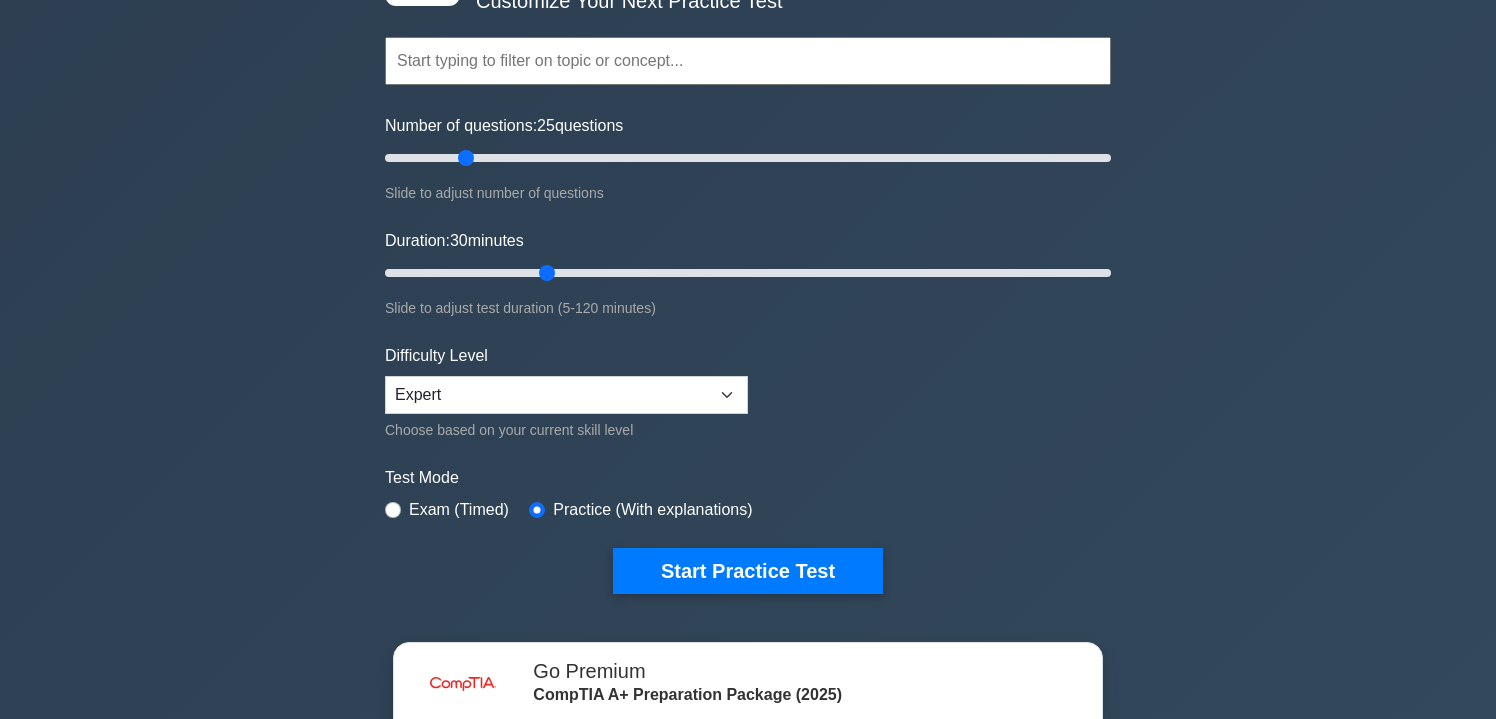 scroll, scrollTop: 163, scrollLeft: 0, axis: vertical 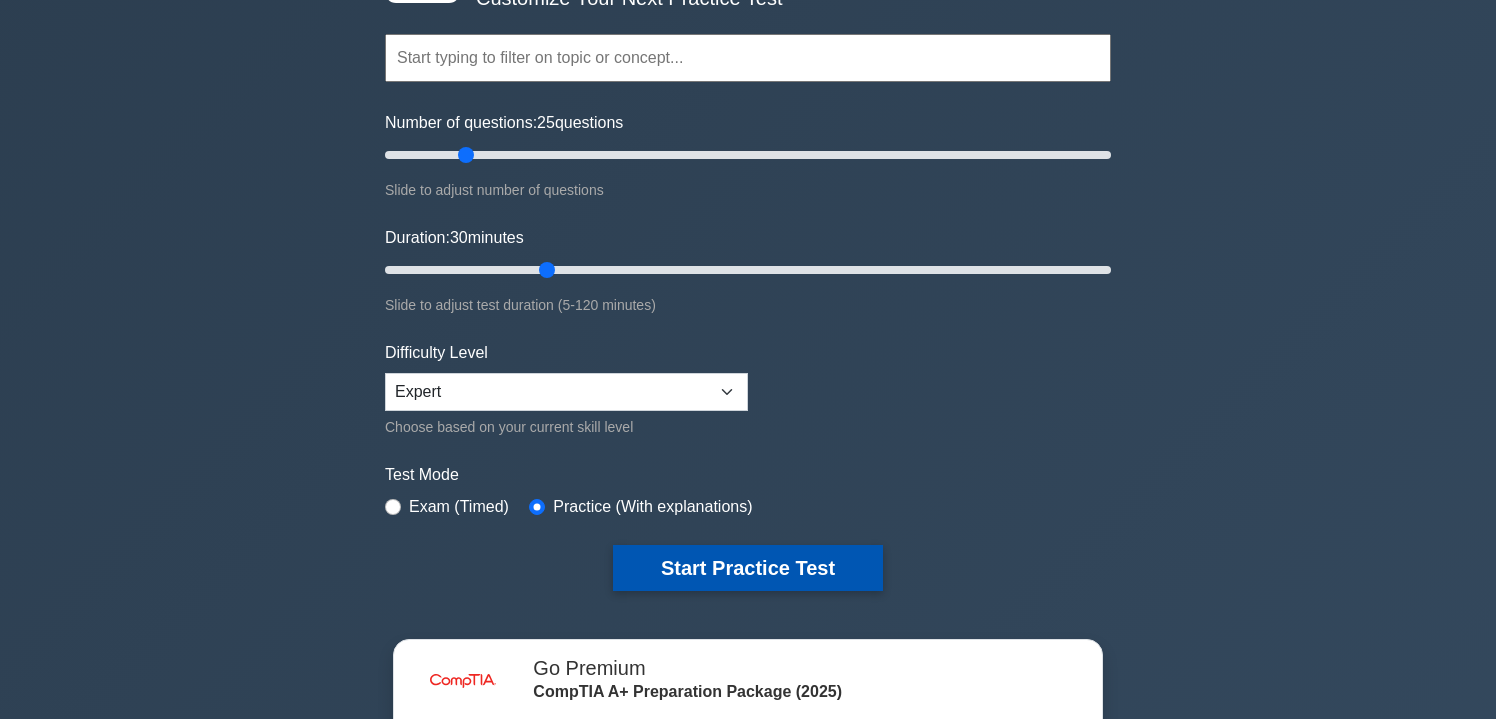 click on "Start Practice Test" at bounding box center (748, 568) 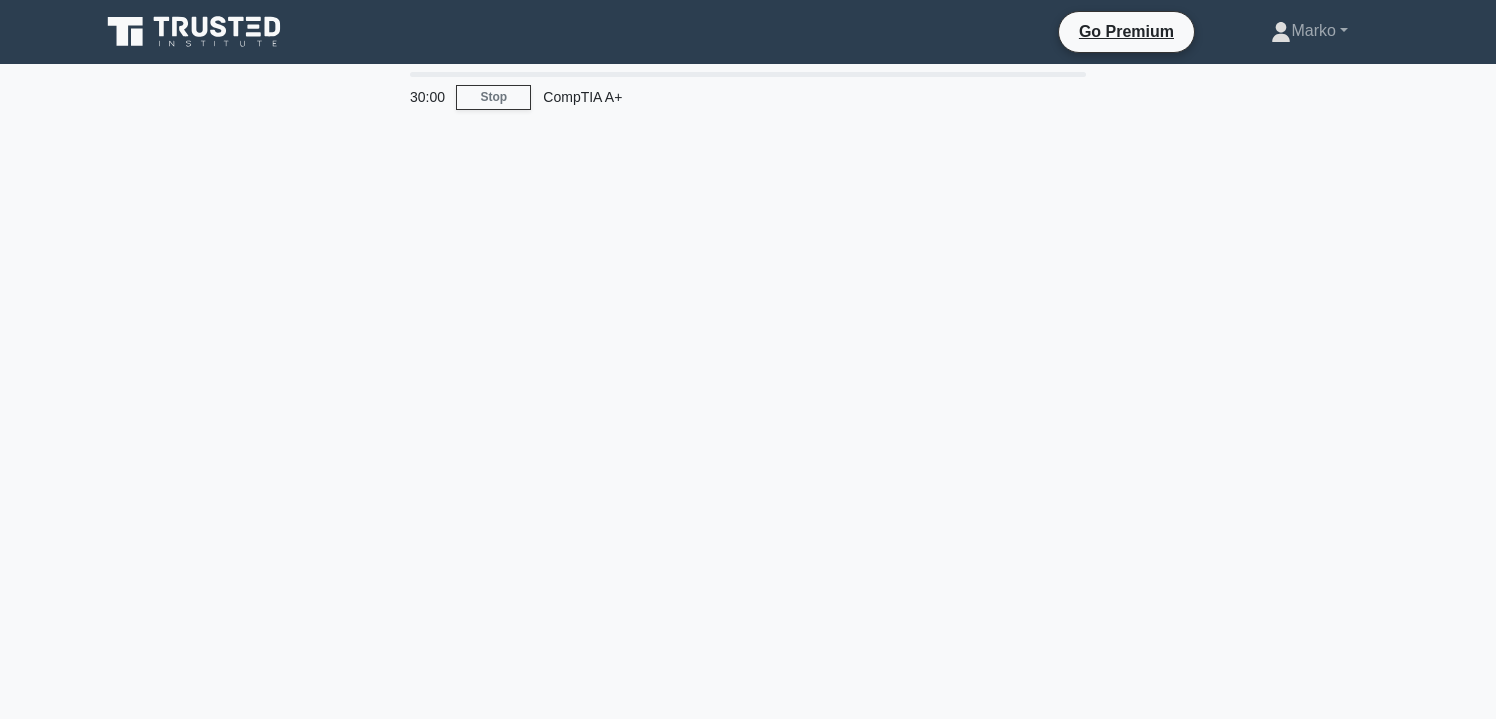 scroll, scrollTop: 0, scrollLeft: 0, axis: both 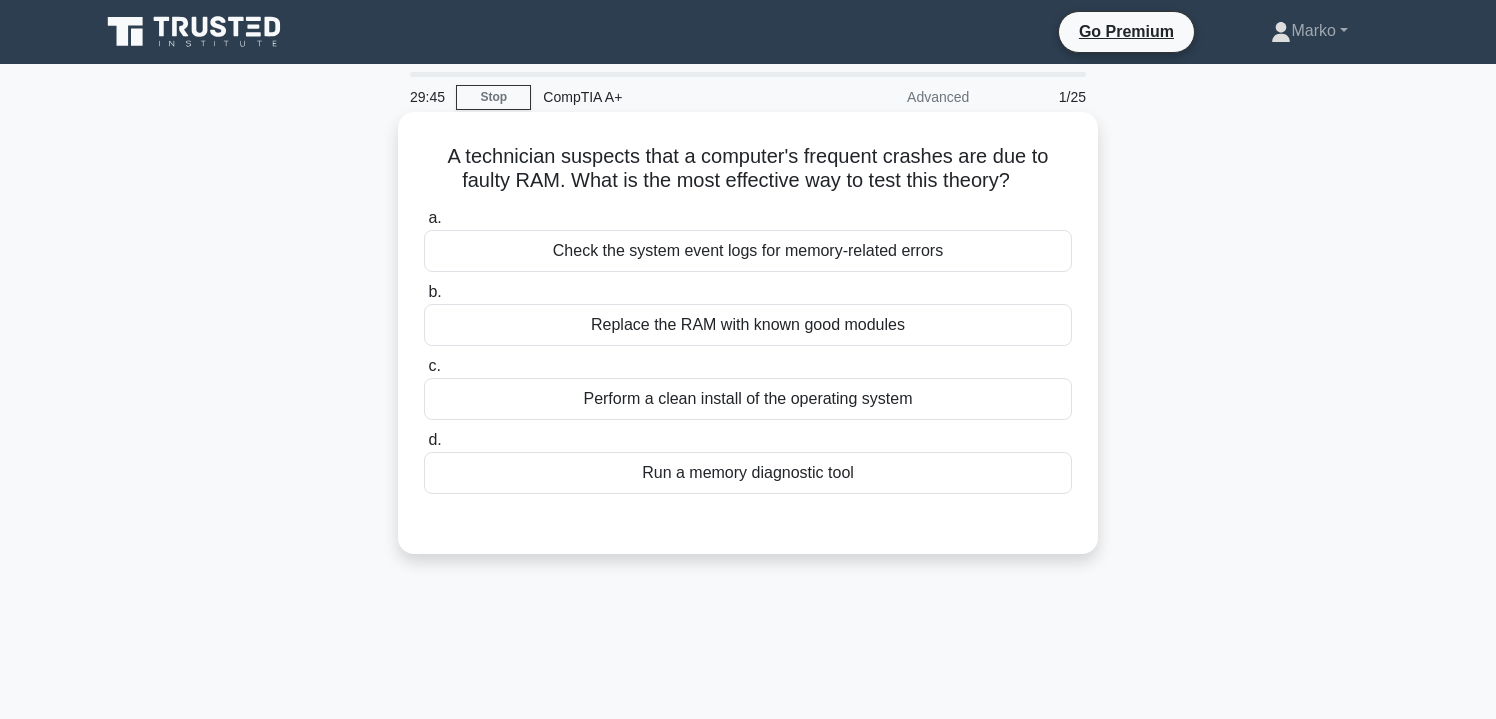 click on "a.
Check the system event logs for memory-related errors
b.
Replace the RAM with known good modules
c." at bounding box center [748, 350] 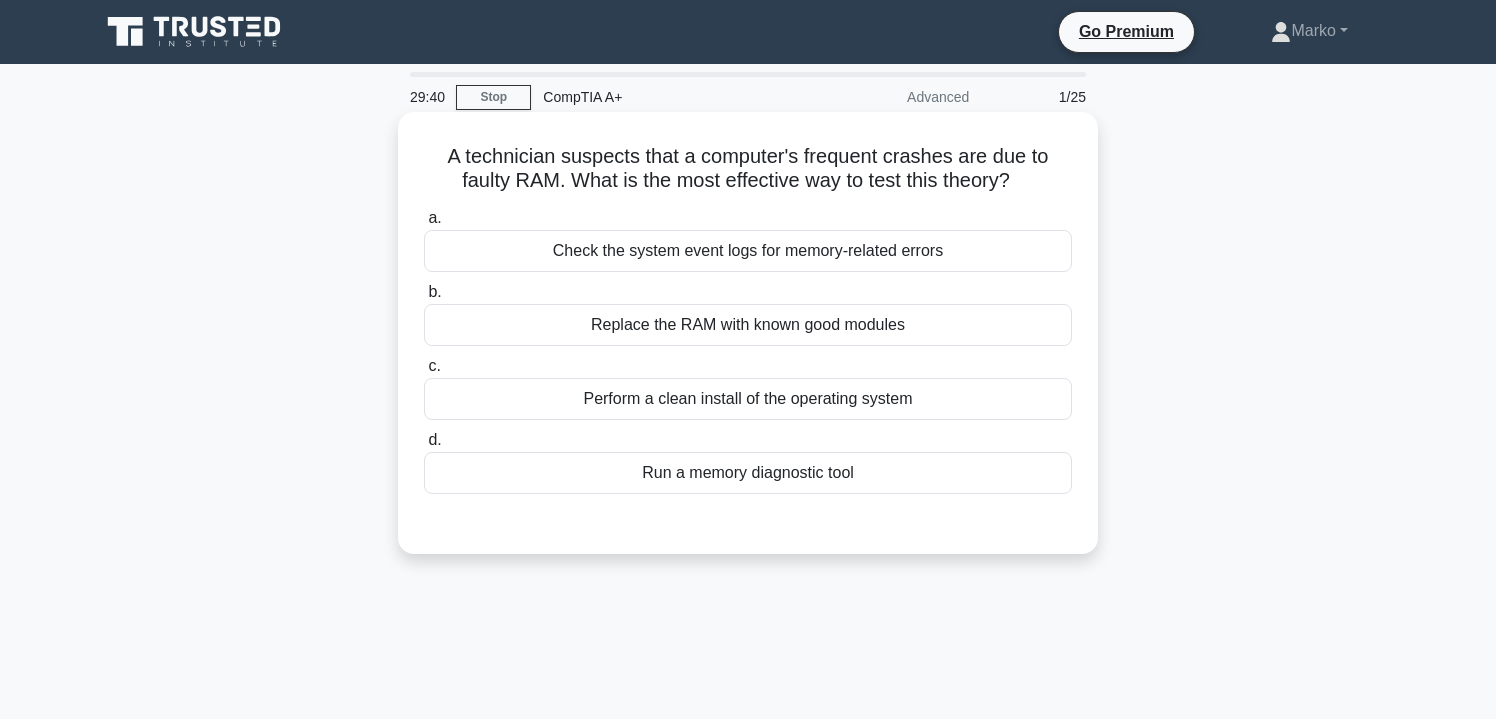click on "Replace the RAM with known good modules" at bounding box center [748, 325] 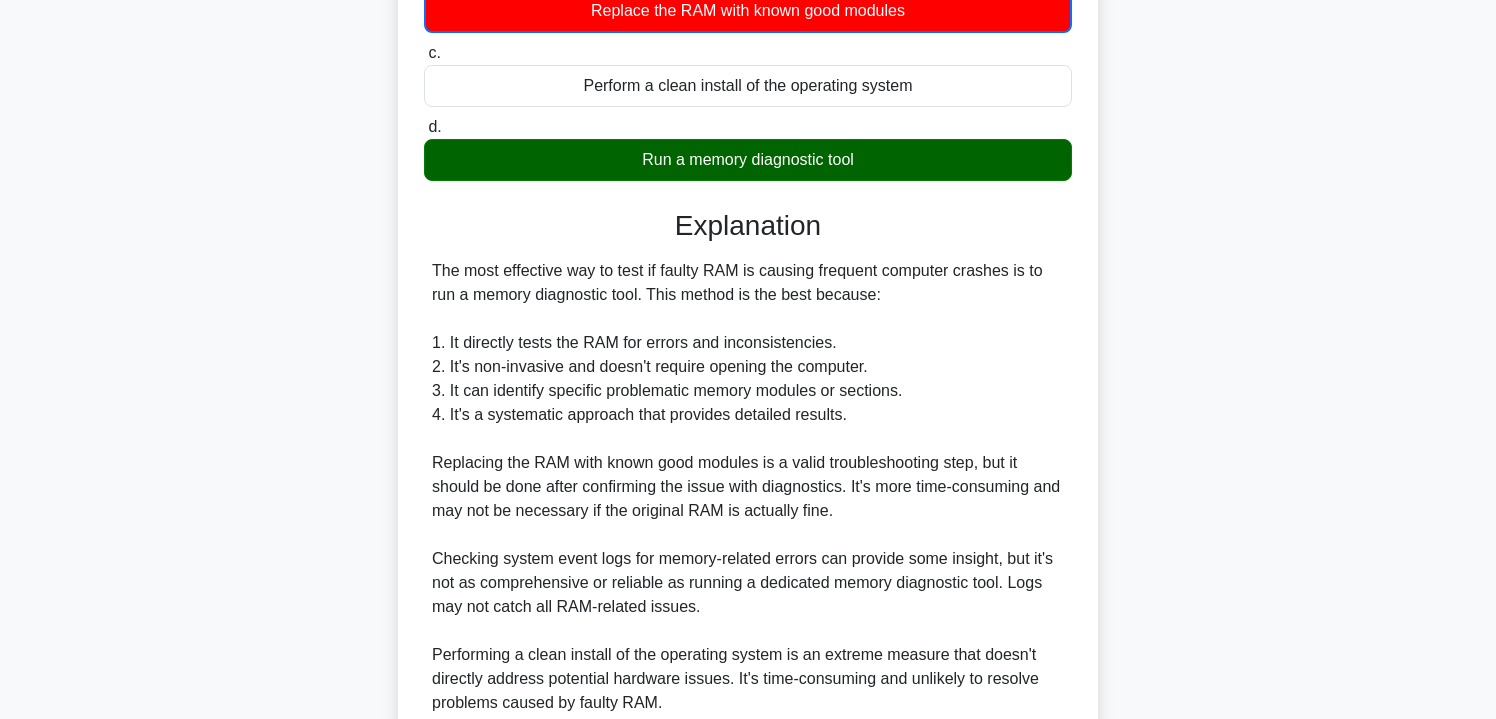 scroll, scrollTop: 490, scrollLeft: 0, axis: vertical 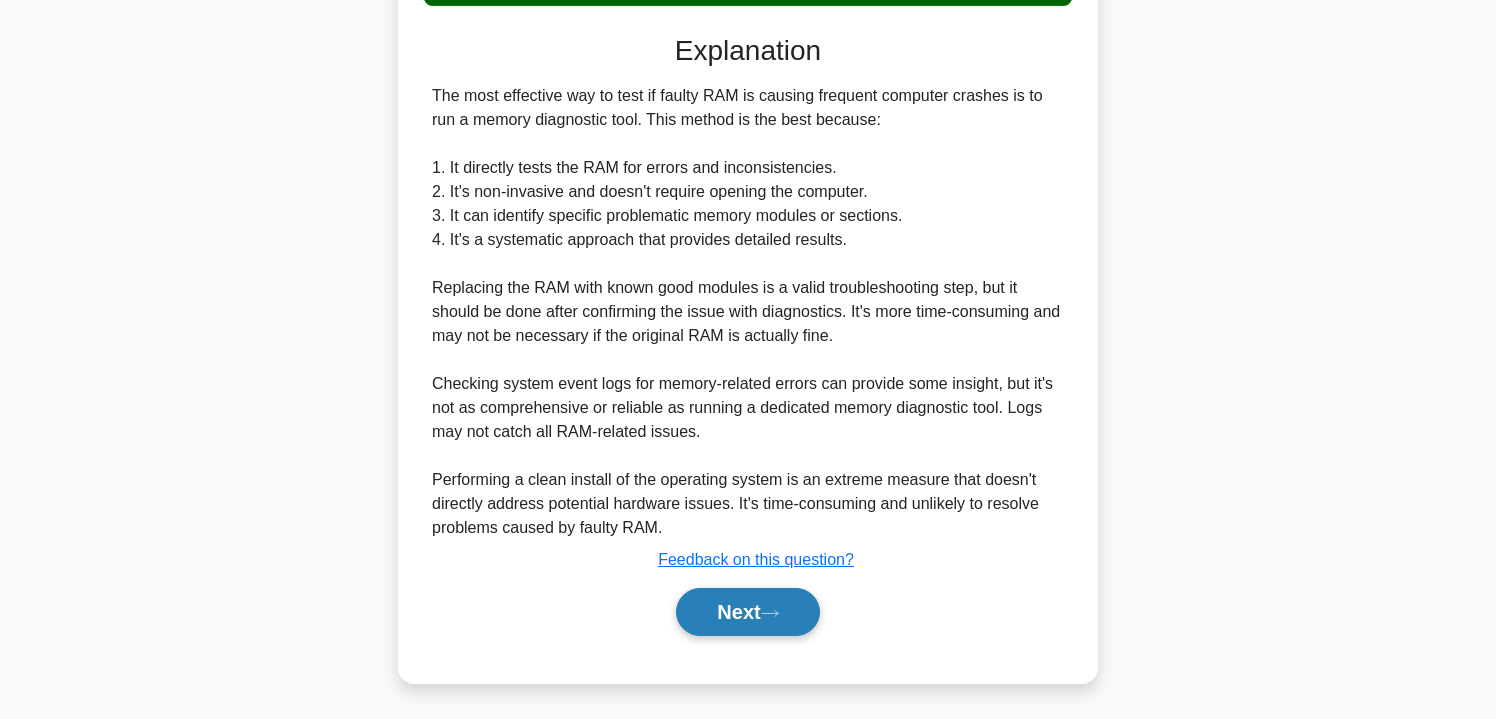 click on "Next" at bounding box center [747, 612] 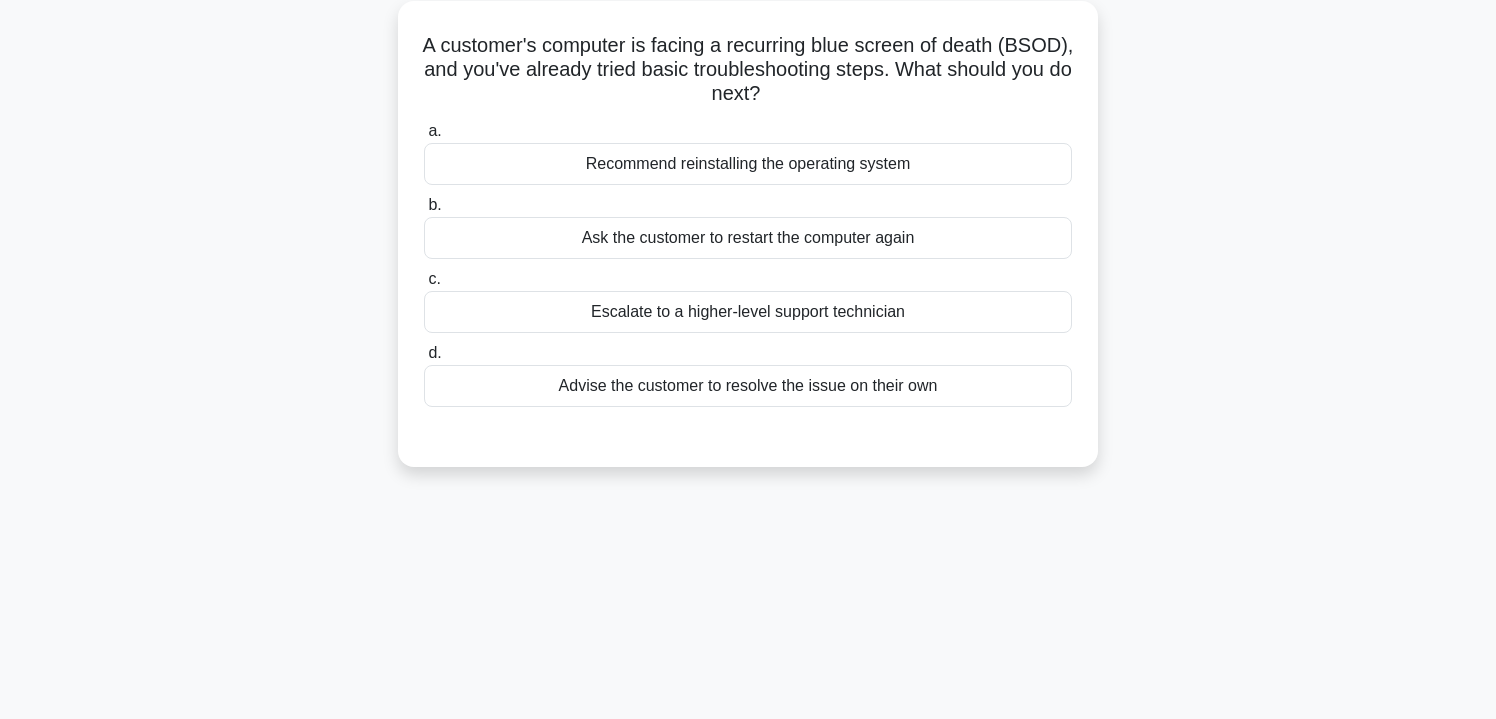 scroll, scrollTop: 113, scrollLeft: 0, axis: vertical 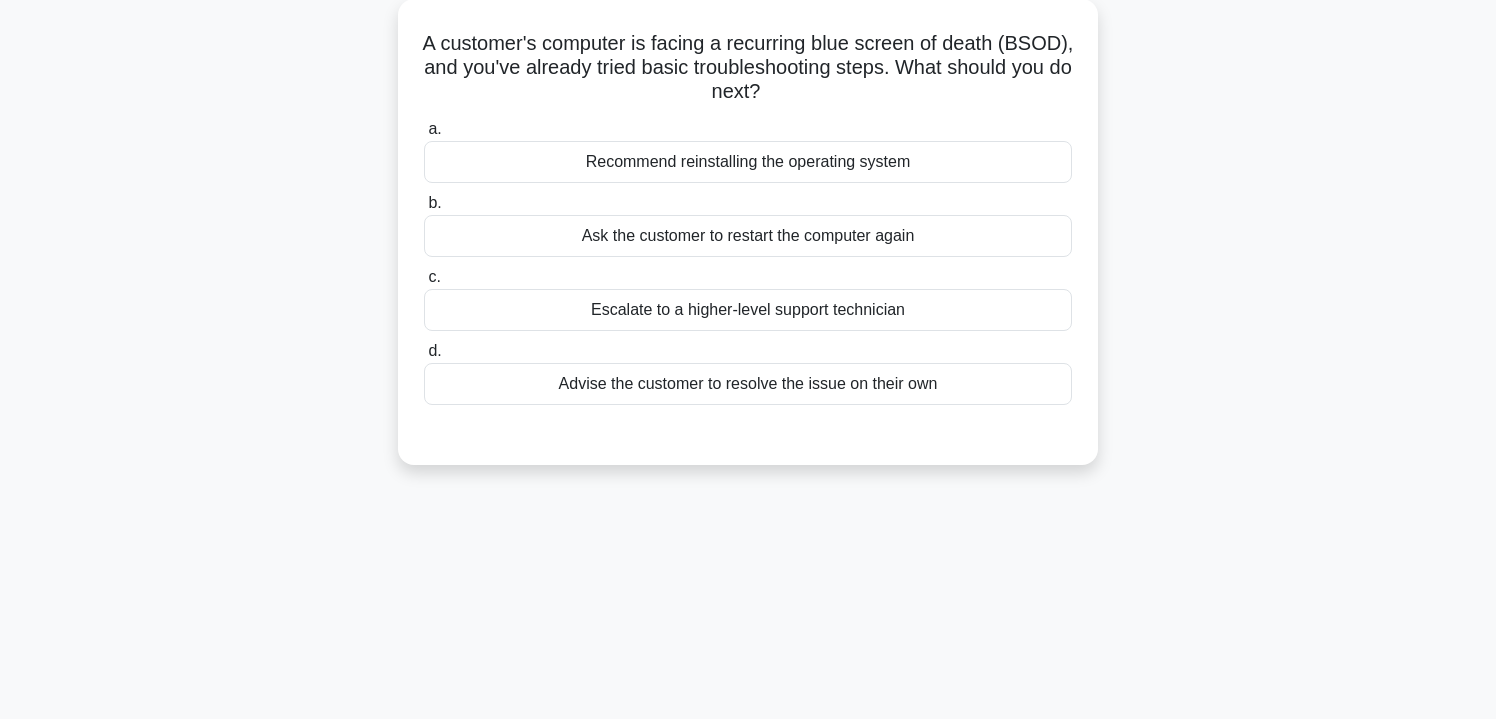 click on "Escalate to a higher-level support technician" at bounding box center (748, 310) 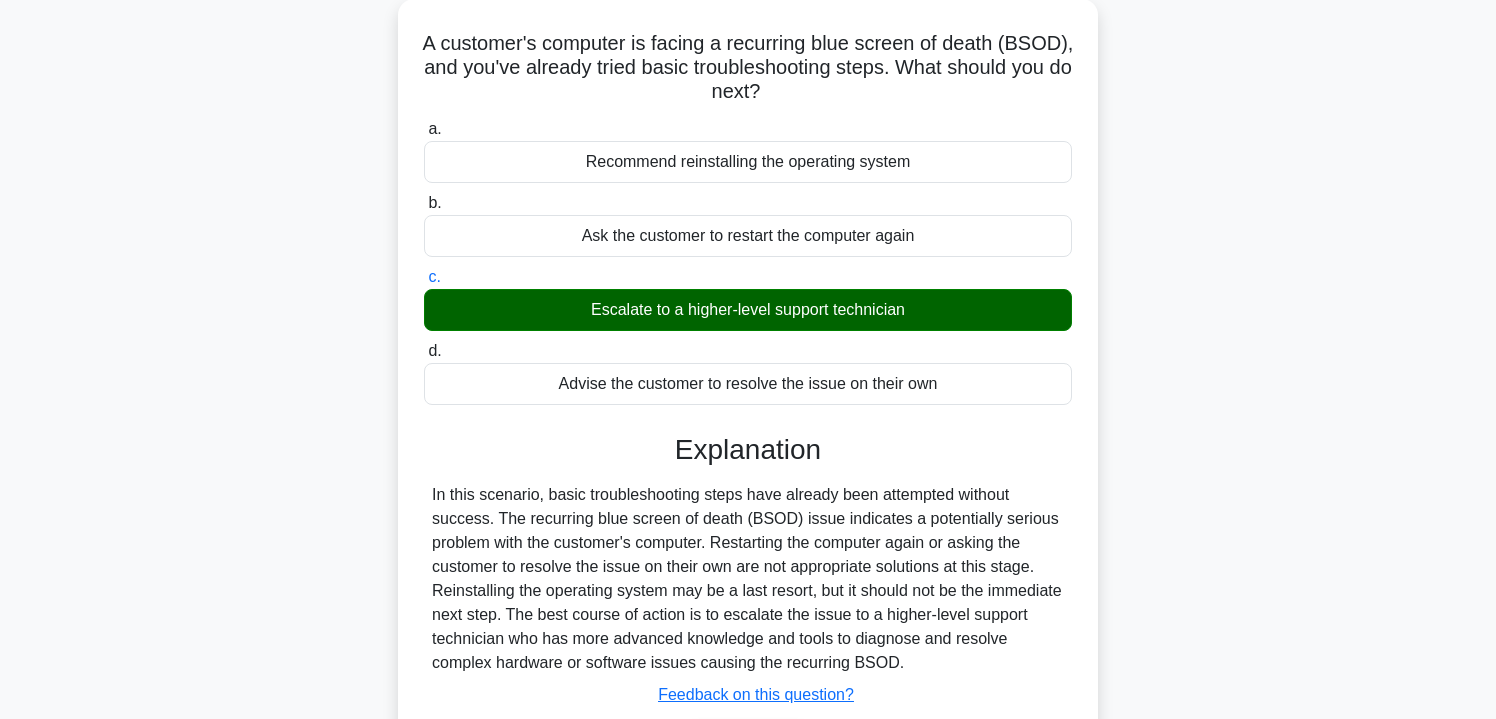 scroll, scrollTop: 361, scrollLeft: 0, axis: vertical 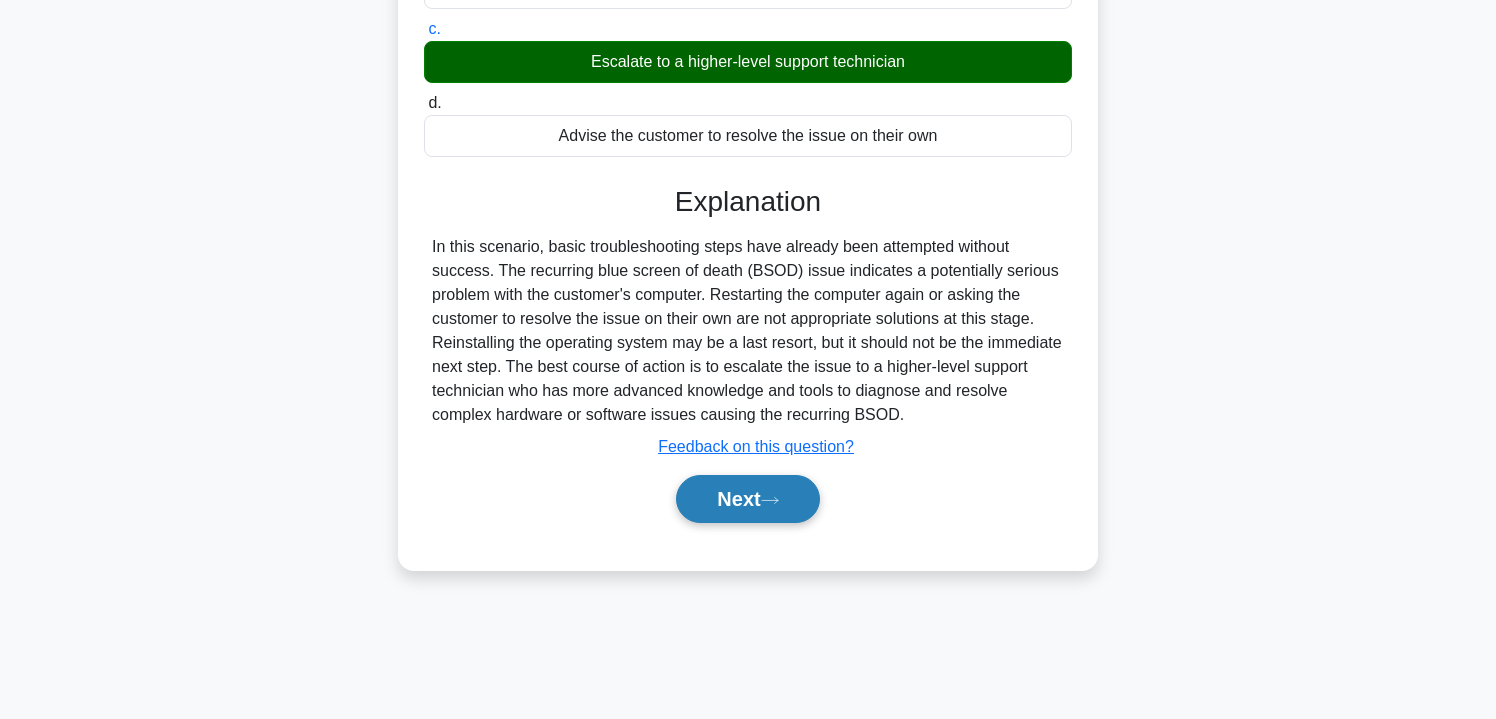 click on "Next" at bounding box center (747, 499) 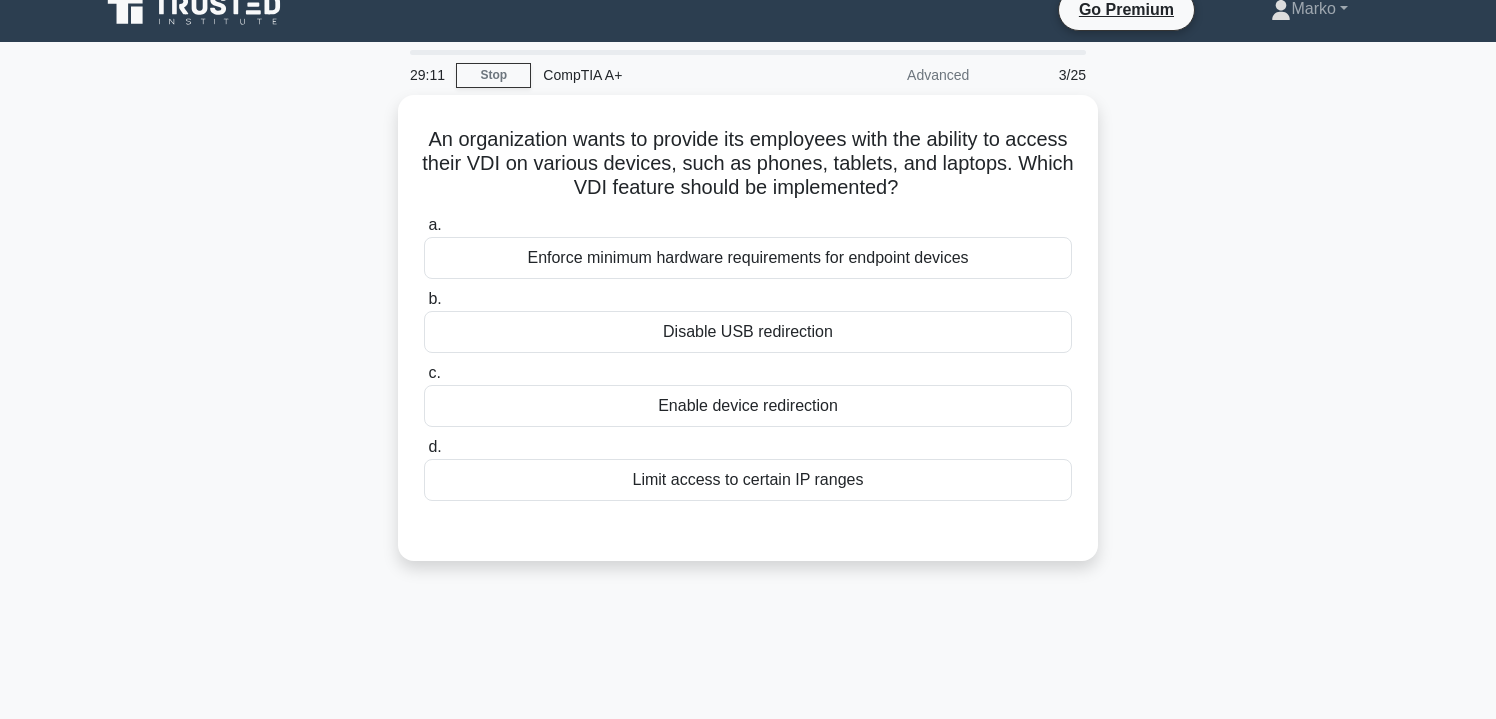 scroll, scrollTop: 10, scrollLeft: 0, axis: vertical 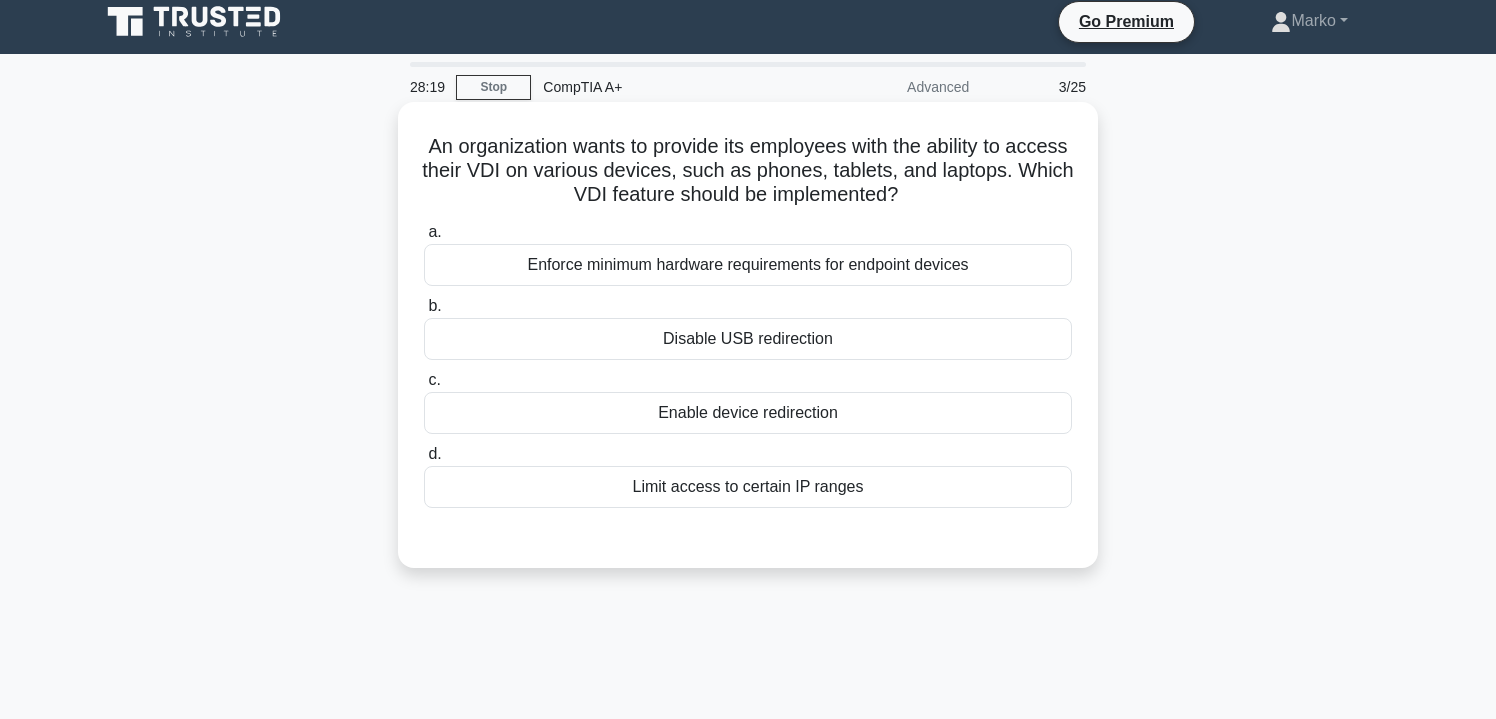 click on "Enforce minimum hardware requirements for endpoint devices" at bounding box center [748, 265] 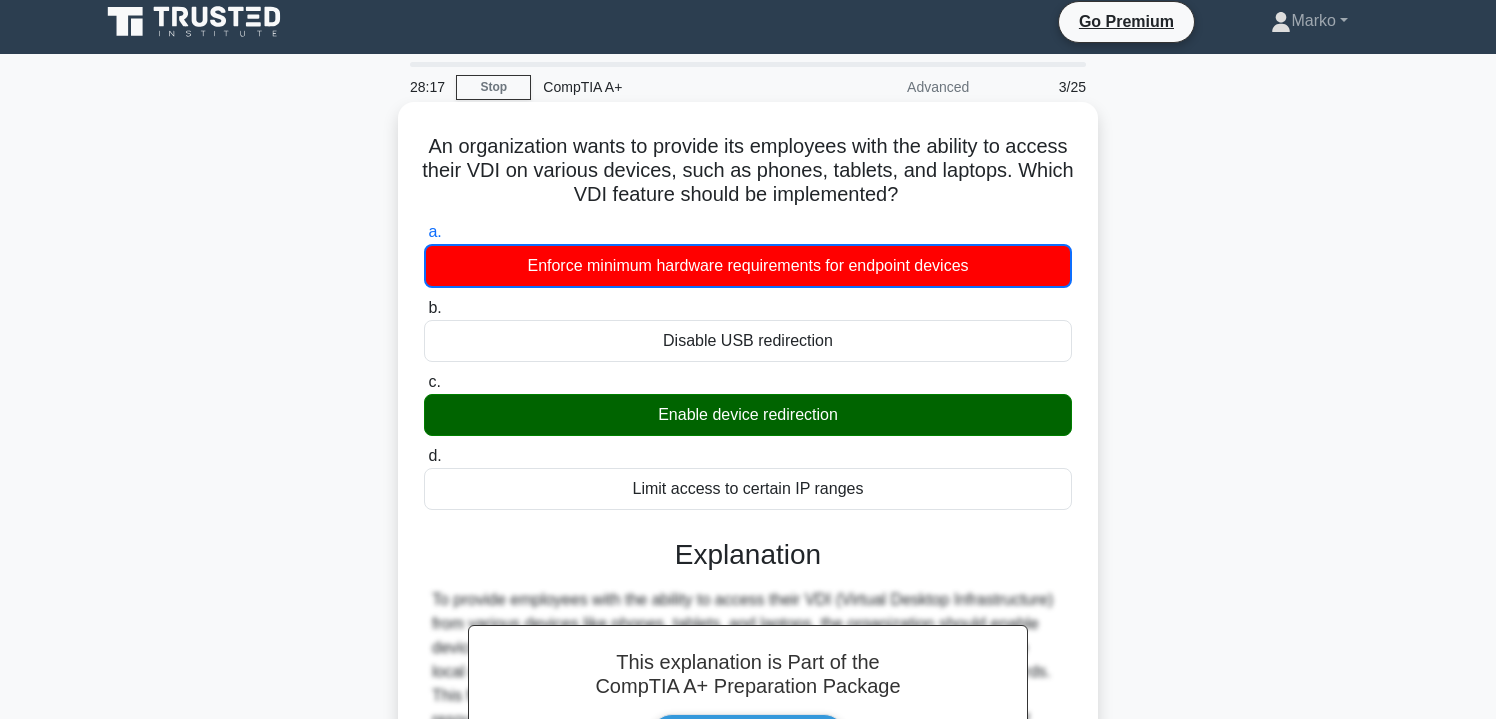 scroll, scrollTop: 361, scrollLeft: 0, axis: vertical 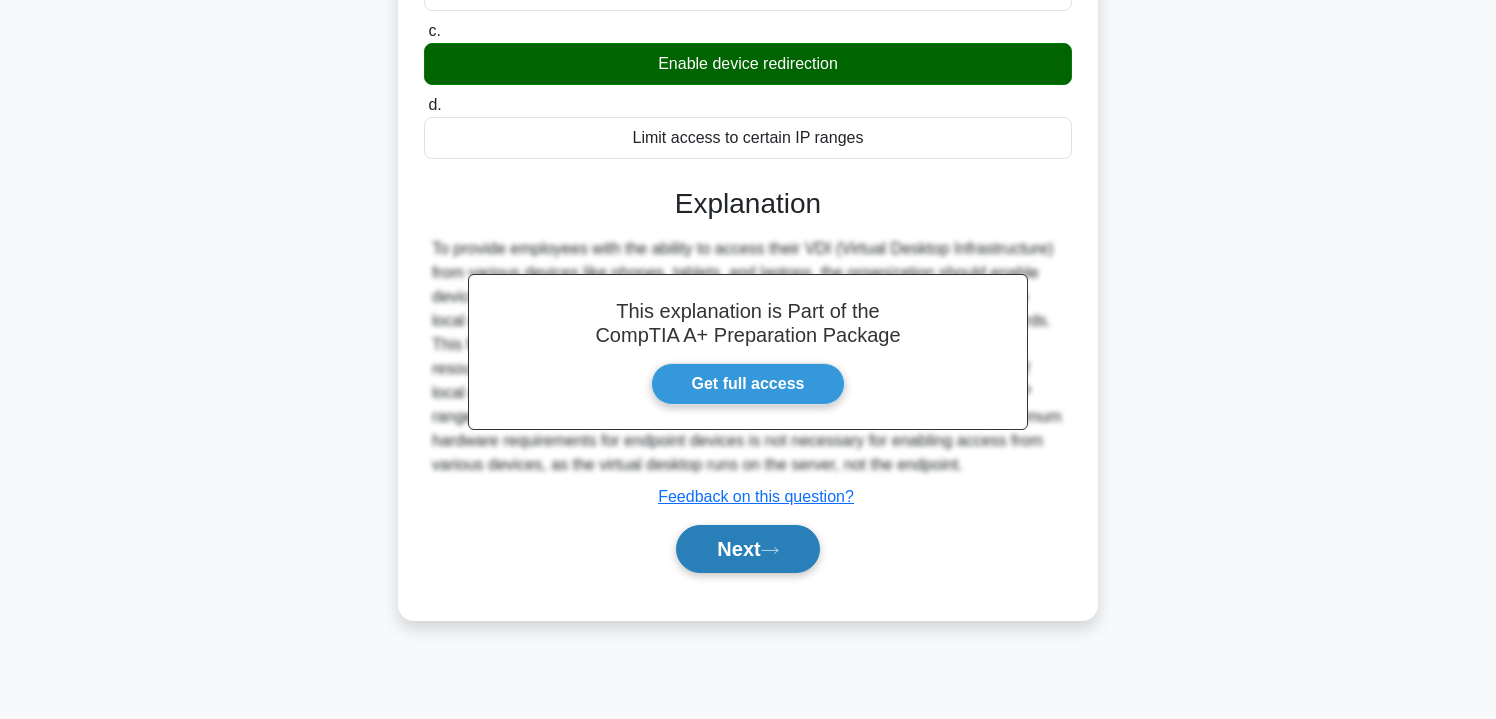 click on "Next" at bounding box center [747, 549] 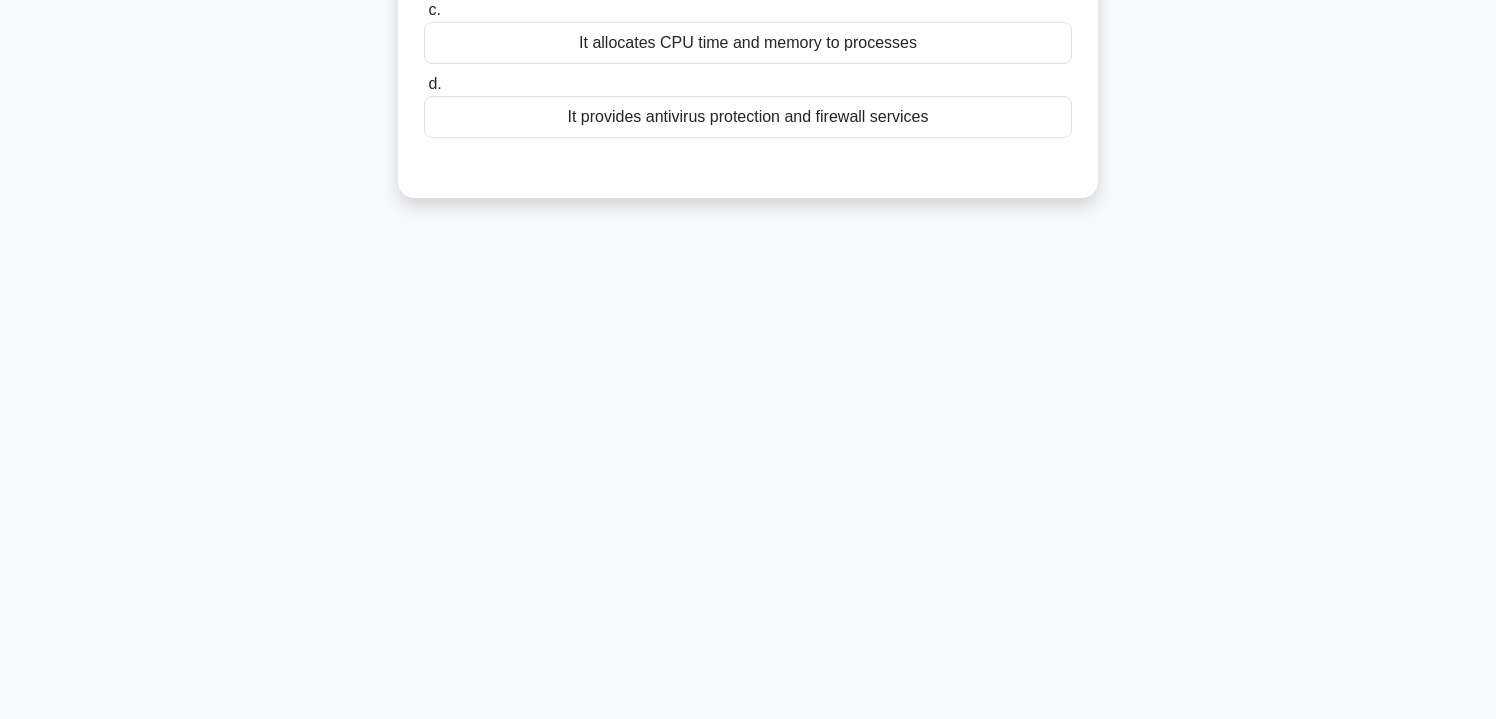 scroll, scrollTop: 0, scrollLeft: 0, axis: both 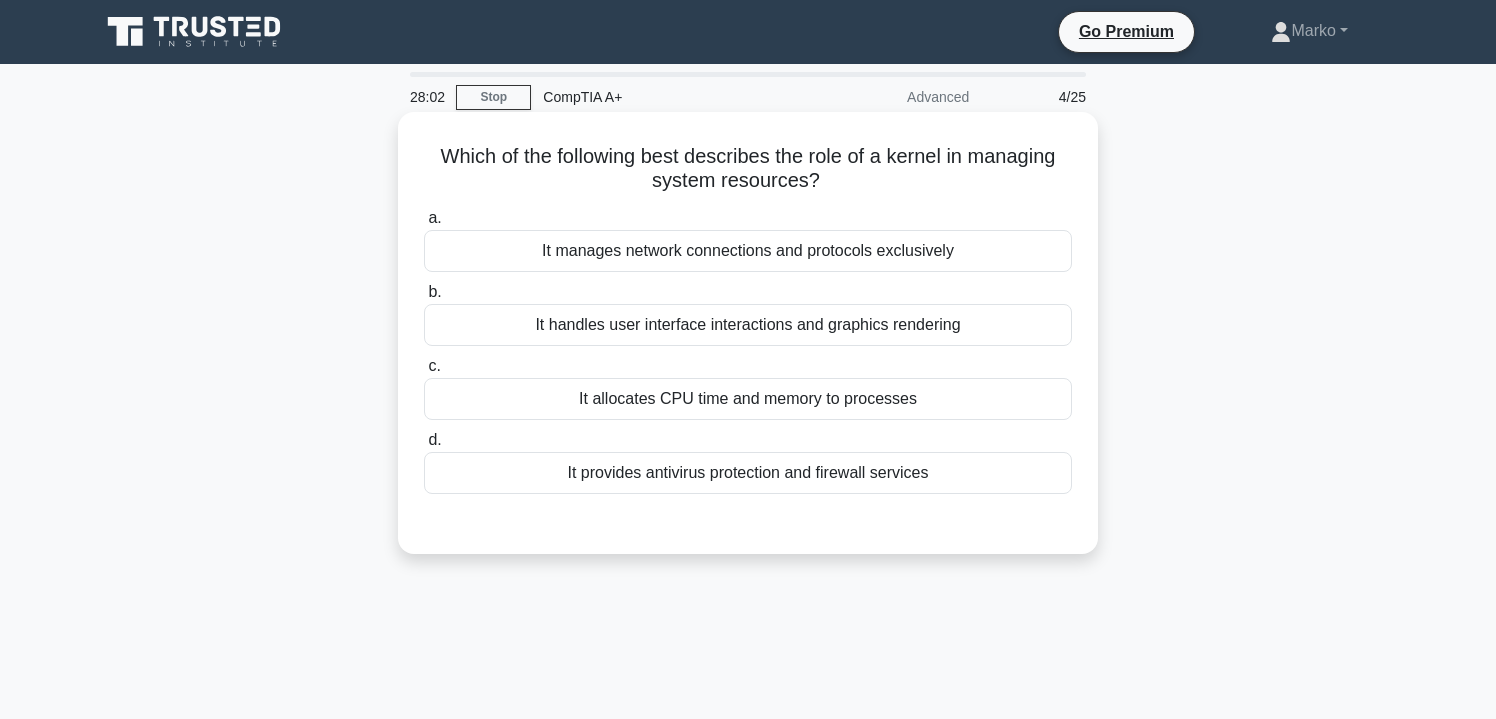 click on "It allocates CPU time and memory to processes" at bounding box center [748, 399] 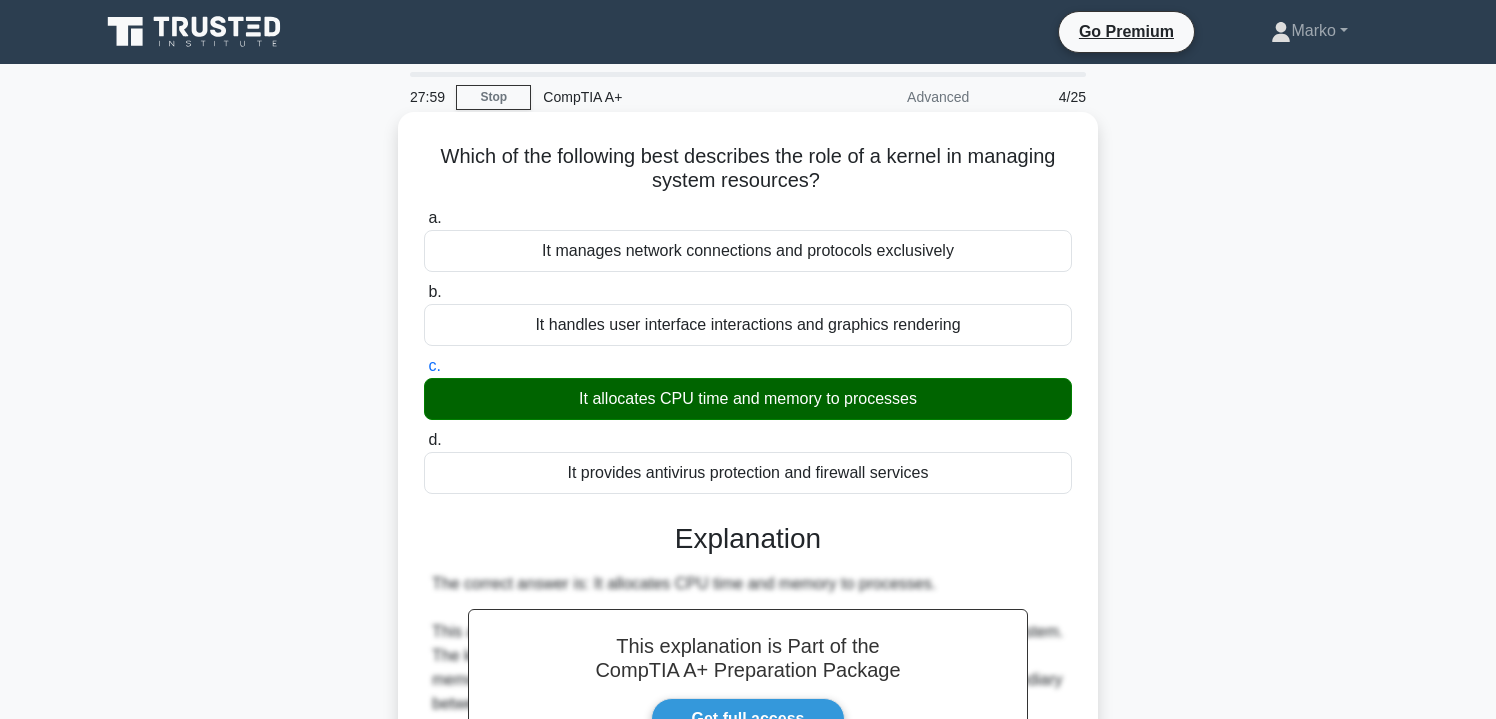 scroll, scrollTop: 488, scrollLeft: 0, axis: vertical 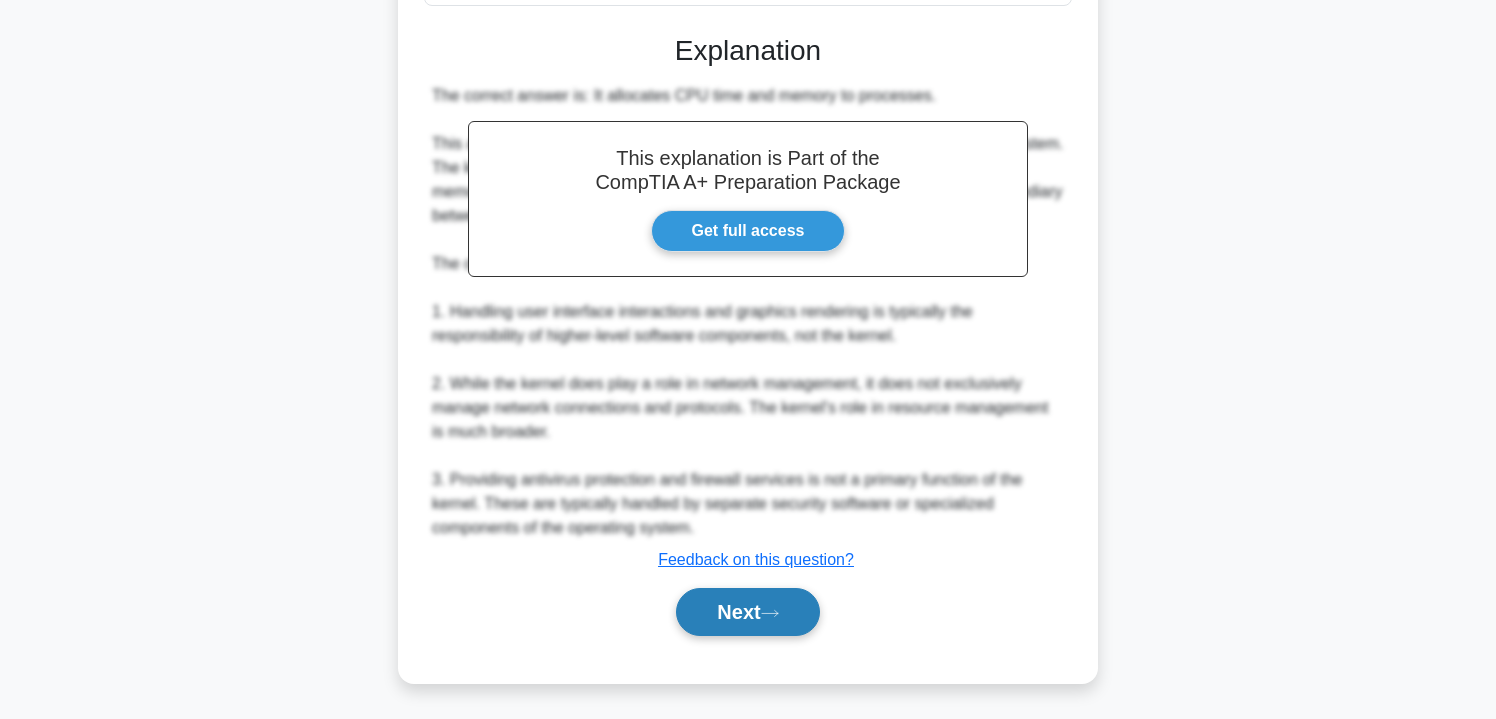 click on "Next" at bounding box center [747, 612] 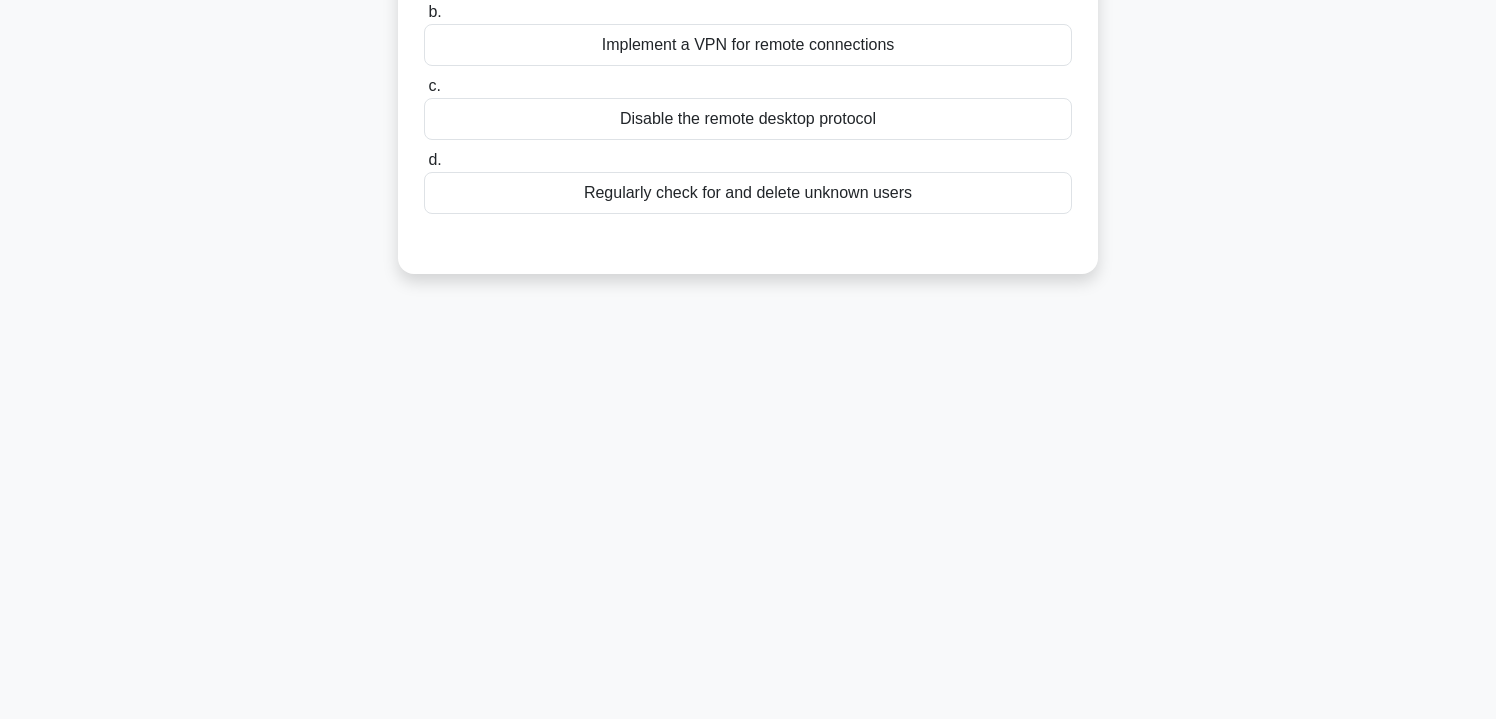scroll, scrollTop: 361, scrollLeft: 0, axis: vertical 